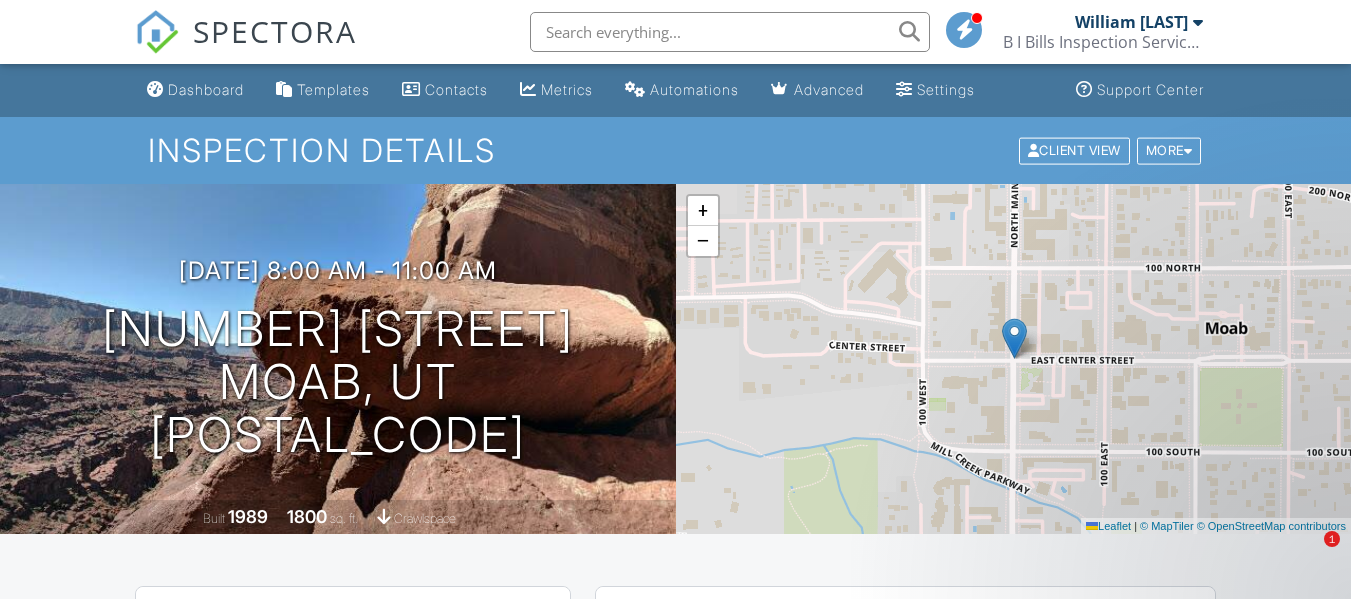 scroll, scrollTop: 363, scrollLeft: 0, axis: vertical 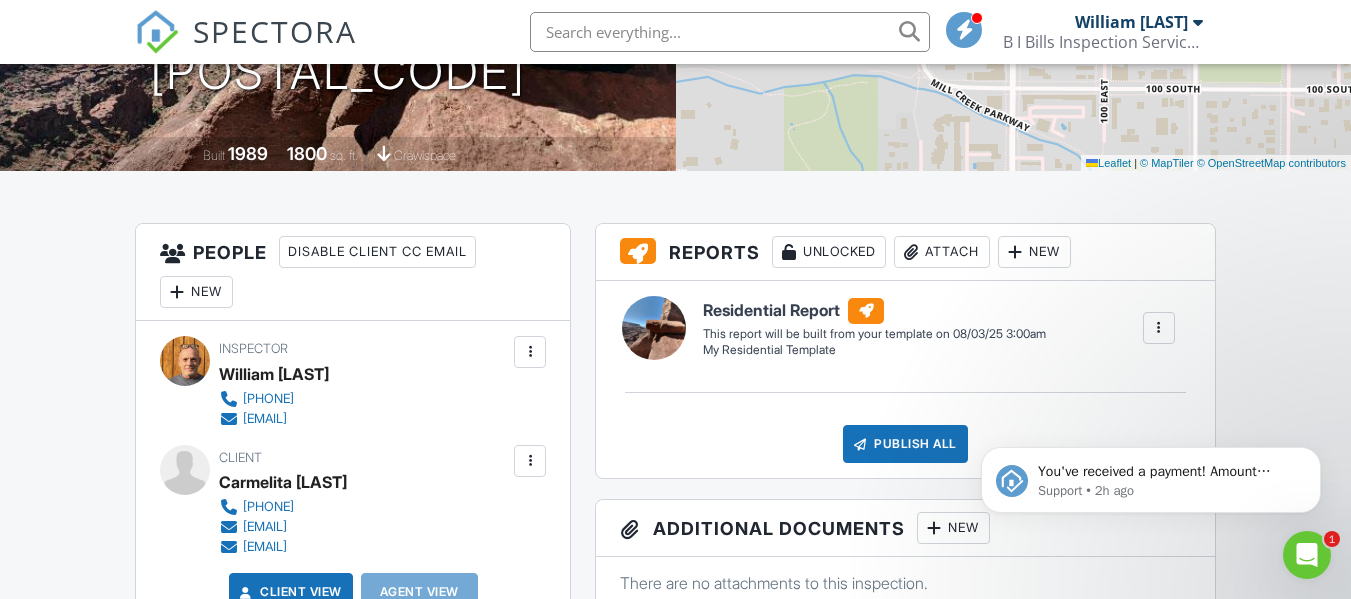 click on "B I Bills Inspection Services LLC" at bounding box center [1103, 42] 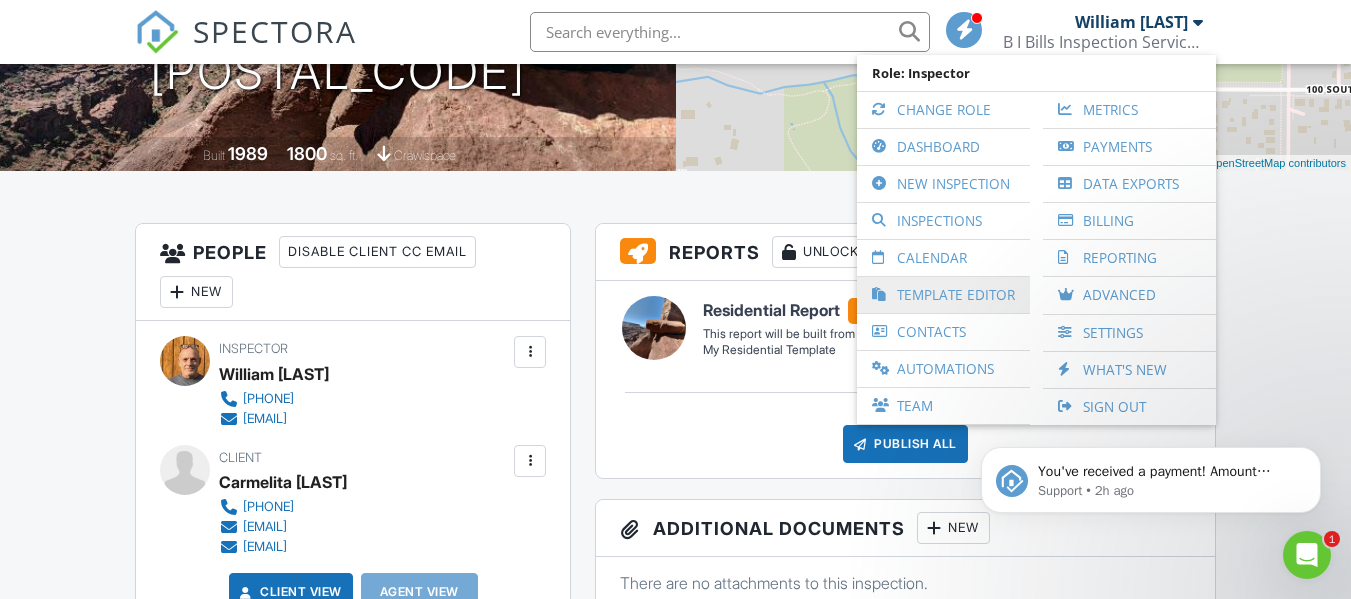 click on "Template Editor" at bounding box center [943, 295] 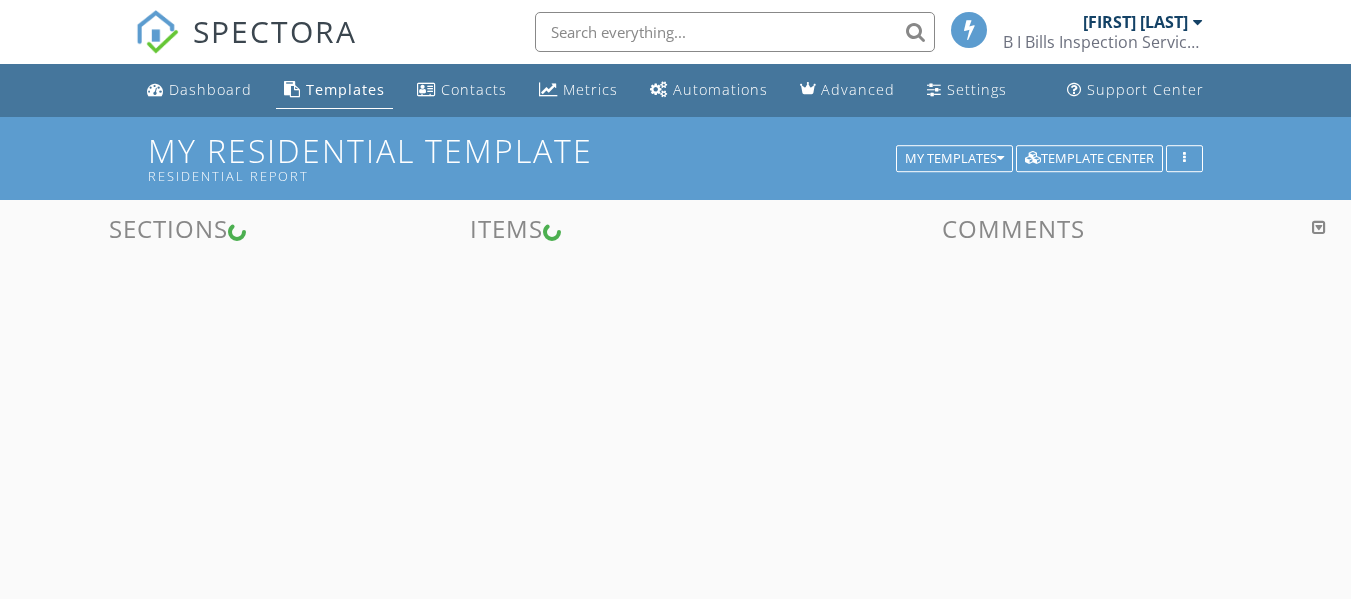 scroll, scrollTop: 0, scrollLeft: 0, axis: both 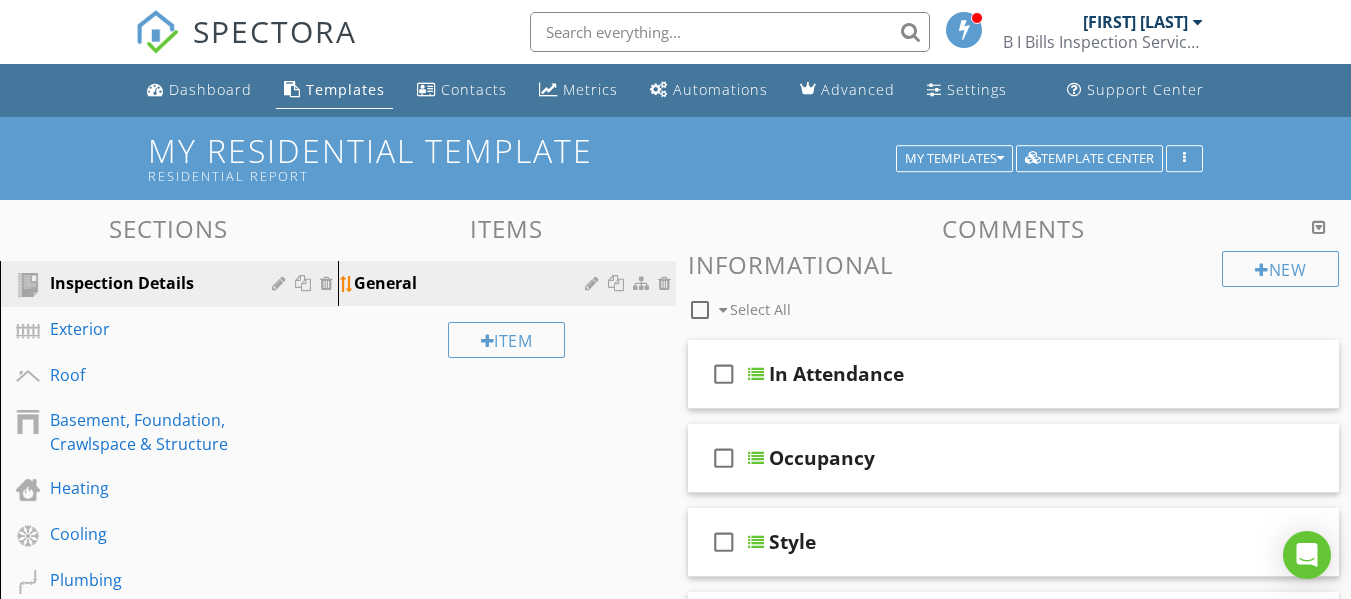 click on "General" at bounding box center [472, 283] 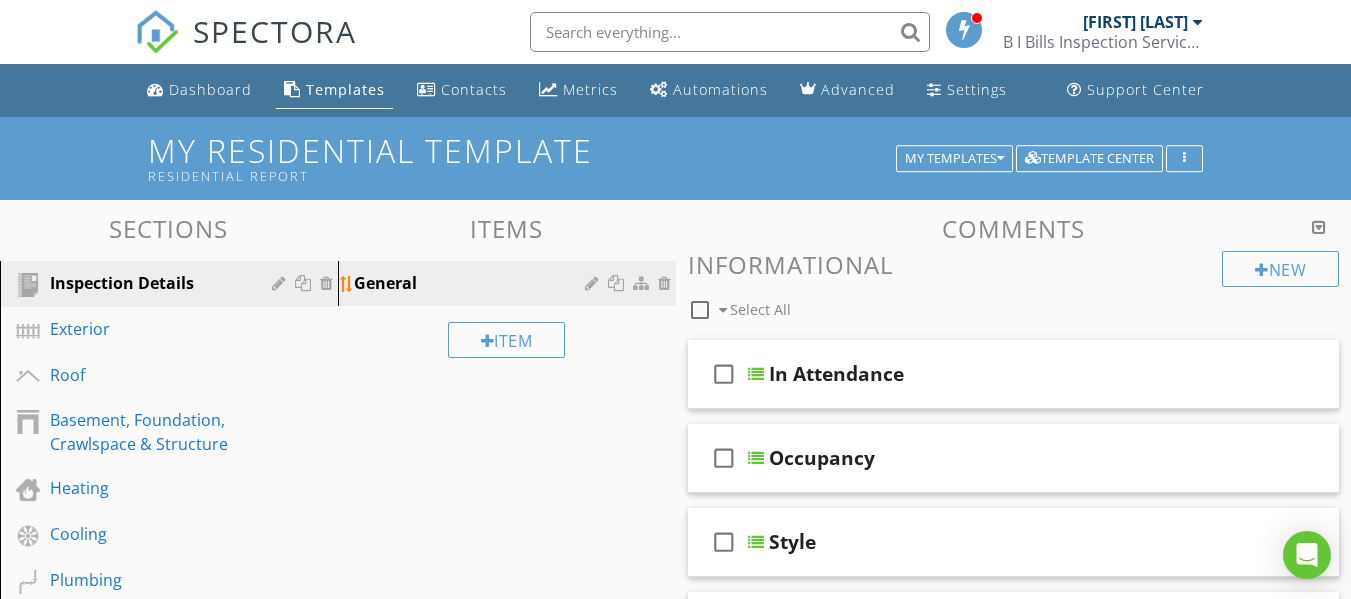 click at bounding box center [594, 283] 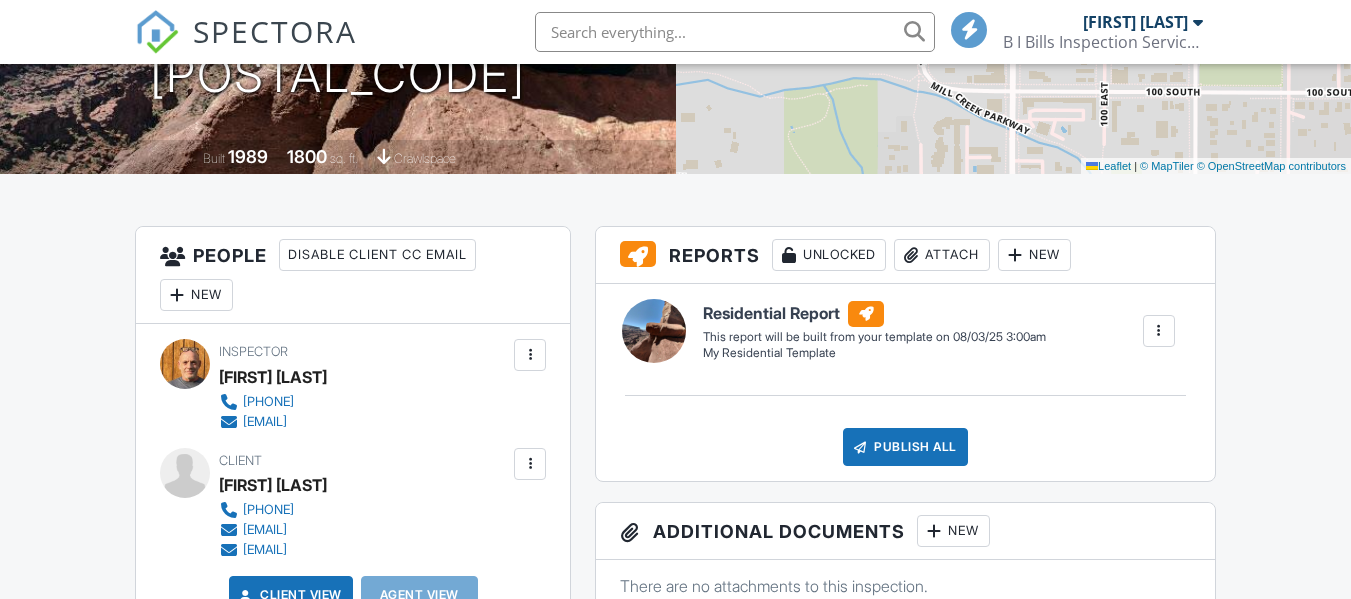 scroll, scrollTop: 360, scrollLeft: 0, axis: vertical 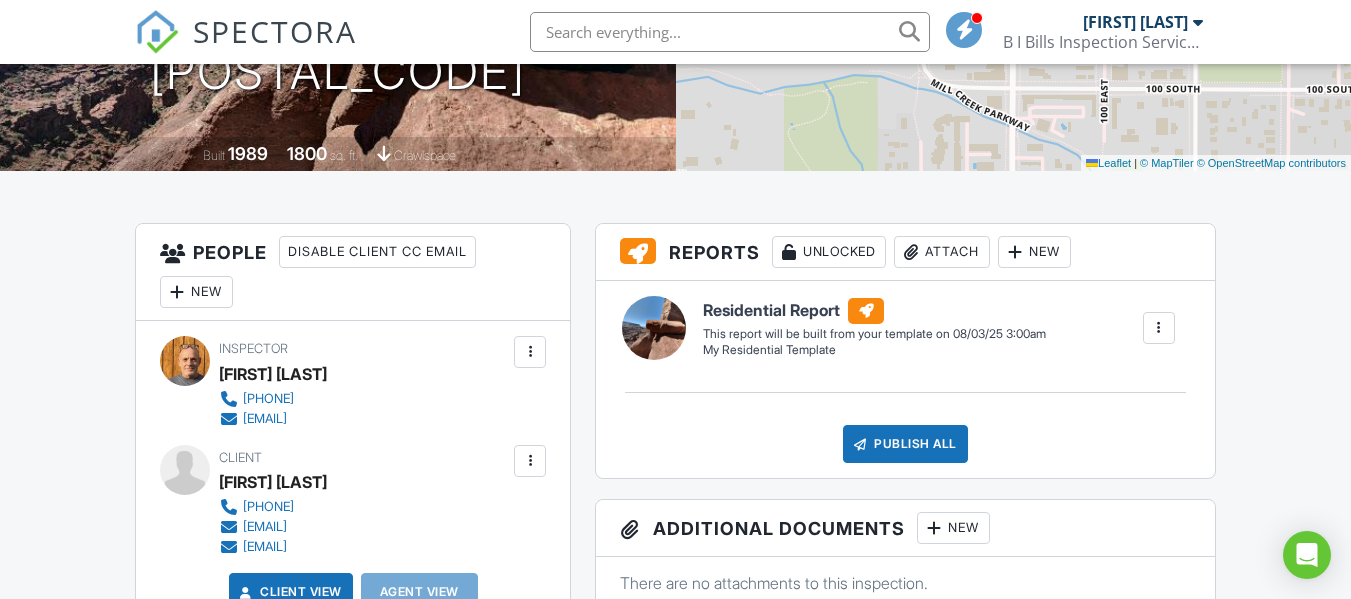click on "B I Bills Inspection Services LLC" at bounding box center (1103, 42) 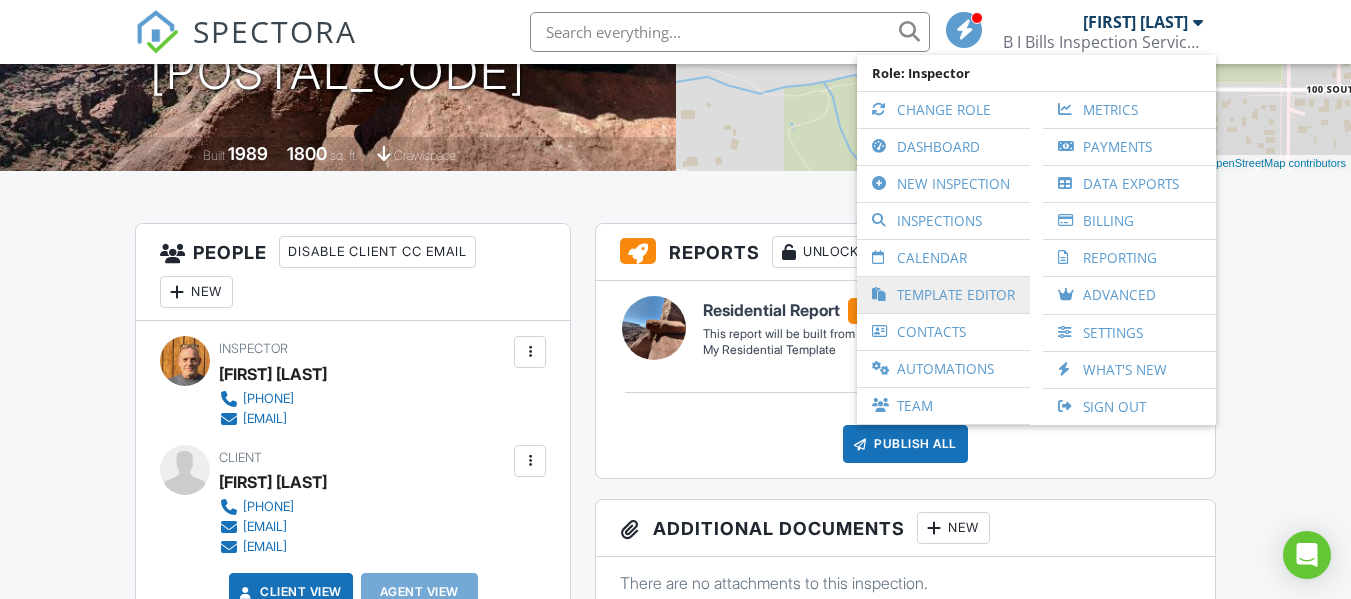 click on "Template Editor" at bounding box center [943, 295] 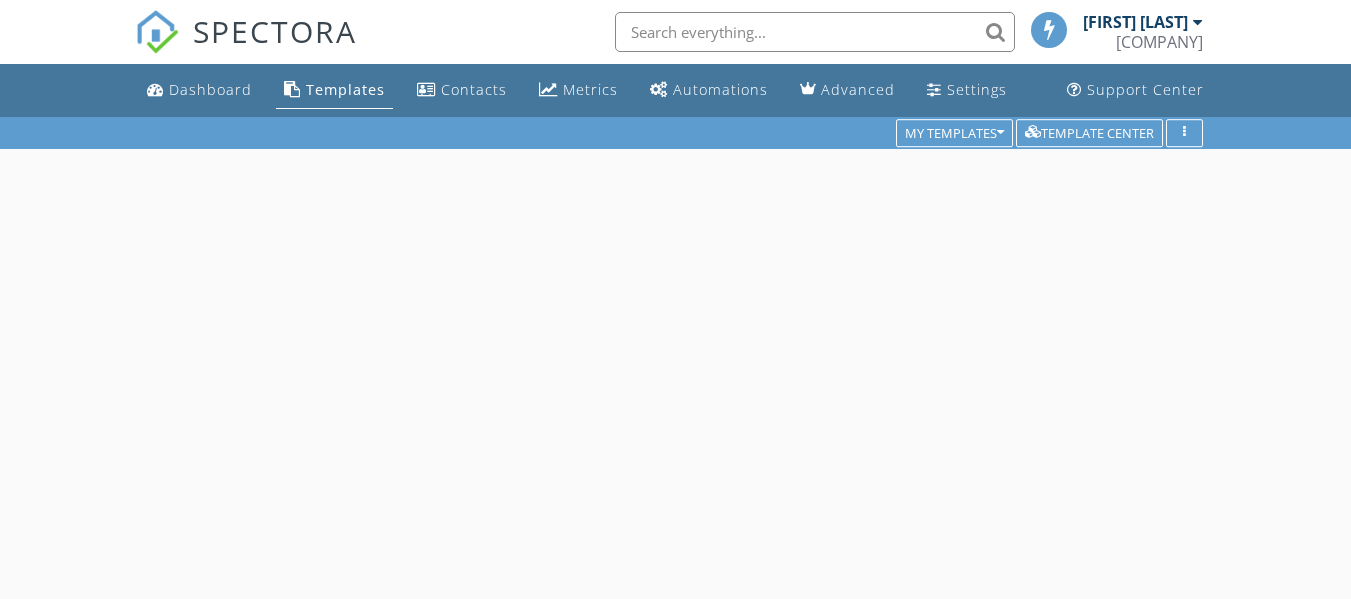 scroll, scrollTop: 0, scrollLeft: 0, axis: both 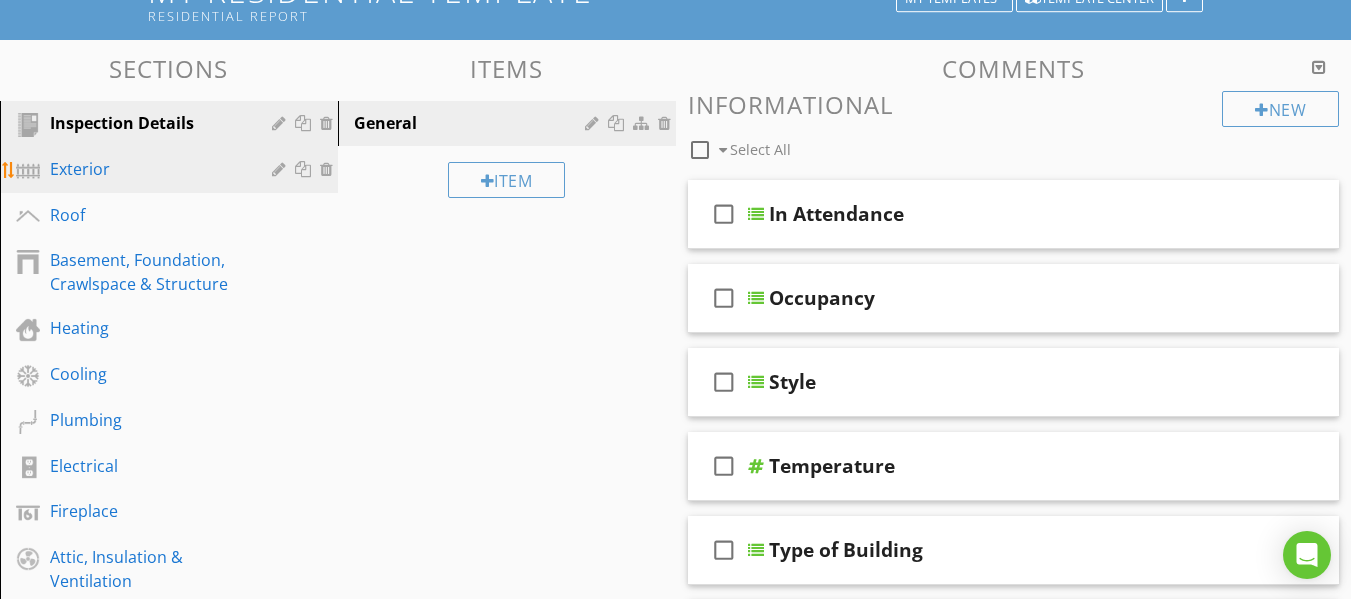 click on "Exterior" at bounding box center [146, 169] 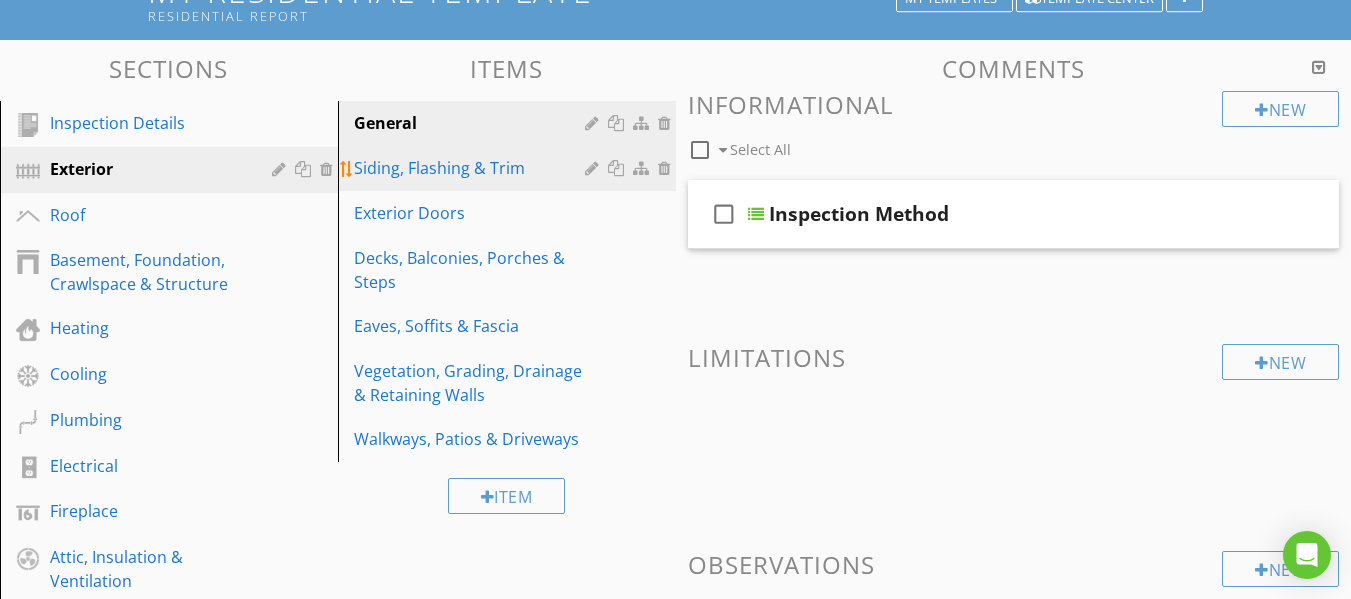 click at bounding box center [643, 168] 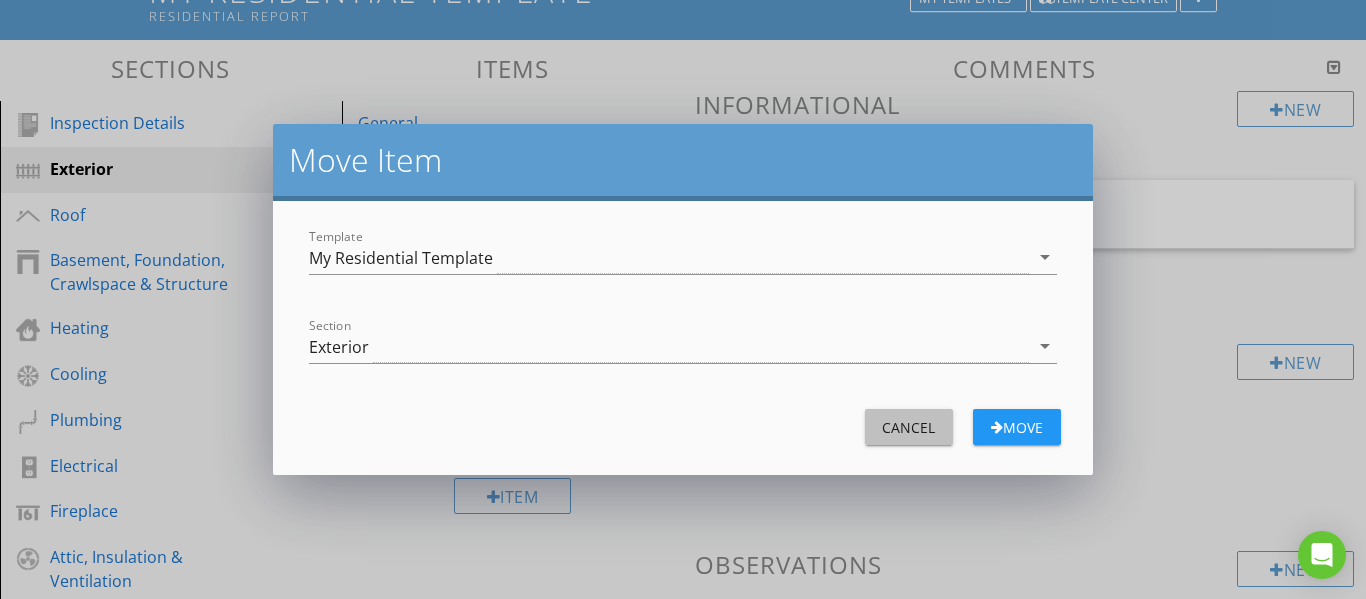 click on "Cancel" at bounding box center (909, 427) 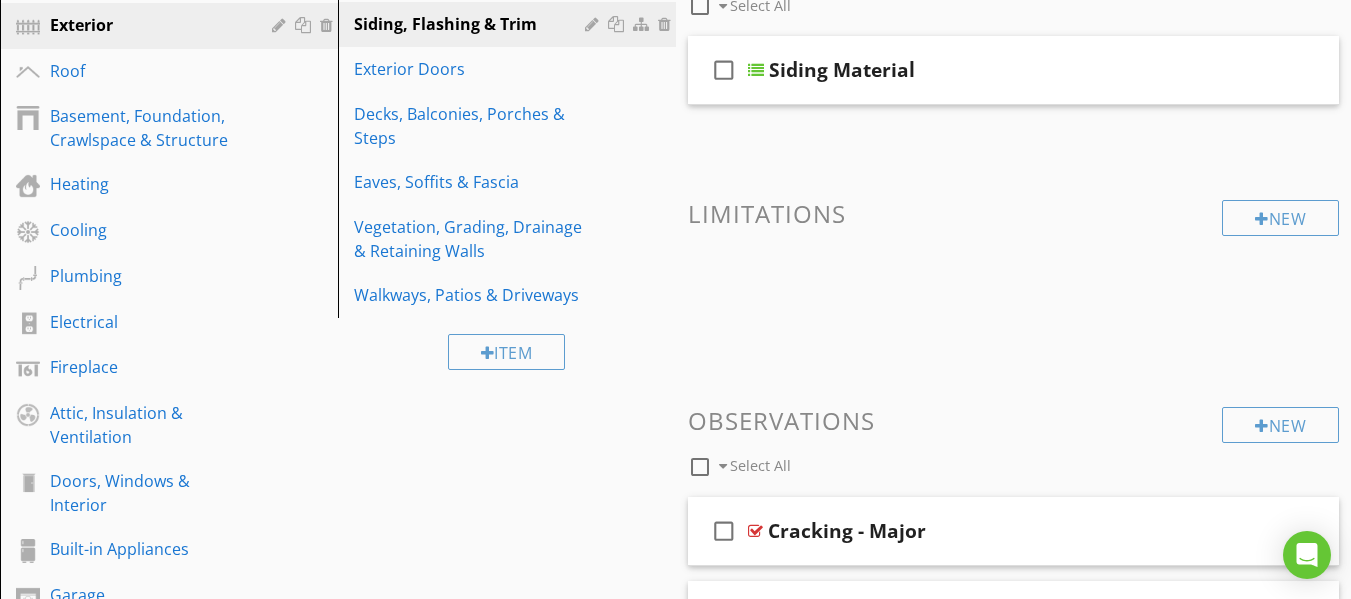 scroll, scrollTop: 279, scrollLeft: 0, axis: vertical 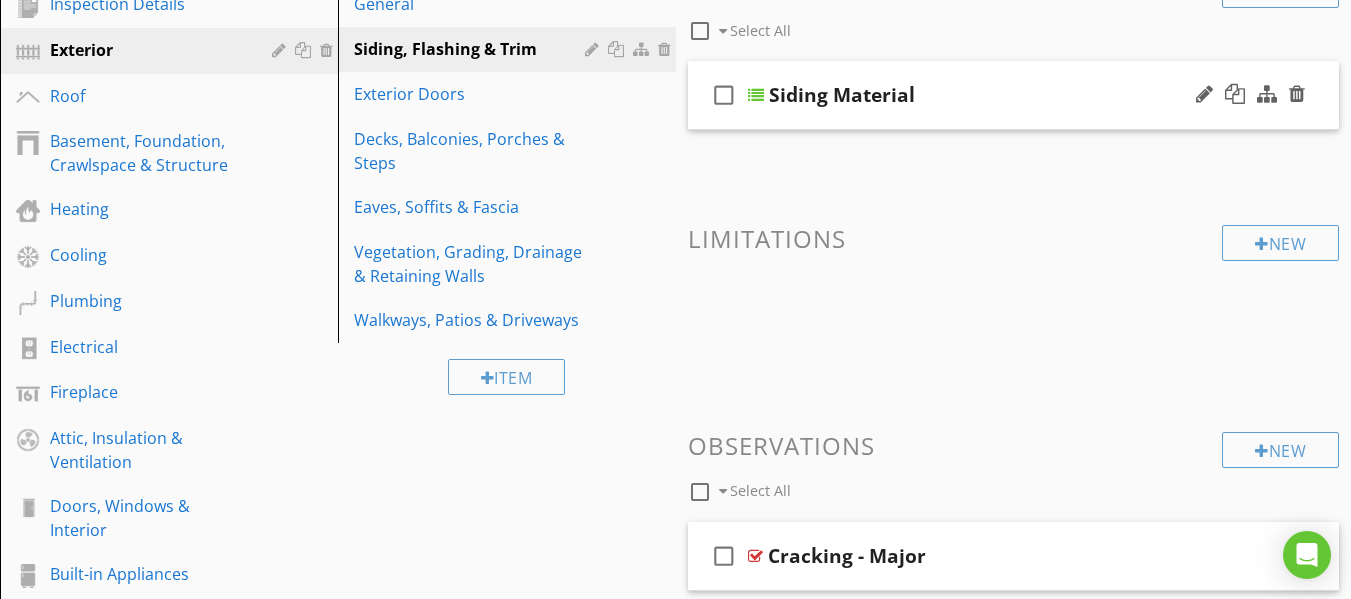 click at bounding box center (756, 95) 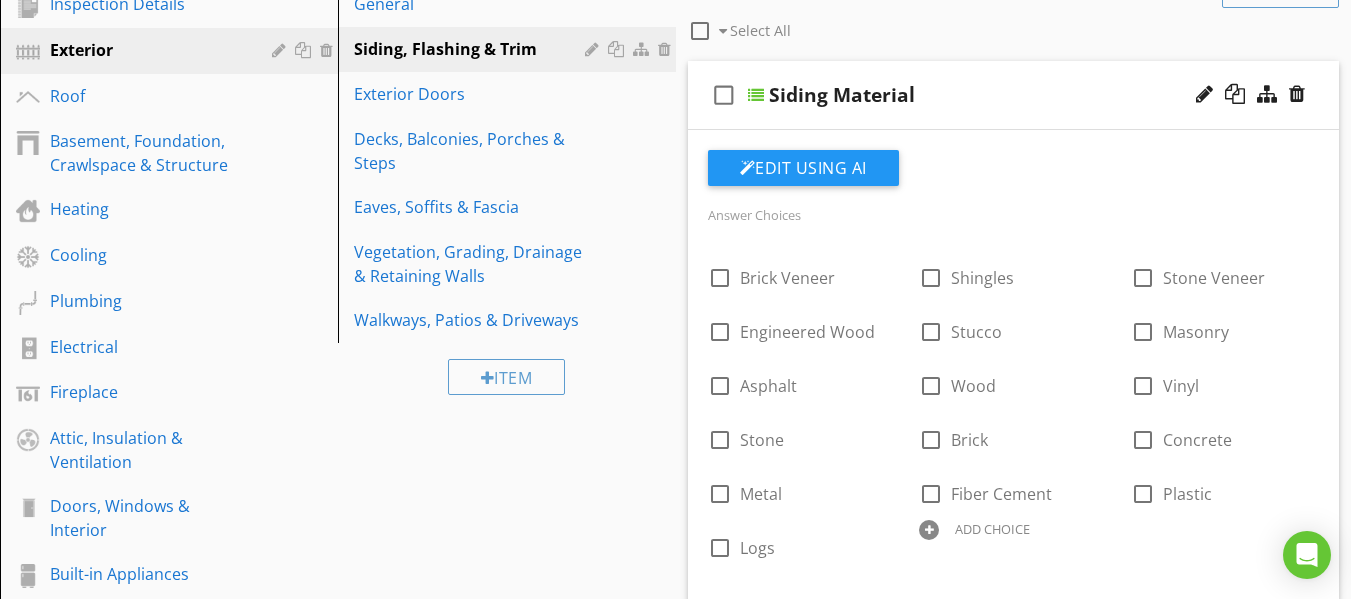 click at bounding box center (929, 530) 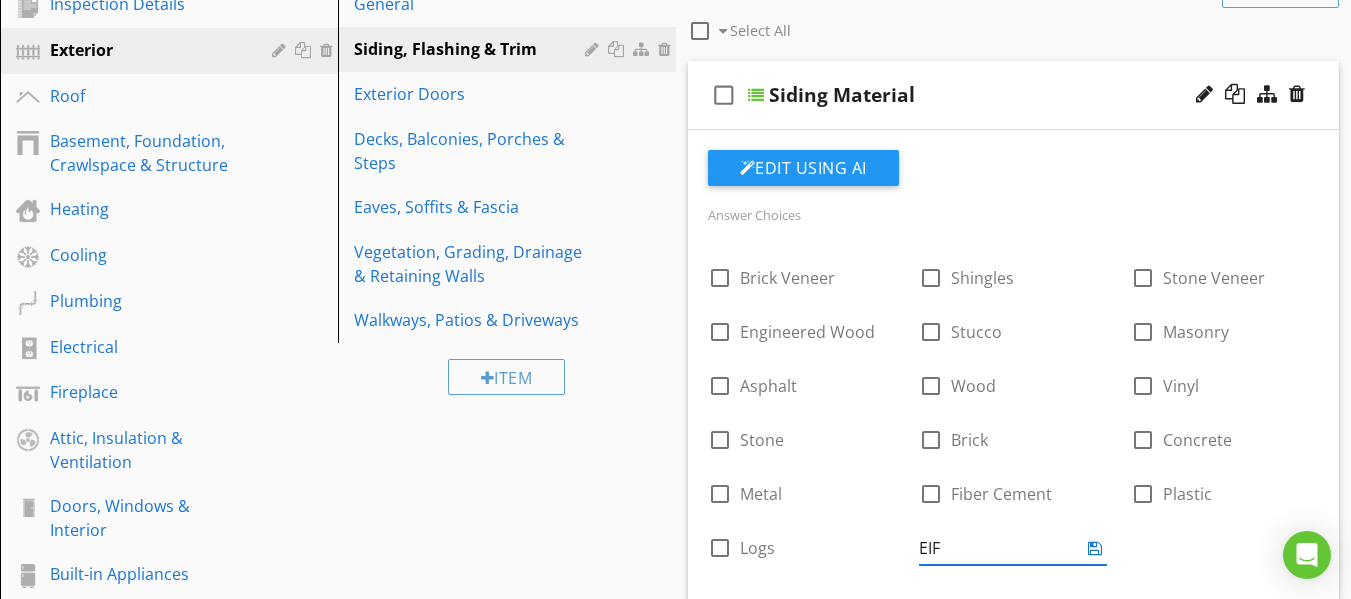 type on "EIFS" 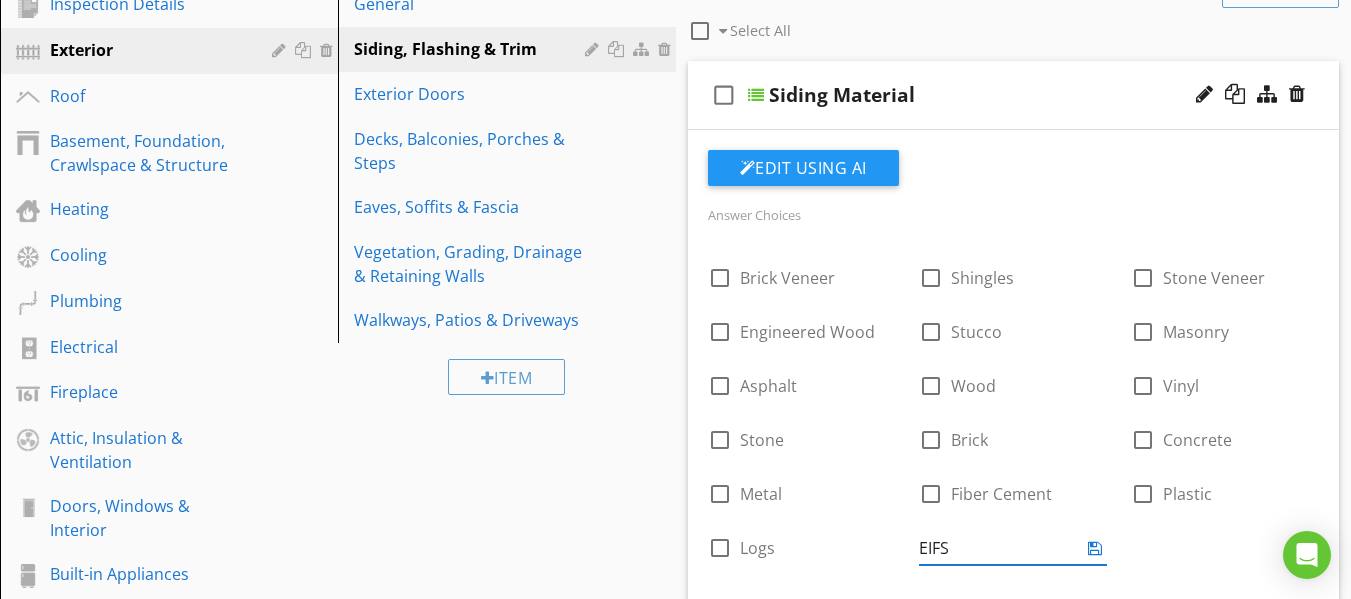 click at bounding box center [1095, 548] 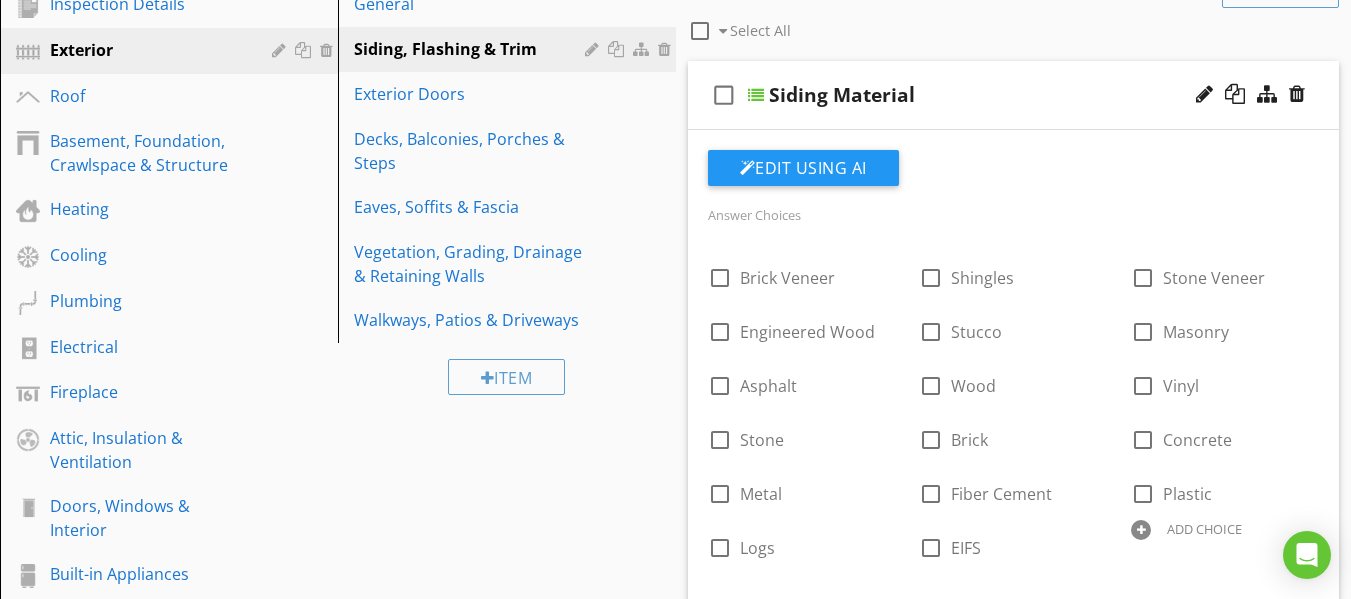 click on "Answer Choices   check_box_outline_blank Brick Veneer   check_box_outline_blank Shingles   check_box_outline_blank Stone Veneer   check_box_outline_blank Engineered Wood   check_box_outline_blank Stucco   check_box_outline_blank Masonry   check_box_outline_blank Asphalt   check_box_outline_blank Wood   check_box_outline_blank Vinyl   check_box_outline_blank Stone   check_box_outline_blank Brick   check_box_outline_blank Concrete   check_box_outline_blank Metal   check_box_outline_blank Fiber Cement   check_box_outline_blank Plastic   check_box_outline_blank Logs   check_box_outline_blank EIFS         ADD CHOICE" at bounding box center (1014, 396) 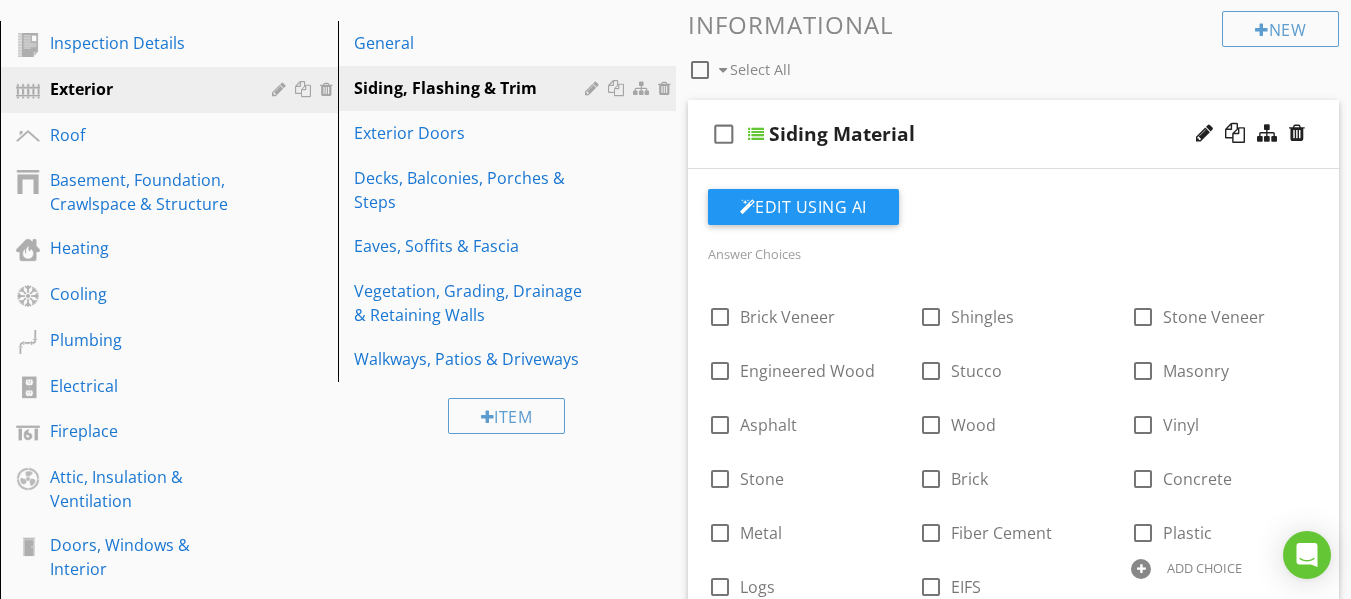 scroll, scrollTop: 239, scrollLeft: 0, axis: vertical 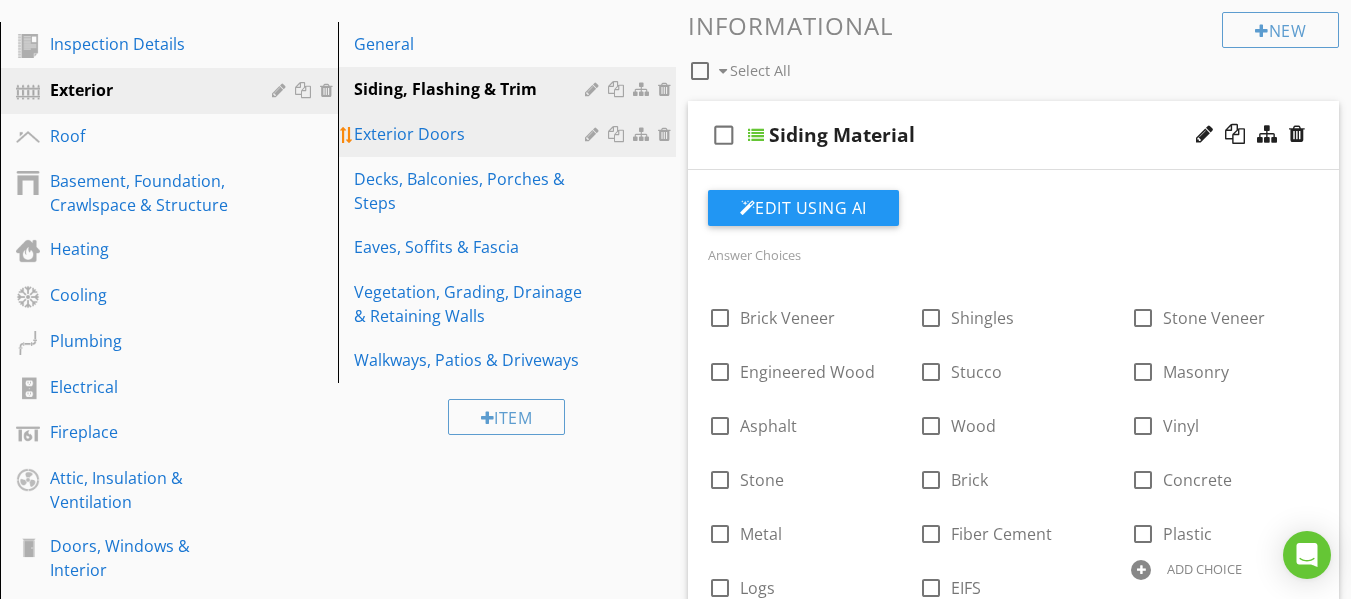 click on "Exterior Doors" at bounding box center [472, 134] 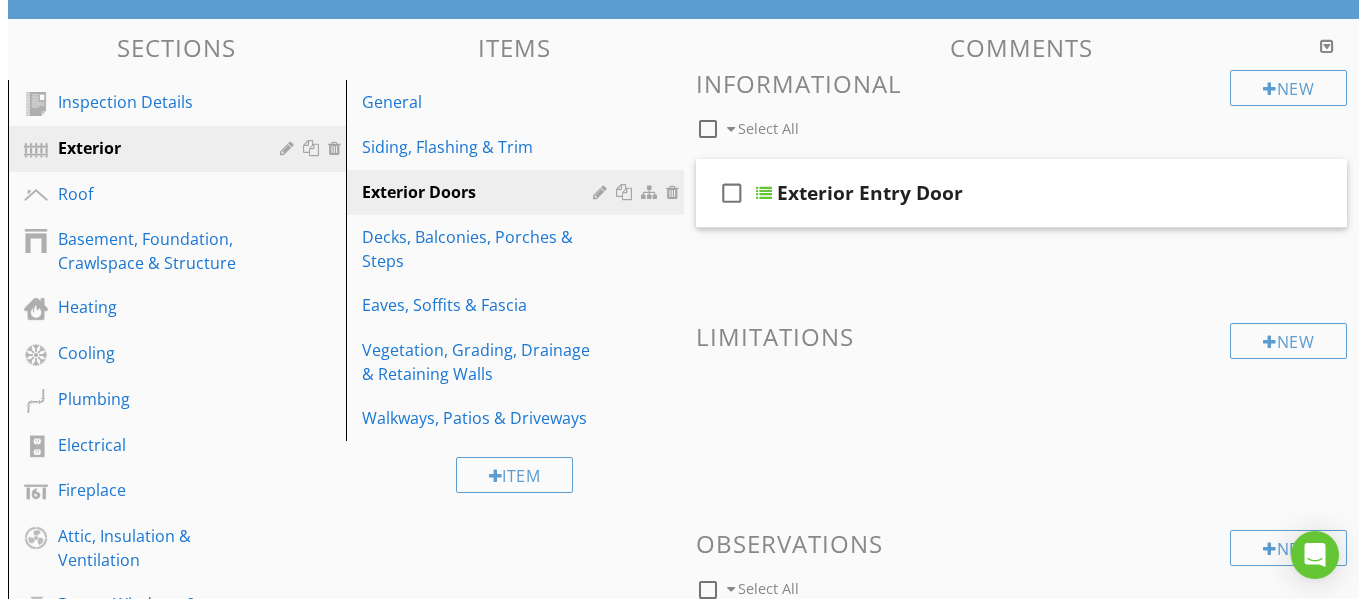 scroll, scrollTop: 179, scrollLeft: 0, axis: vertical 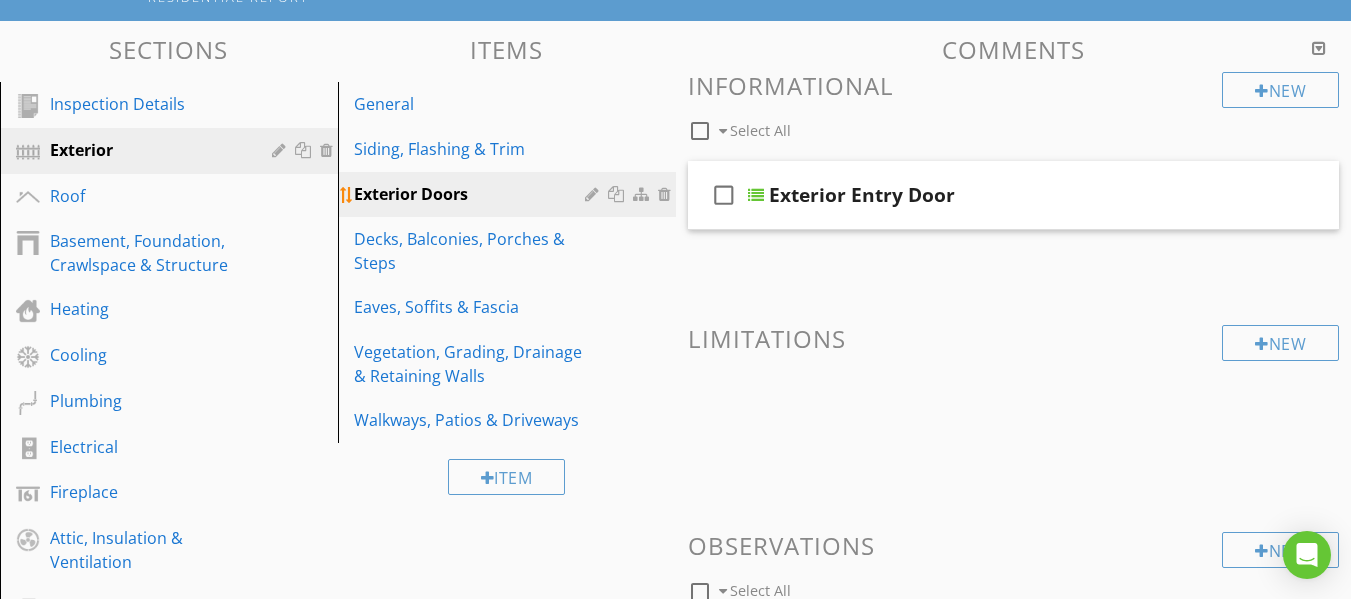 click at bounding box center (594, 194) 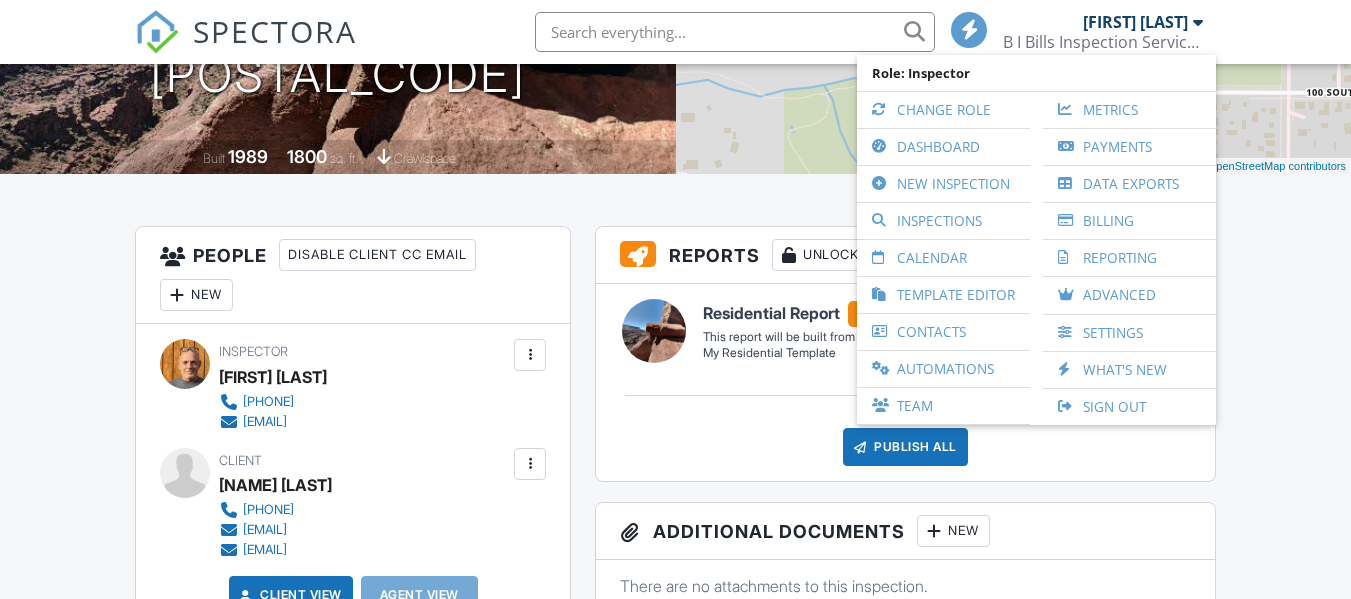 scroll, scrollTop: 360, scrollLeft: 0, axis: vertical 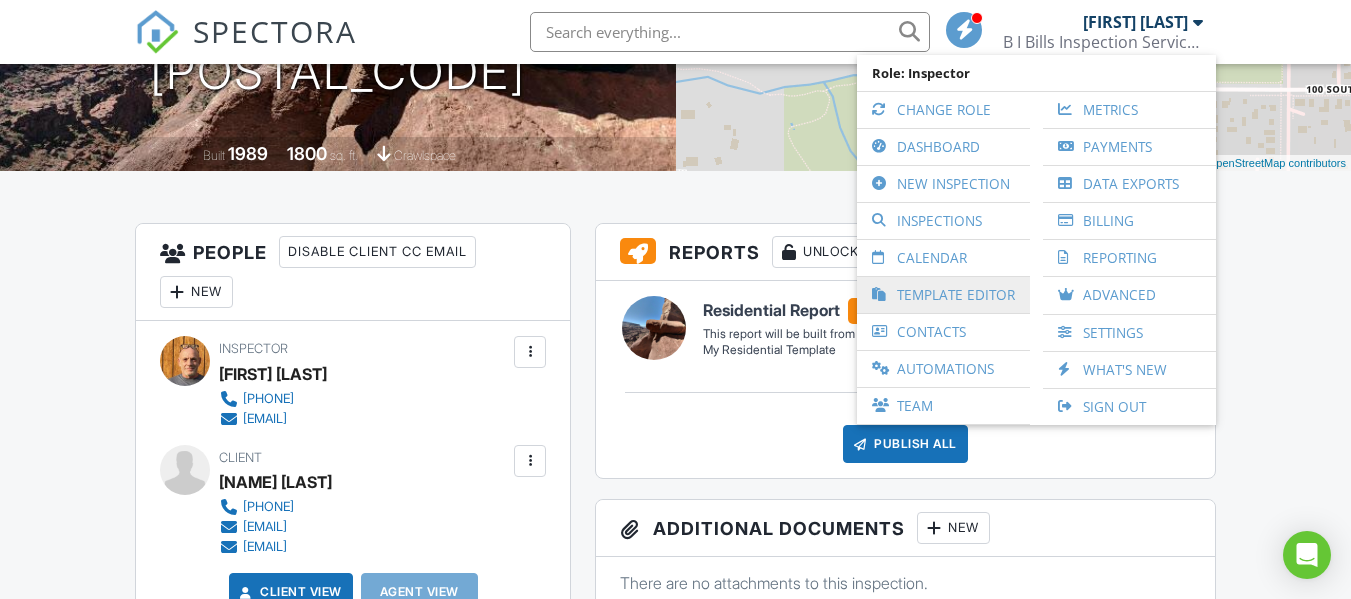 click on "Template Editor" at bounding box center (943, 295) 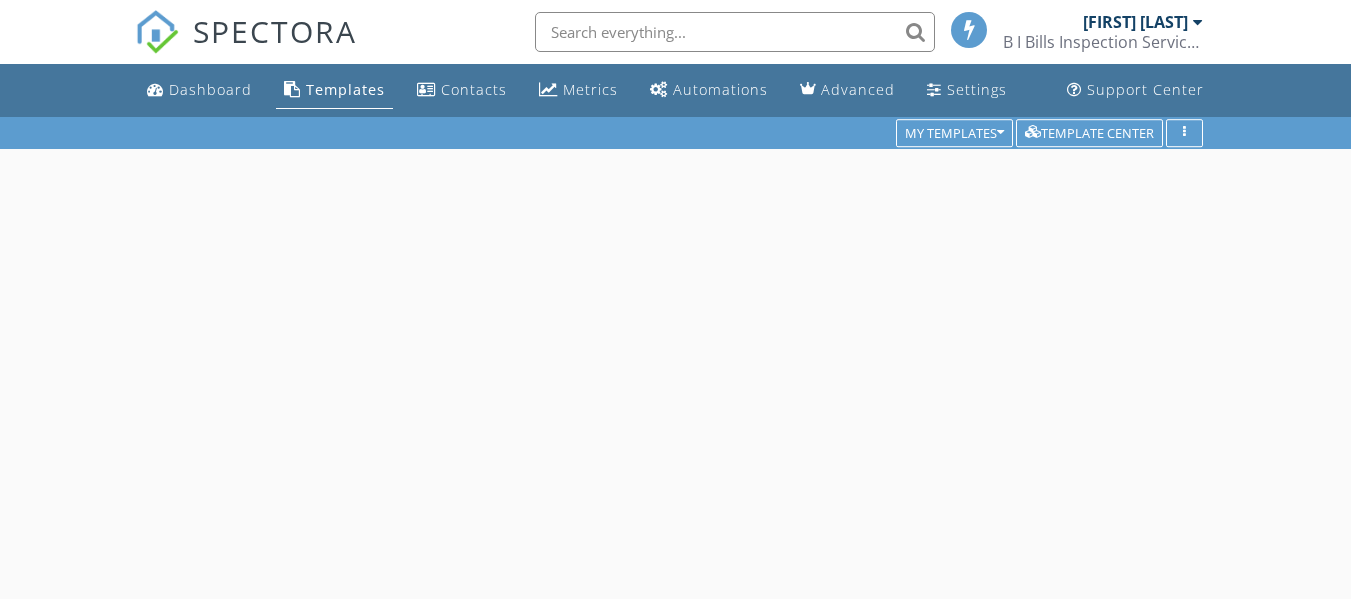 scroll, scrollTop: 0, scrollLeft: 0, axis: both 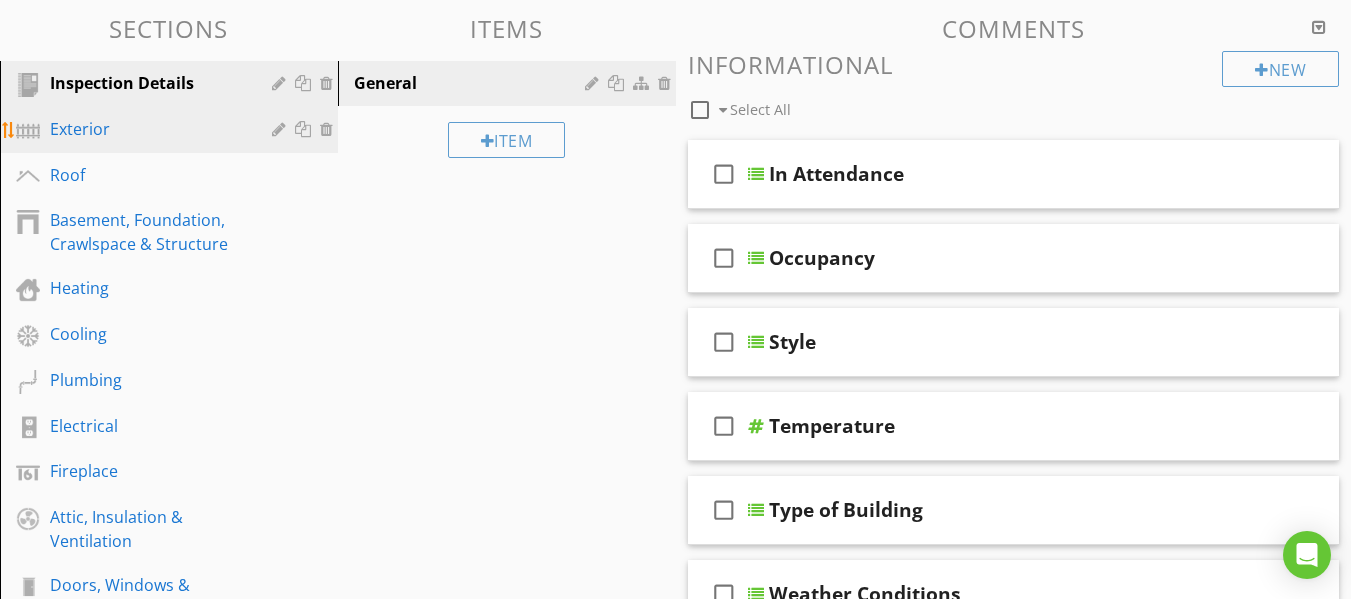 click on "Exterior" at bounding box center (146, 129) 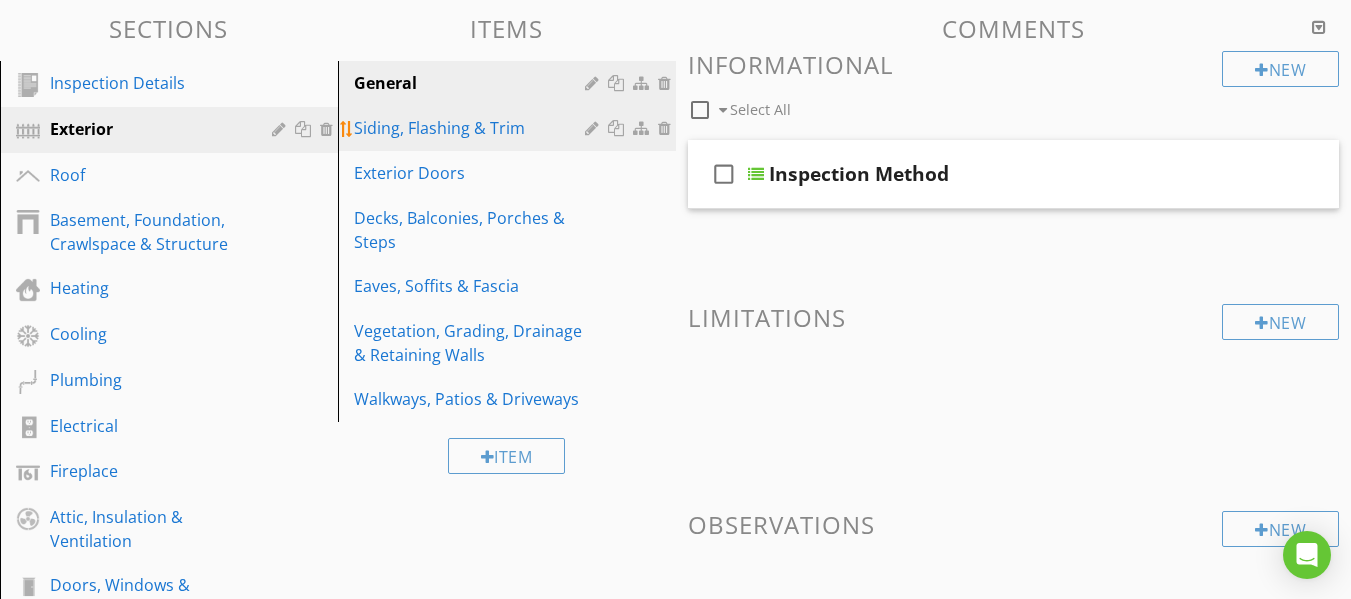 click on "Siding, Flashing & Trim" at bounding box center [472, 128] 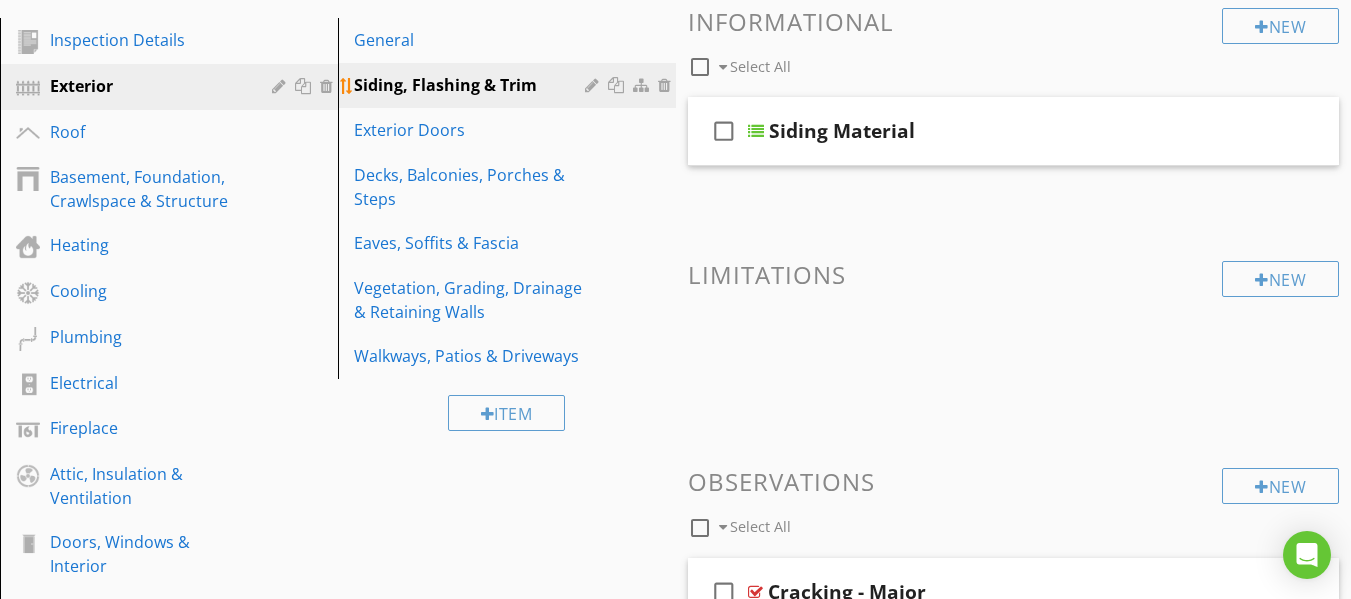scroll, scrollTop: 240, scrollLeft: 0, axis: vertical 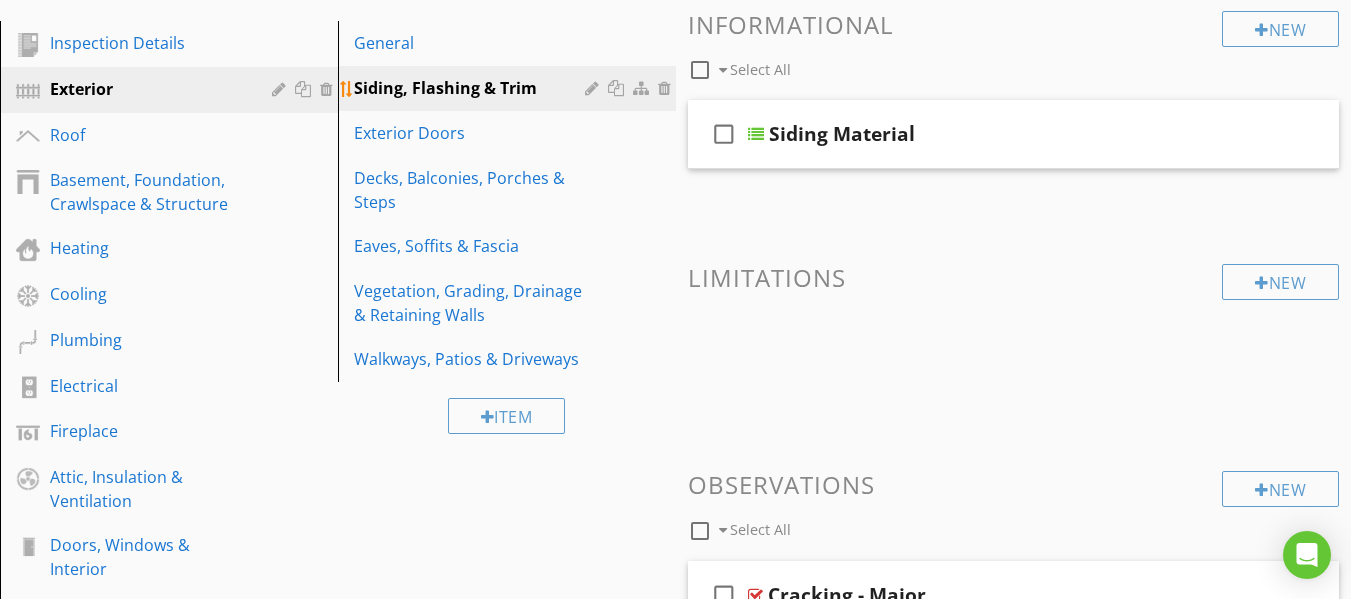 click on "Exterior Doors" at bounding box center [472, 133] 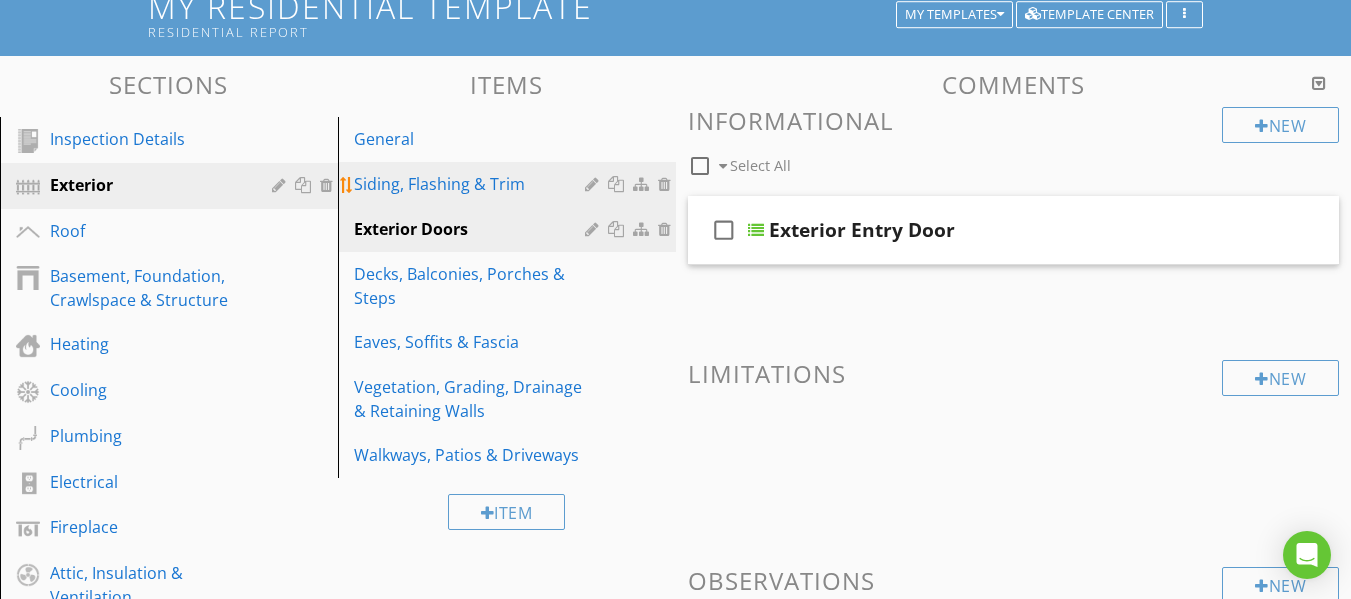 scroll, scrollTop: 139, scrollLeft: 0, axis: vertical 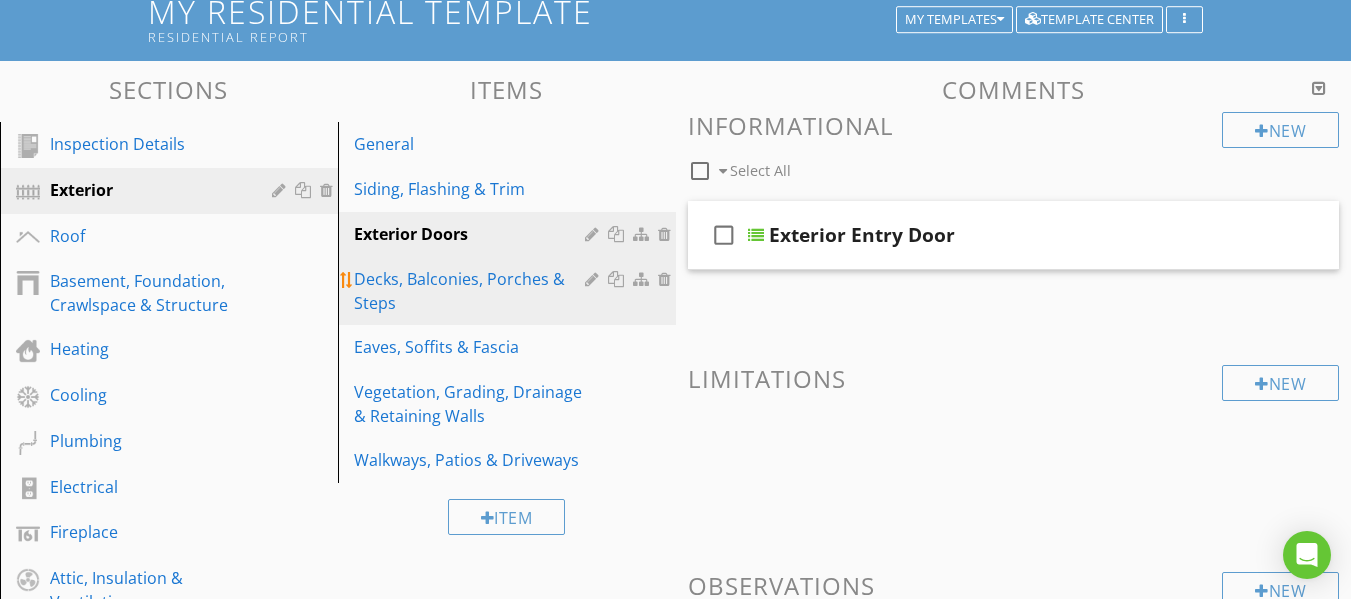 click on "Decks, Balconies, Porches & Steps" at bounding box center [472, 291] 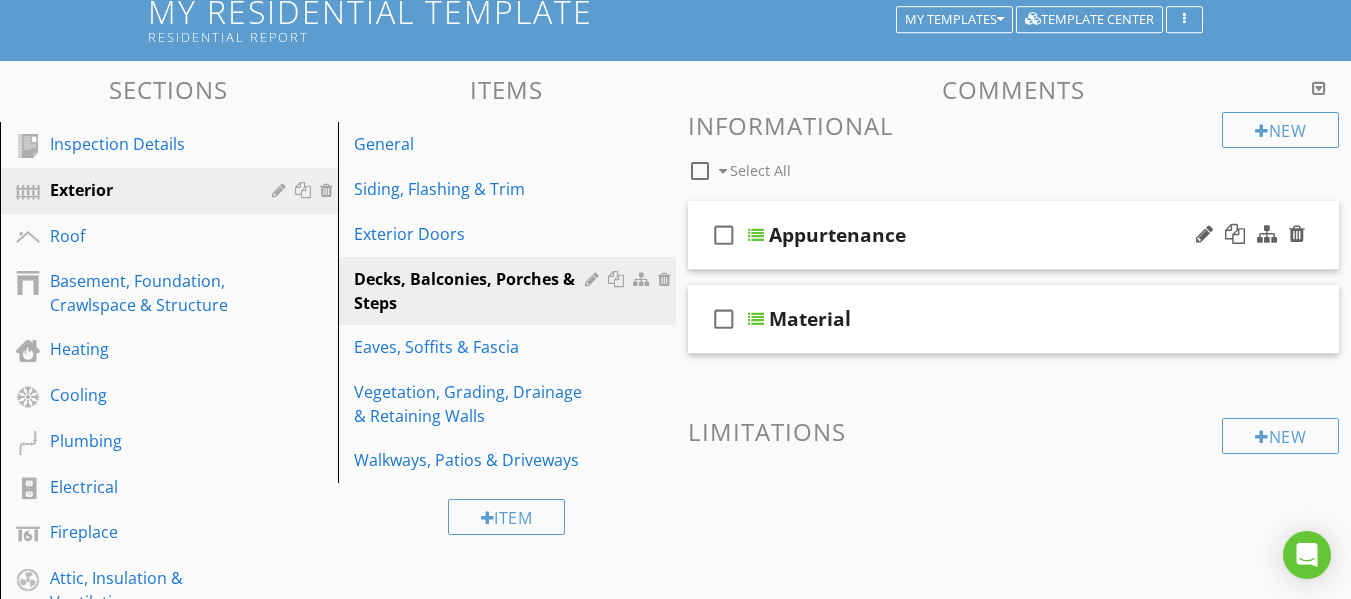 click on "Appurtenance" at bounding box center [837, 235] 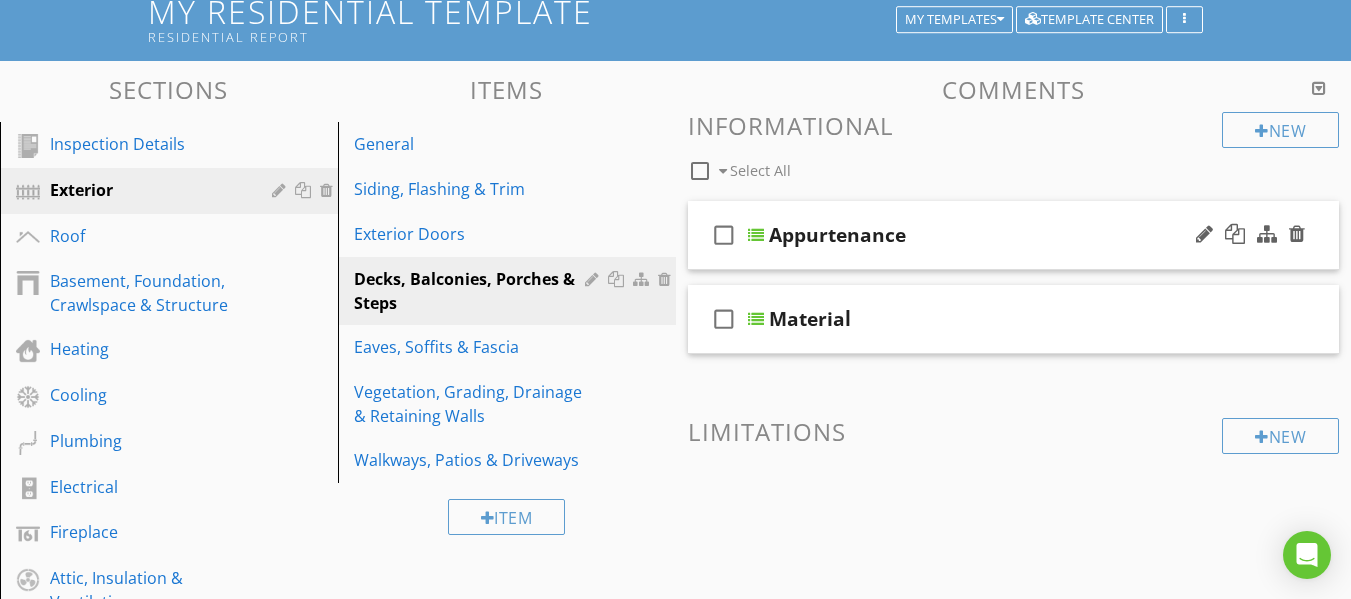 click at bounding box center [756, 235] 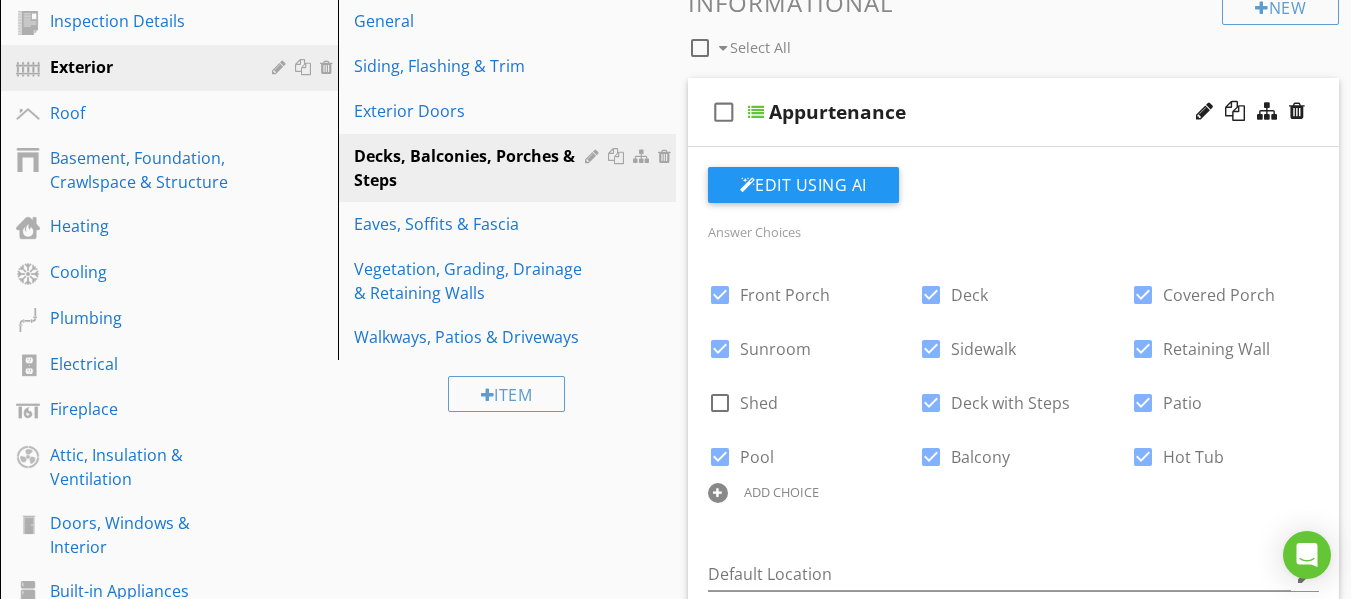 scroll, scrollTop: 259, scrollLeft: 0, axis: vertical 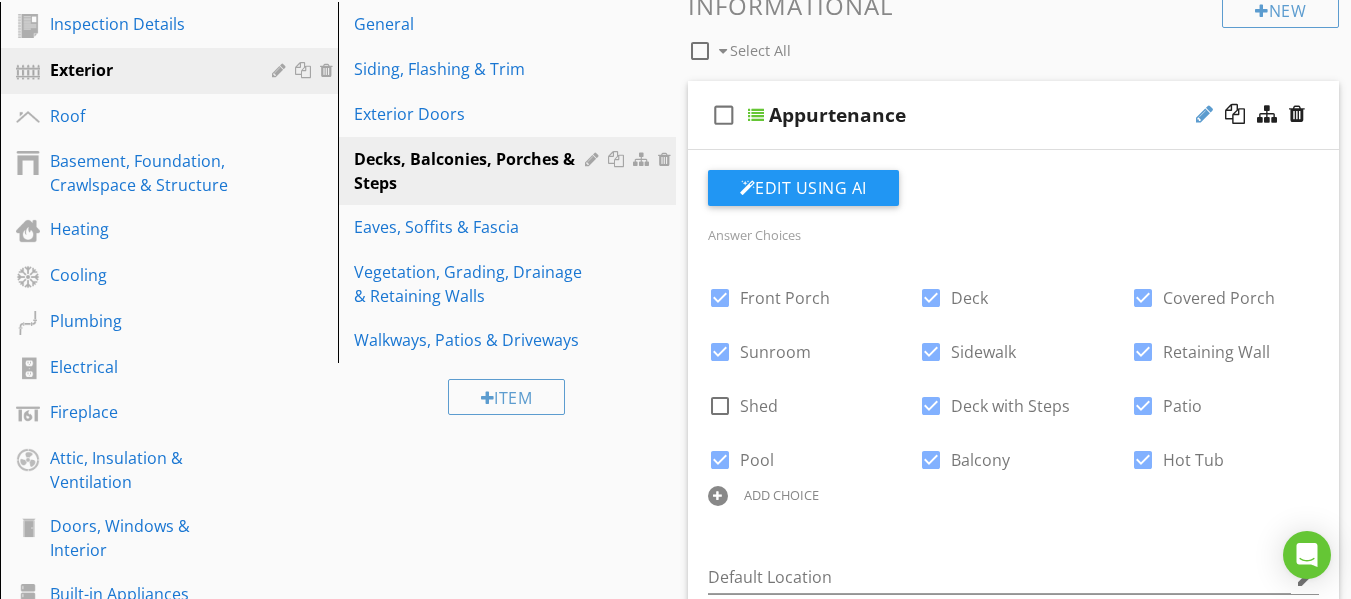 click at bounding box center [1204, 114] 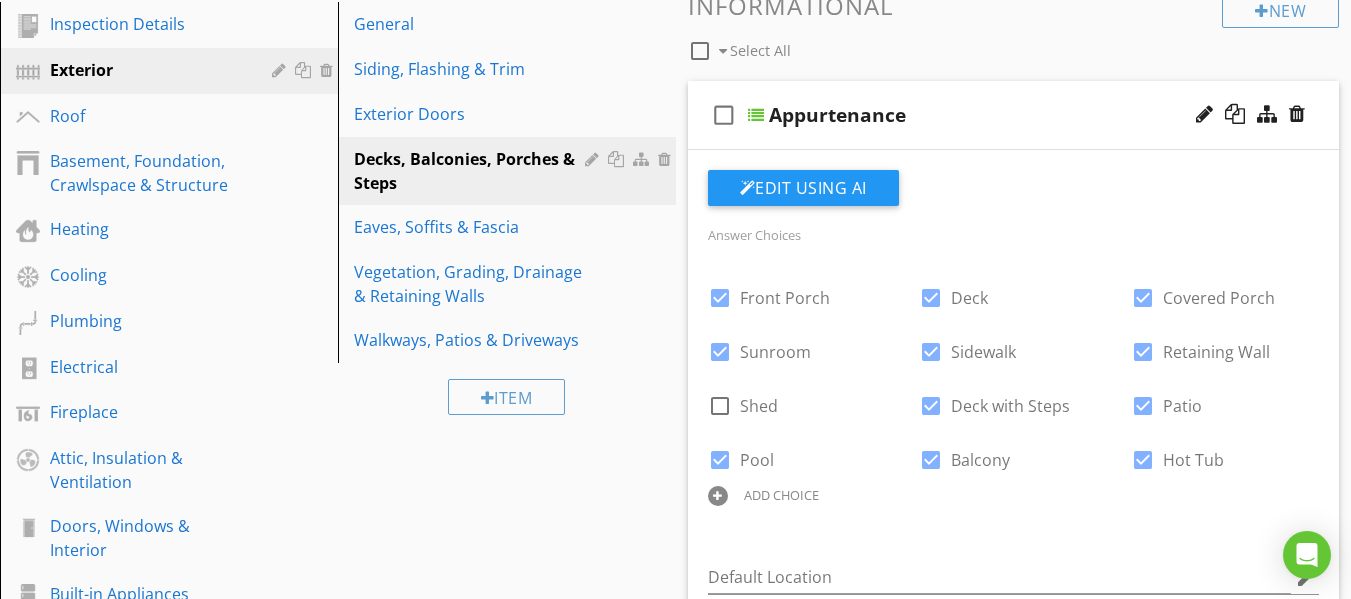 click on "Edit Using AI" at bounding box center [1014, 196] 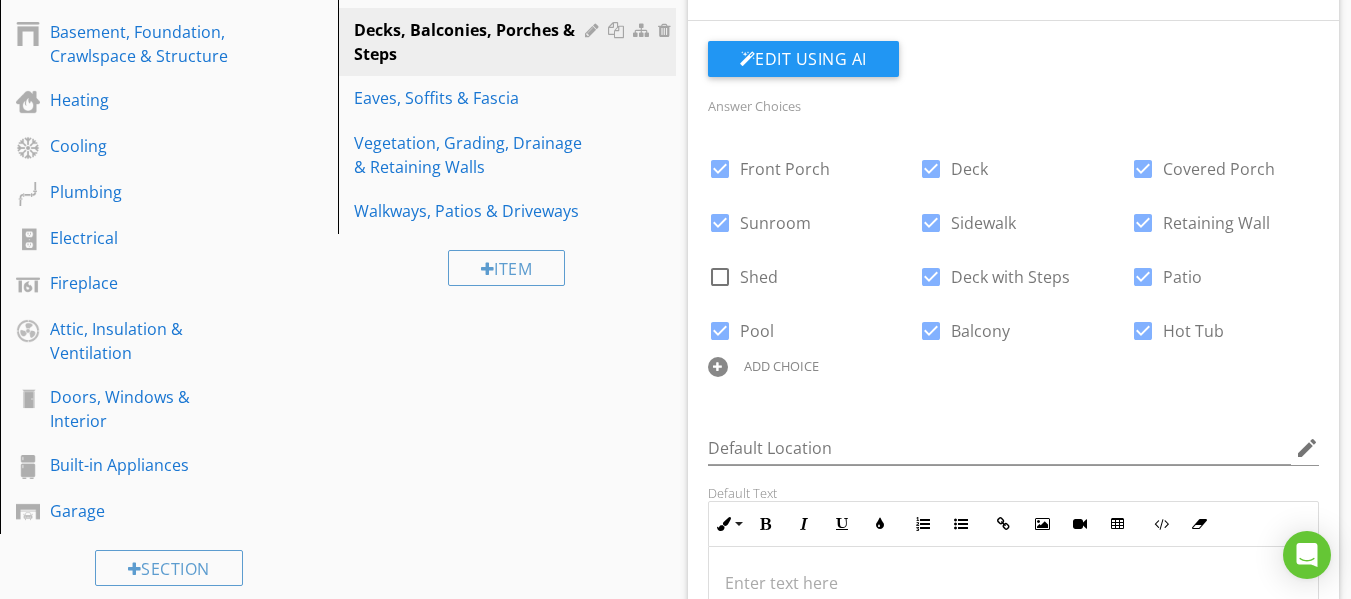 scroll, scrollTop: 339, scrollLeft: 0, axis: vertical 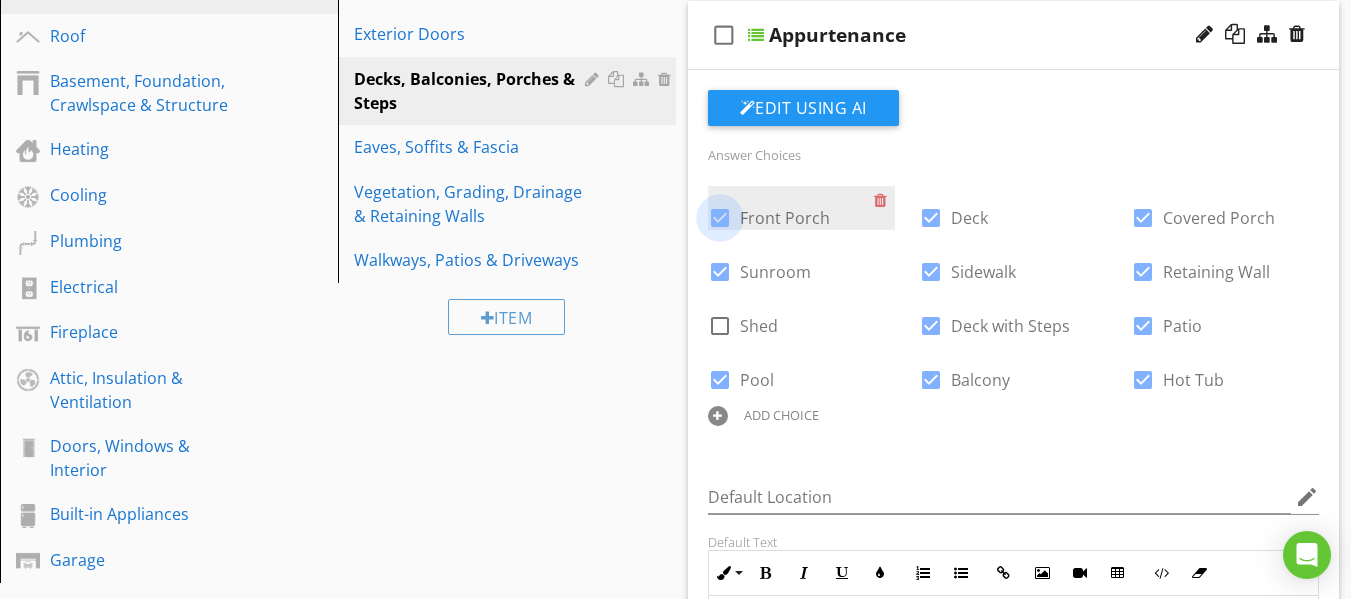 click at bounding box center [720, 218] 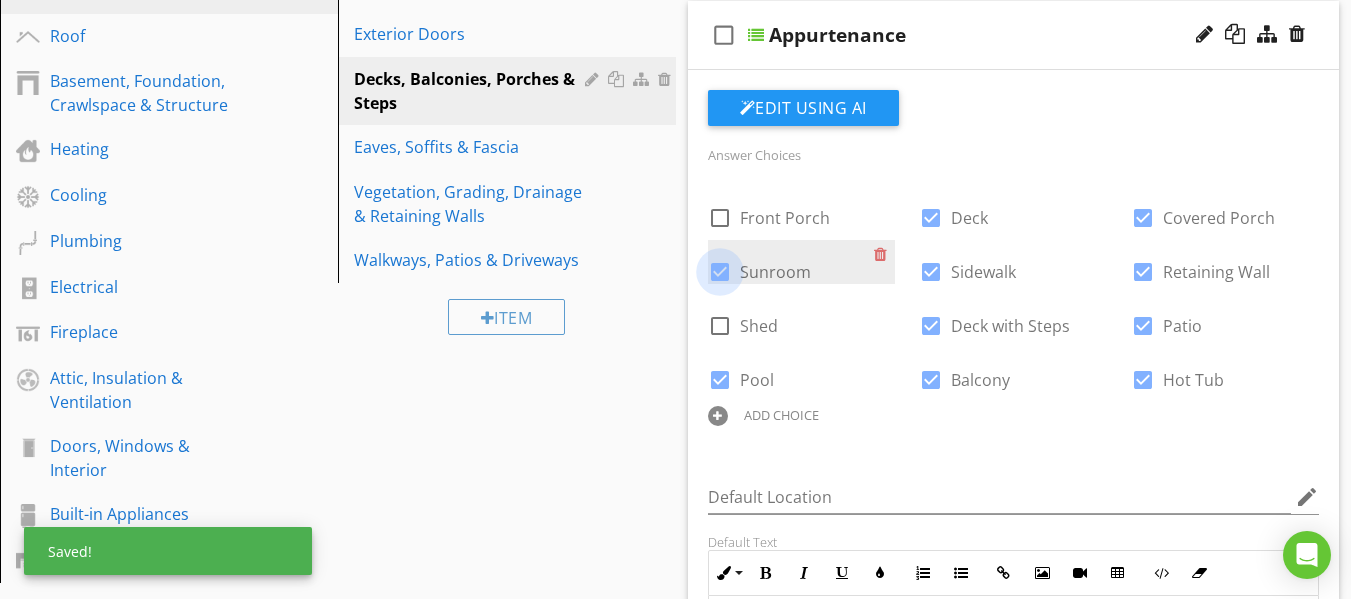 click at bounding box center [720, 272] 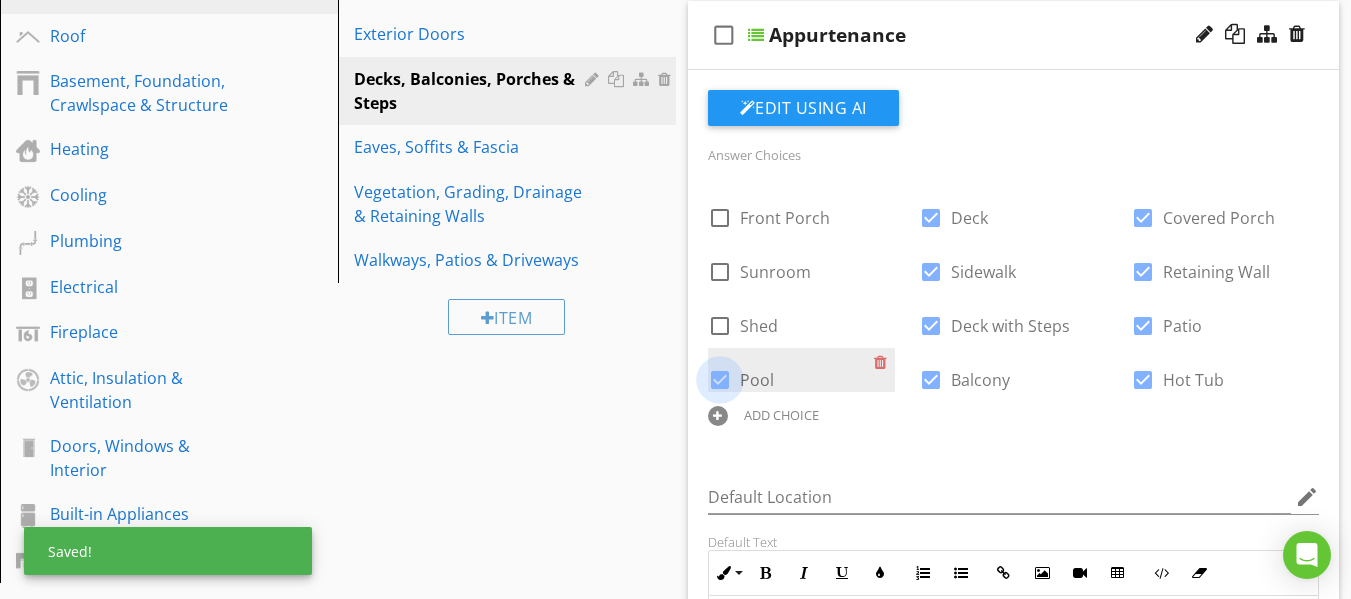 click at bounding box center [720, 380] 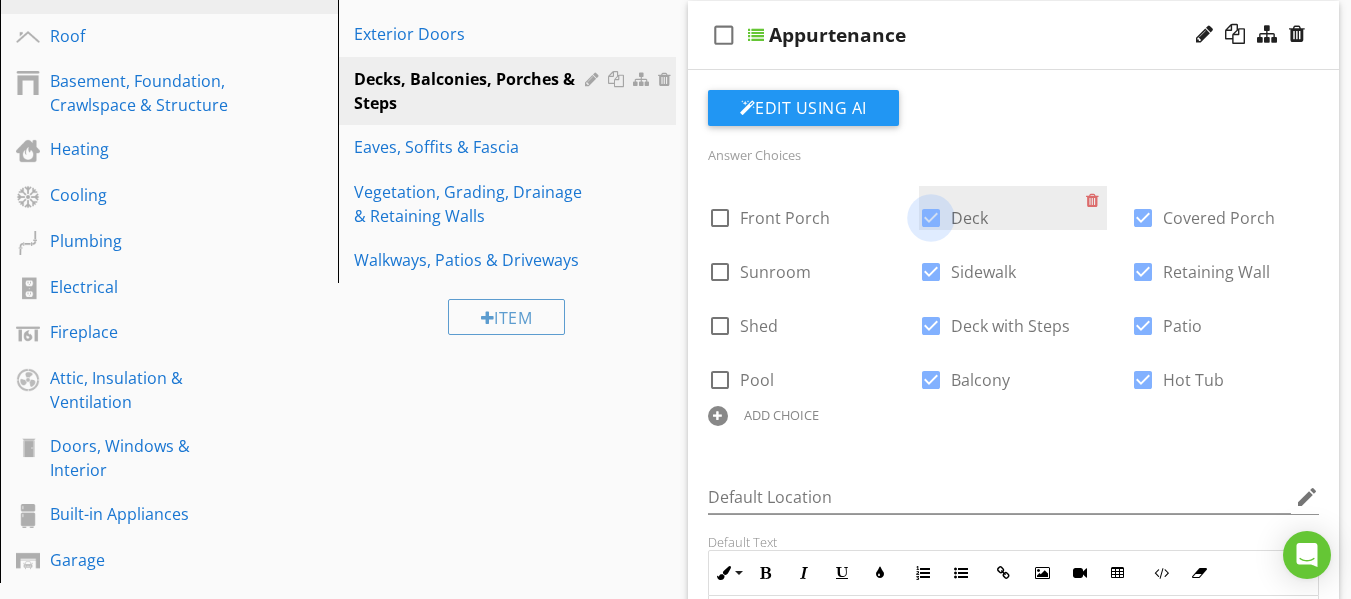 click at bounding box center [931, 218] 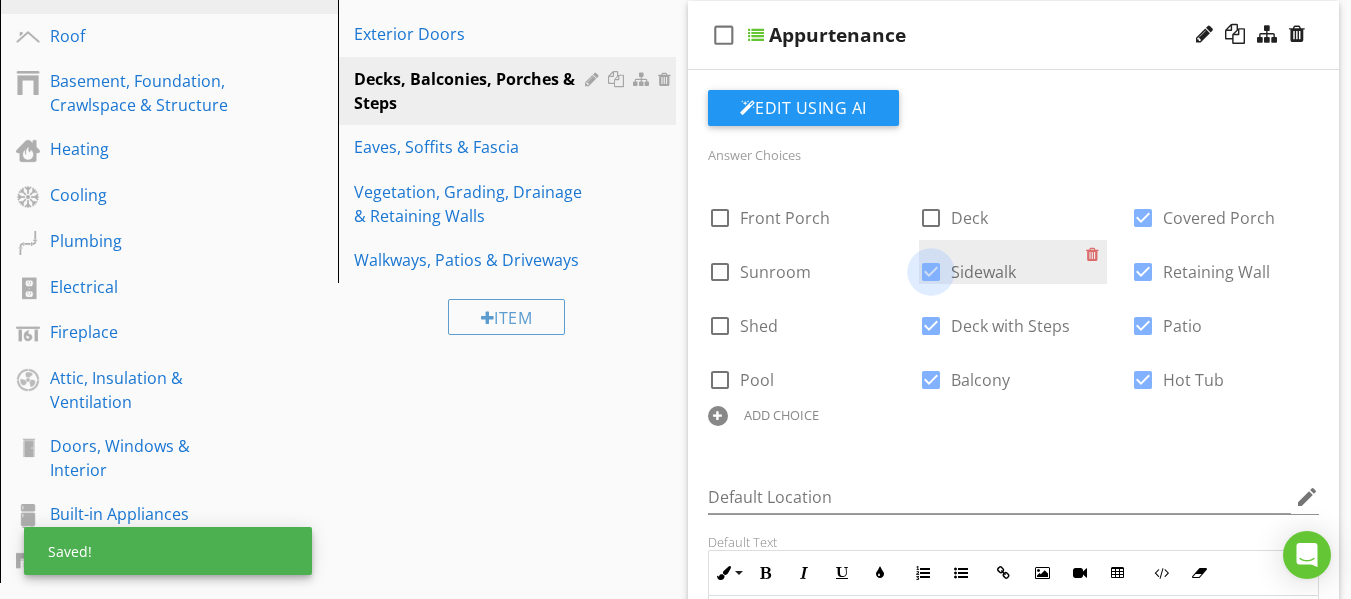 click at bounding box center (931, 272) 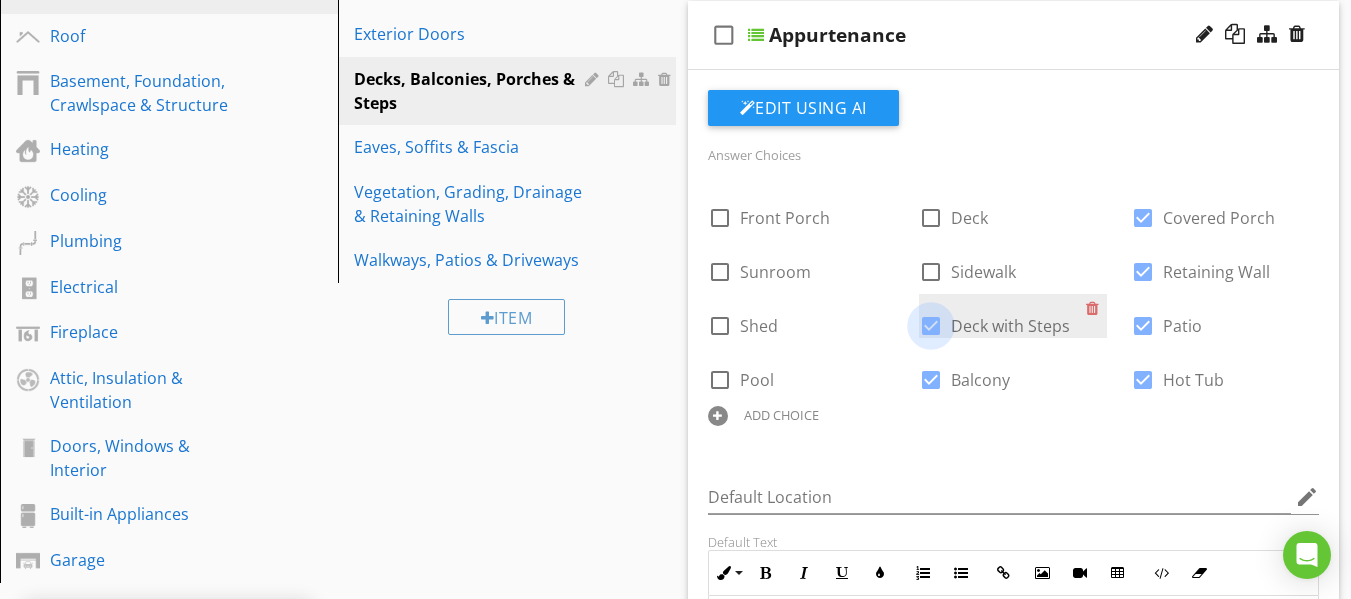 click at bounding box center (931, 326) 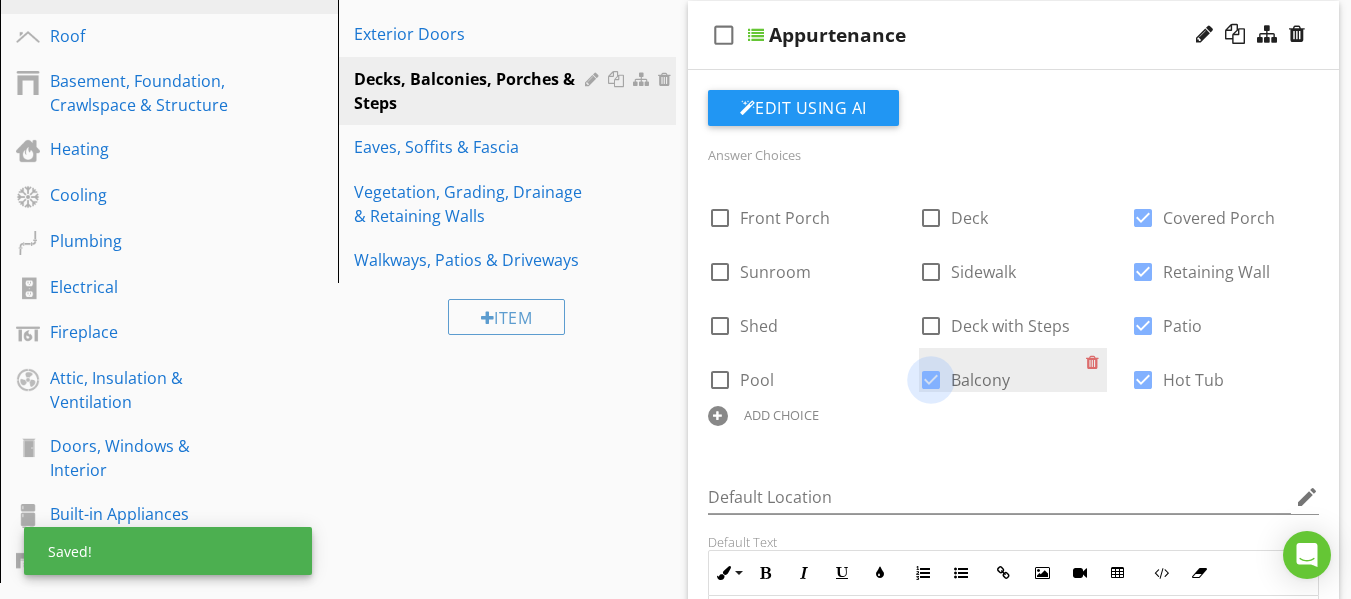 click at bounding box center [931, 380] 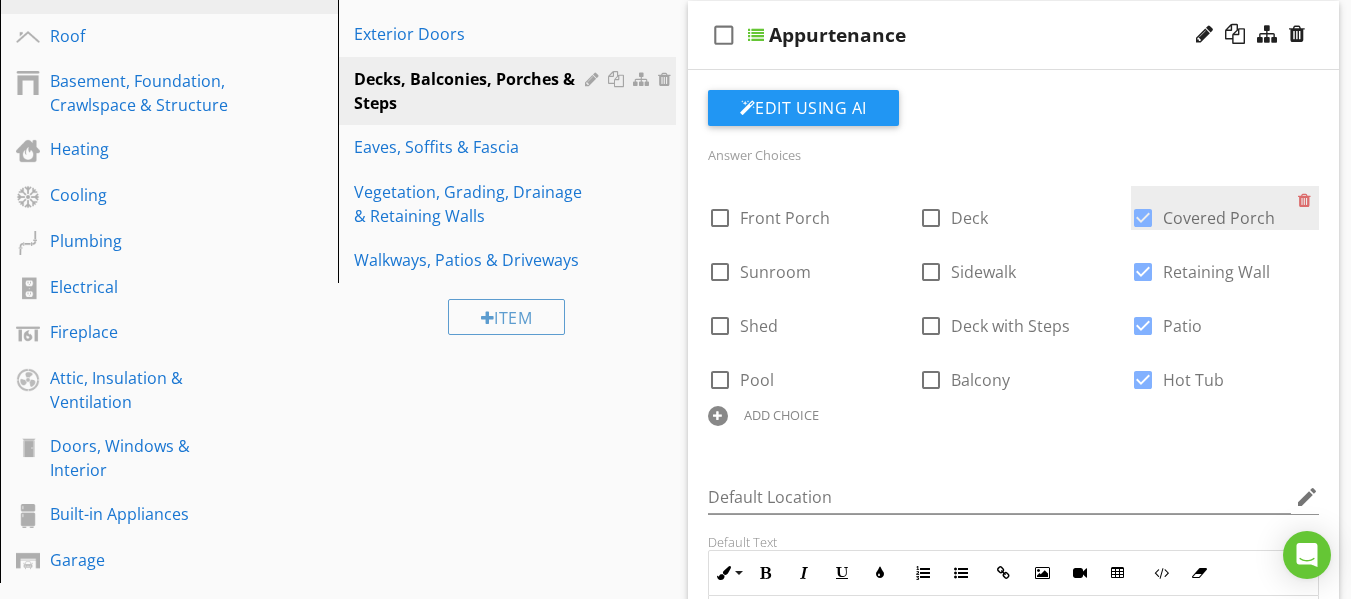 click at bounding box center [1143, 218] 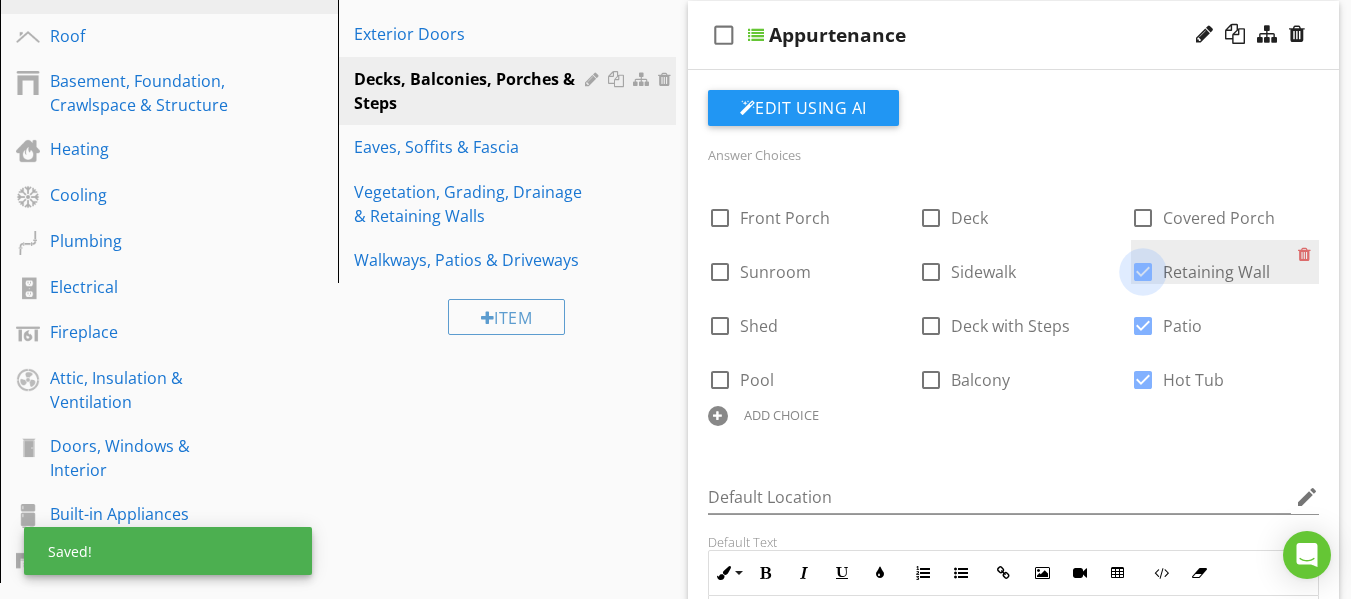 click at bounding box center (1143, 272) 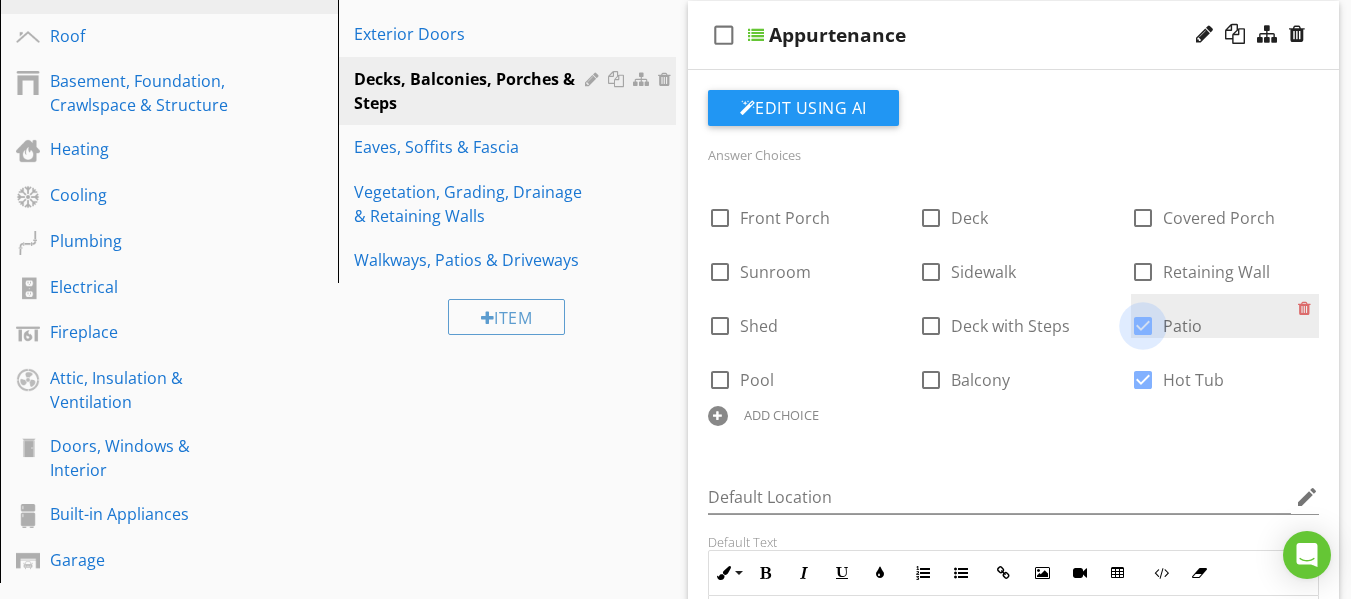 click at bounding box center (1143, 326) 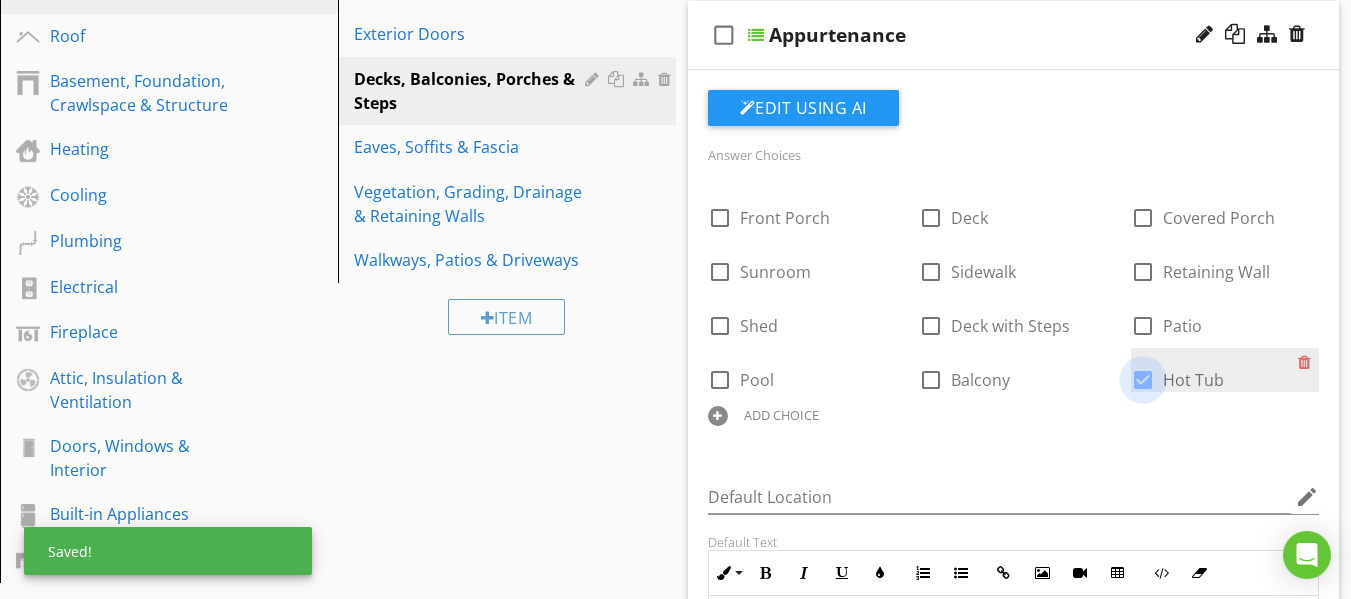 click at bounding box center (1143, 380) 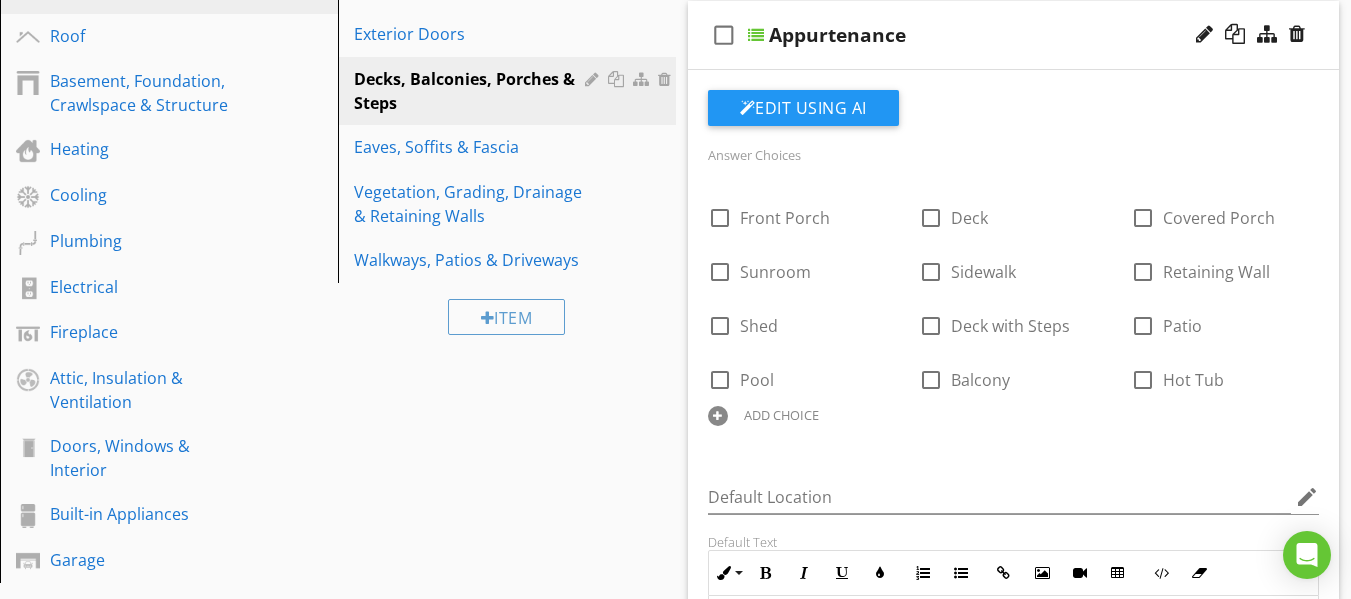 click on "Edit Using AI" at bounding box center (1014, 116) 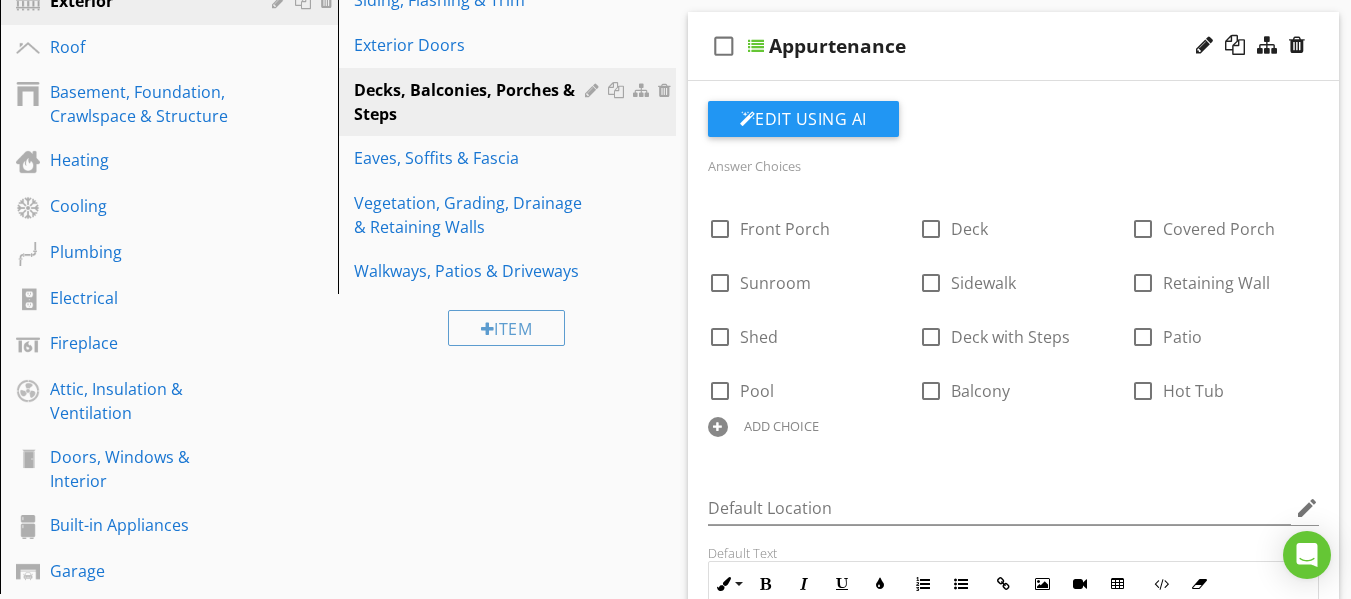 scroll, scrollTop: 325, scrollLeft: 0, axis: vertical 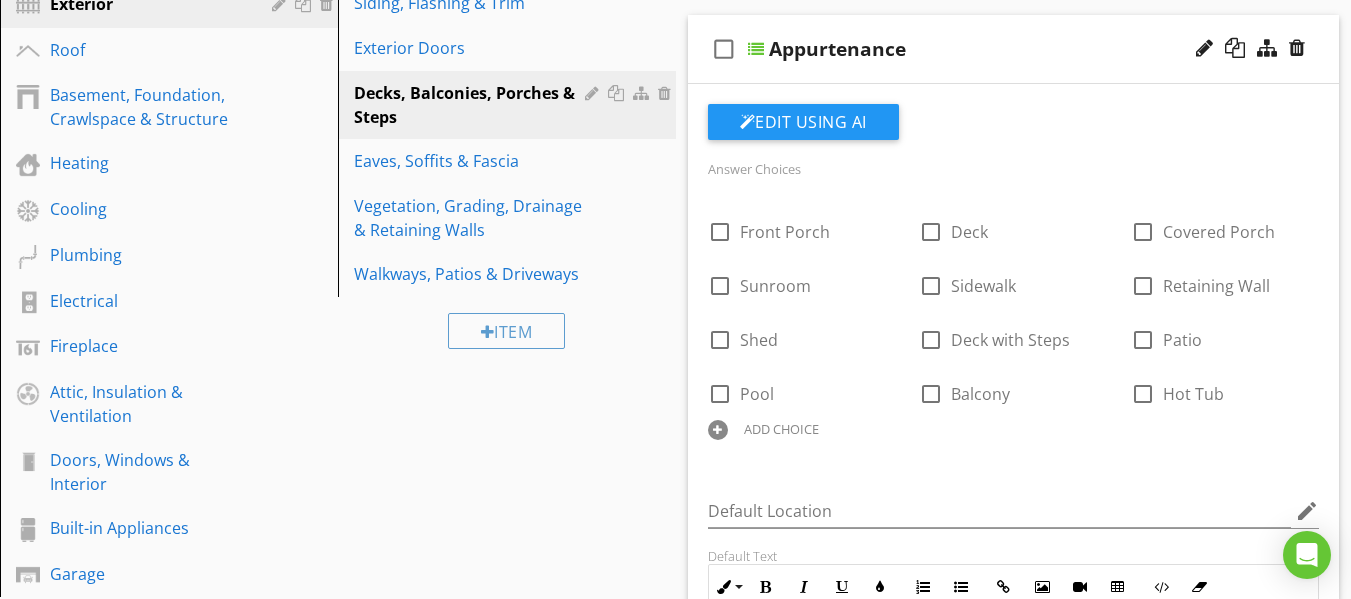 click at bounding box center [756, 49] 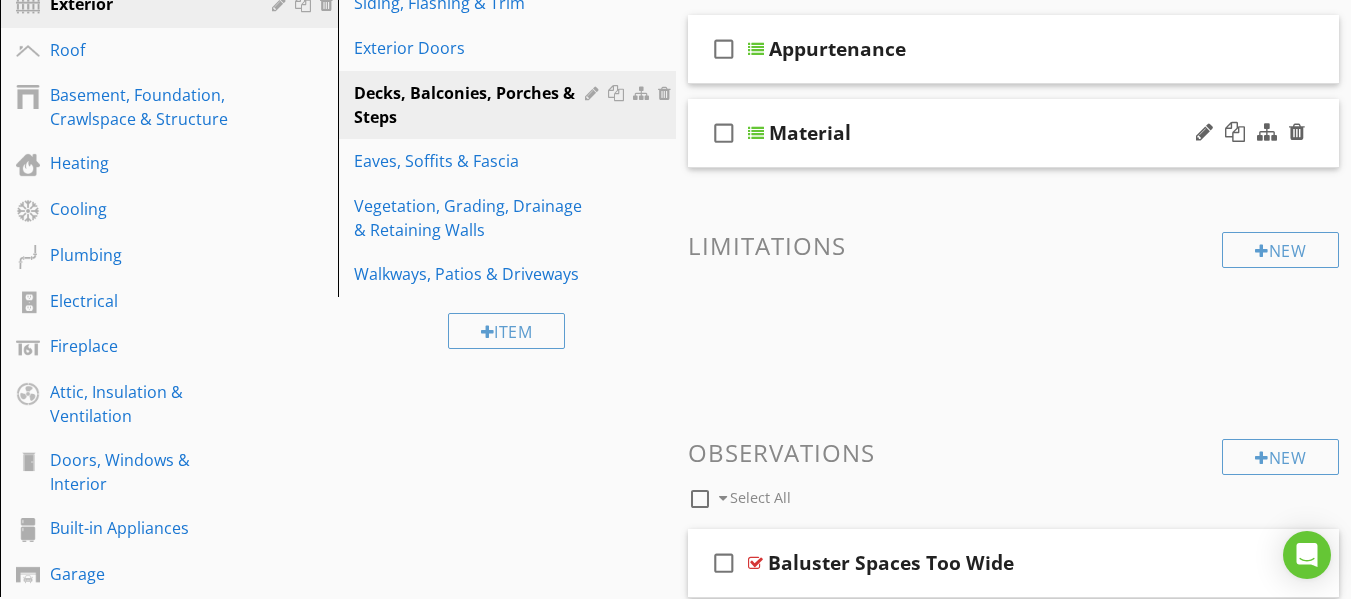 click at bounding box center (756, 133) 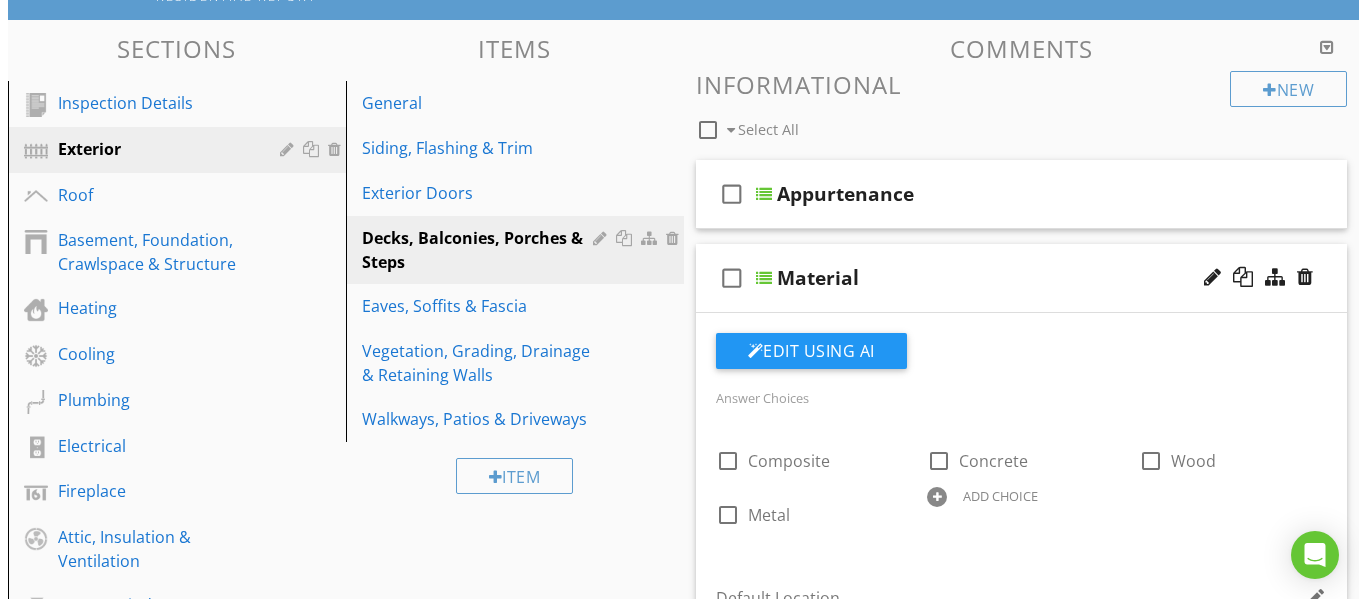 scroll, scrollTop: 183, scrollLeft: 0, axis: vertical 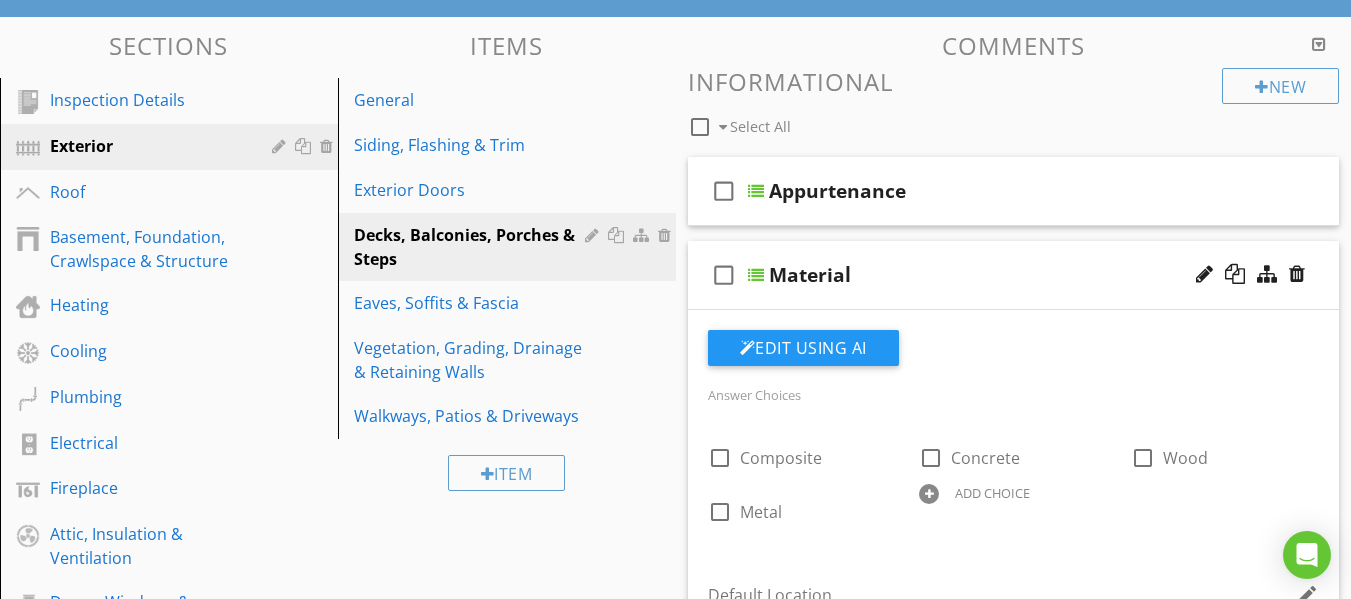 click on "check_box_outline_blank" at bounding box center (728, 275) 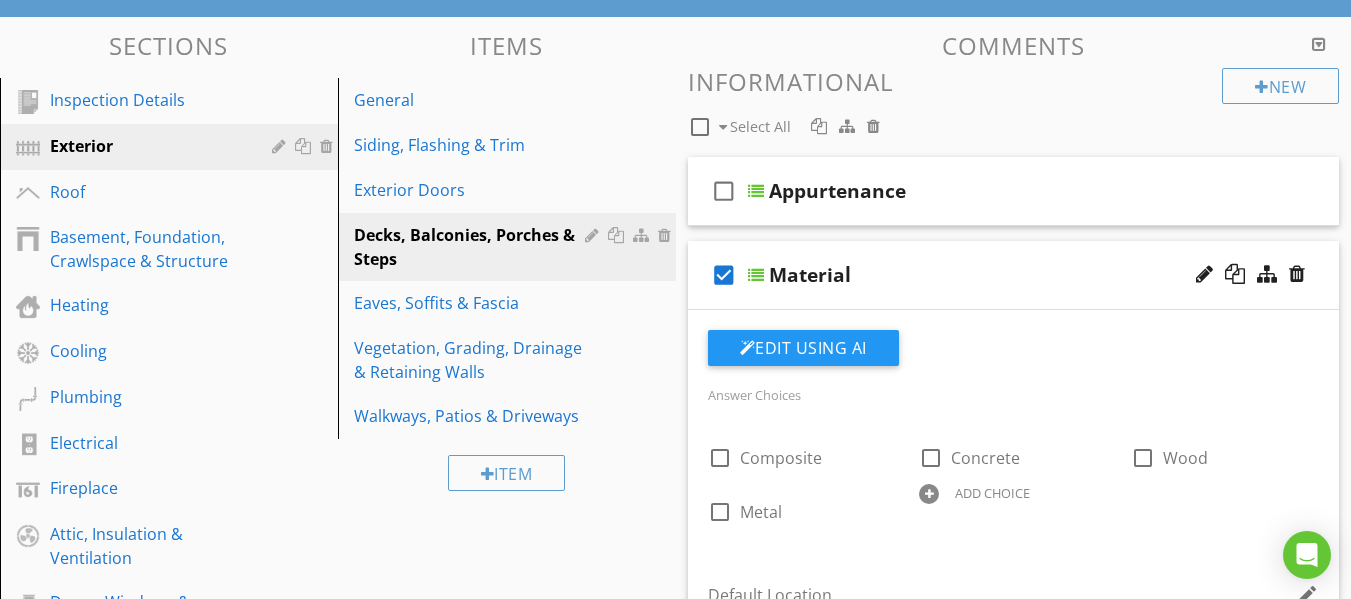 click at bounding box center [756, 275] 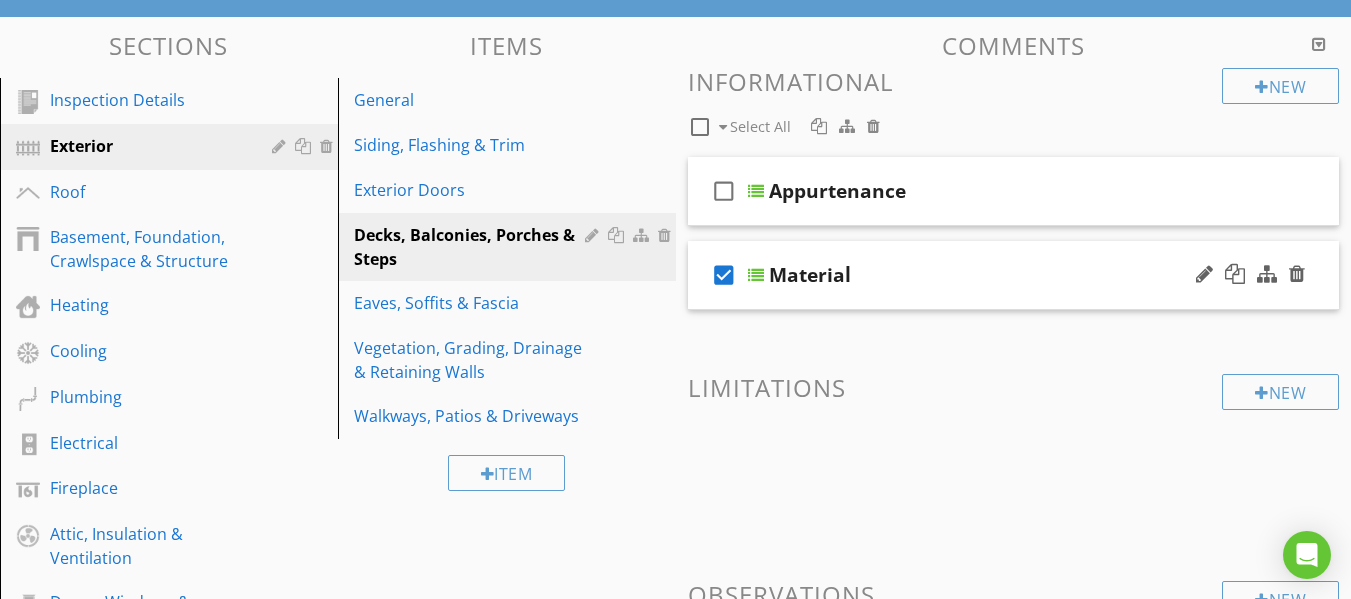 click on "check_box" at bounding box center (724, 275) 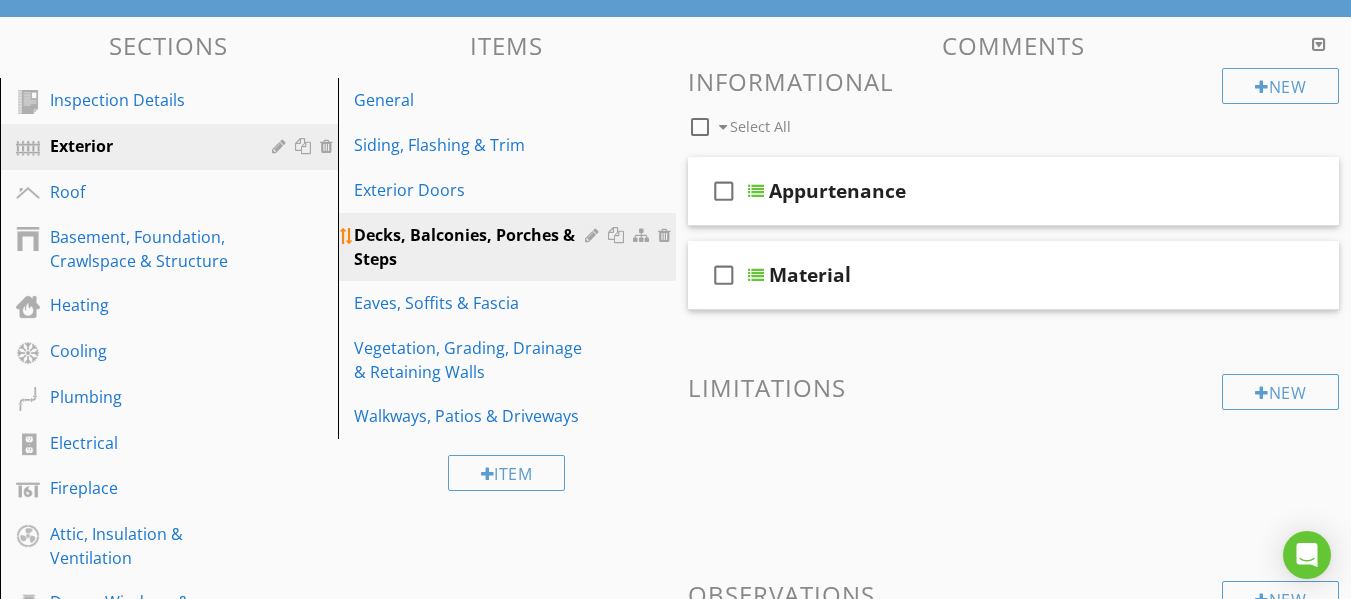click at bounding box center (594, 235) 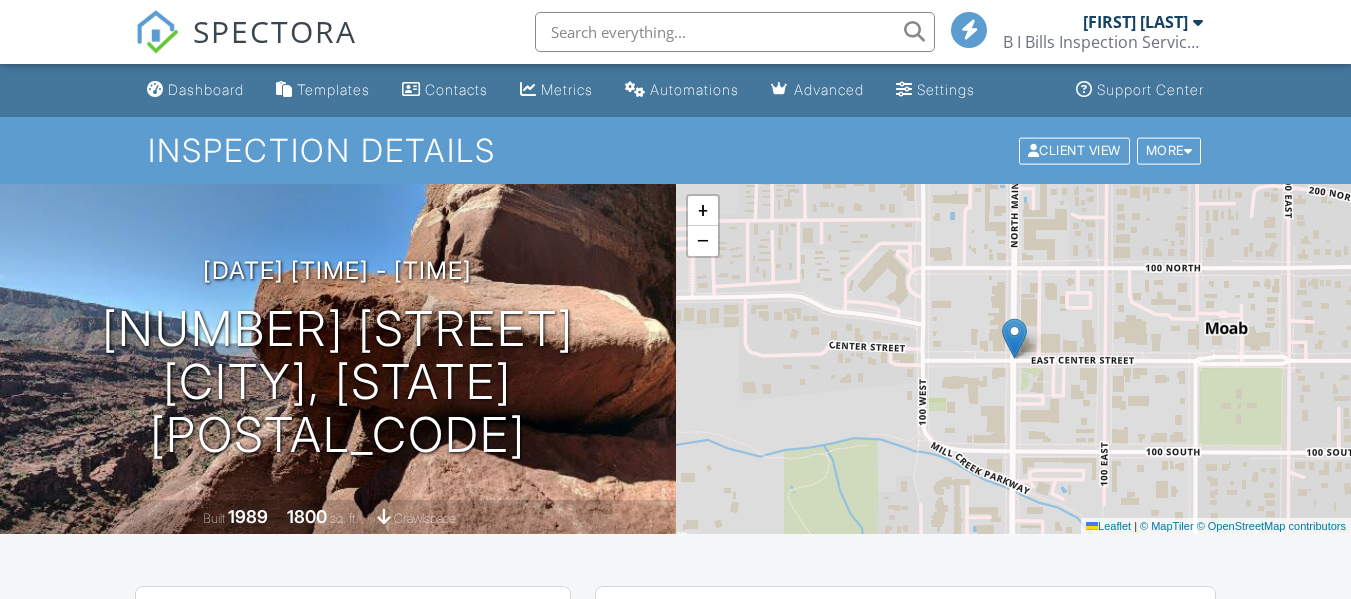 click on "William Hulse
B I Bills Inspection Services LLC" at bounding box center (1103, 32) 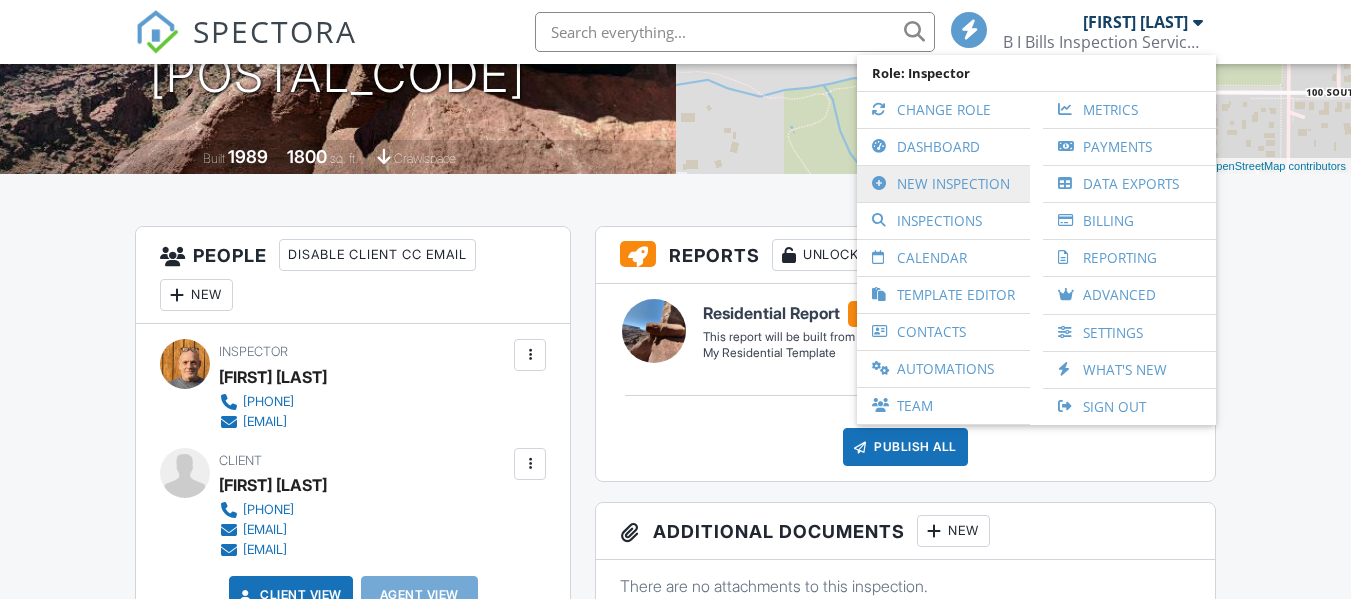 scroll, scrollTop: 363, scrollLeft: 0, axis: vertical 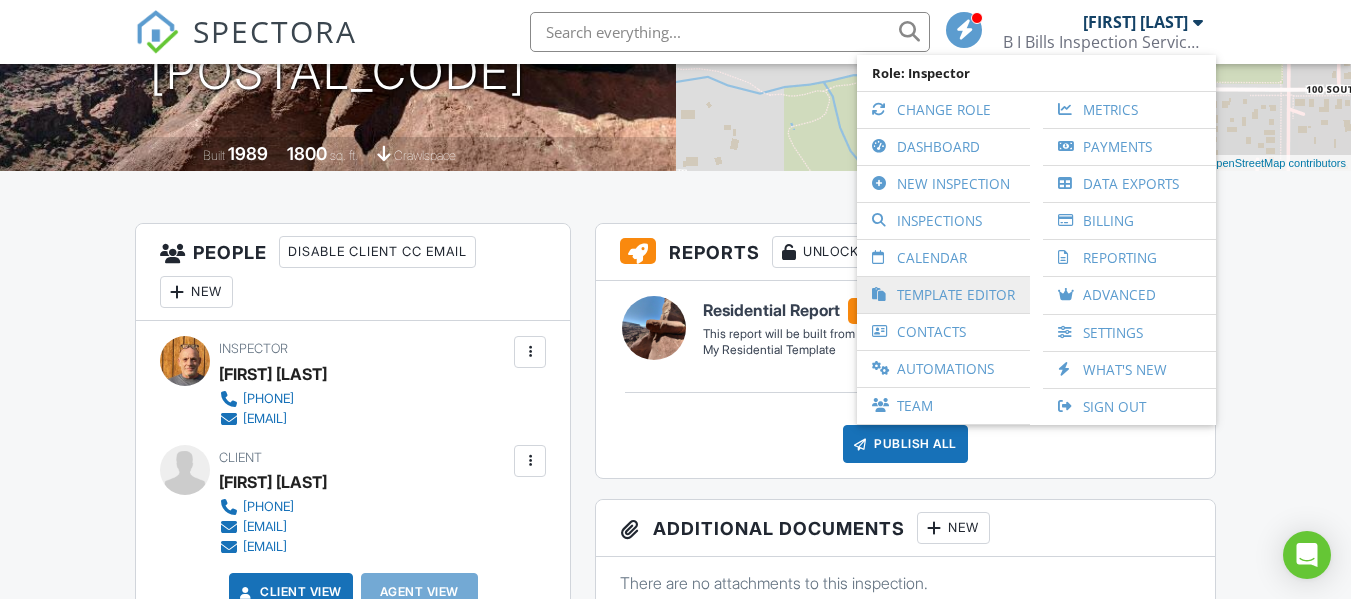 click on "Template Editor" at bounding box center [943, 295] 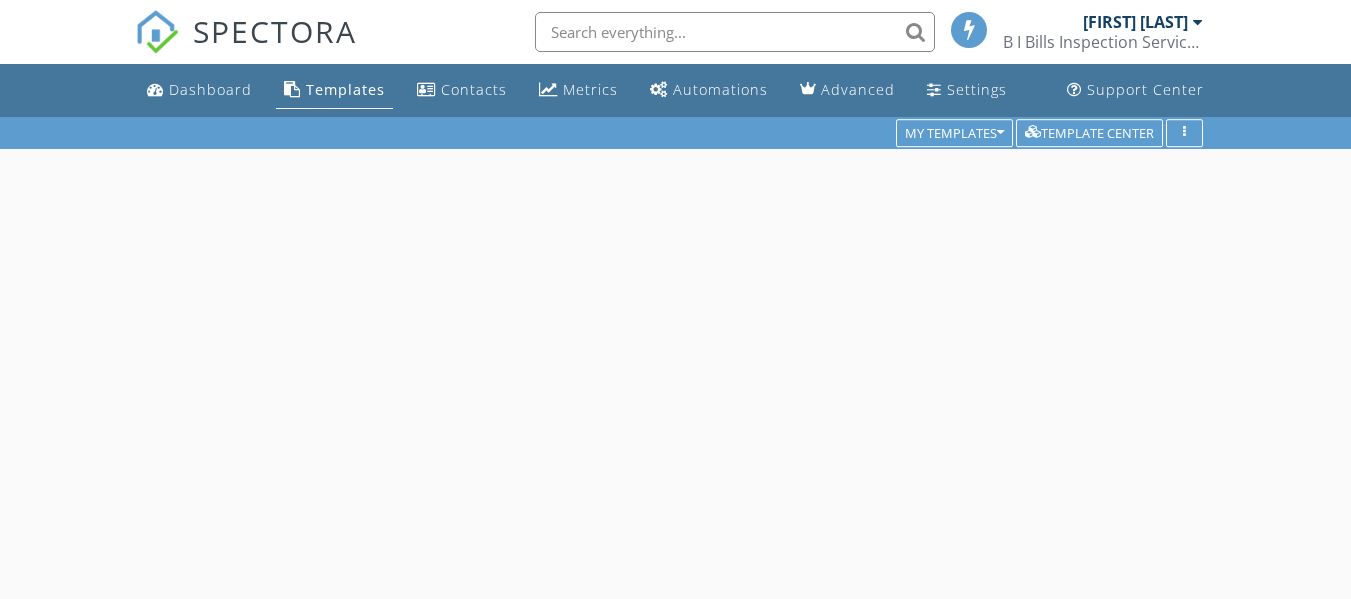 scroll, scrollTop: 0, scrollLeft: 0, axis: both 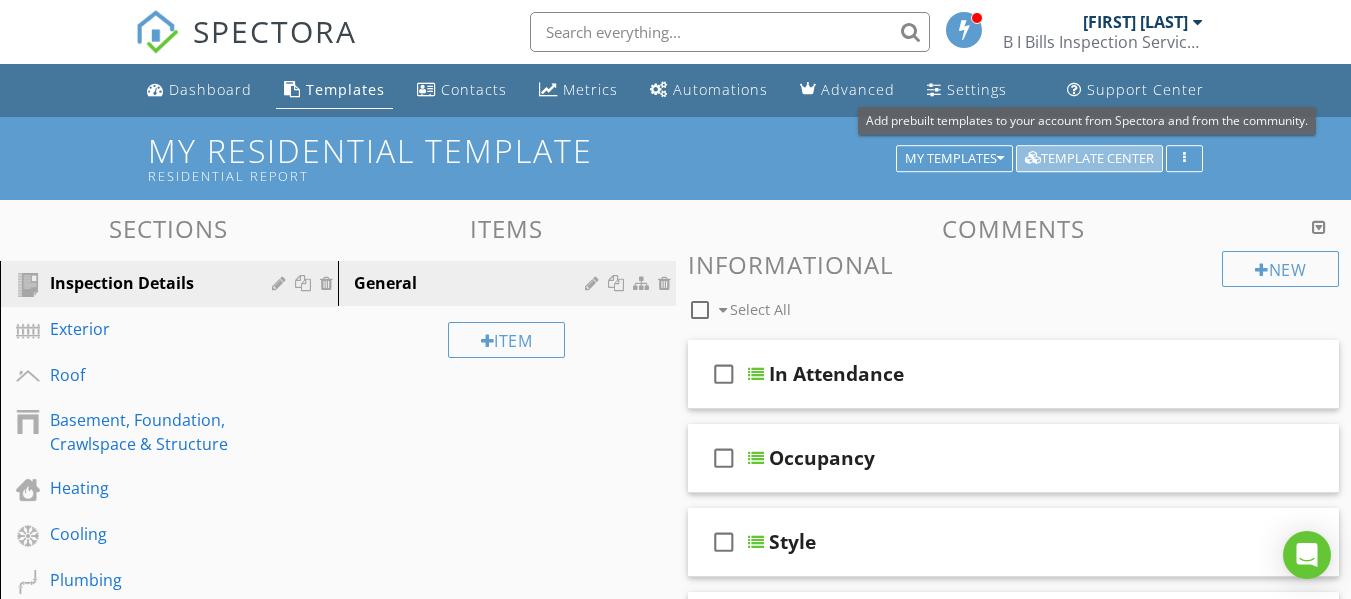 click on "Template Center" at bounding box center (1089, 159) 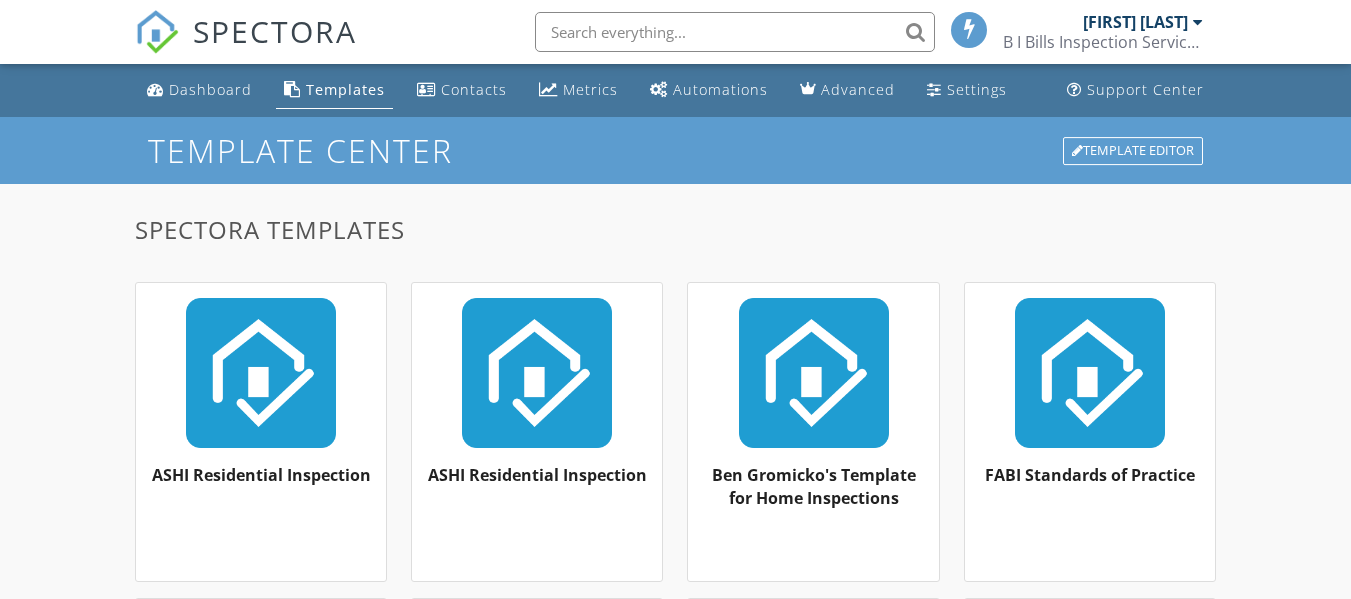 scroll, scrollTop: 0, scrollLeft: 0, axis: both 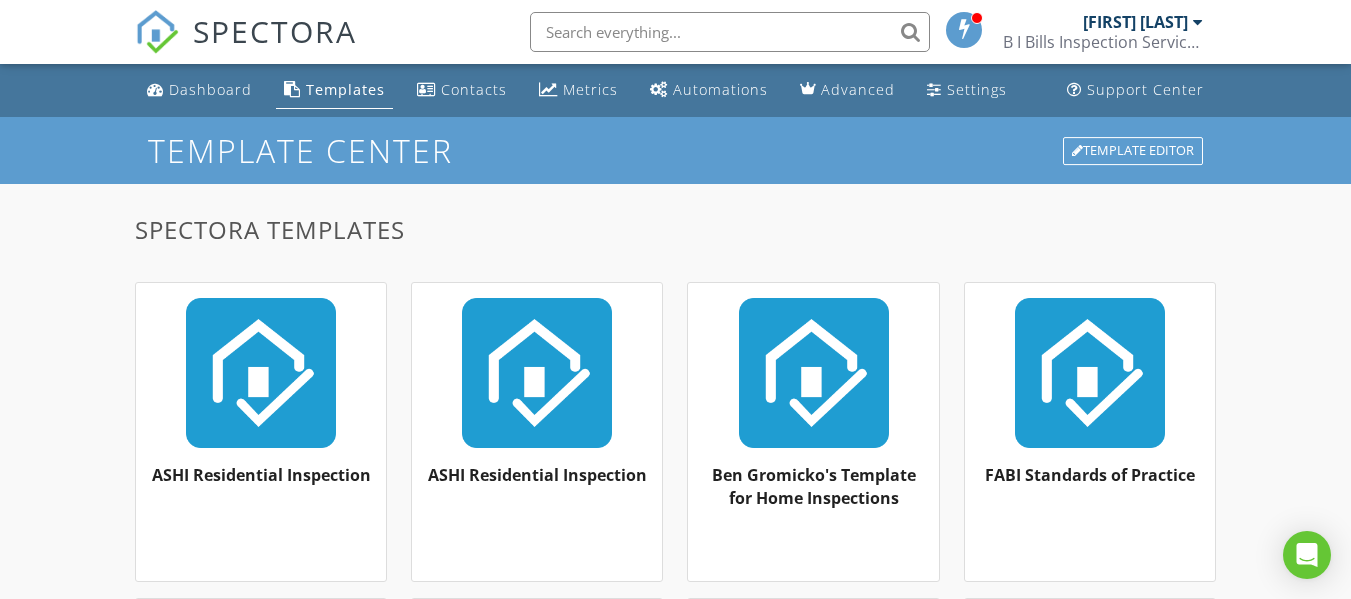 click at bounding box center [813, 373] 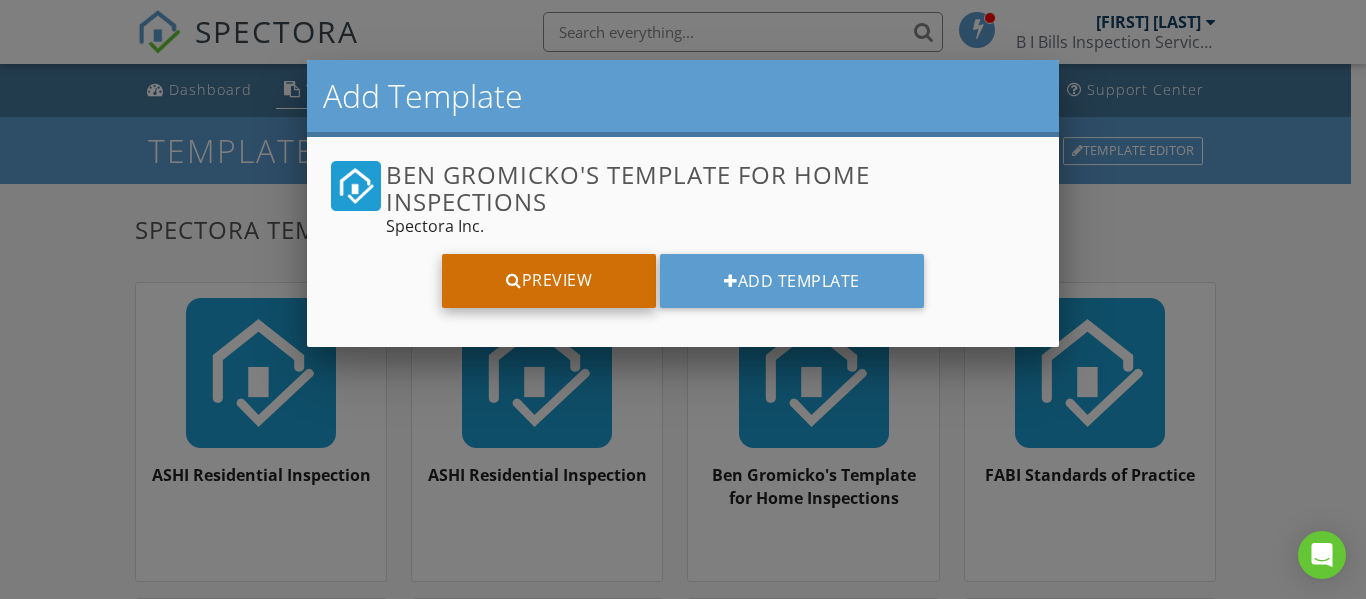 click on "Preview" at bounding box center [549, 281] 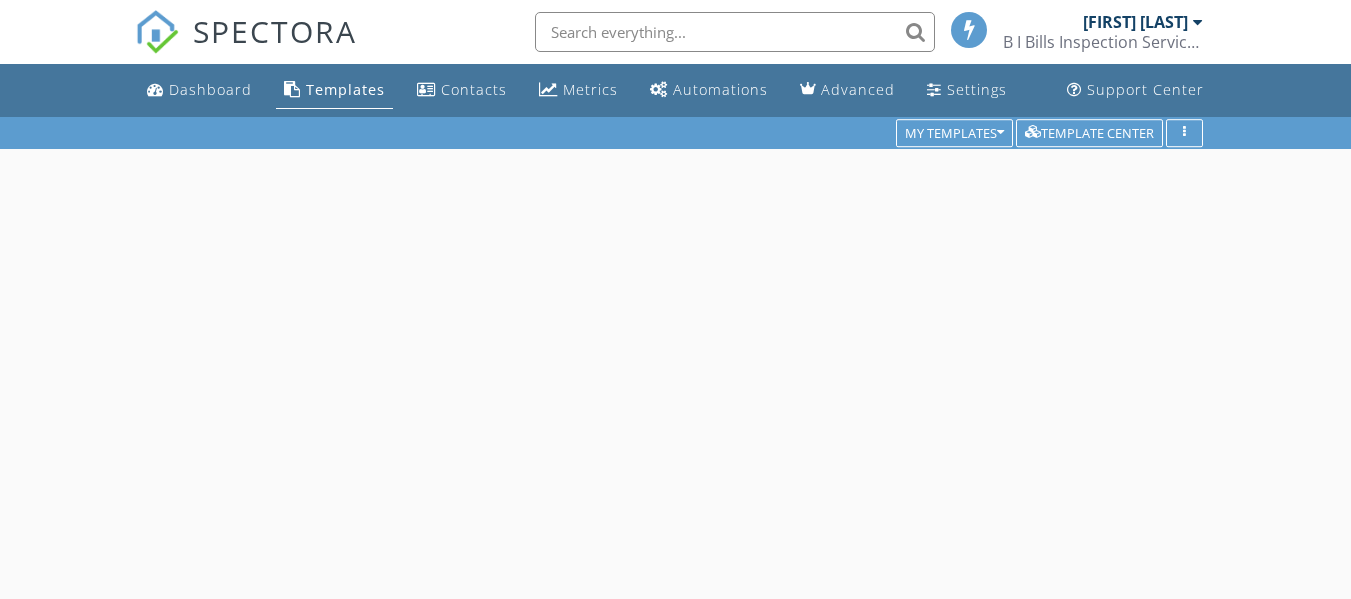 scroll, scrollTop: 0, scrollLeft: 0, axis: both 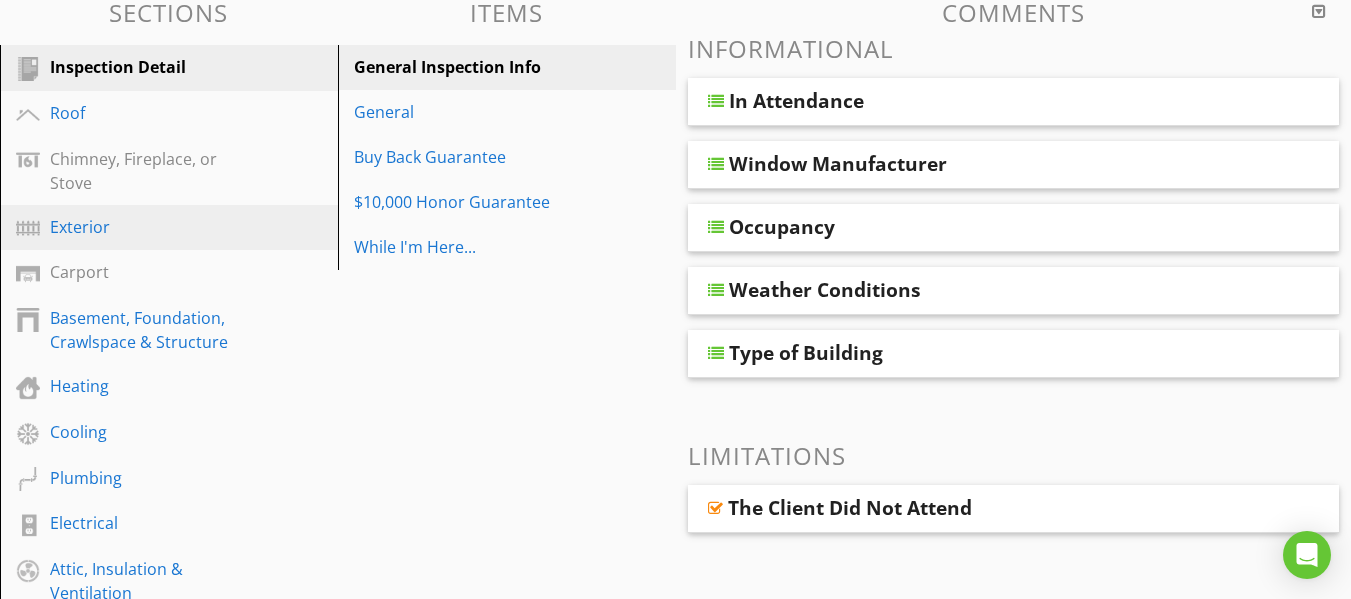 click on "Exterior" at bounding box center (146, 227) 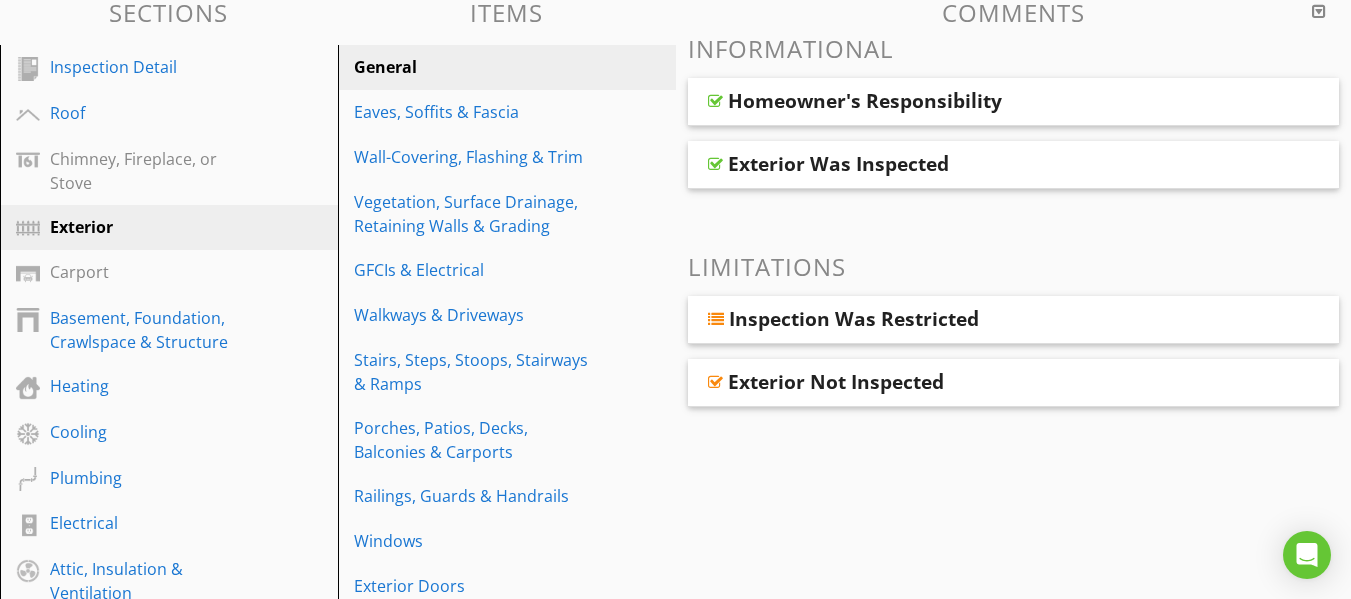 click on "Homeowner's Responsibility" at bounding box center (865, 101) 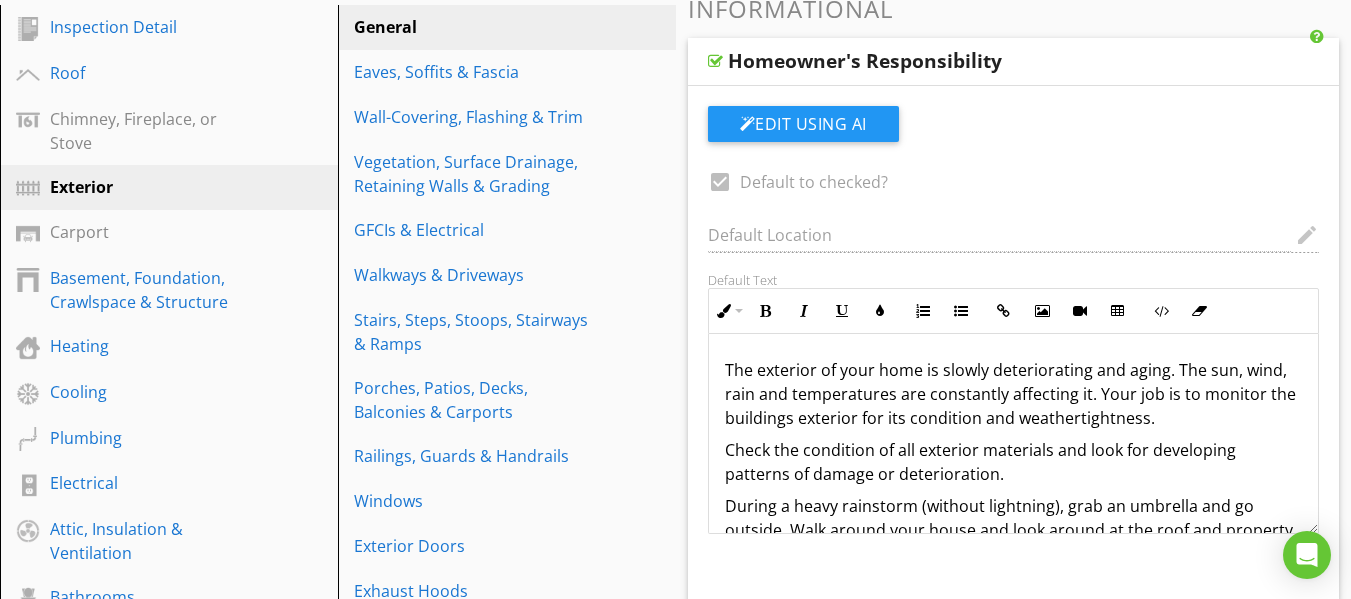 scroll, scrollTop: 280, scrollLeft: 0, axis: vertical 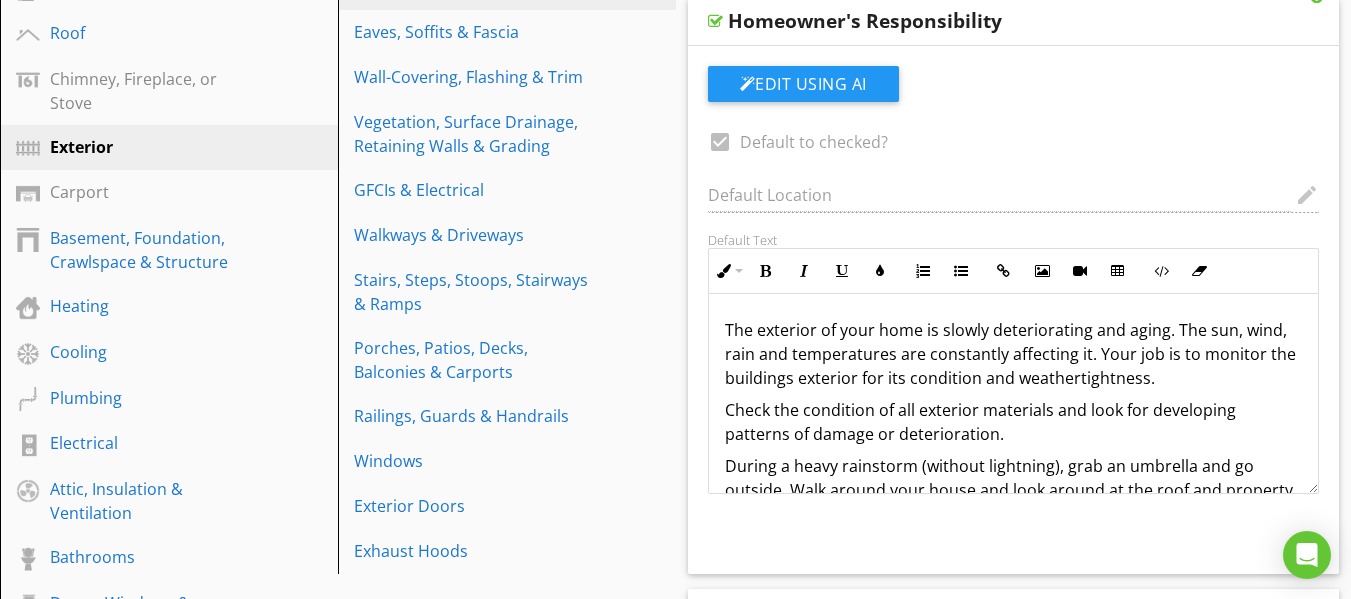 click on "Check the condition of all exterior materials and look for developing patterns of damage or deterioration." at bounding box center (1014, 422) 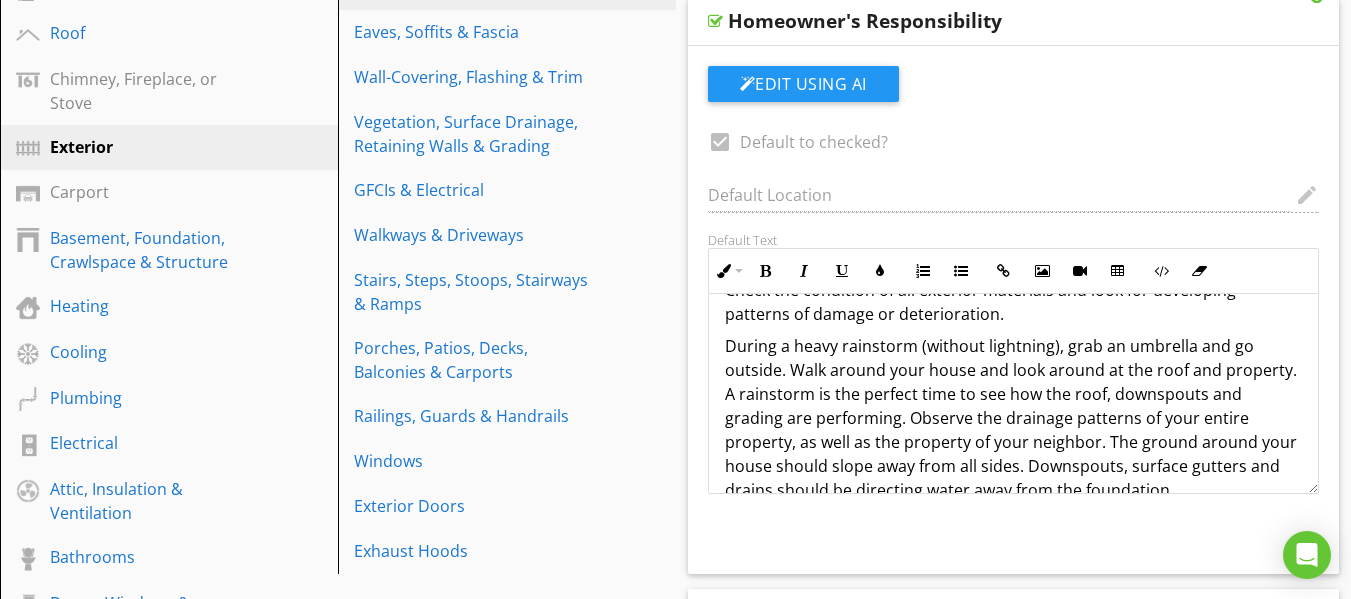scroll, scrollTop: 153, scrollLeft: 0, axis: vertical 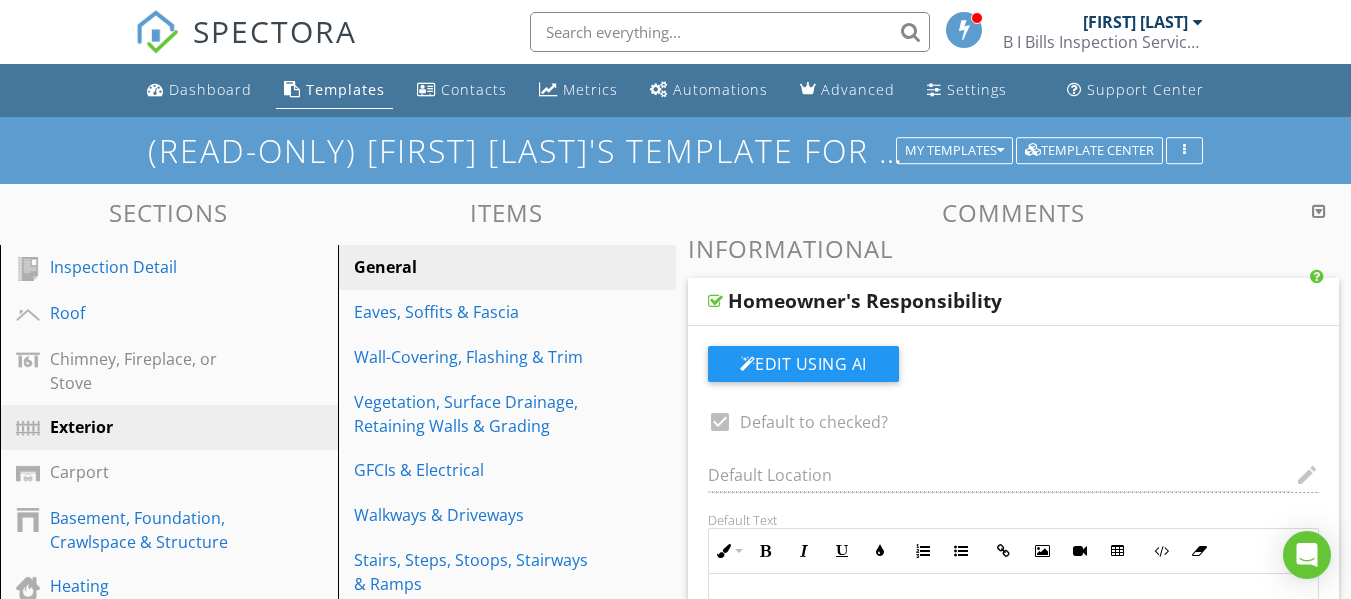 click on "Homeowner's Responsibility" at bounding box center (865, 301) 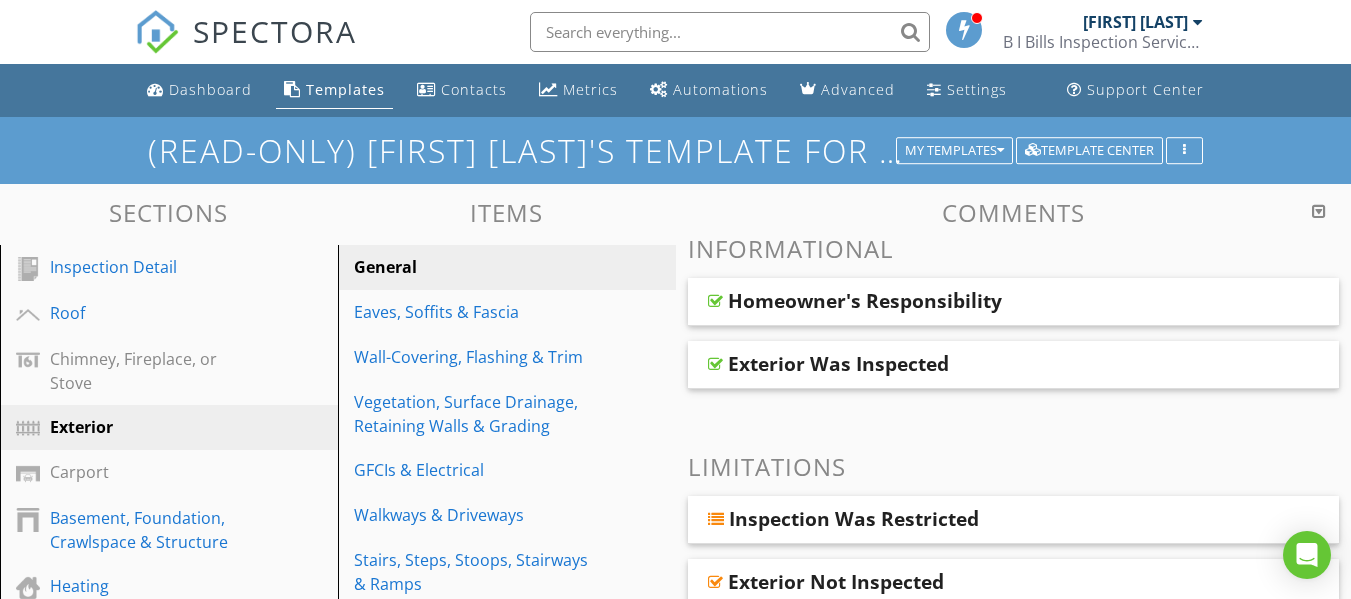 click on "Homeowner's Responsibility" at bounding box center (865, 301) 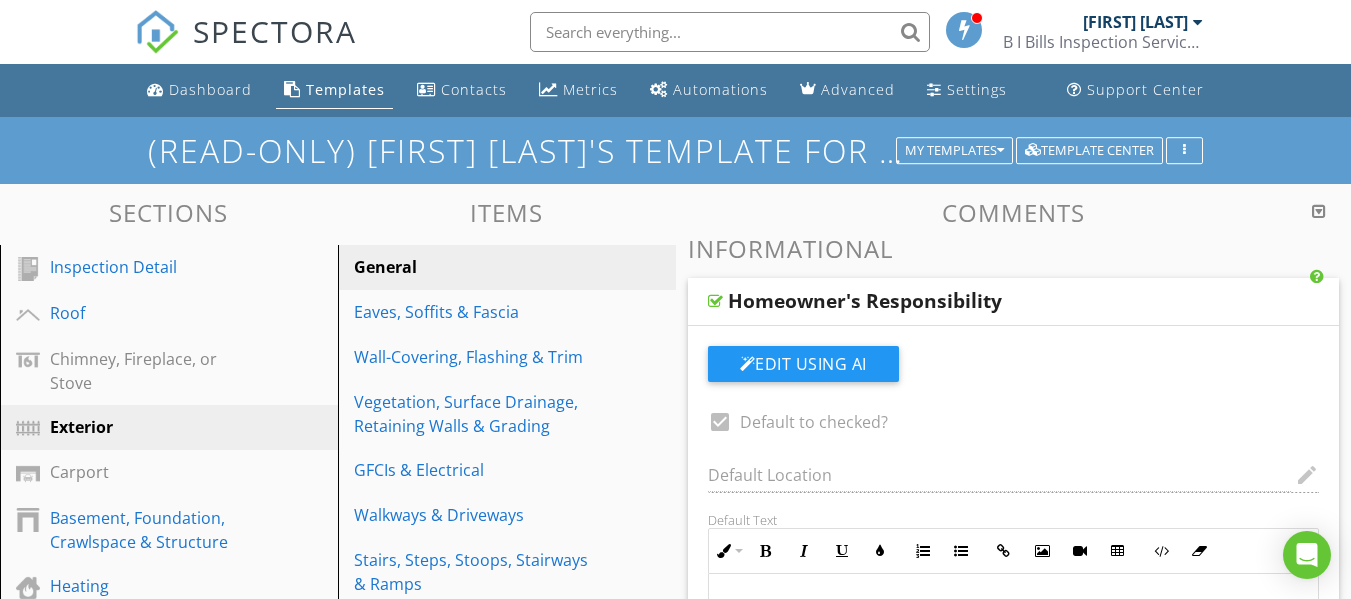 click on "Homeowner's Responsibility" at bounding box center [865, 301] 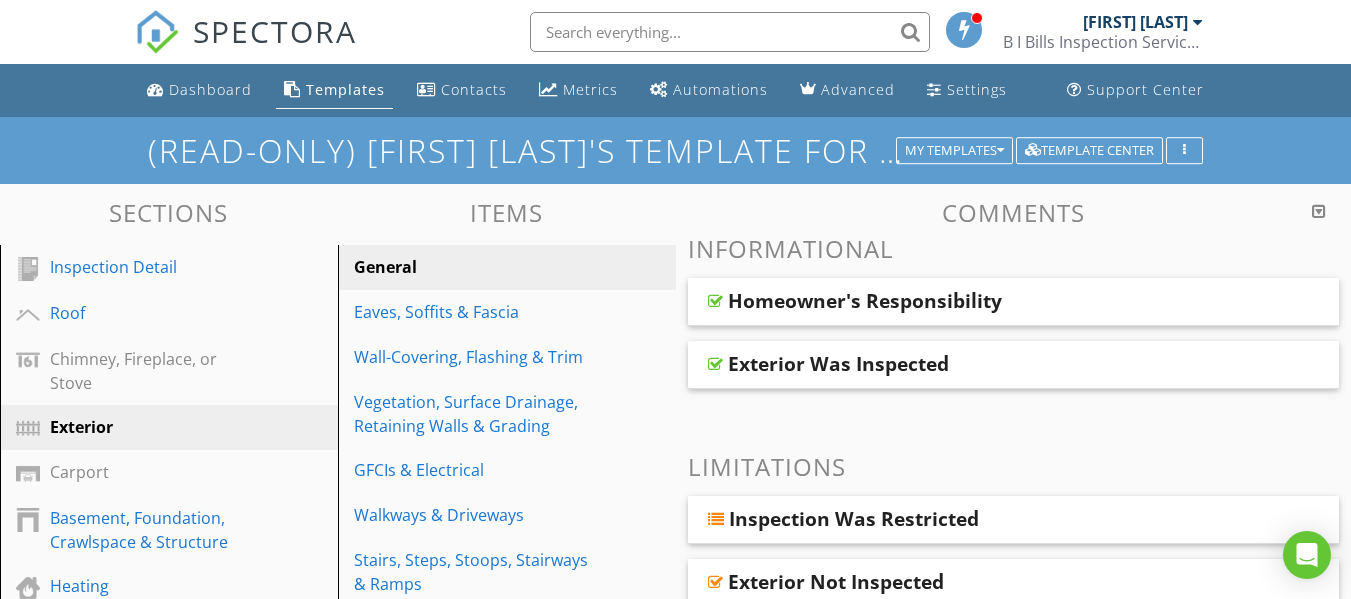 click on "Exterior Was Inspected" at bounding box center (838, 364) 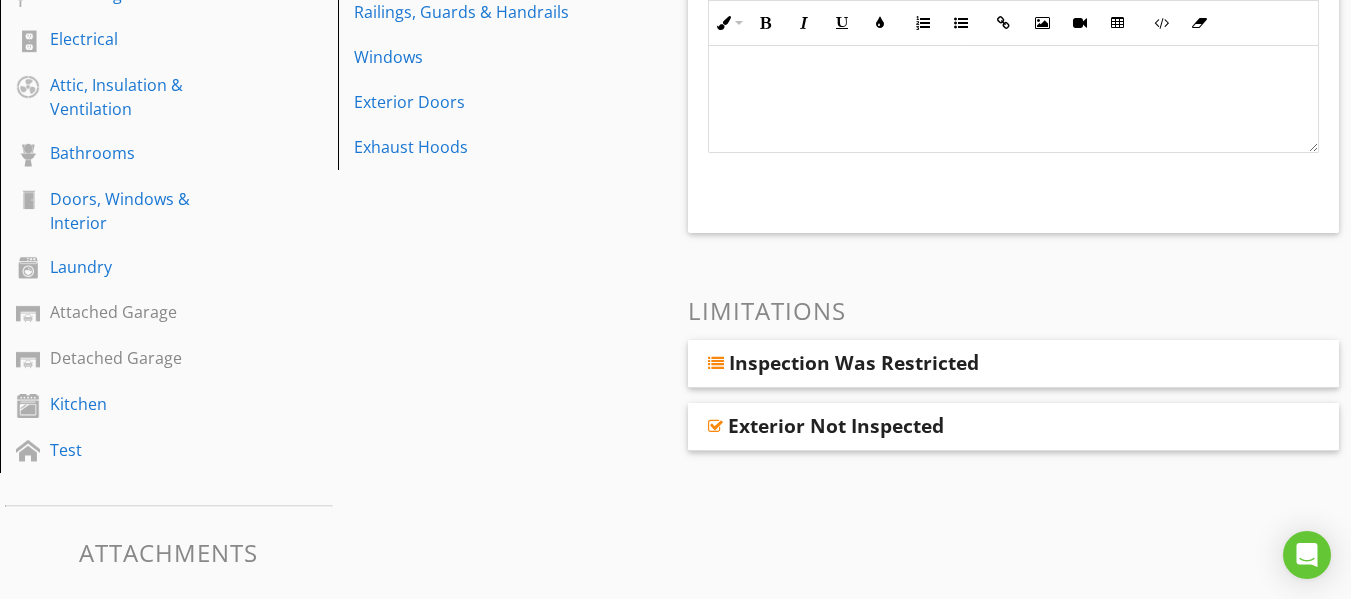 scroll, scrollTop: 680, scrollLeft: 0, axis: vertical 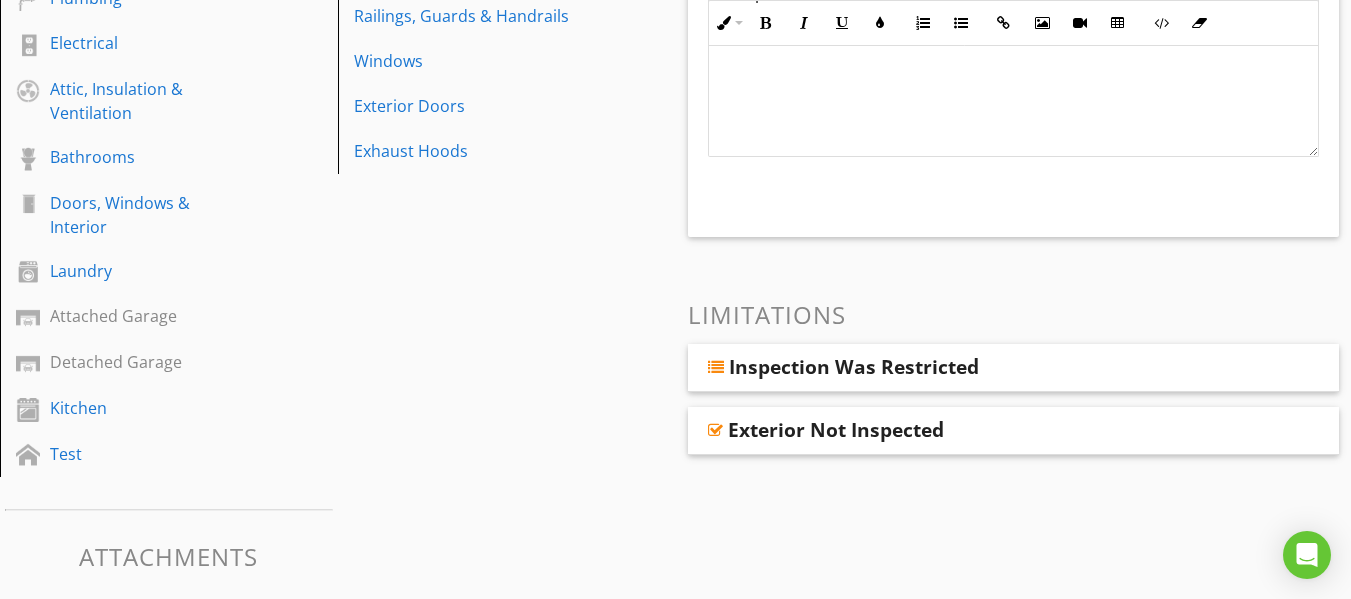 click at bounding box center (716, 367) 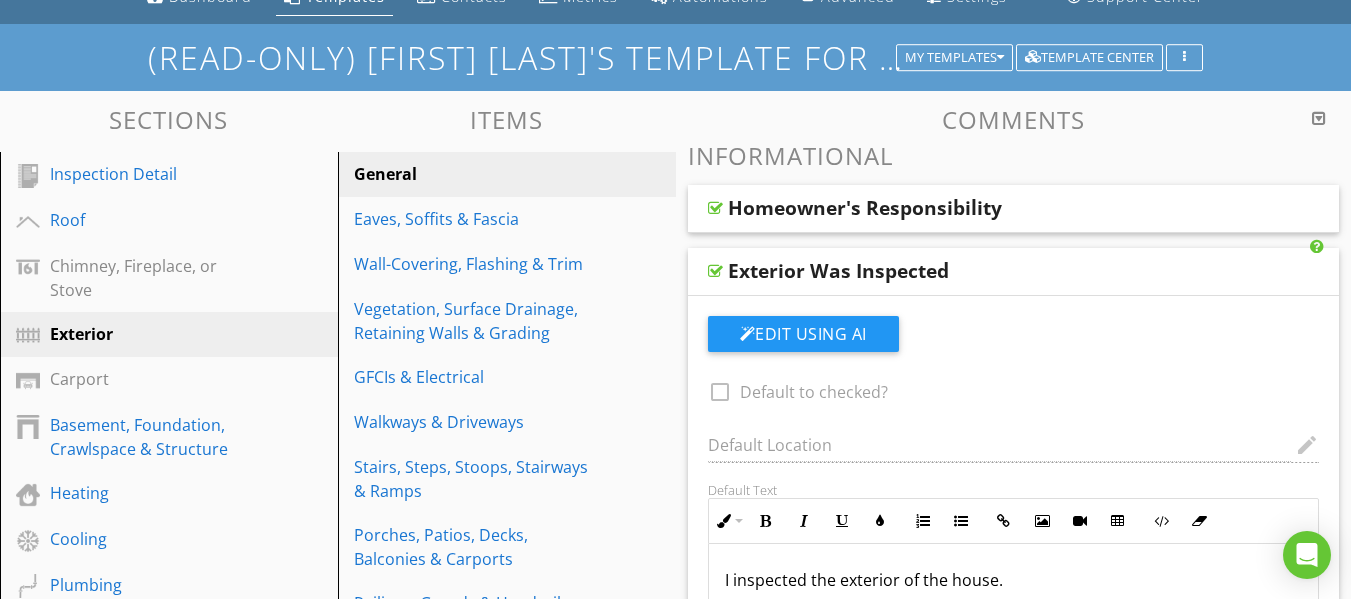 scroll, scrollTop: 80, scrollLeft: 0, axis: vertical 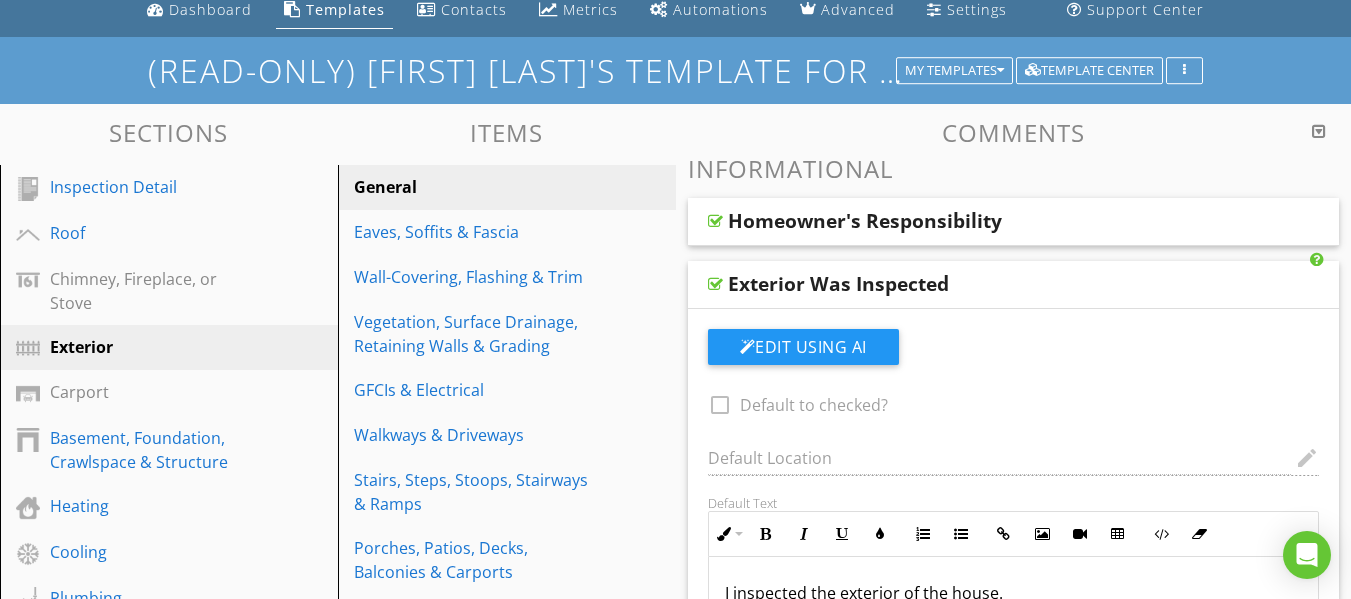 click on "Exterior Was Inspected" at bounding box center [1014, 285] 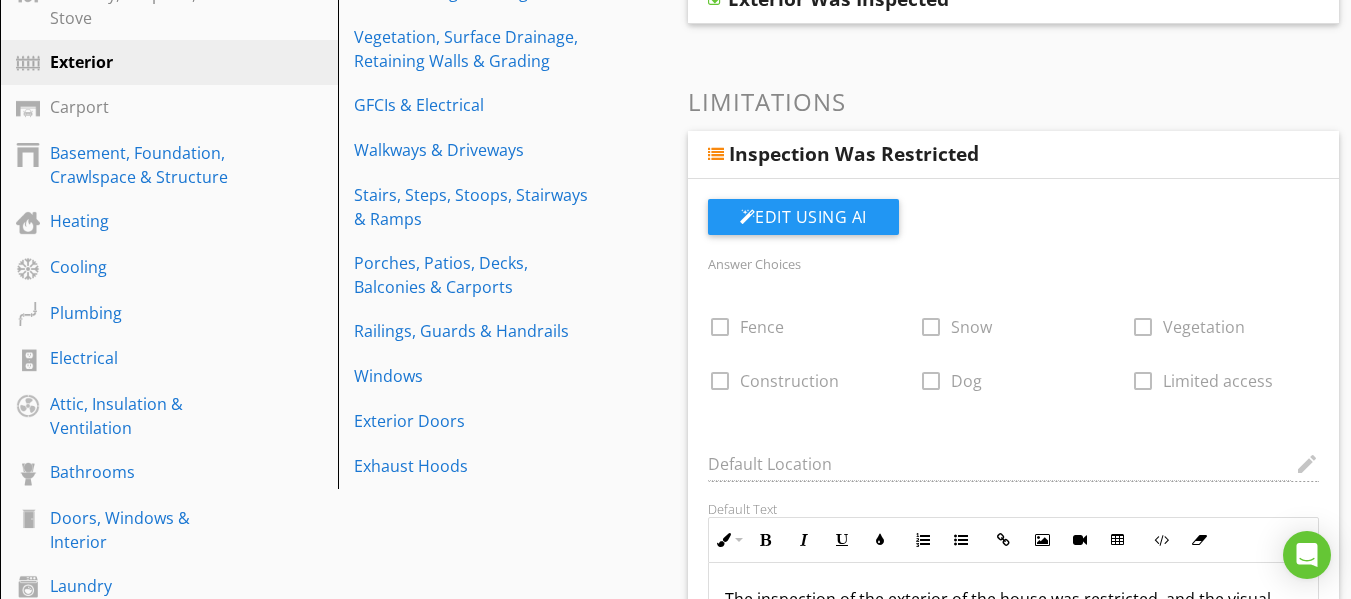 scroll, scrollTop: 360, scrollLeft: 0, axis: vertical 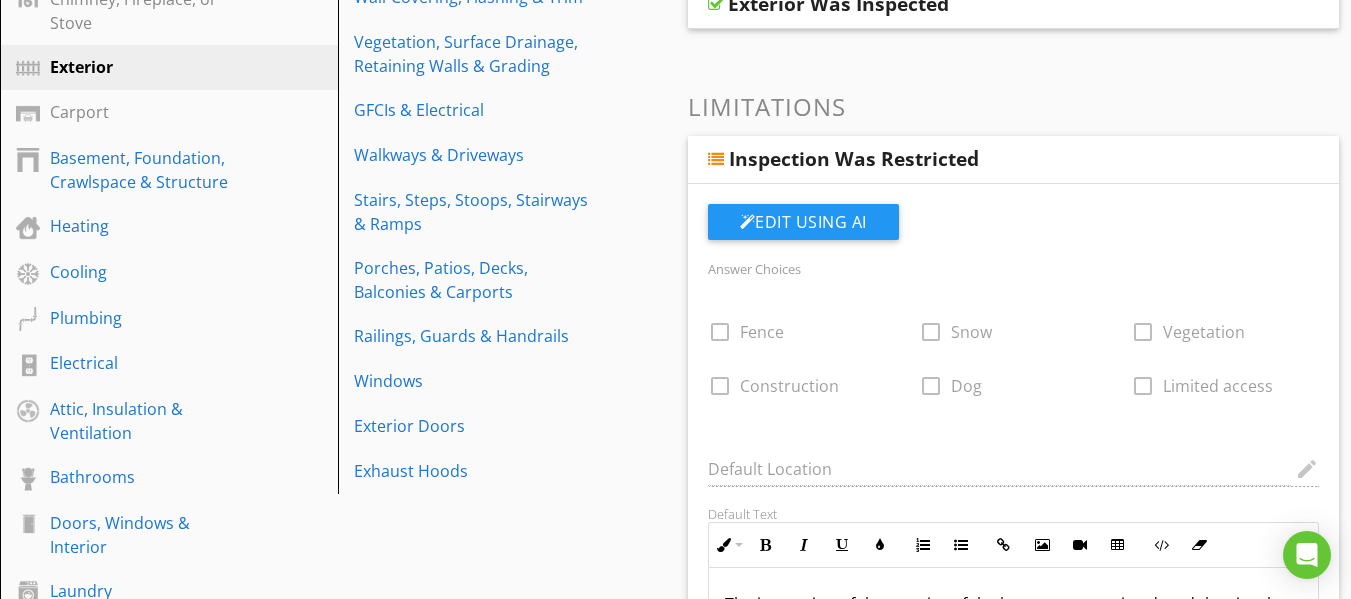 click at bounding box center [716, 159] 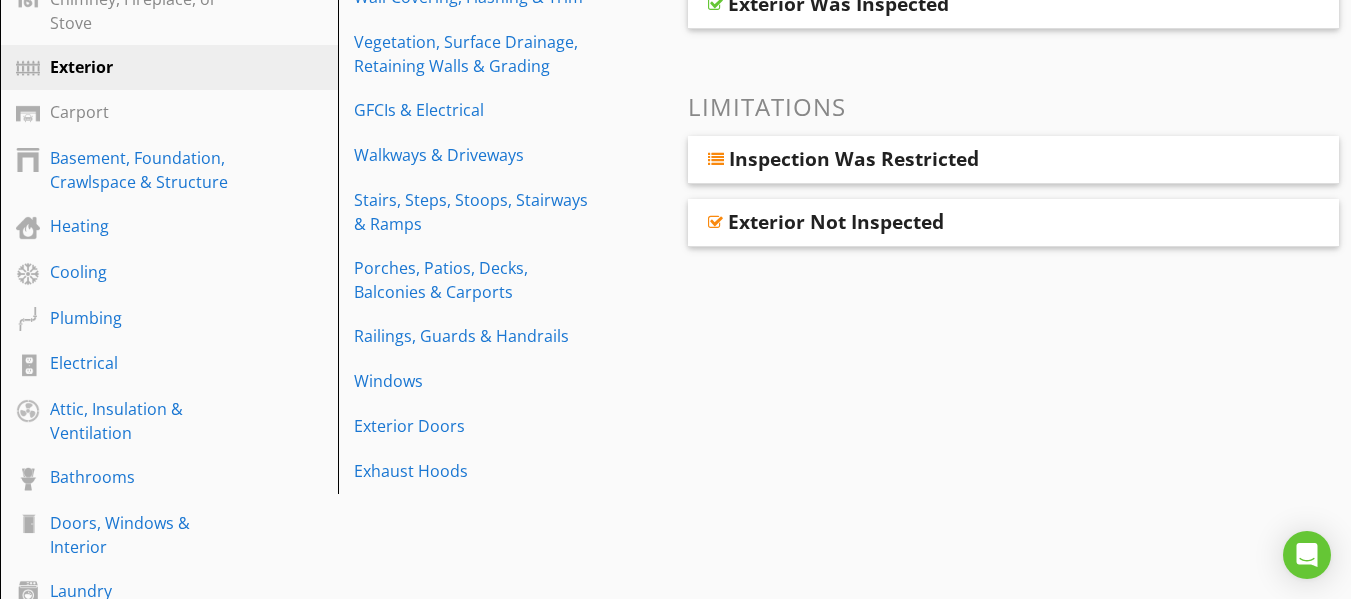 click at bounding box center (715, 222) 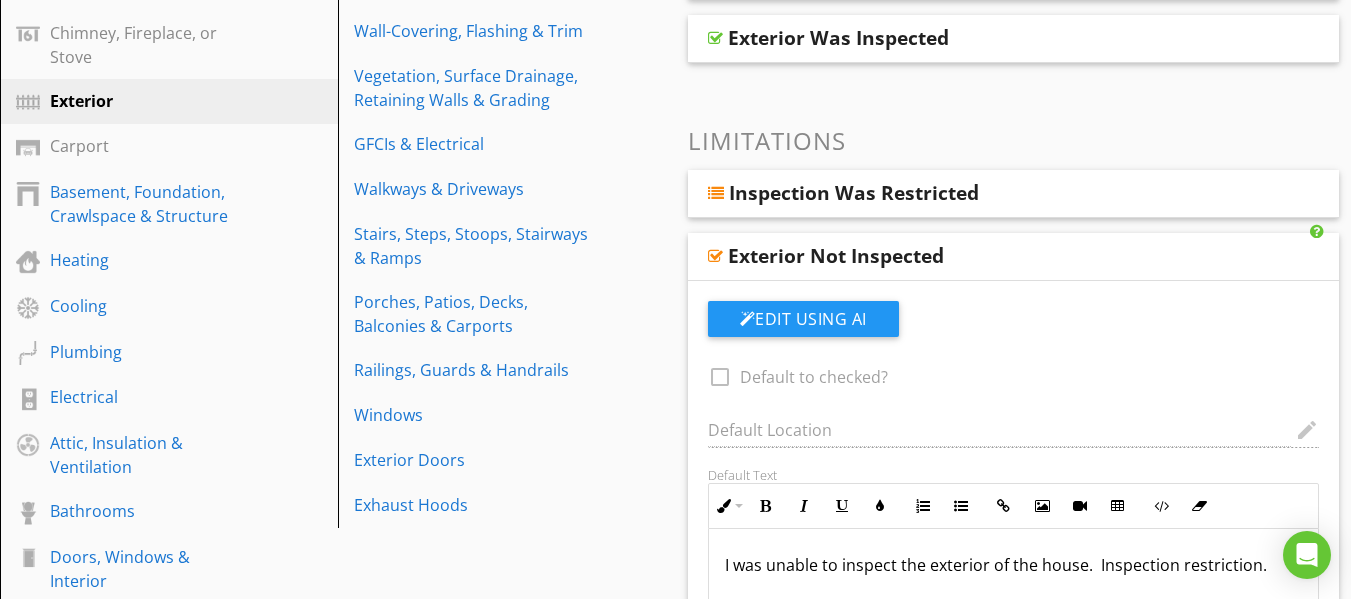 scroll, scrollTop: 320, scrollLeft: 0, axis: vertical 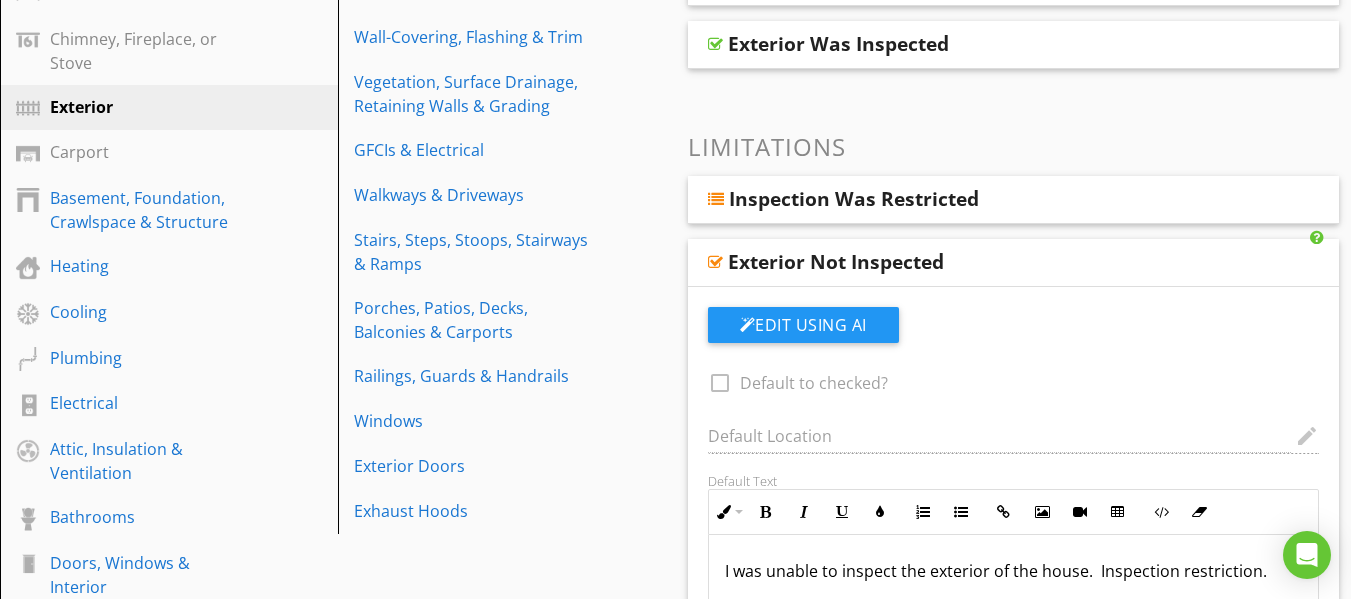 click at bounding box center (715, 262) 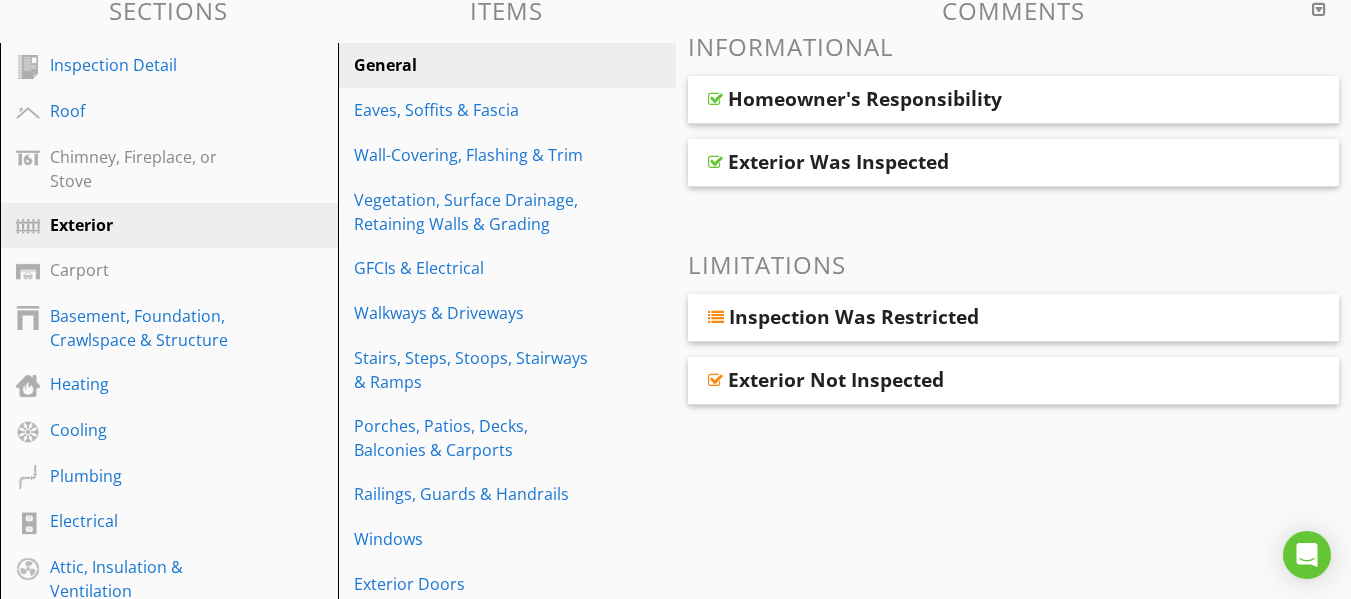 scroll, scrollTop: 200, scrollLeft: 0, axis: vertical 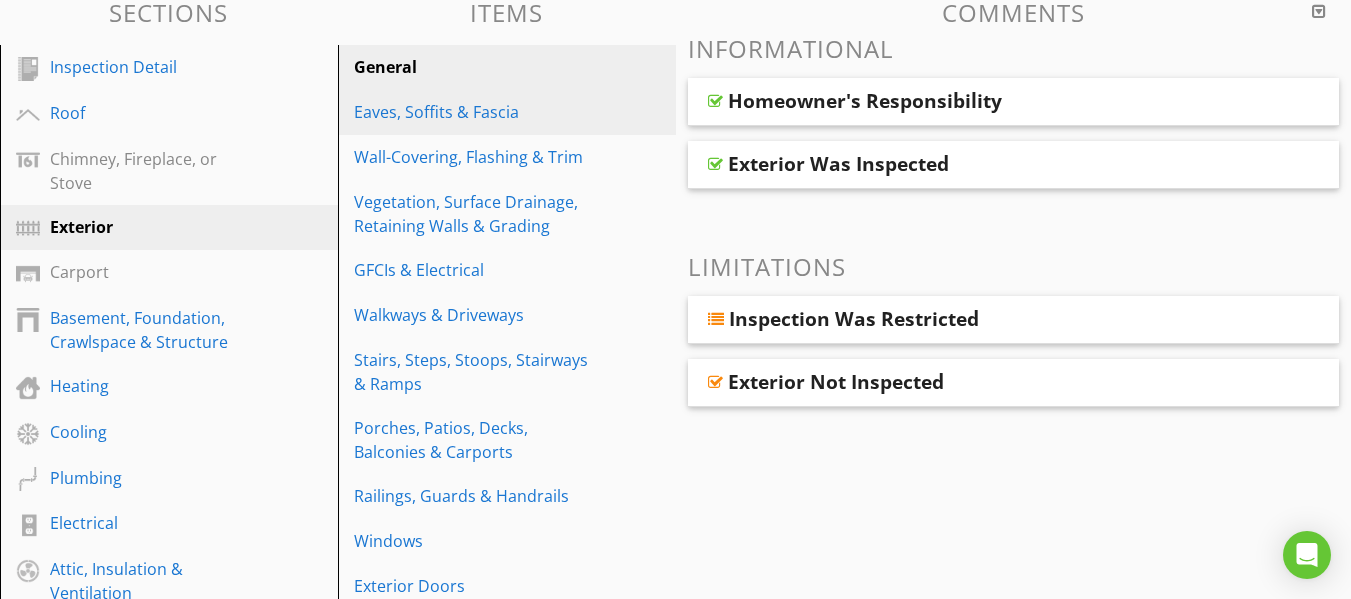 click on "Eaves, Soffits & Fascia" at bounding box center (472, 112) 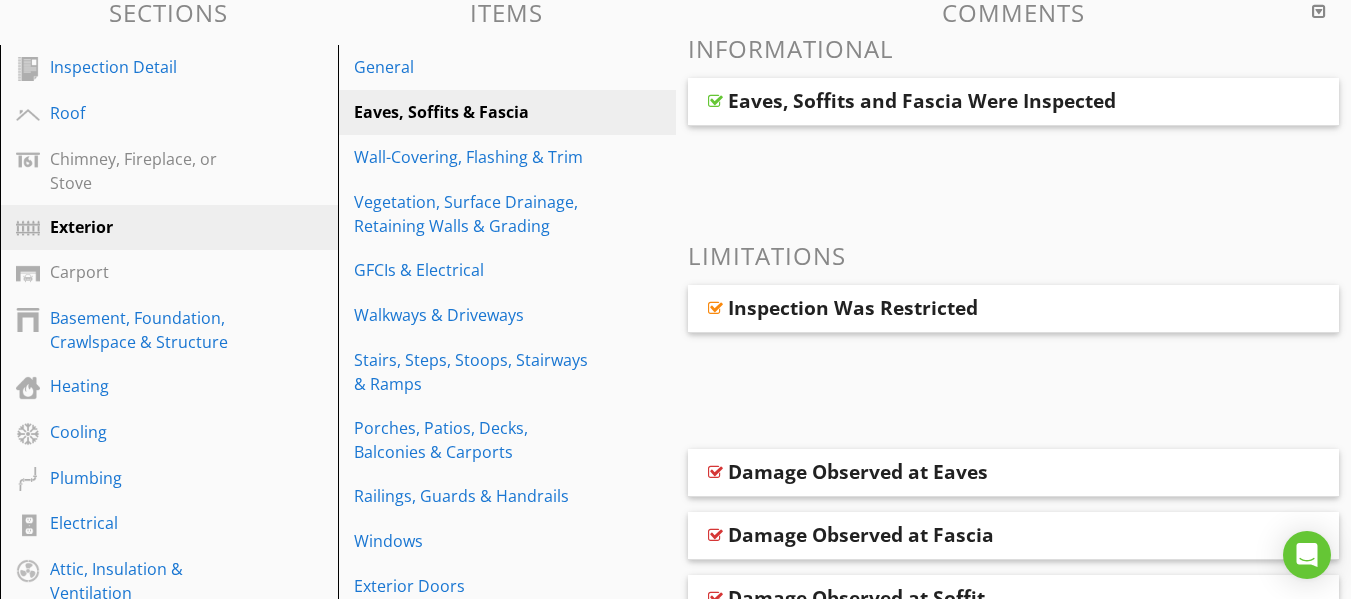 click on "Eaves, Soffits and Fascia Were Inspected" at bounding box center [922, 101] 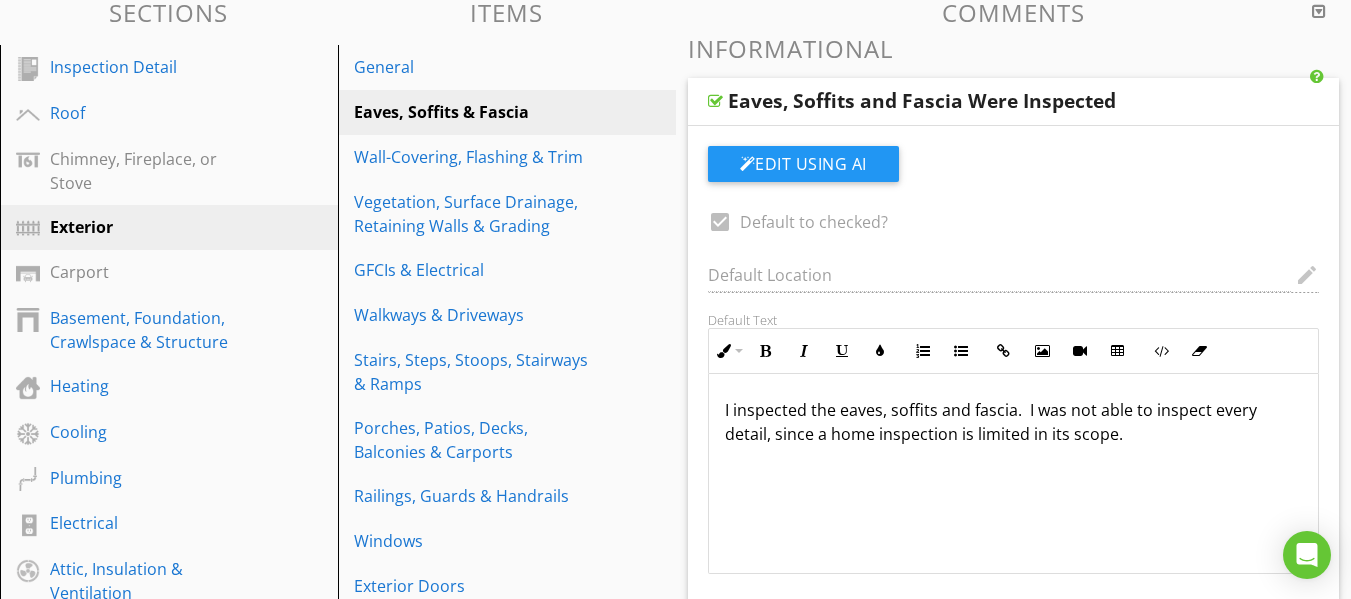click on "Eaves, Soffits and Fascia Were Inspected" at bounding box center (922, 101) 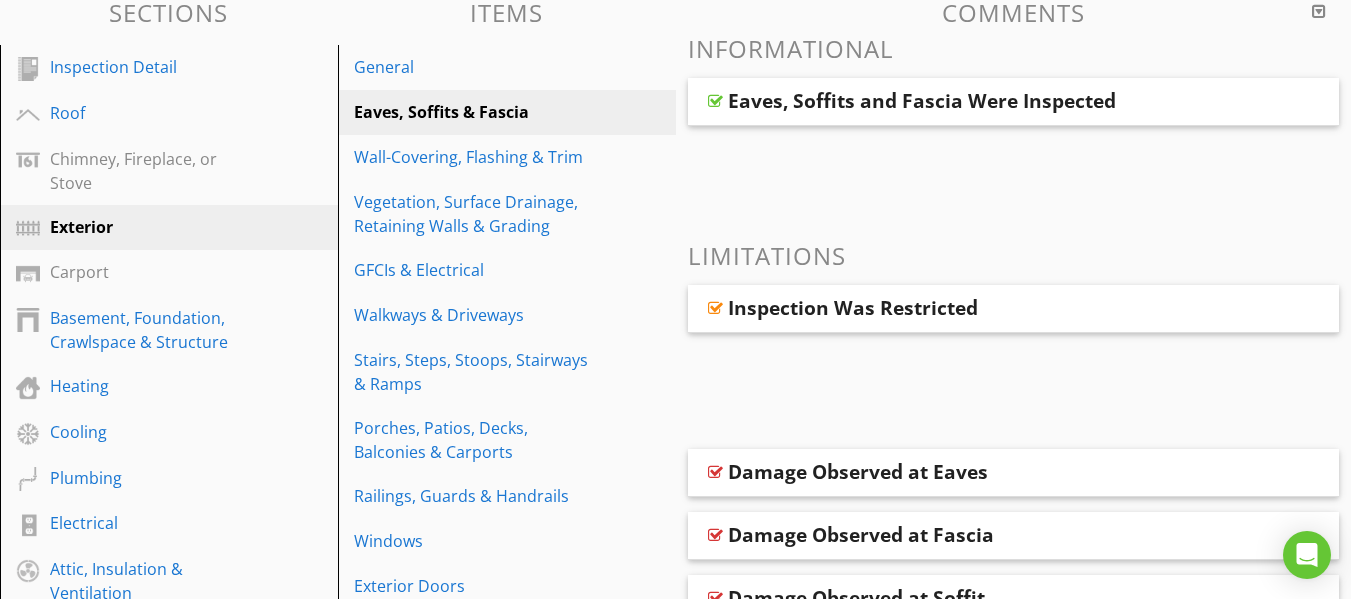 click on "Inspection Was Restricted" at bounding box center [853, 308] 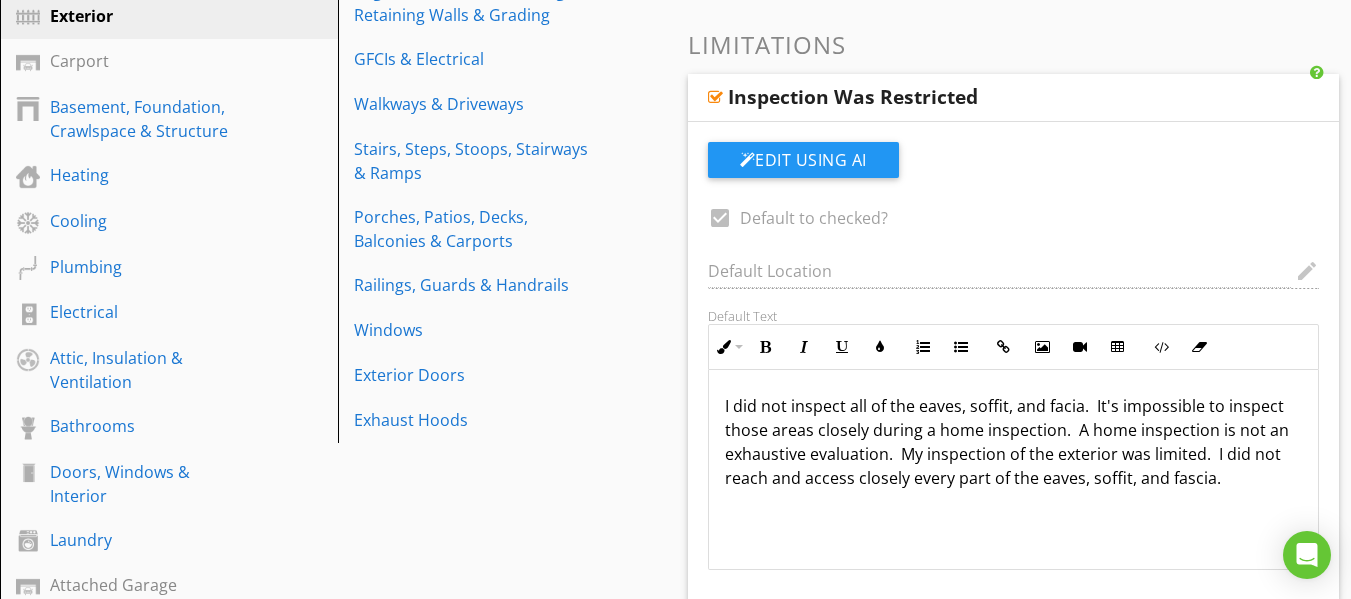 scroll, scrollTop: 440, scrollLeft: 0, axis: vertical 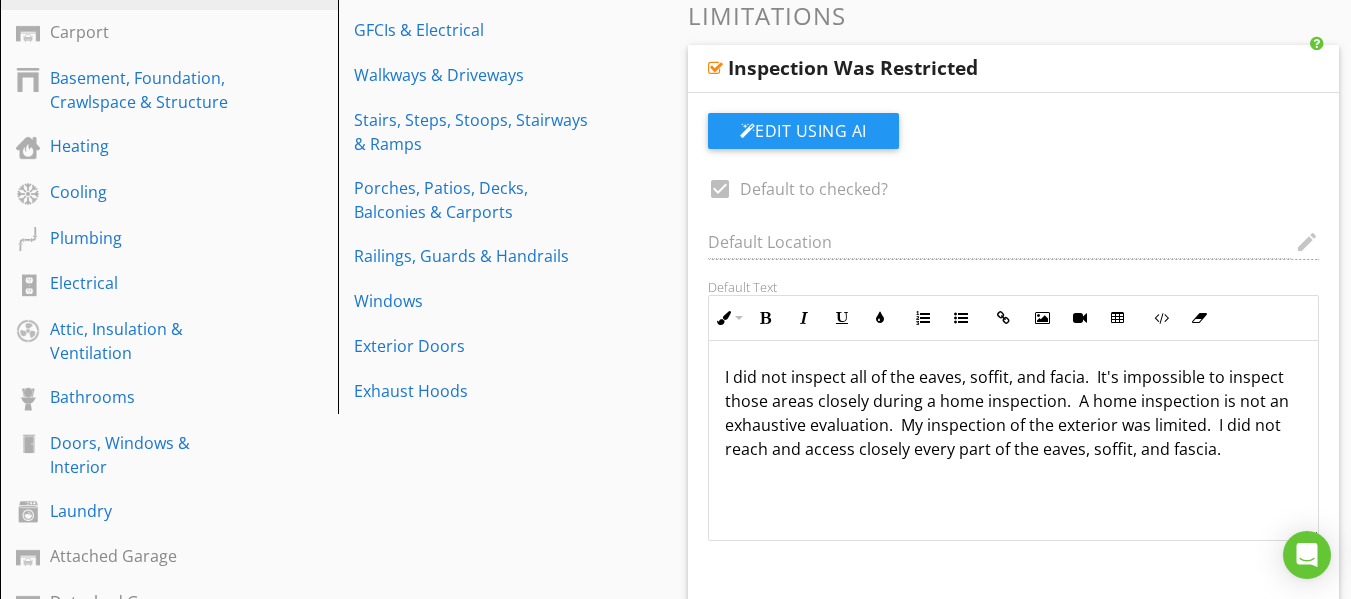 click at bounding box center [715, 68] 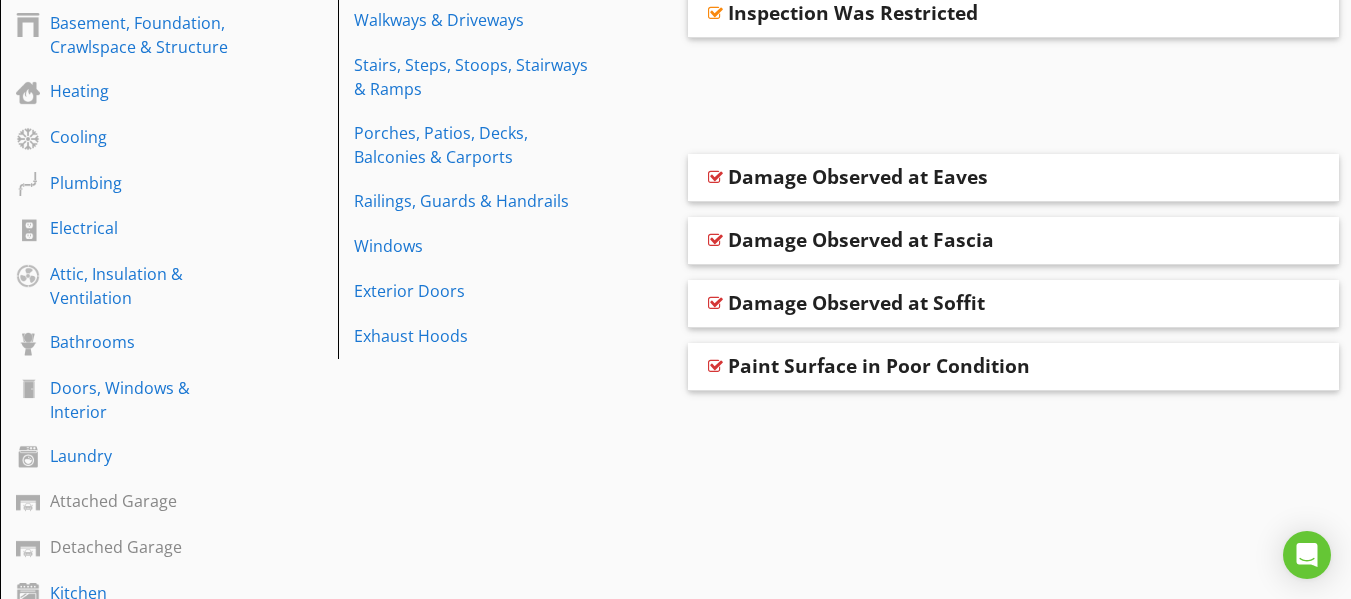 scroll, scrollTop: 520, scrollLeft: 0, axis: vertical 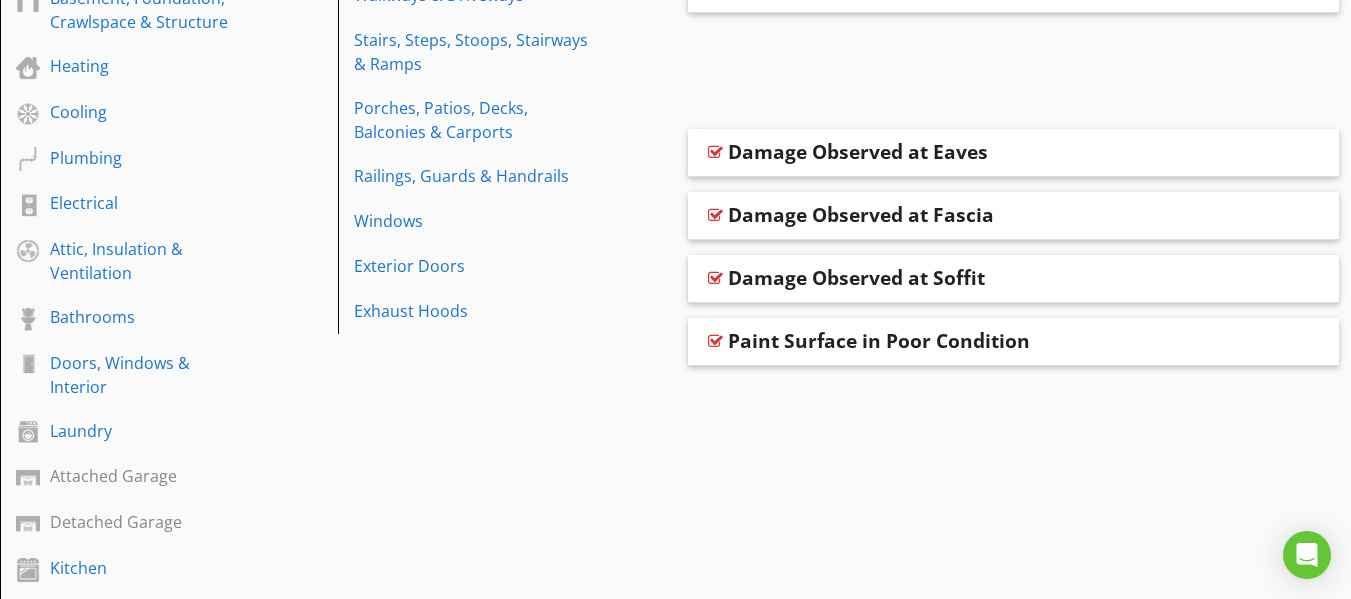 click on "Paint Surface in Poor Condition" at bounding box center [879, 341] 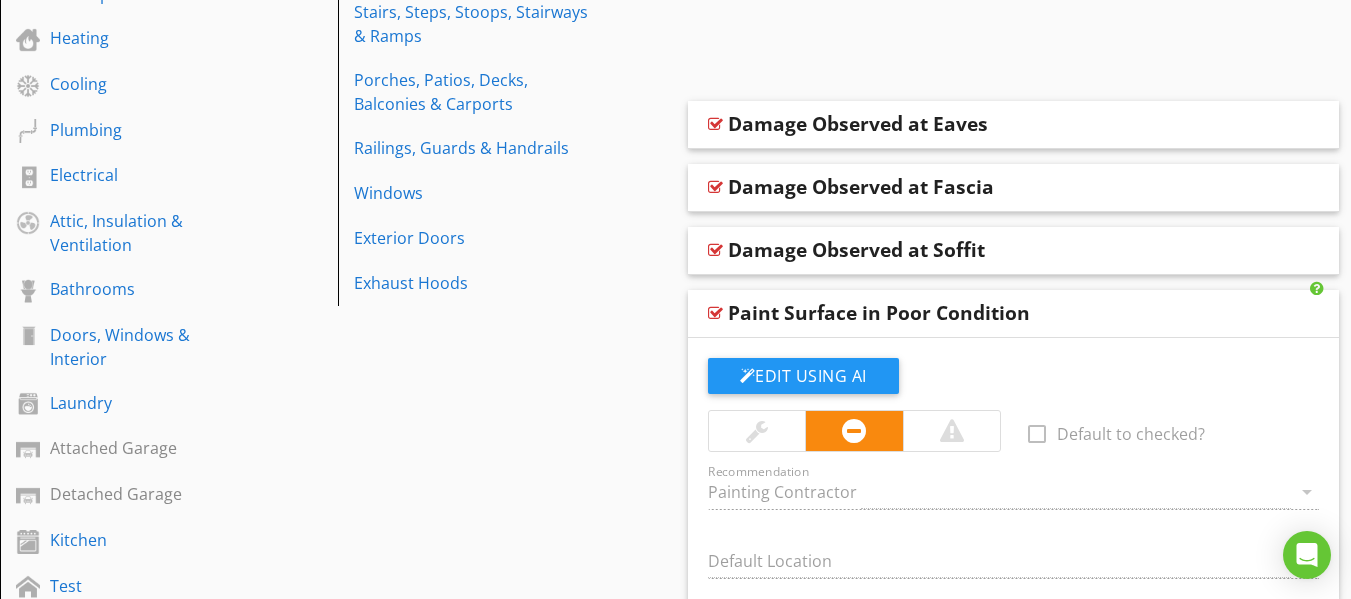 scroll, scrollTop: 440, scrollLeft: 0, axis: vertical 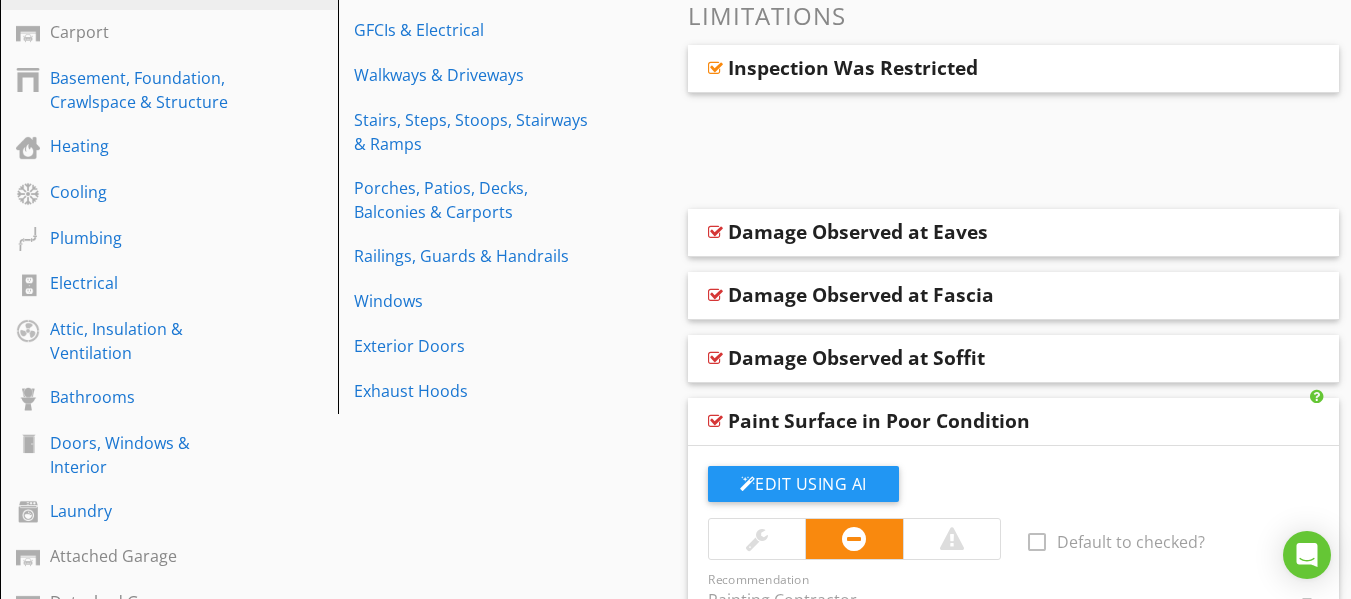 click at bounding box center (715, 421) 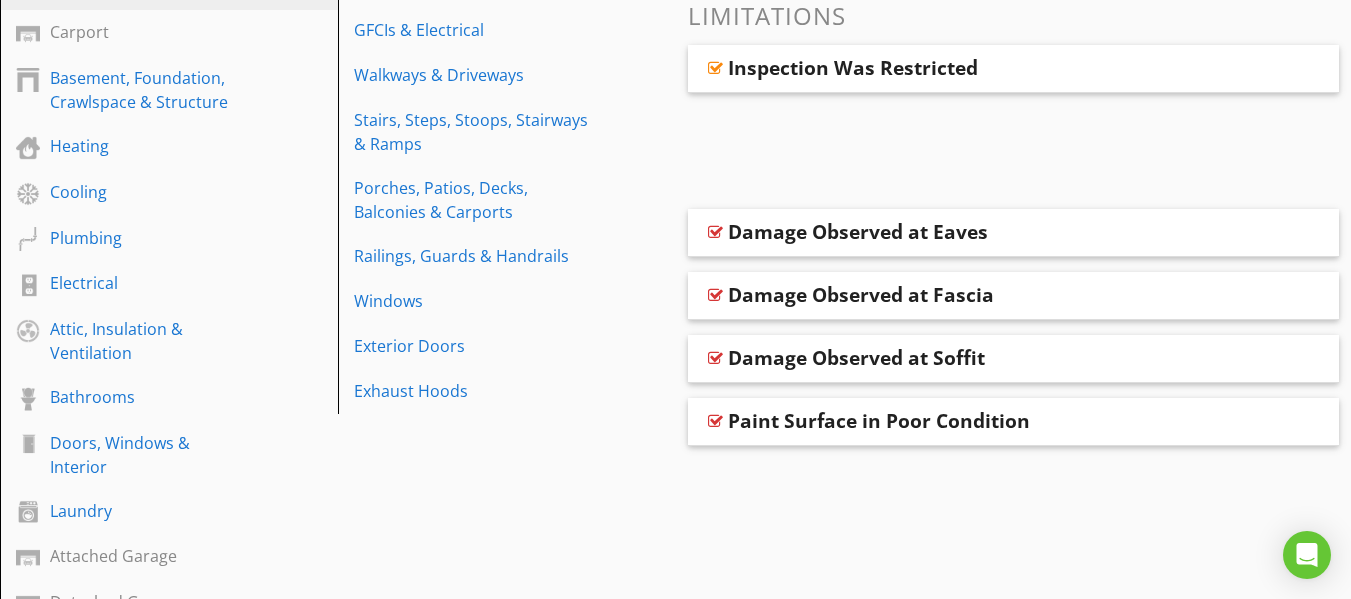 click on "Damage Observed at Soffit" at bounding box center (856, 358) 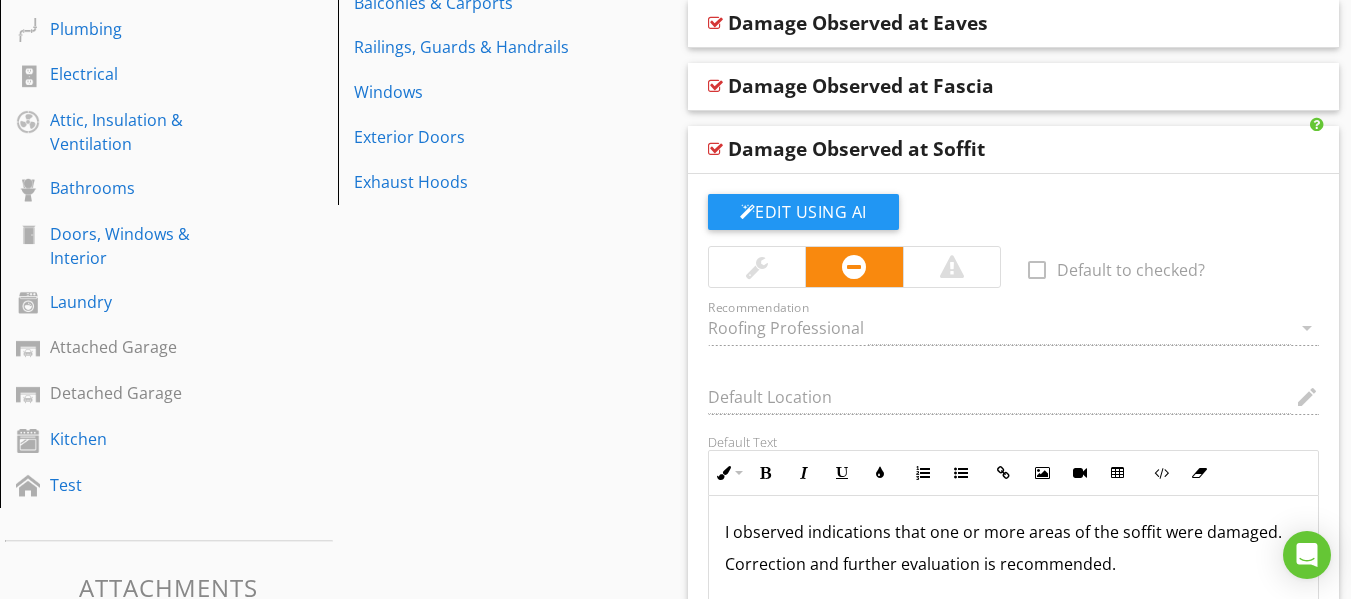 scroll, scrollTop: 720, scrollLeft: 0, axis: vertical 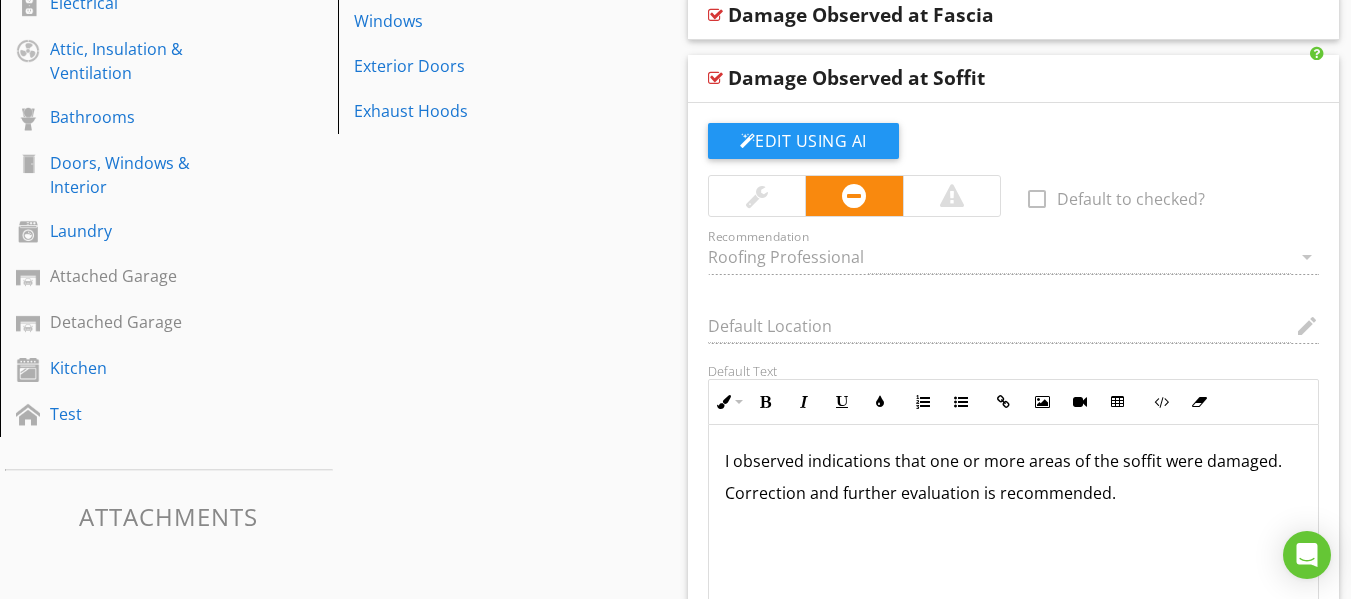 click on "Damage Observed at Soffit" at bounding box center (856, 78) 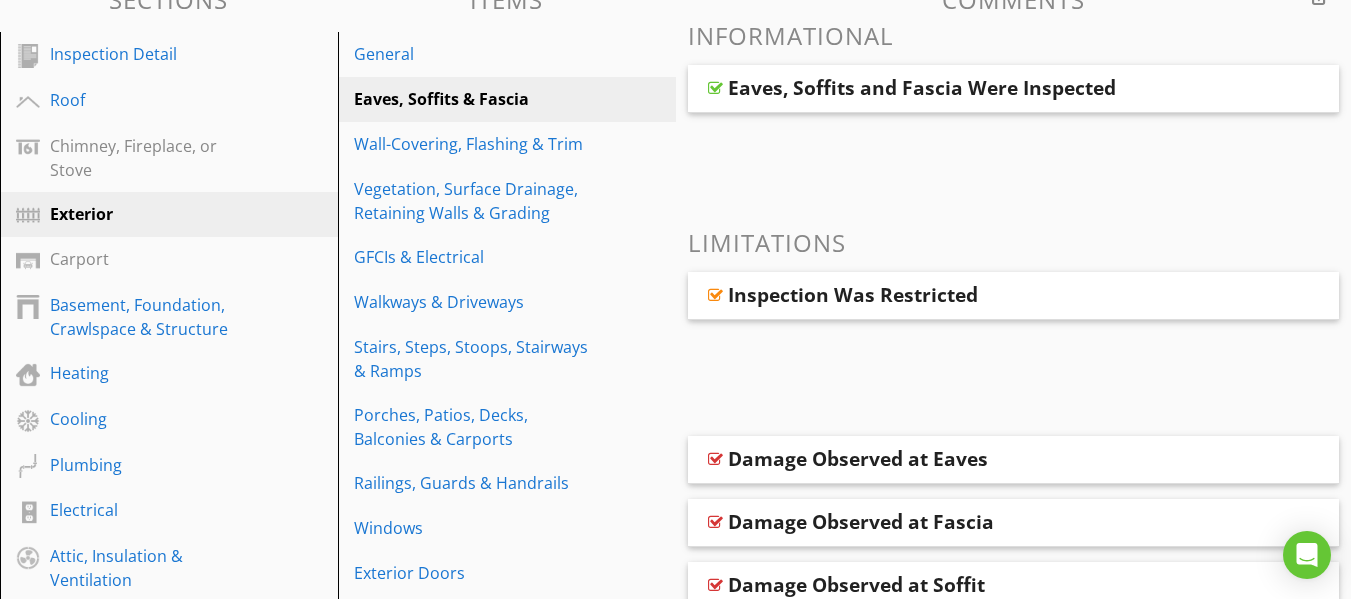 scroll, scrollTop: 210, scrollLeft: 0, axis: vertical 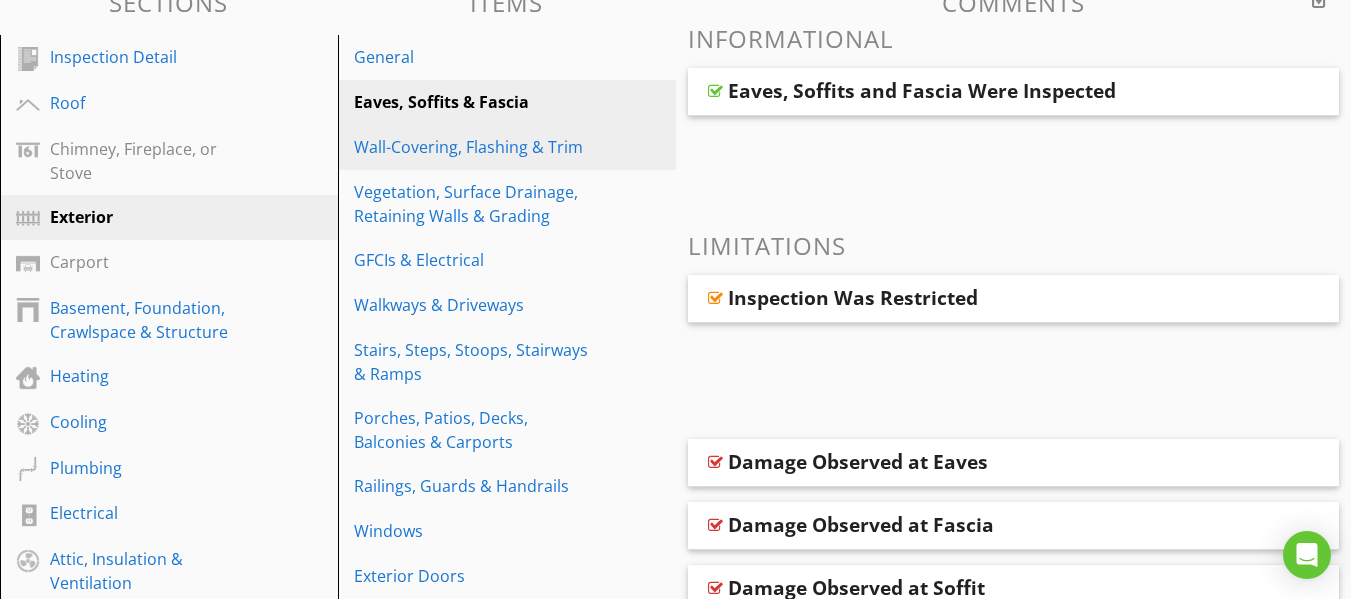 click on "Wall-Covering, Flashing & Trim" at bounding box center (472, 147) 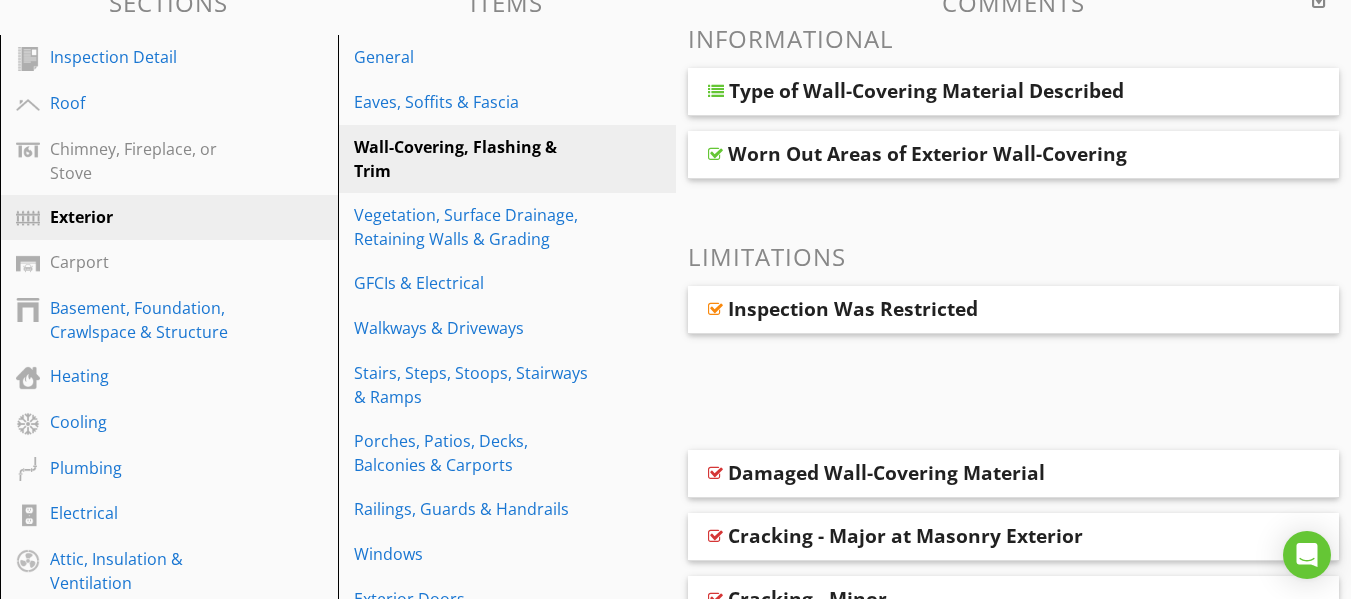 click at bounding box center [716, 91] 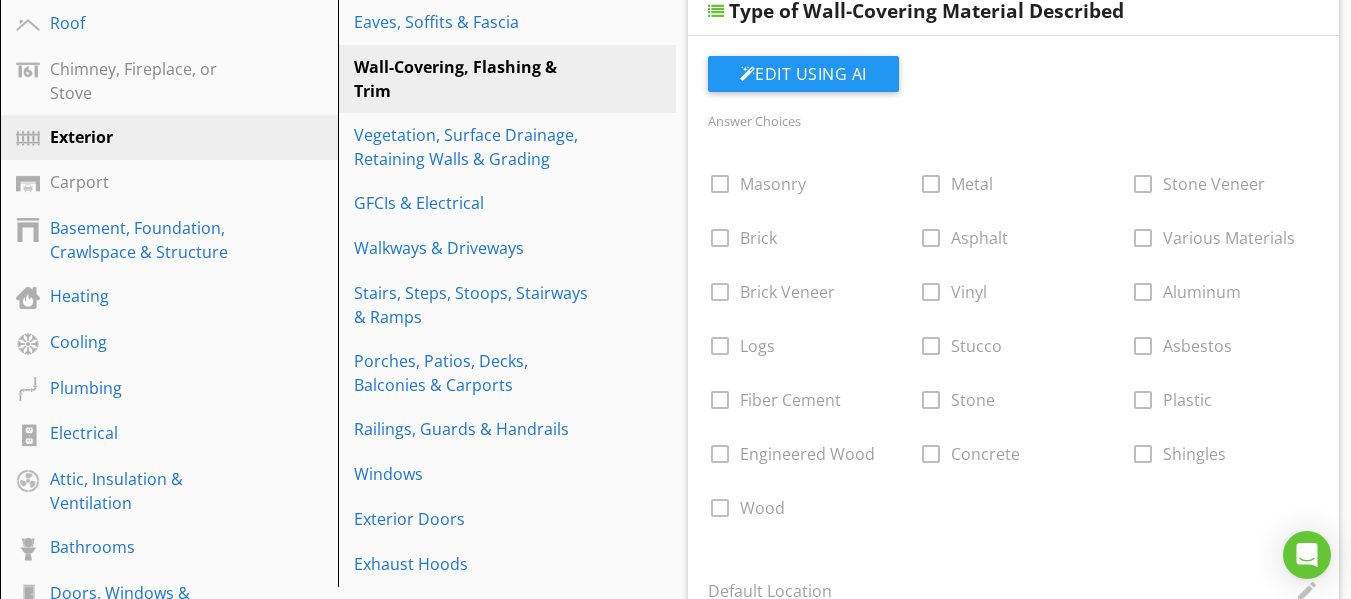 scroll, scrollTop: 250, scrollLeft: 0, axis: vertical 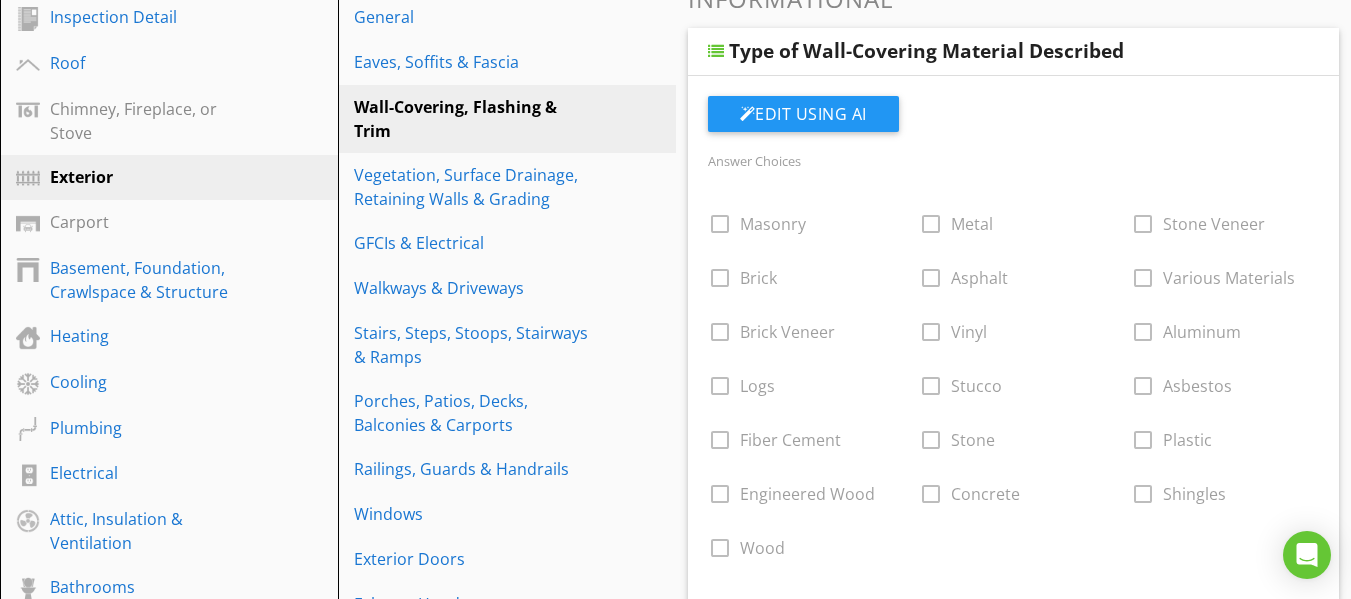 click at bounding box center (716, 51) 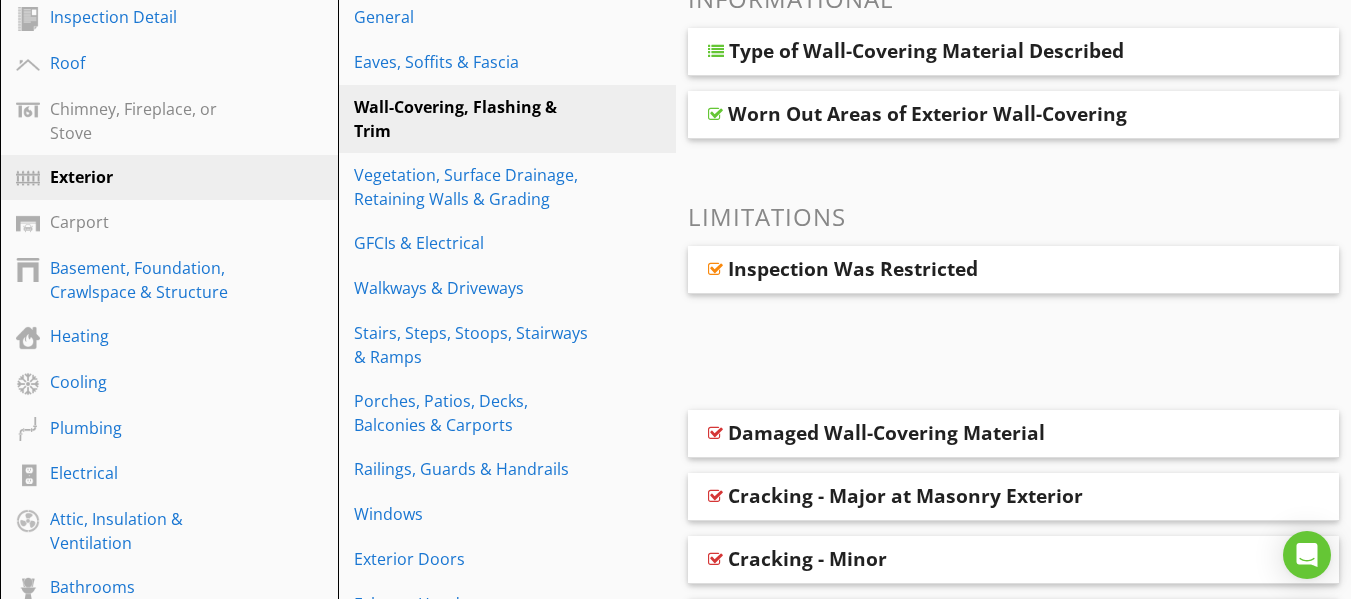 click at bounding box center (715, 114) 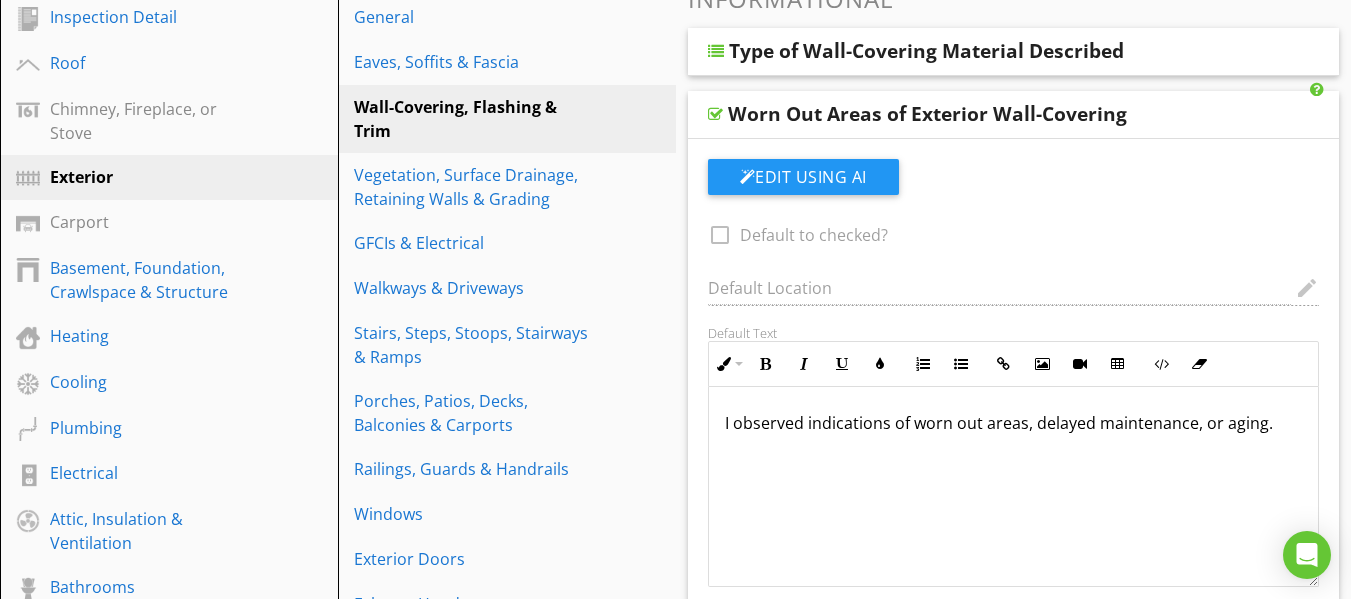 scroll, scrollTop: 210, scrollLeft: 0, axis: vertical 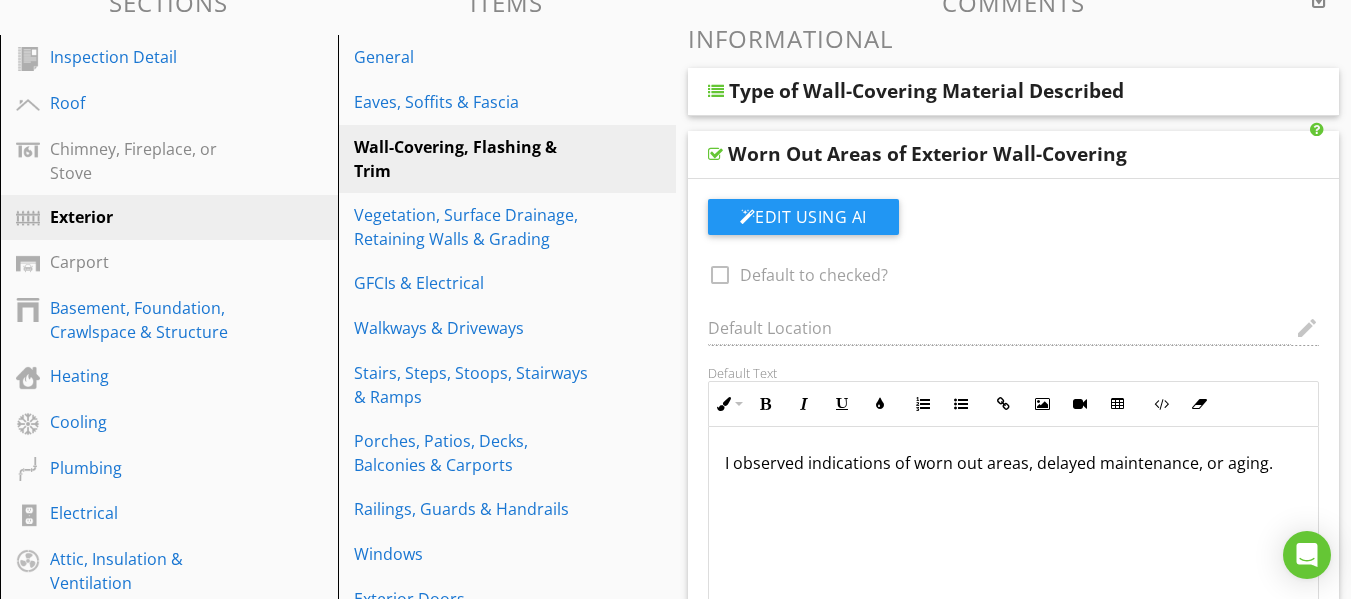 click at bounding box center [715, 154] 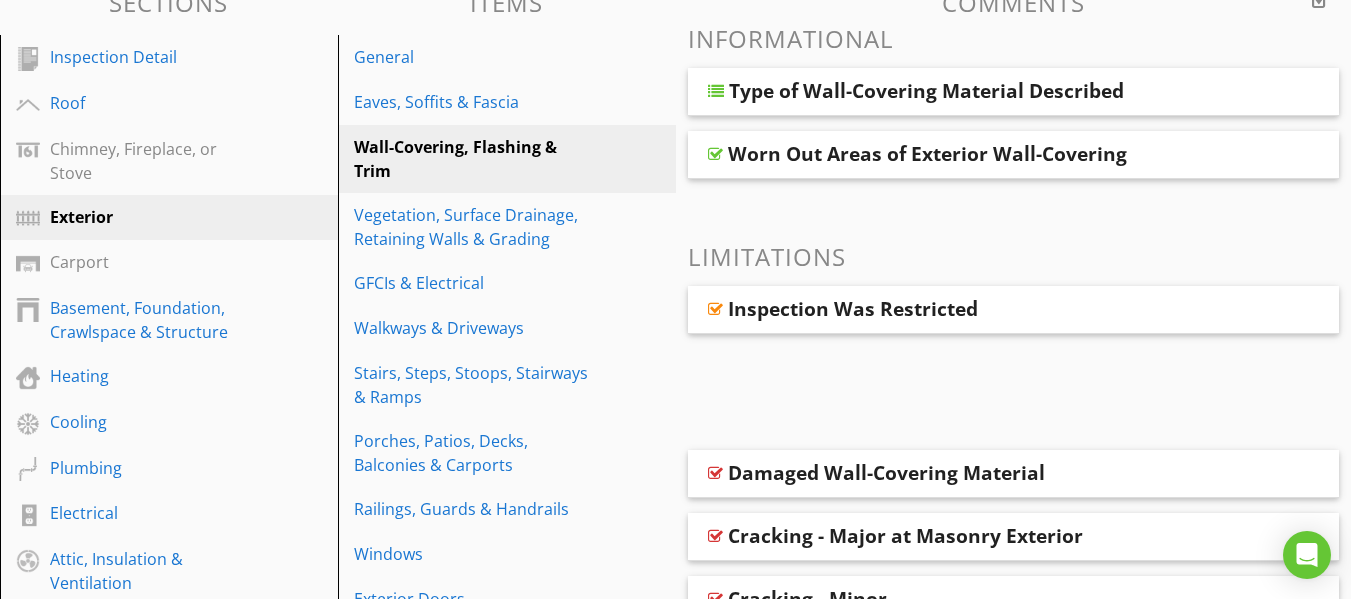 click at bounding box center [715, 309] 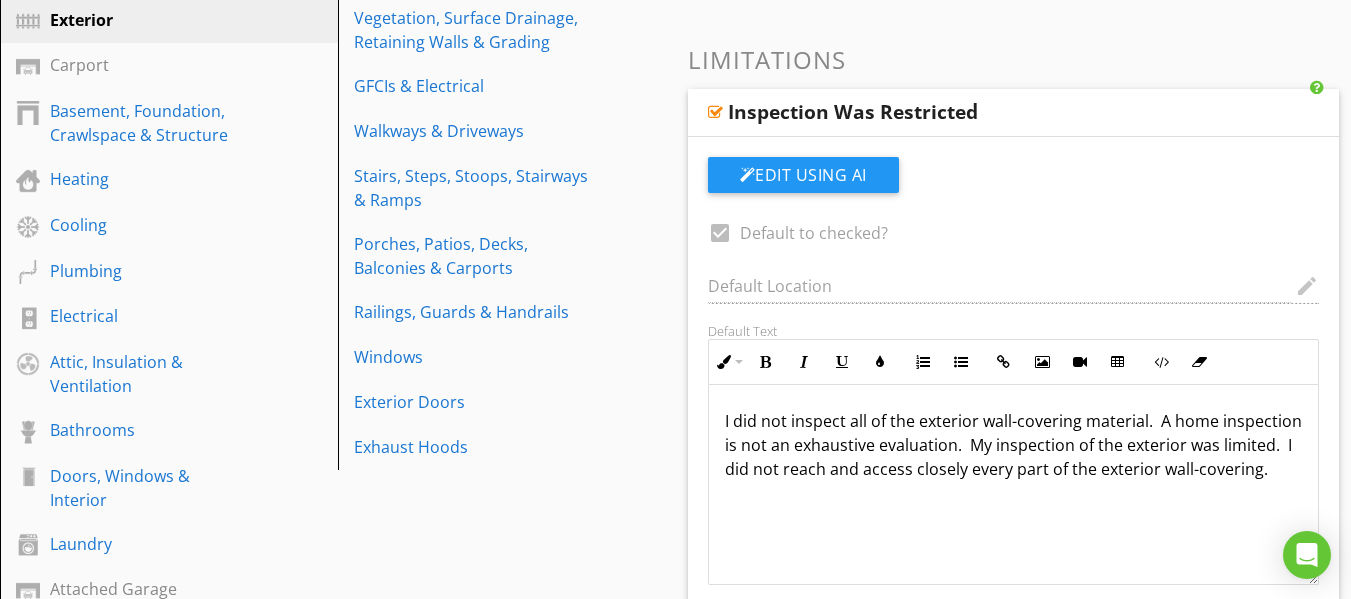 scroll, scrollTop: 410, scrollLeft: 0, axis: vertical 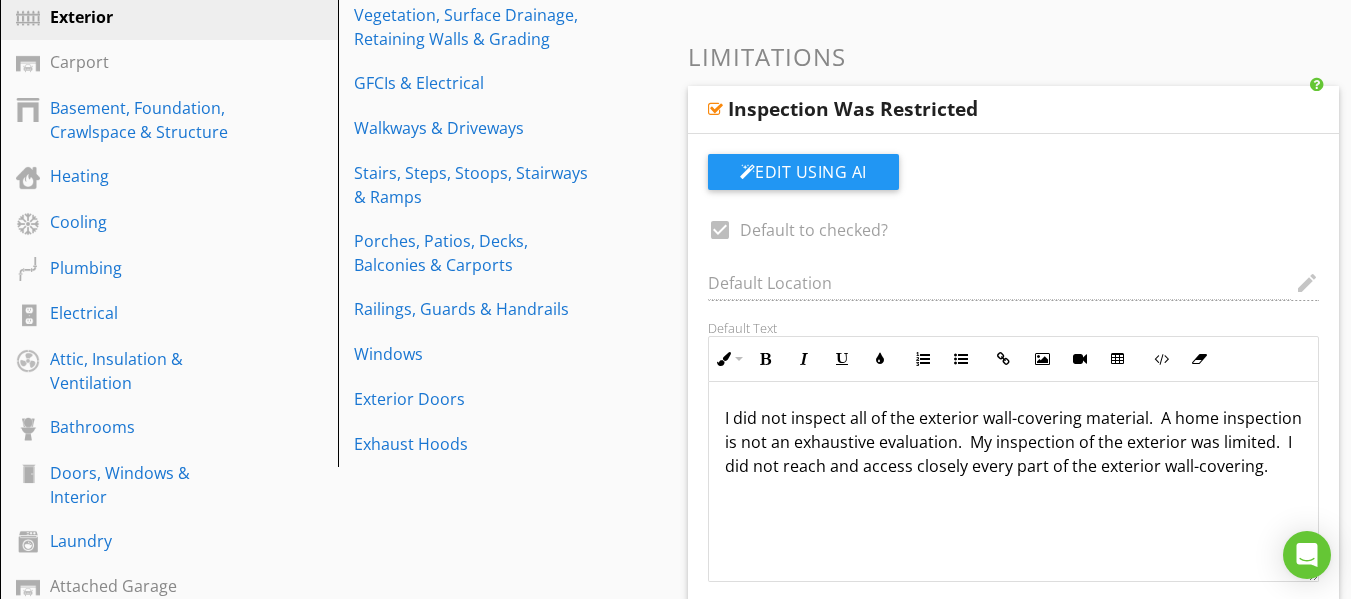 click on "Inspection Was Restricted" at bounding box center [853, 109] 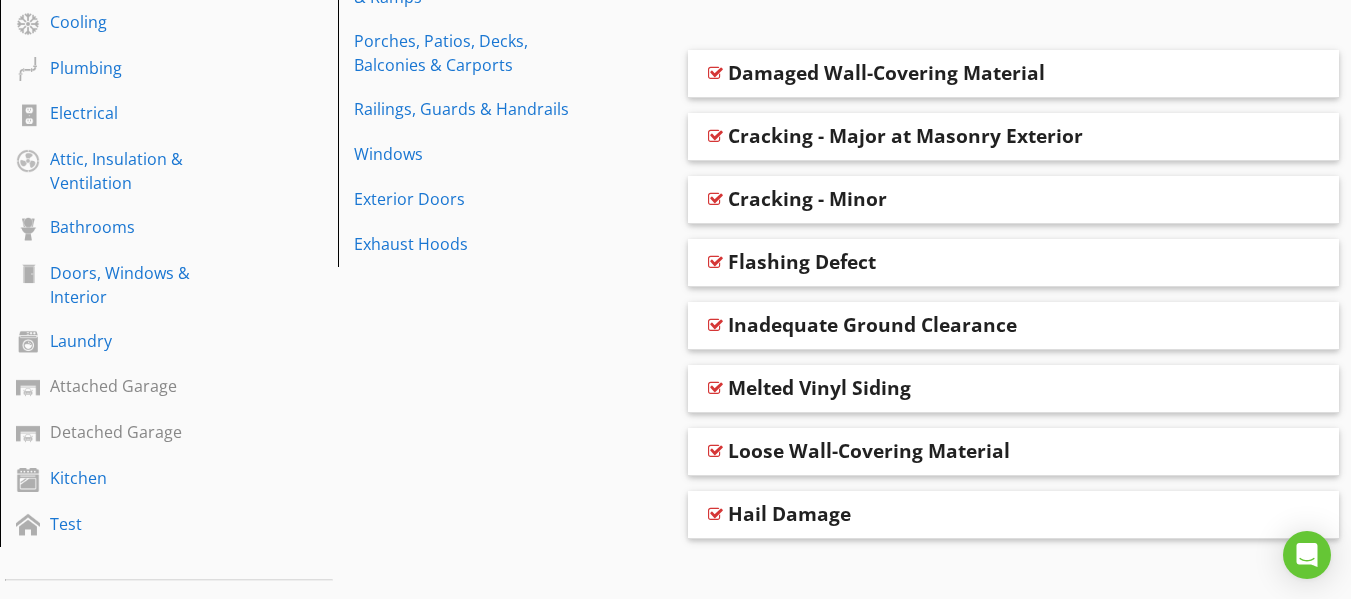 scroll, scrollTop: 570, scrollLeft: 0, axis: vertical 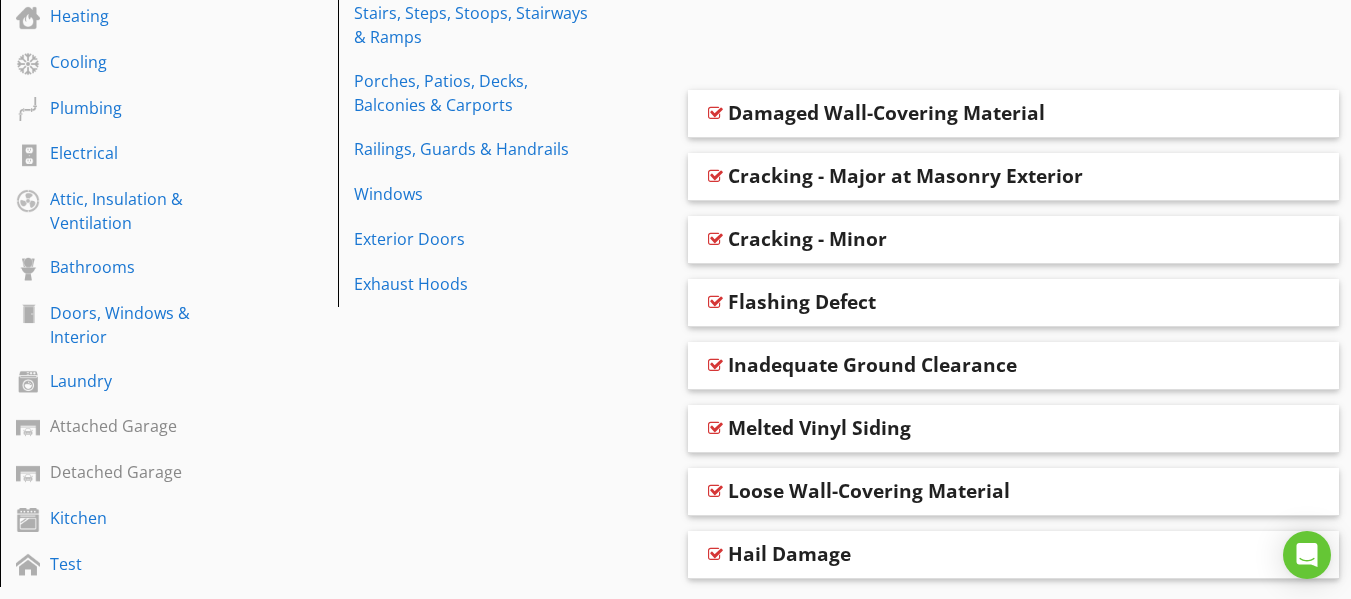click on "Flashing Defect" at bounding box center (802, 302) 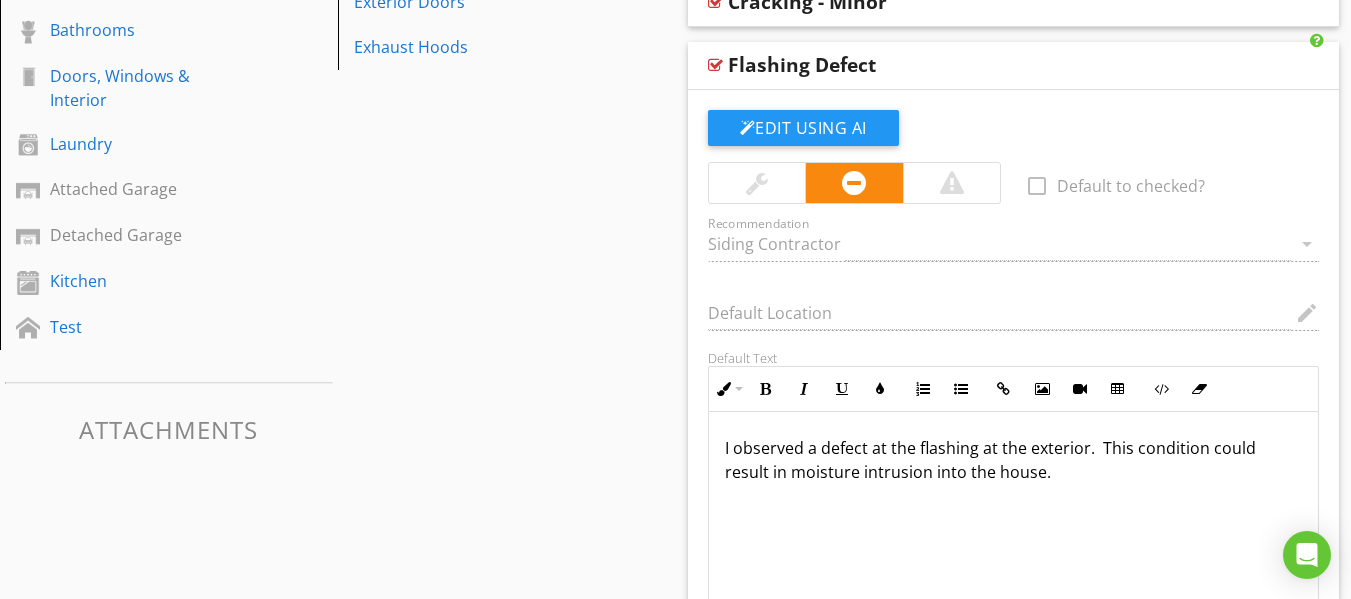 scroll, scrollTop: 810, scrollLeft: 0, axis: vertical 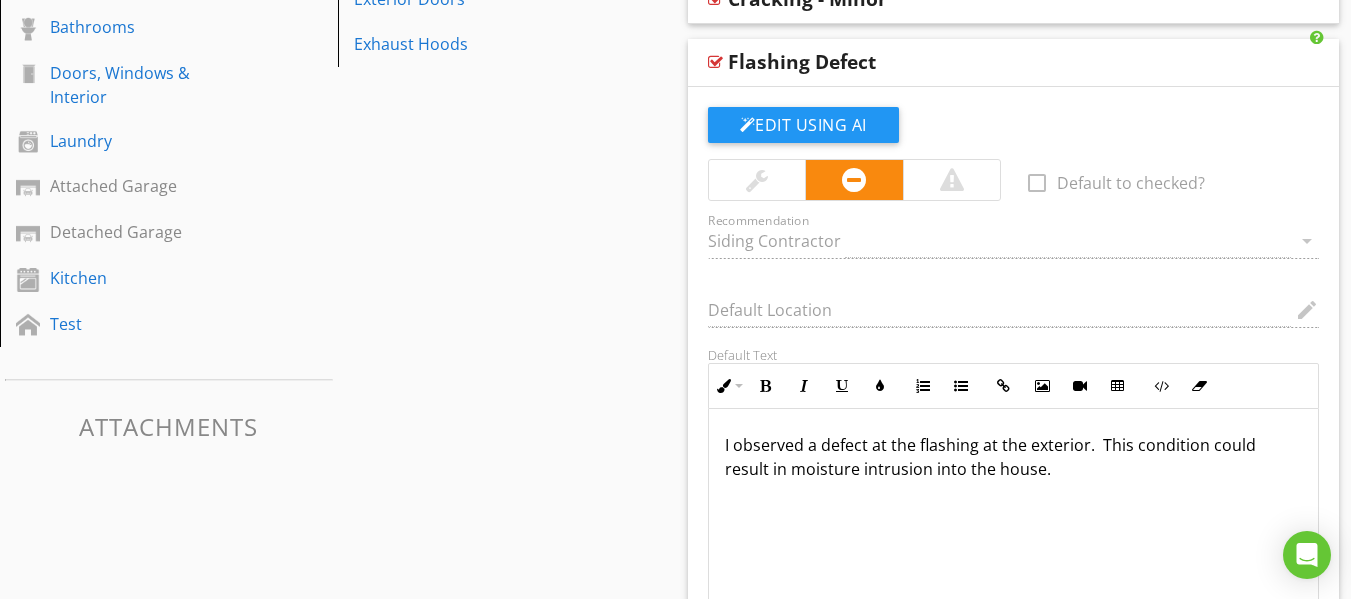 click on "Flashing Defect" at bounding box center [802, 62] 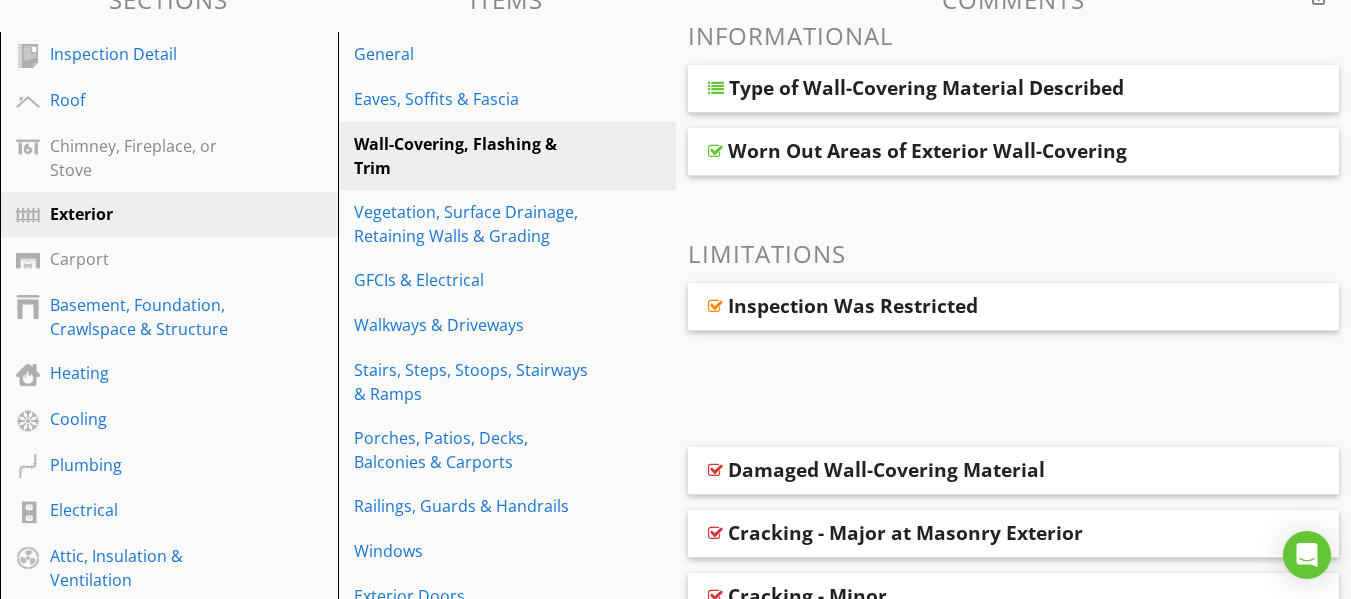 scroll, scrollTop: 210, scrollLeft: 0, axis: vertical 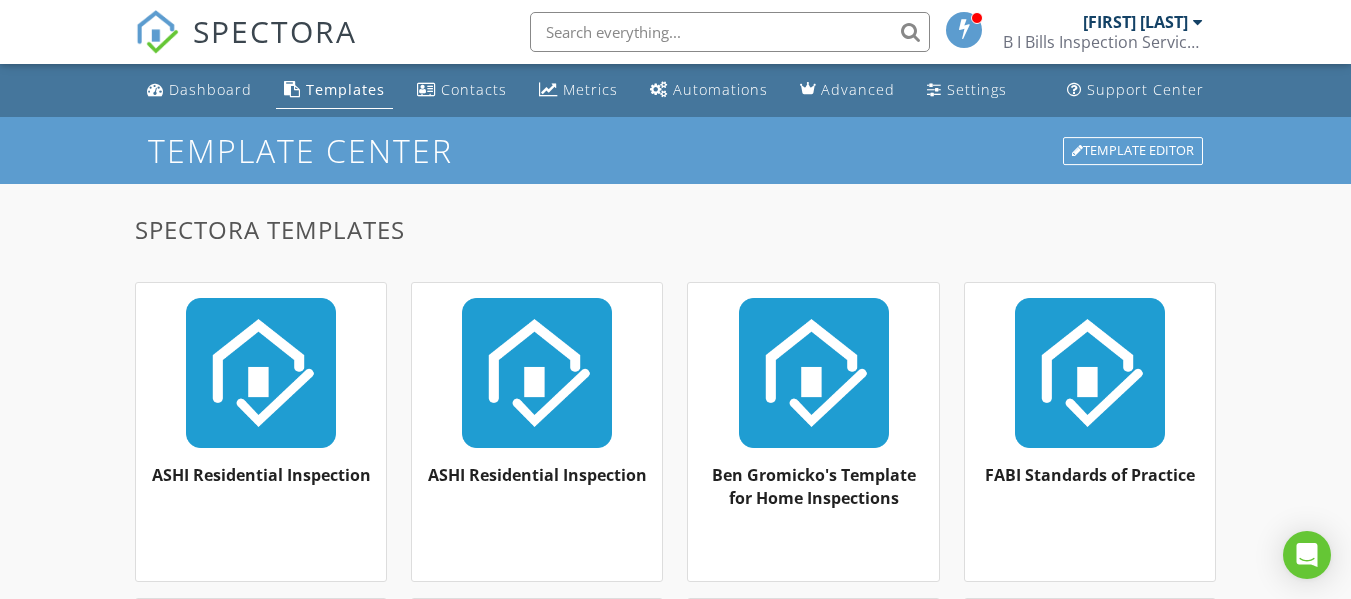 click at bounding box center (813, 373) 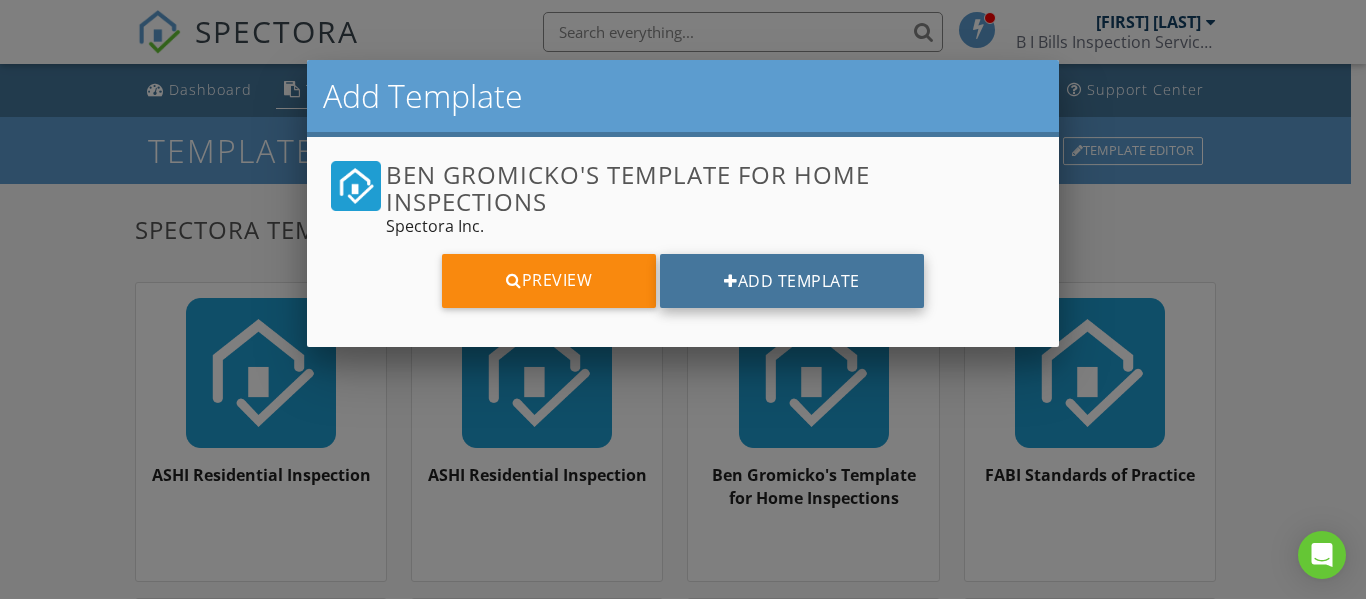 click on "Add Template" at bounding box center [792, 281] 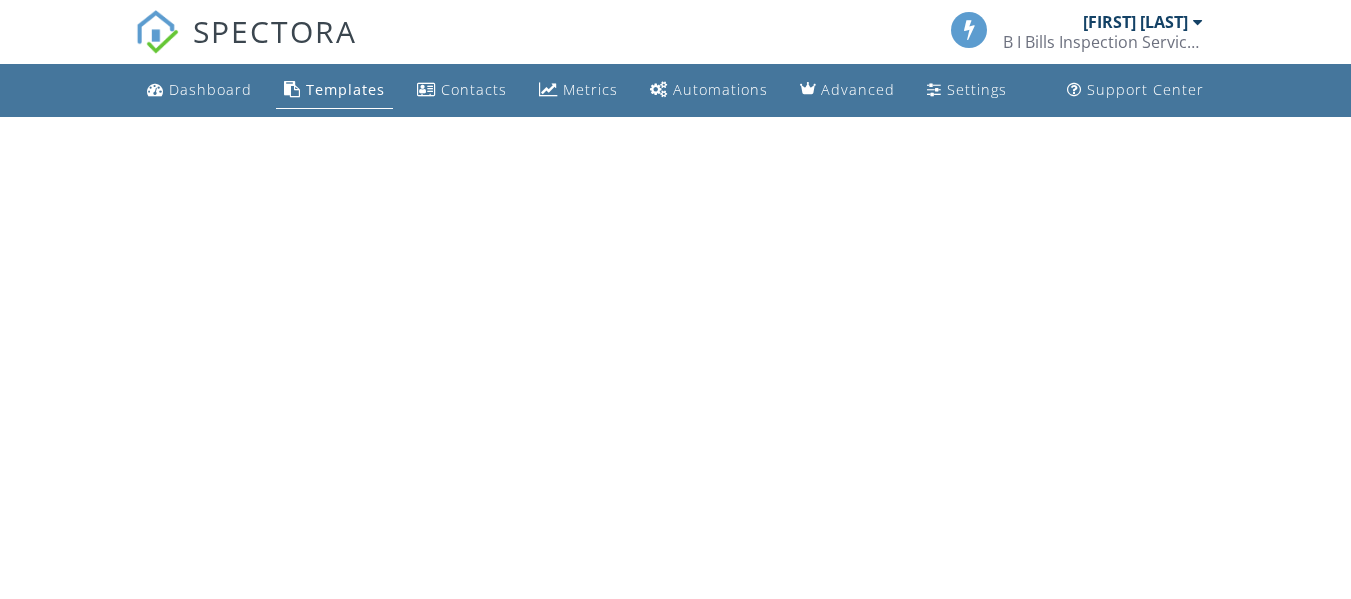 scroll, scrollTop: 0, scrollLeft: 0, axis: both 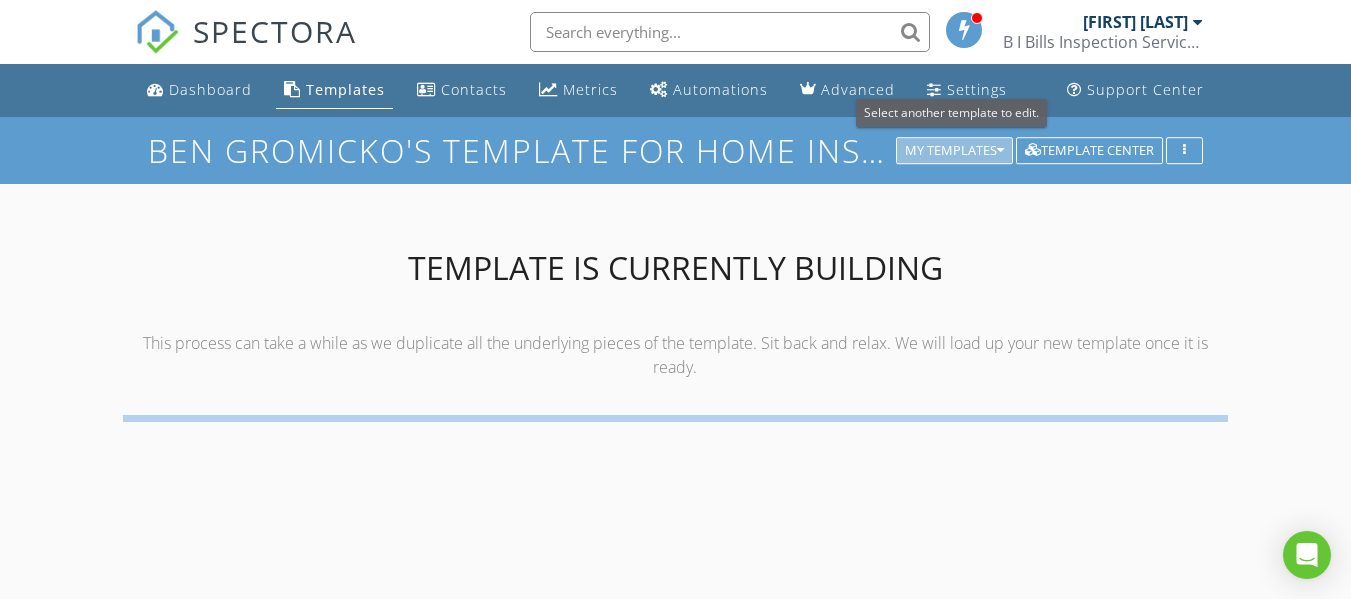 click on "My Templates" at bounding box center (954, 151) 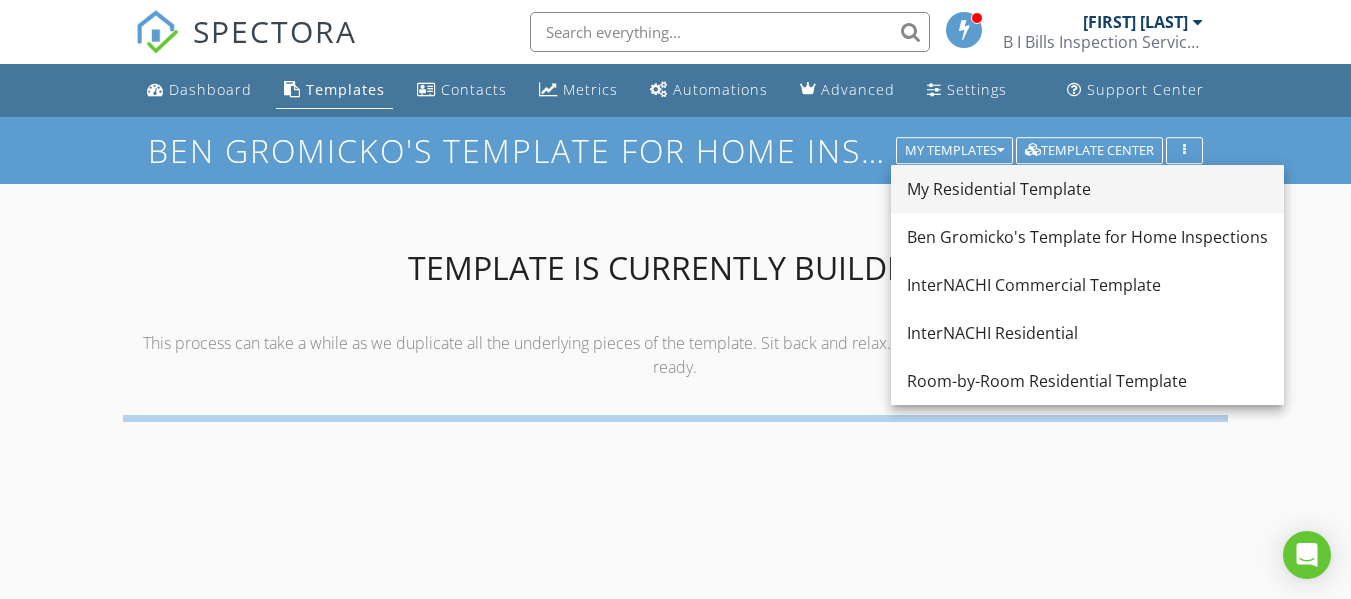 click on "My Residential Template" at bounding box center (1087, 189) 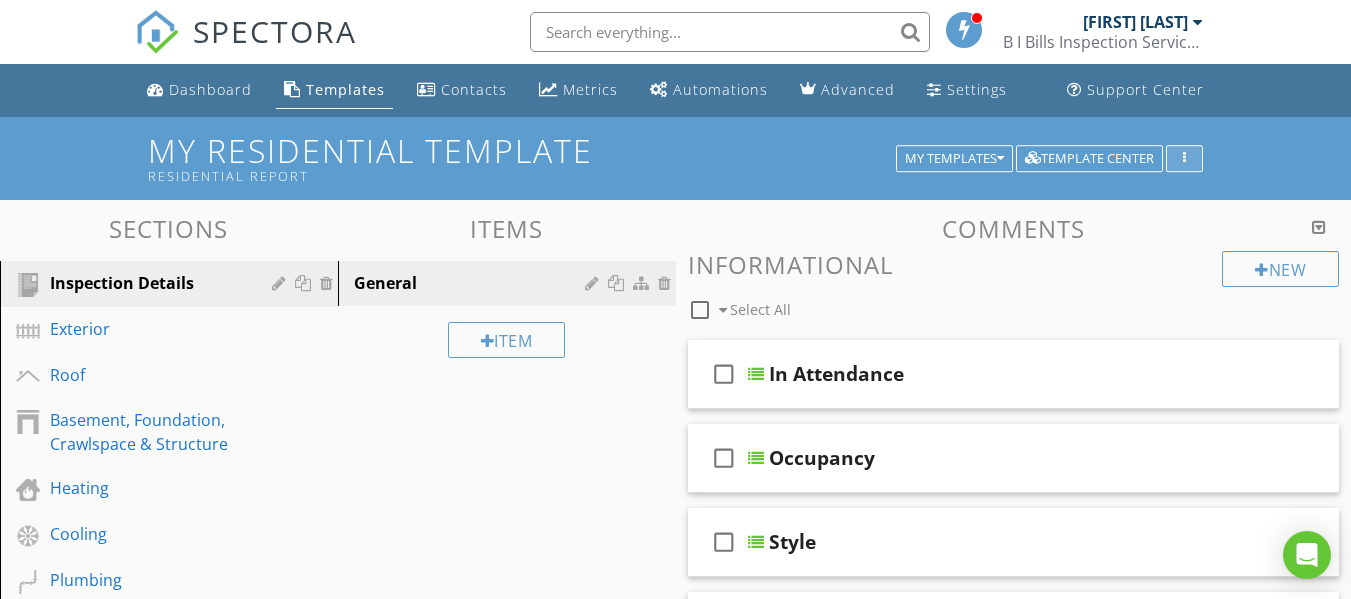 click at bounding box center (1184, 159) 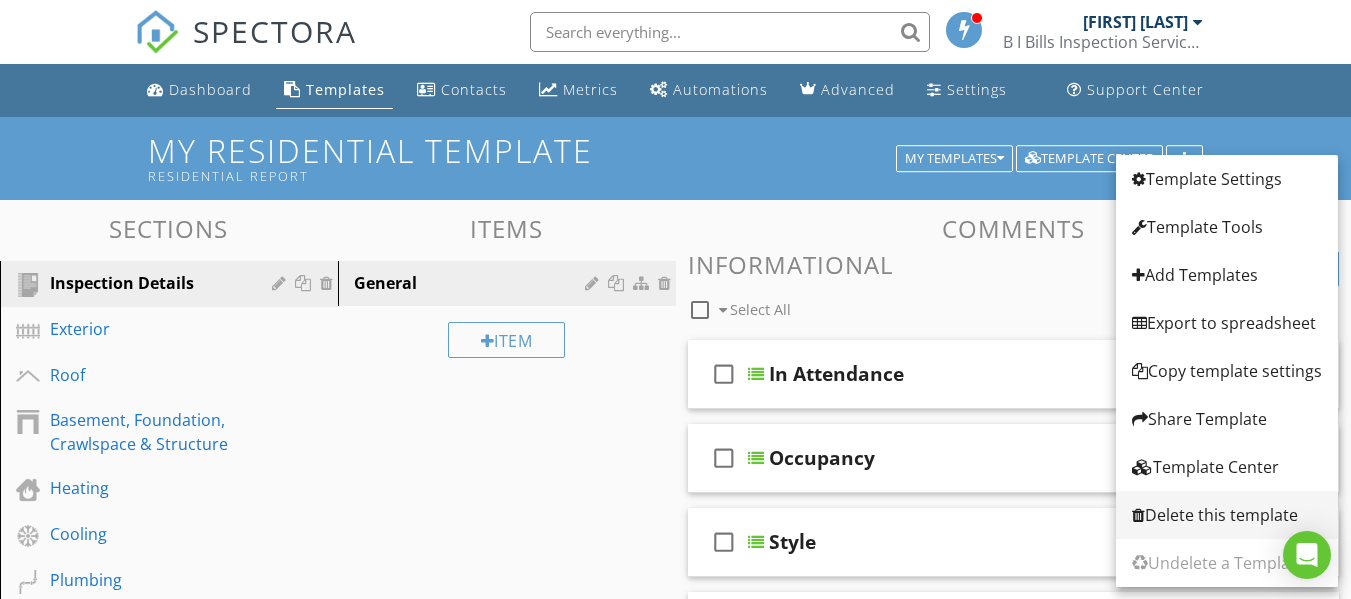click on "Delete this template" at bounding box center (1227, 515) 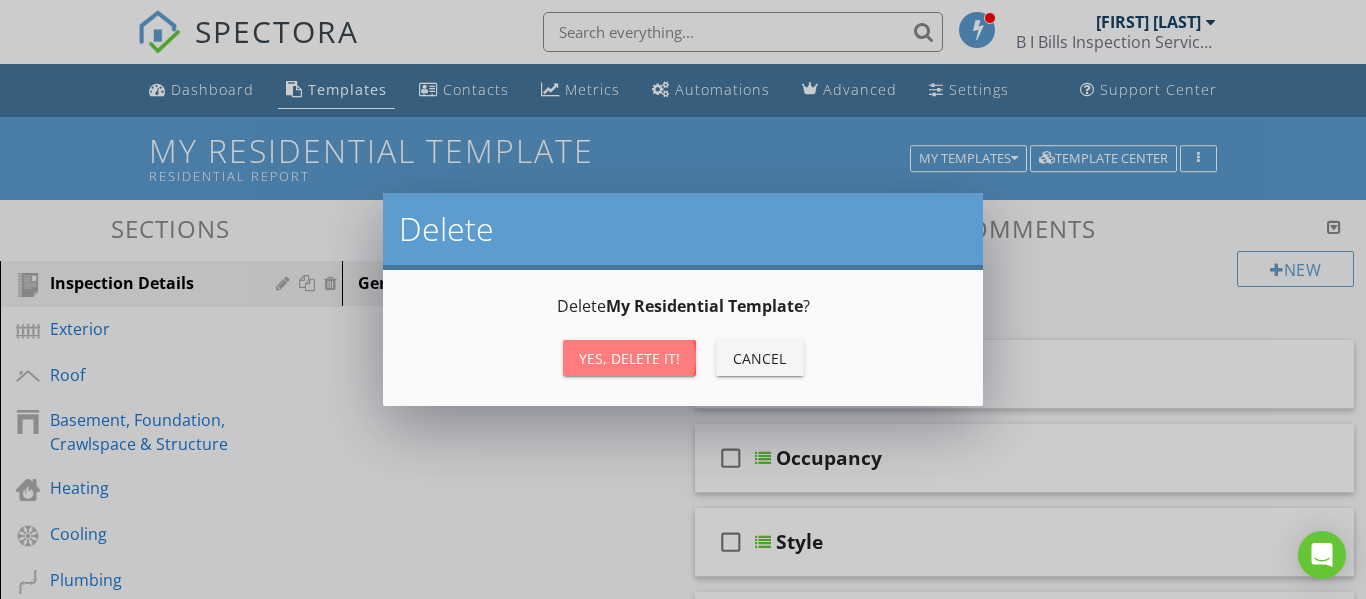 click on "Yes, Delete it!" at bounding box center [629, 358] 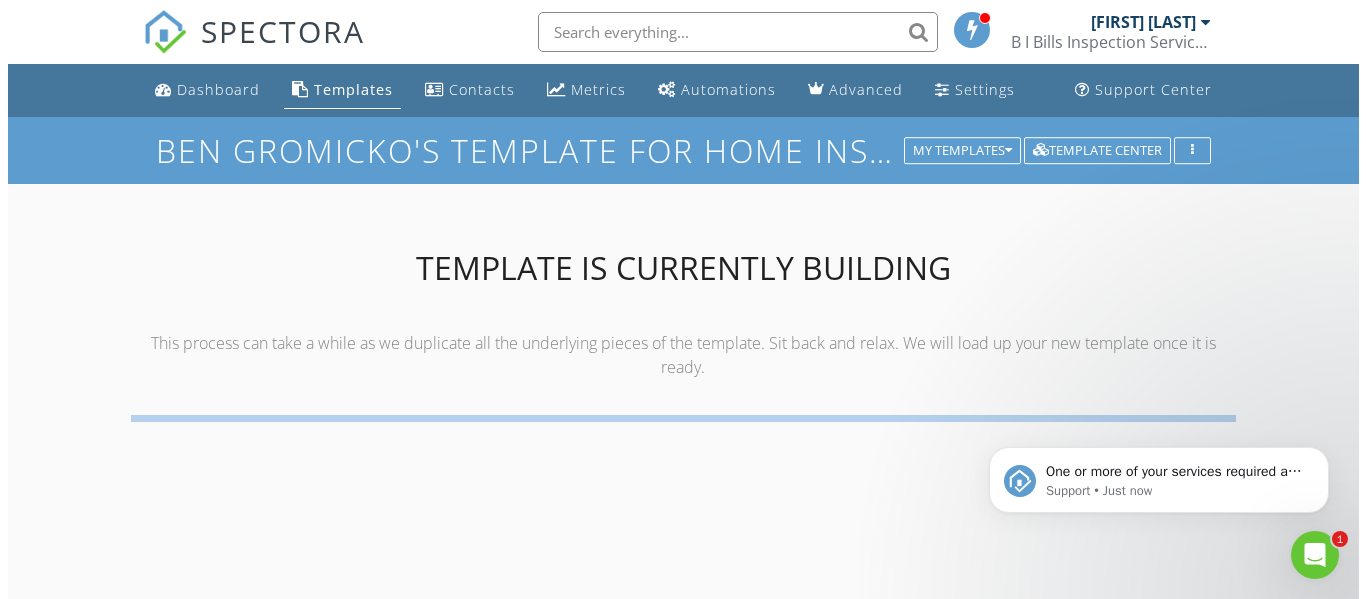 scroll, scrollTop: 0, scrollLeft: 0, axis: both 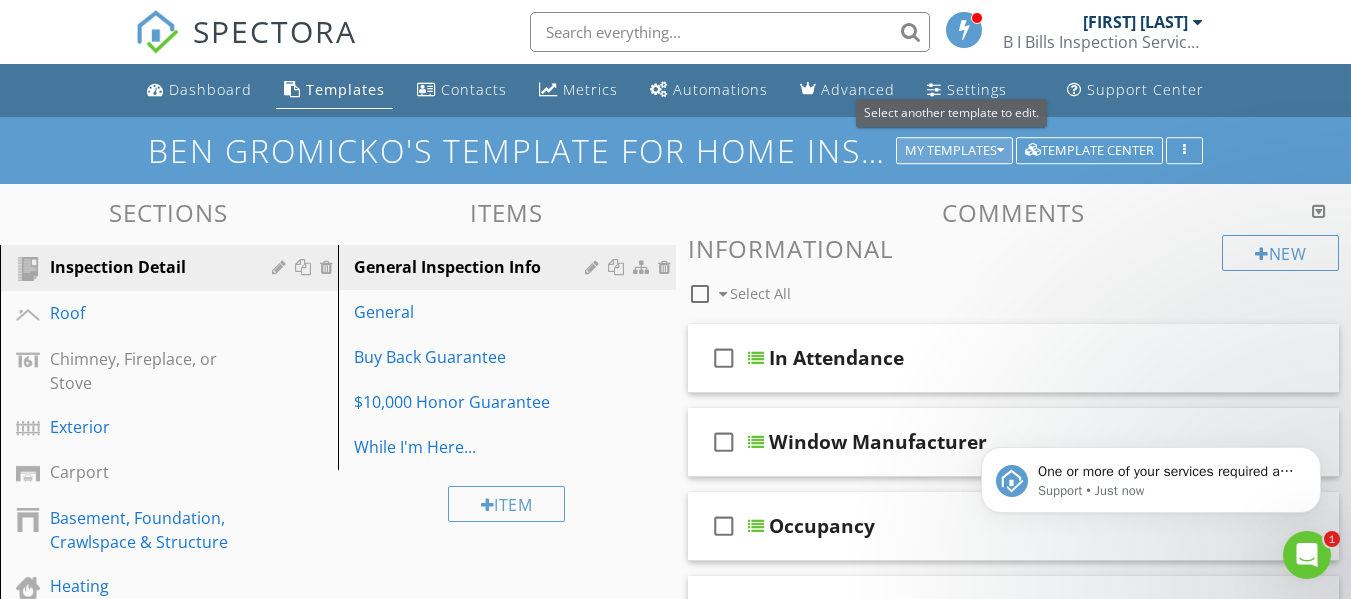 click on "My Templates" at bounding box center [954, 151] 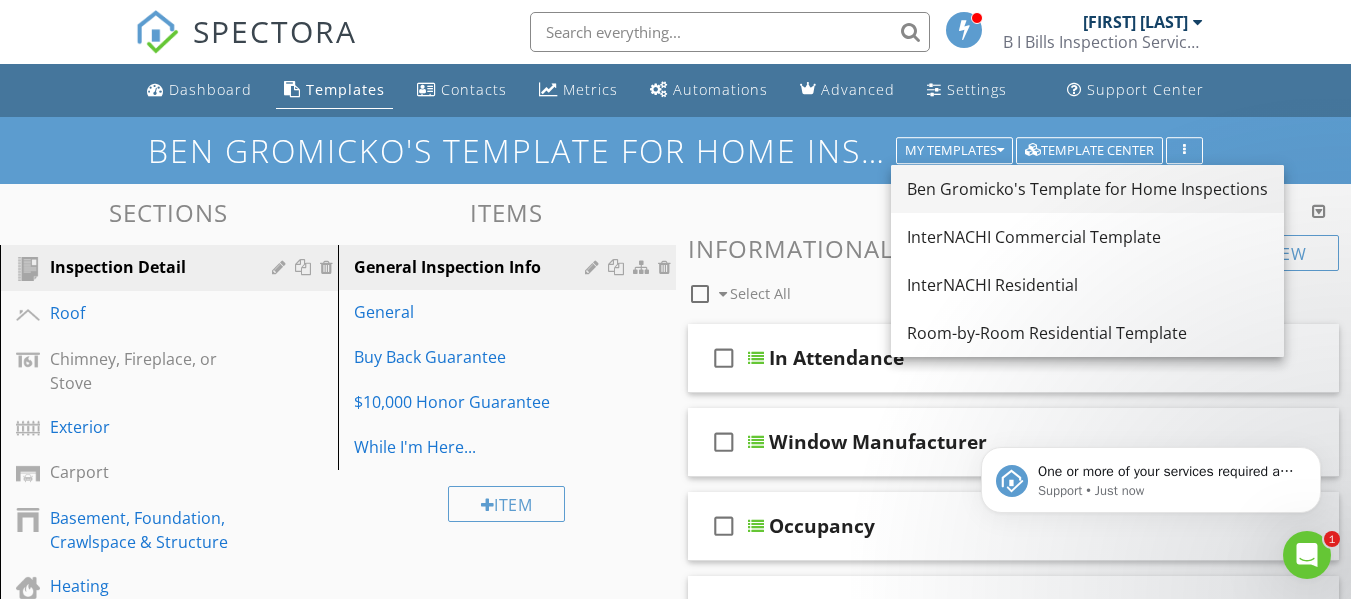 click on "Ben Gromicko's Template for Home Inspections" at bounding box center [1087, 189] 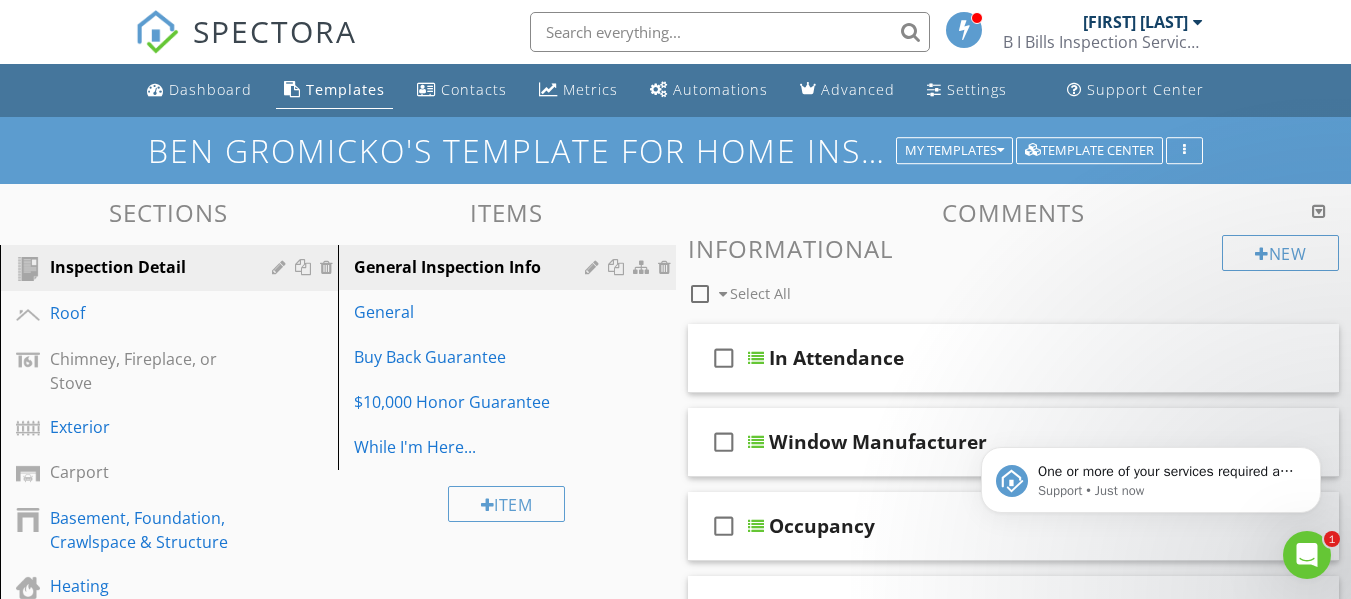 click on "Ben Gromicko's Template for Home Inspections" at bounding box center (675, 150) 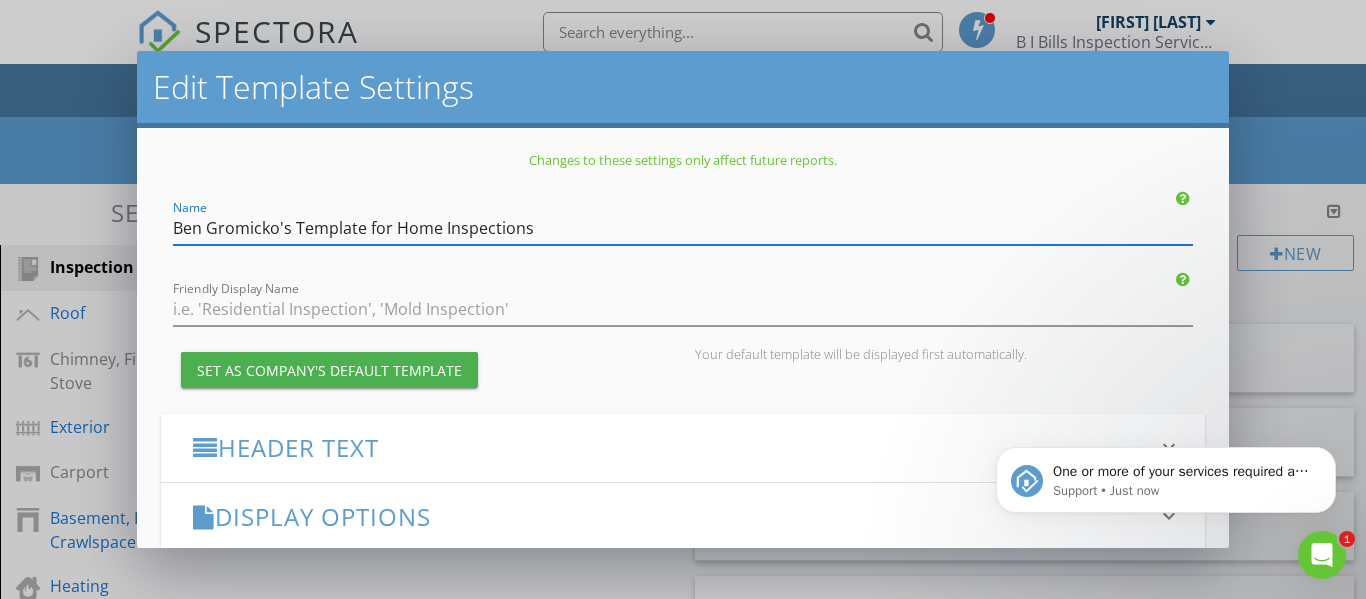 click on "Ben Gromicko's Template for Home Inspections" at bounding box center [683, 228] 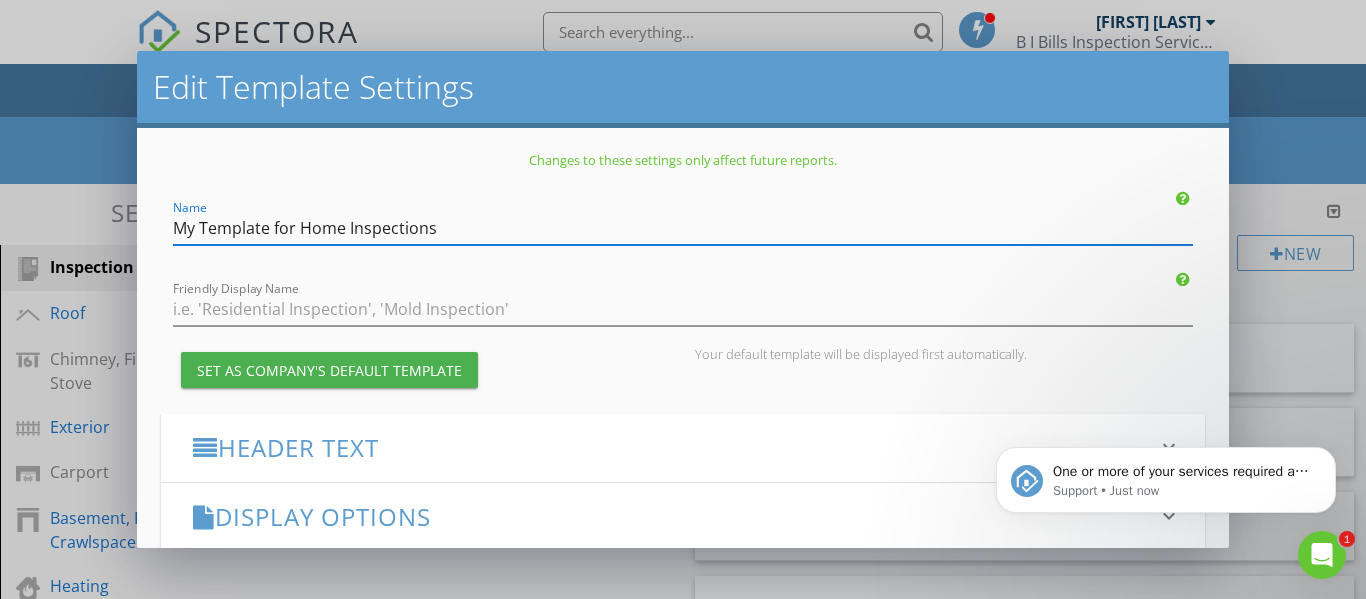 click on "My Template for Home Inspections" at bounding box center [683, 228] 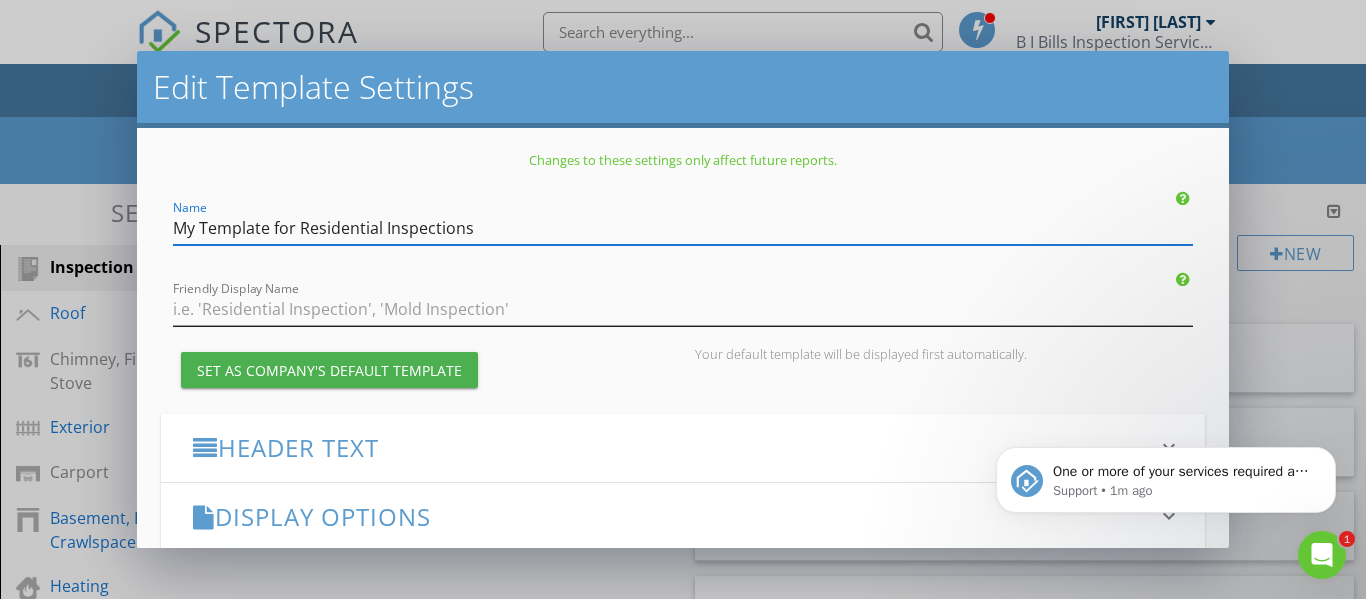 type on "My Template for Residential Inspections" 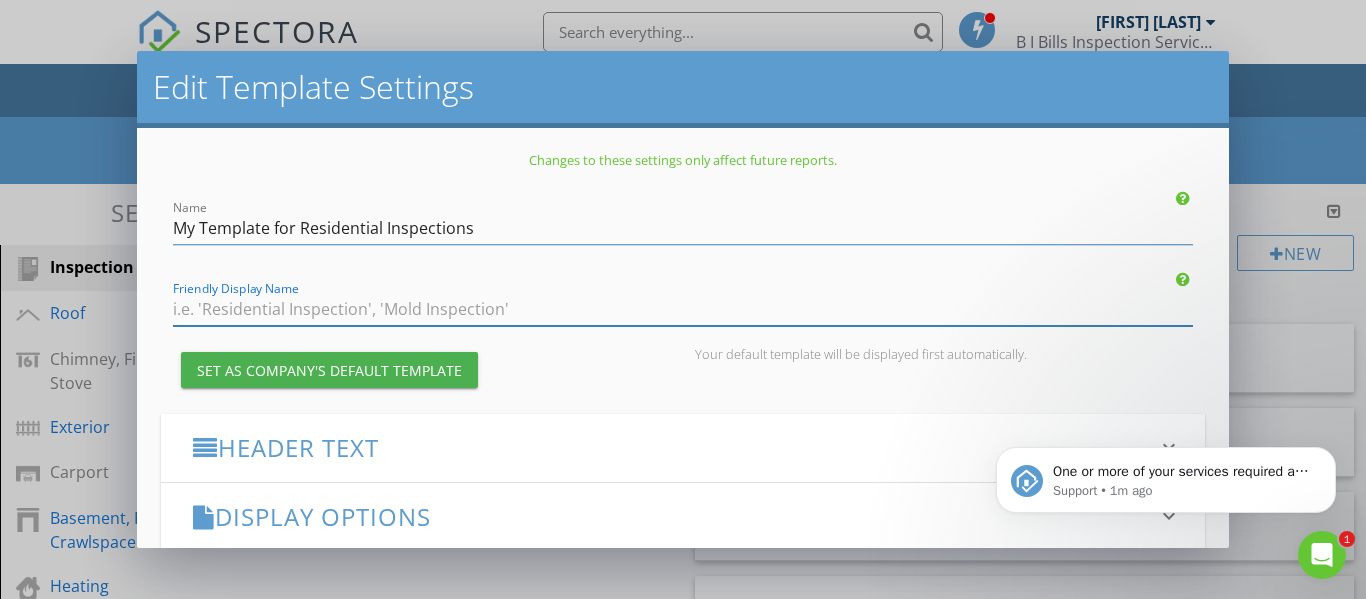 drag, startPoint x: 318, startPoint y: 295, endPoint x: 311, endPoint y: 304, distance: 11.401754 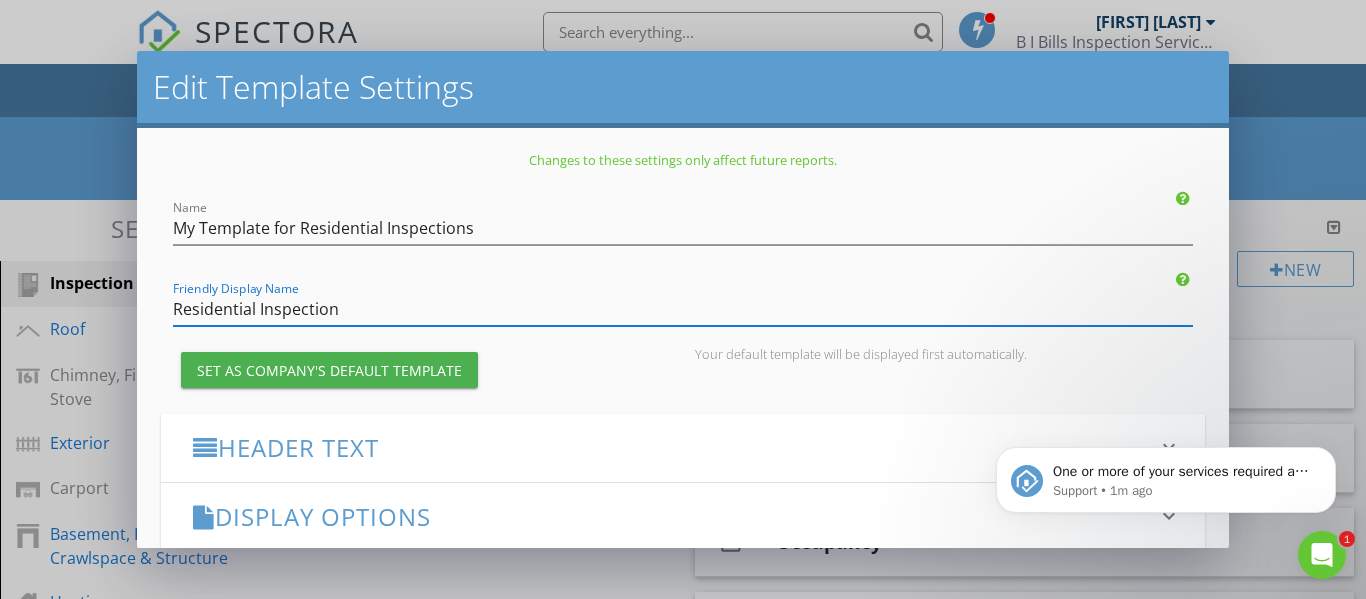 type on "Residential Inspection" 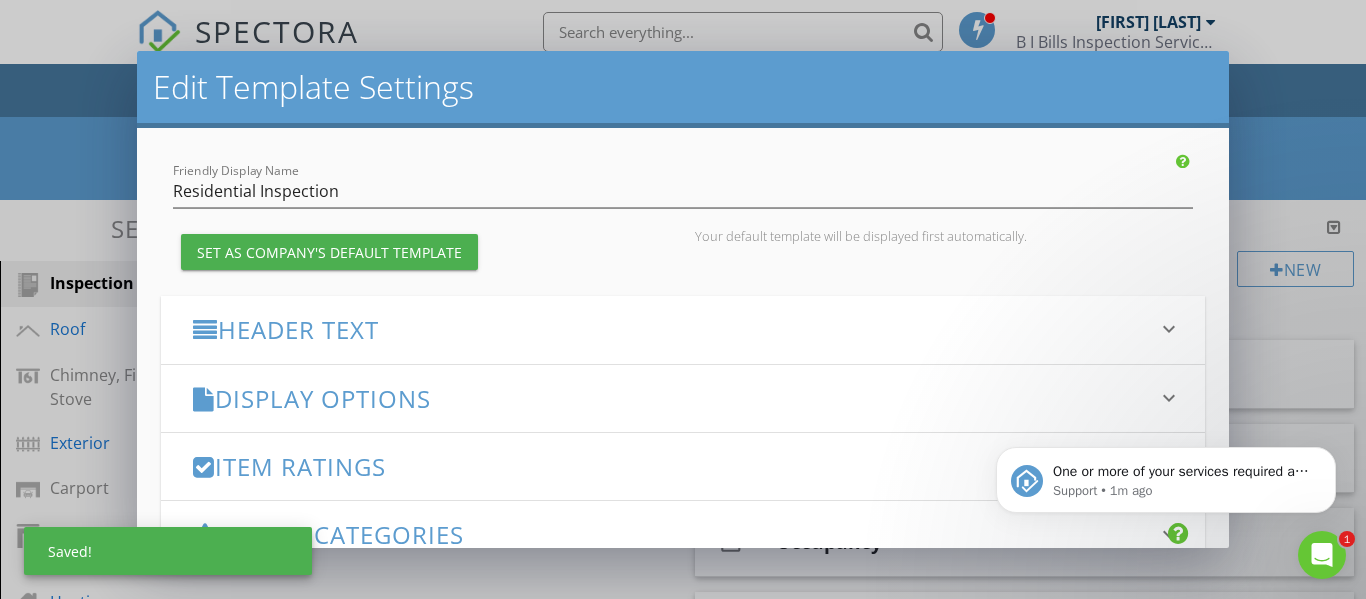 scroll, scrollTop: 120, scrollLeft: 0, axis: vertical 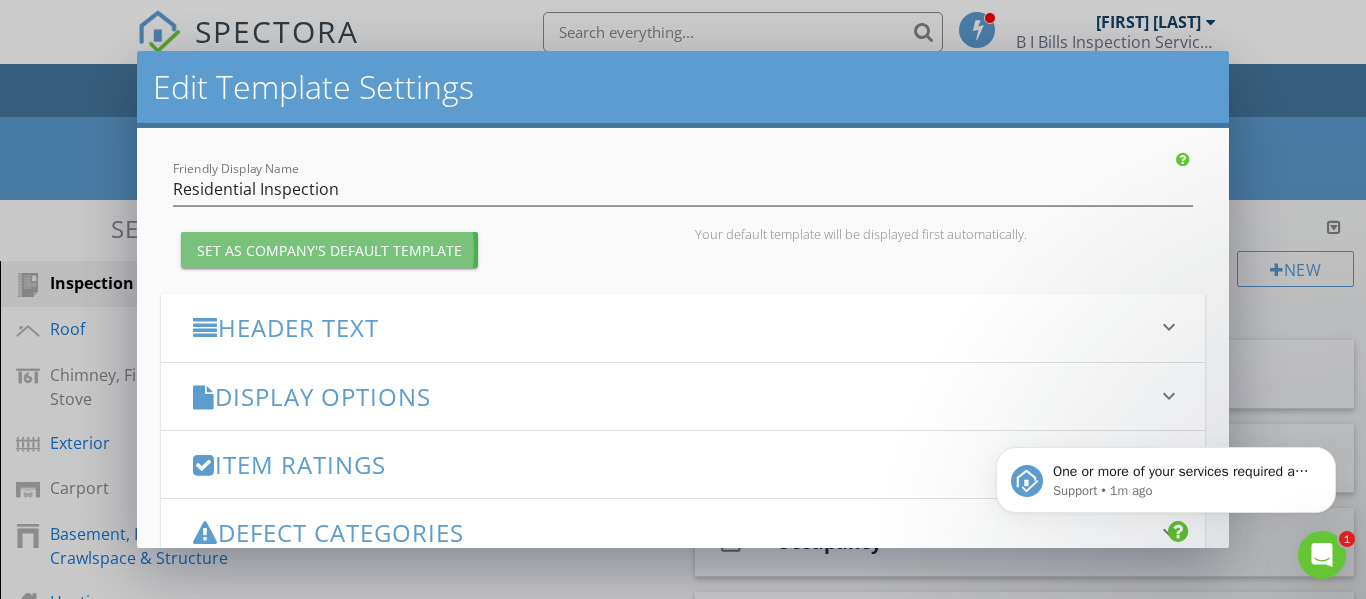 click on "Set as Company's Default Template" at bounding box center [329, 250] 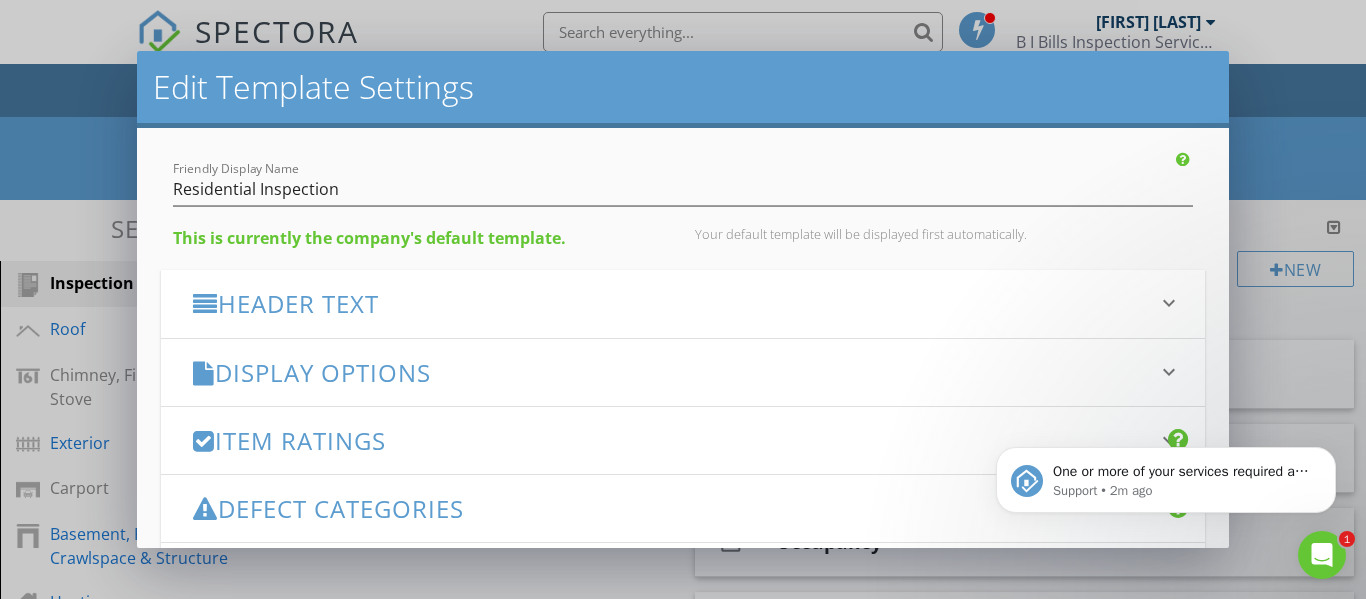 click on "Header Text" at bounding box center [671, 303] 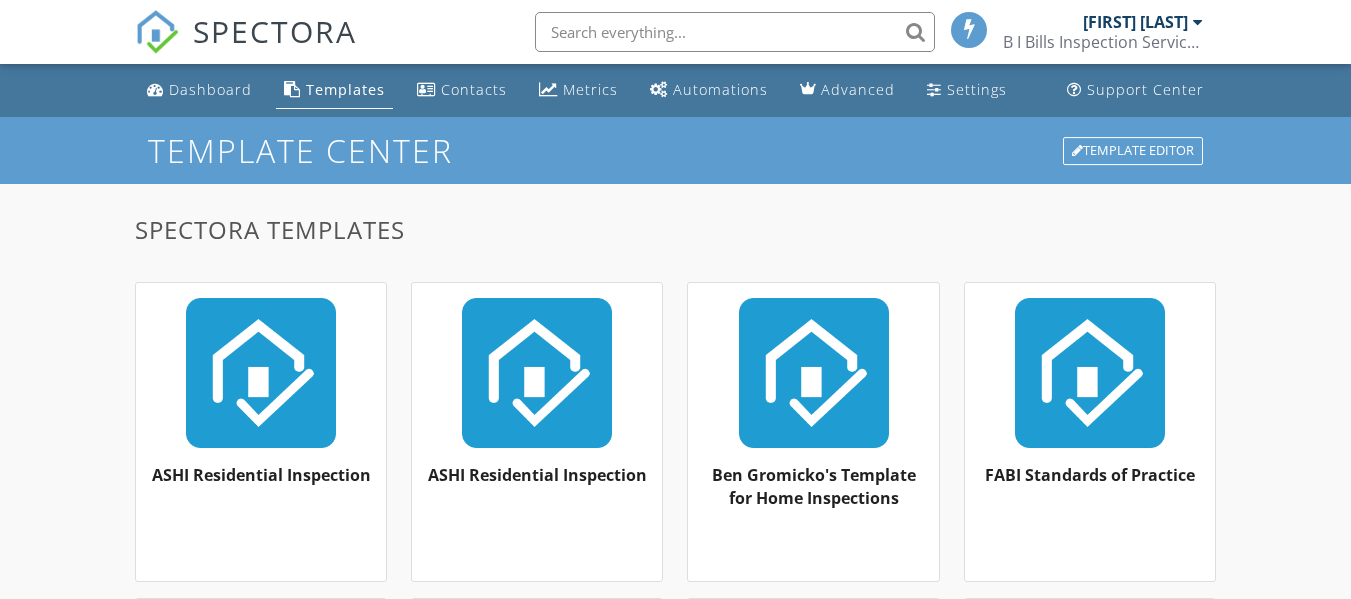 scroll, scrollTop: 0, scrollLeft: 0, axis: both 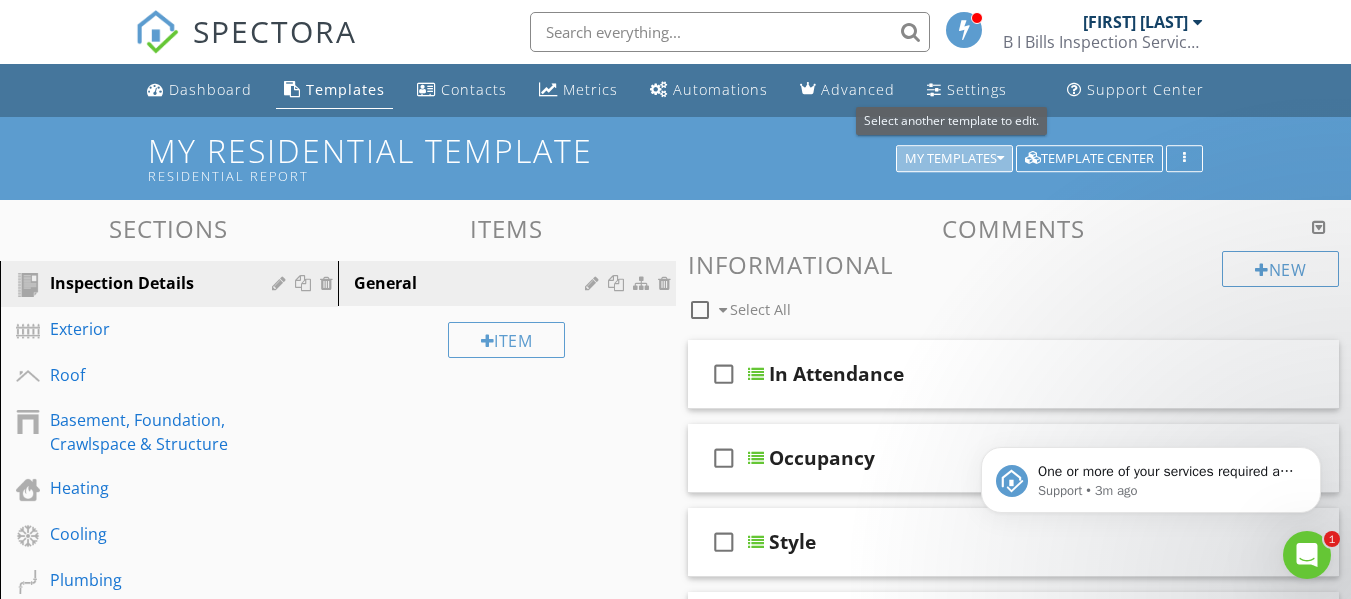 click on "My Templates" at bounding box center (954, 159) 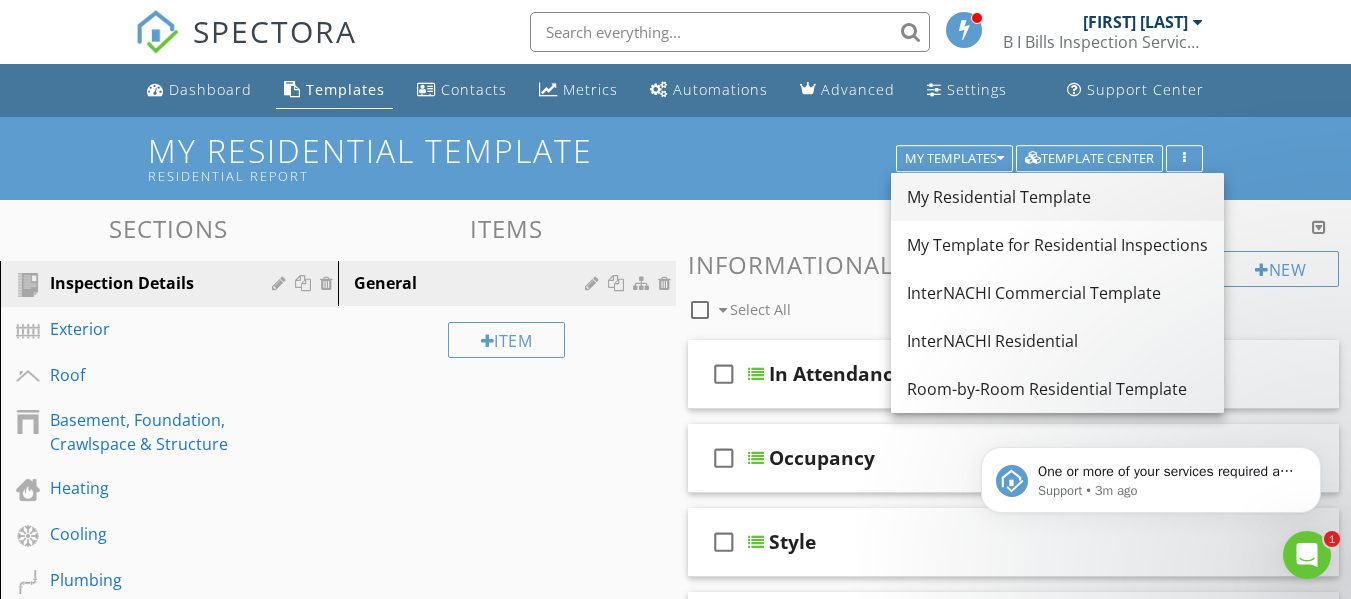 click on "My Residential Template" at bounding box center (1057, 197) 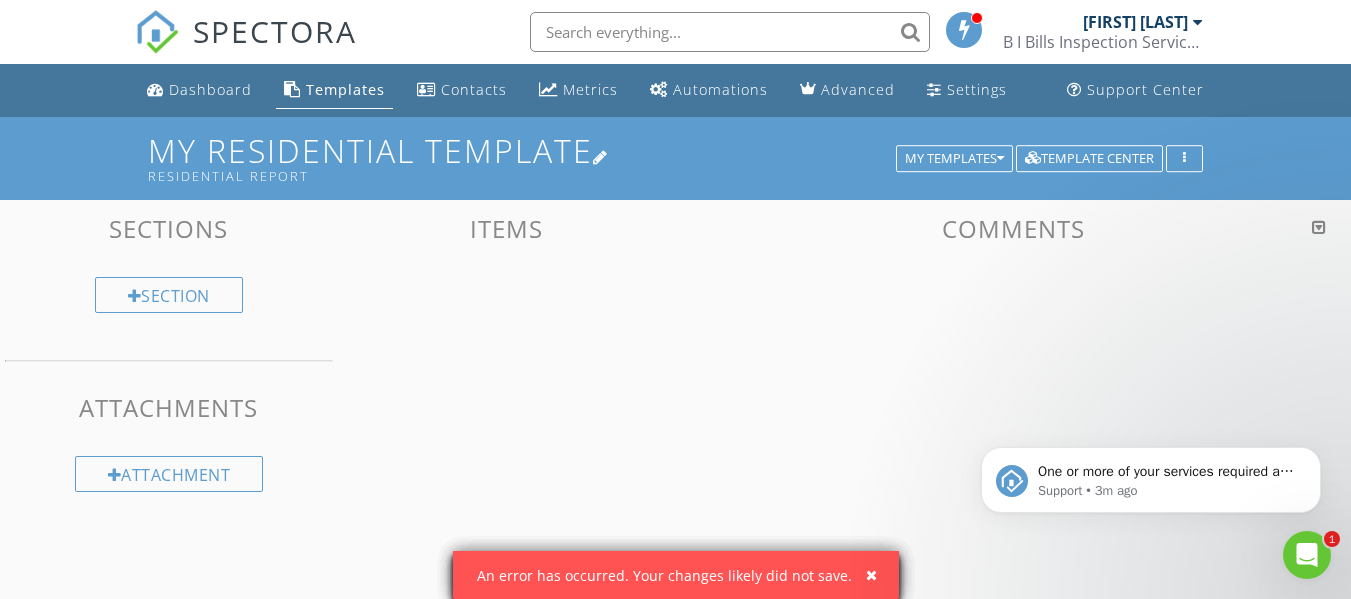 click at bounding box center [601, 157] 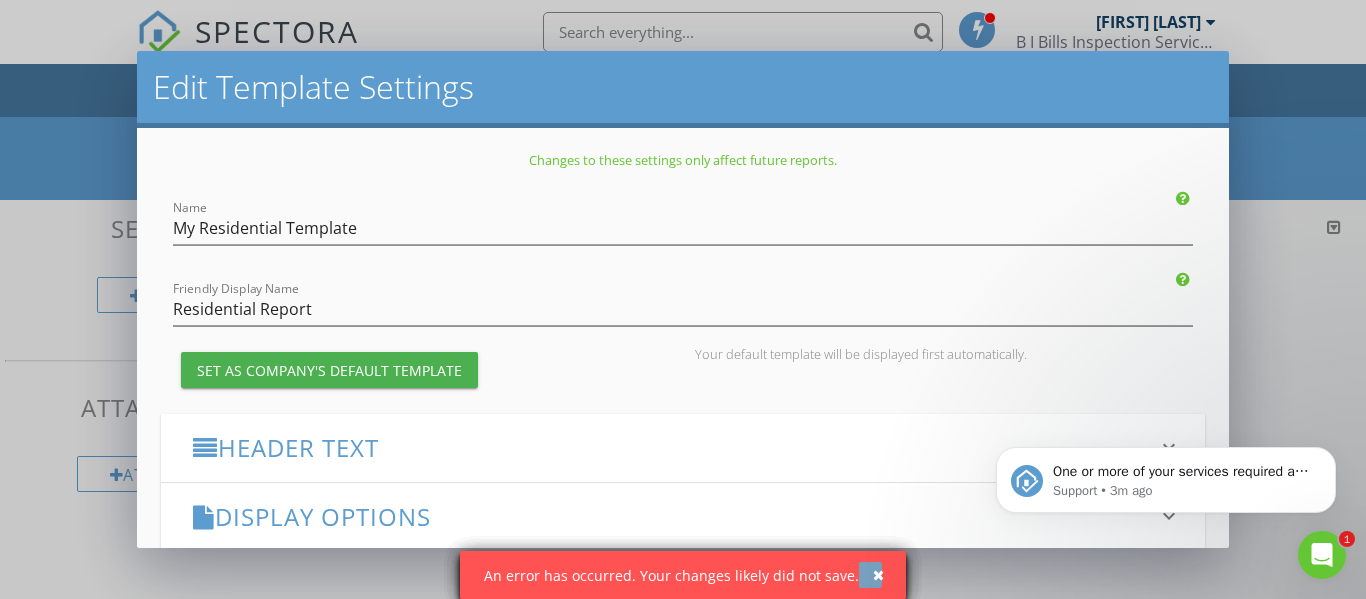 click at bounding box center [878, 575] 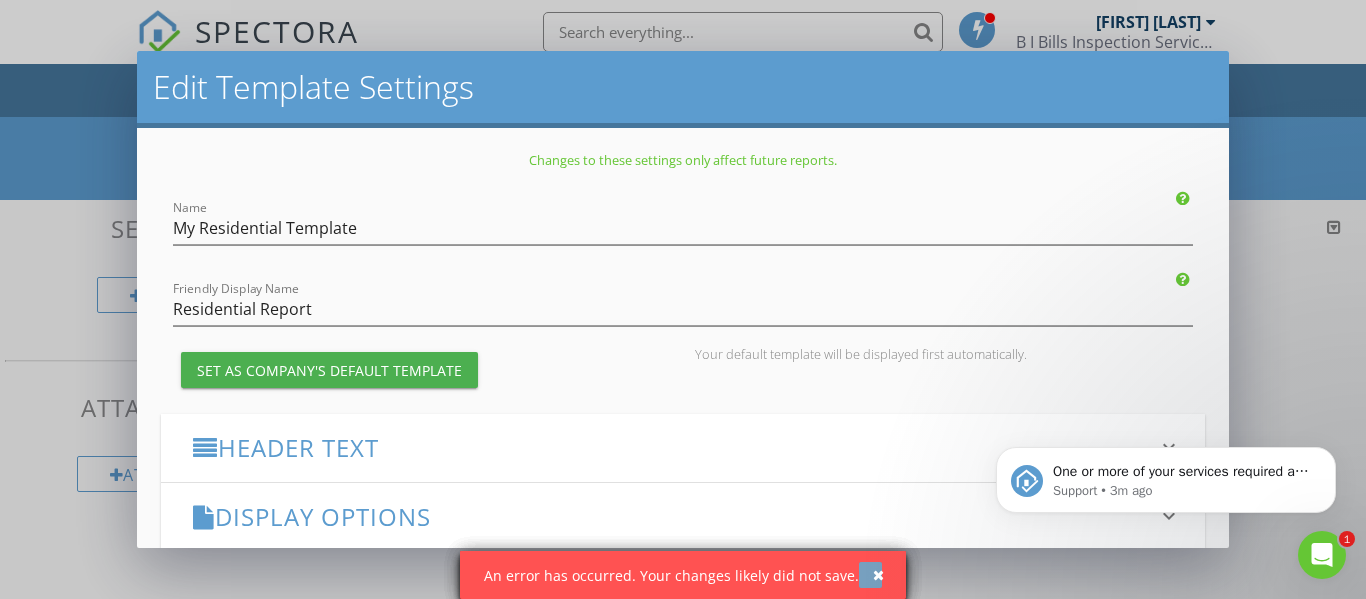 click at bounding box center (878, 575) 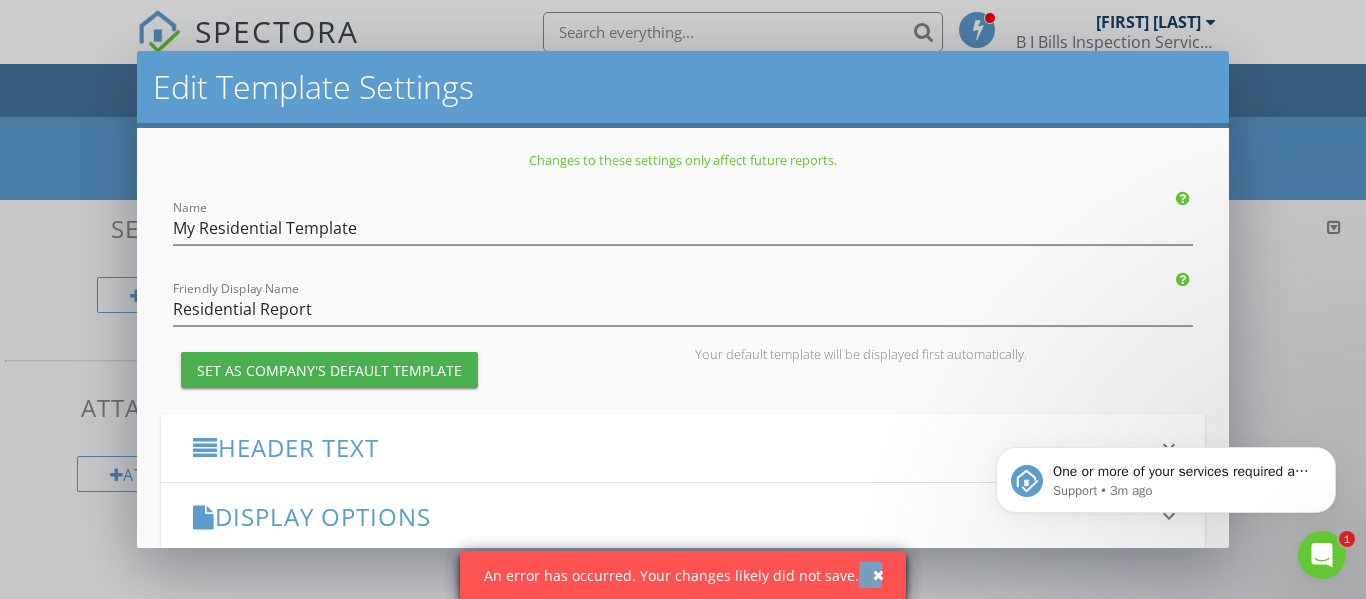 click at bounding box center (878, 575) 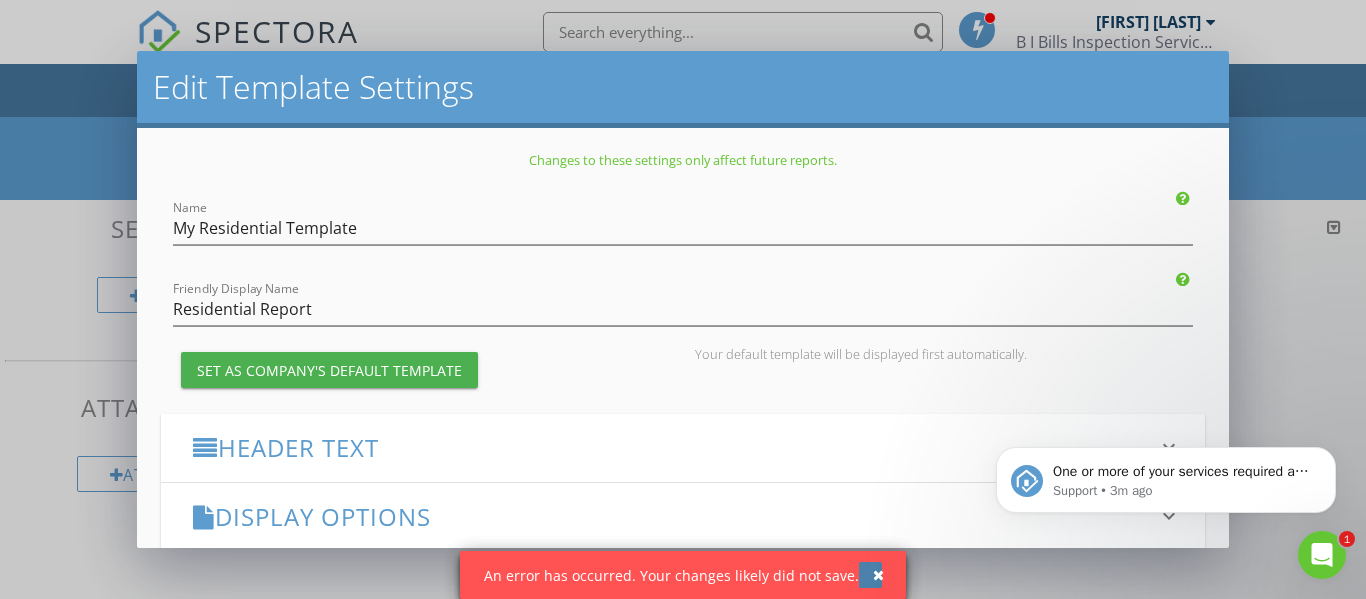 click at bounding box center [878, 575] 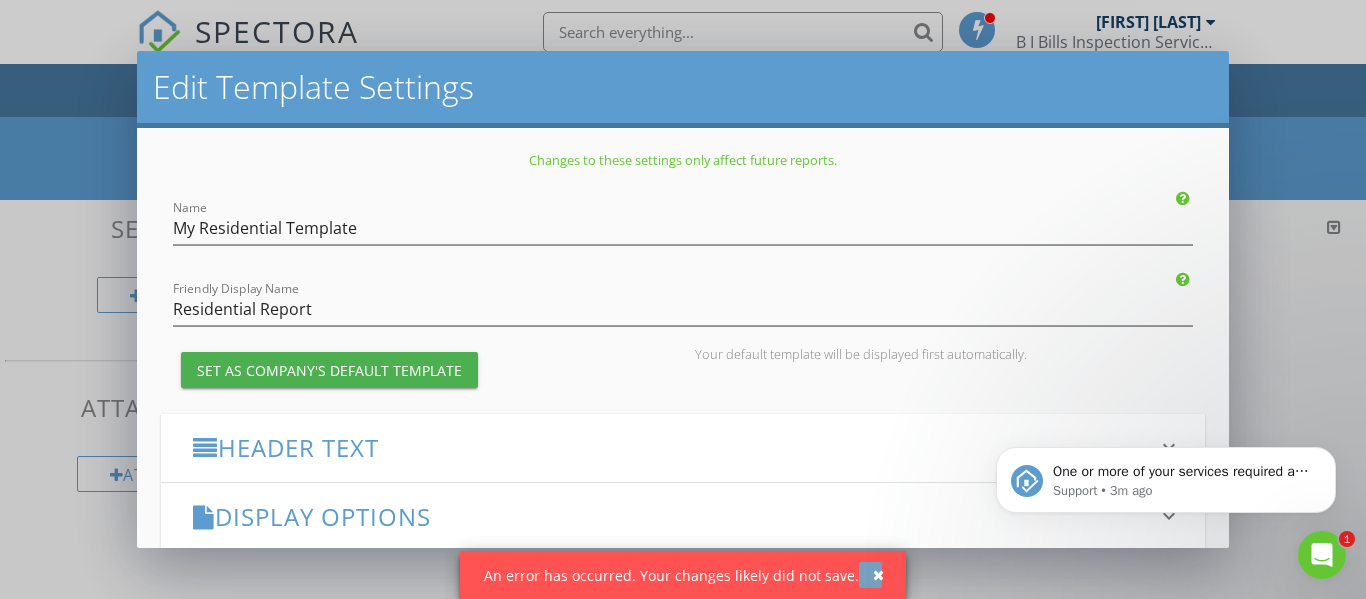 click at bounding box center [878, 575] 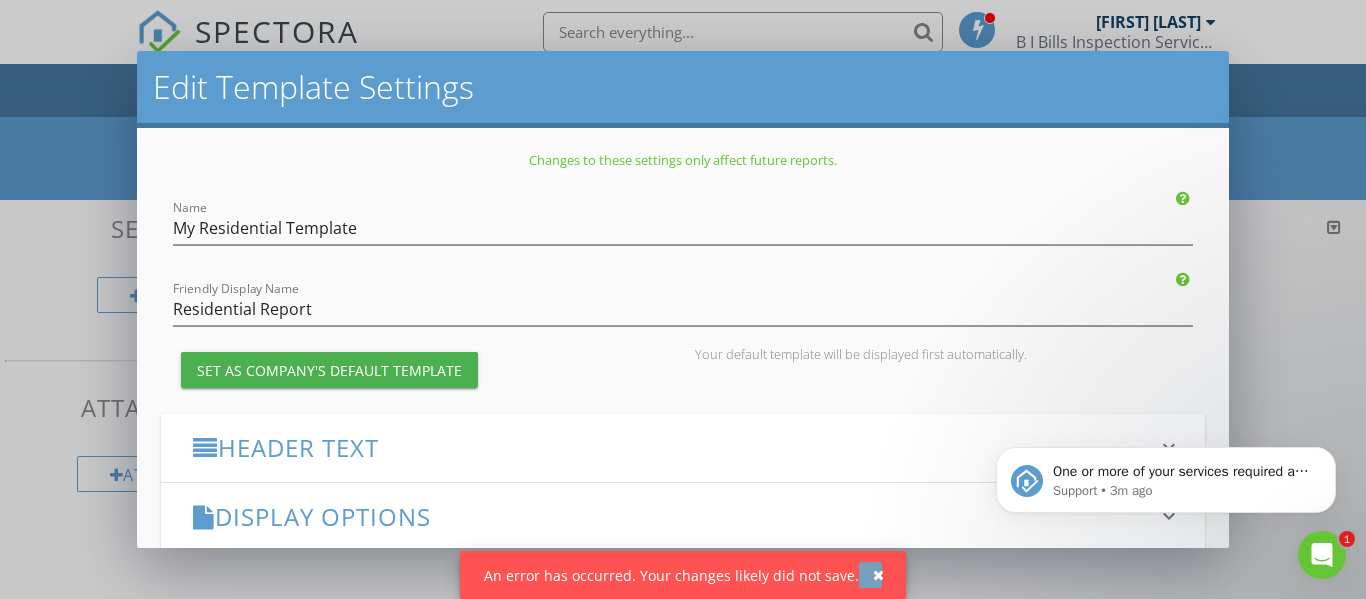 click at bounding box center [878, 575] 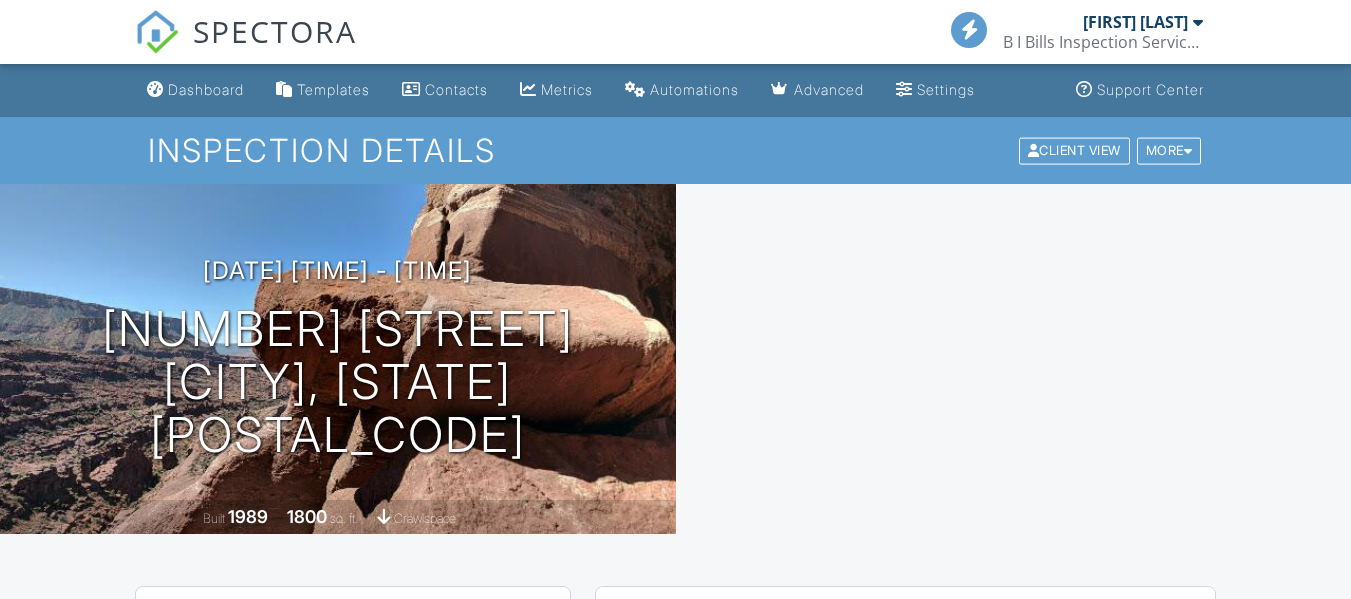 click on "B I Bills Inspection Services LLC" at bounding box center [1103, 42] 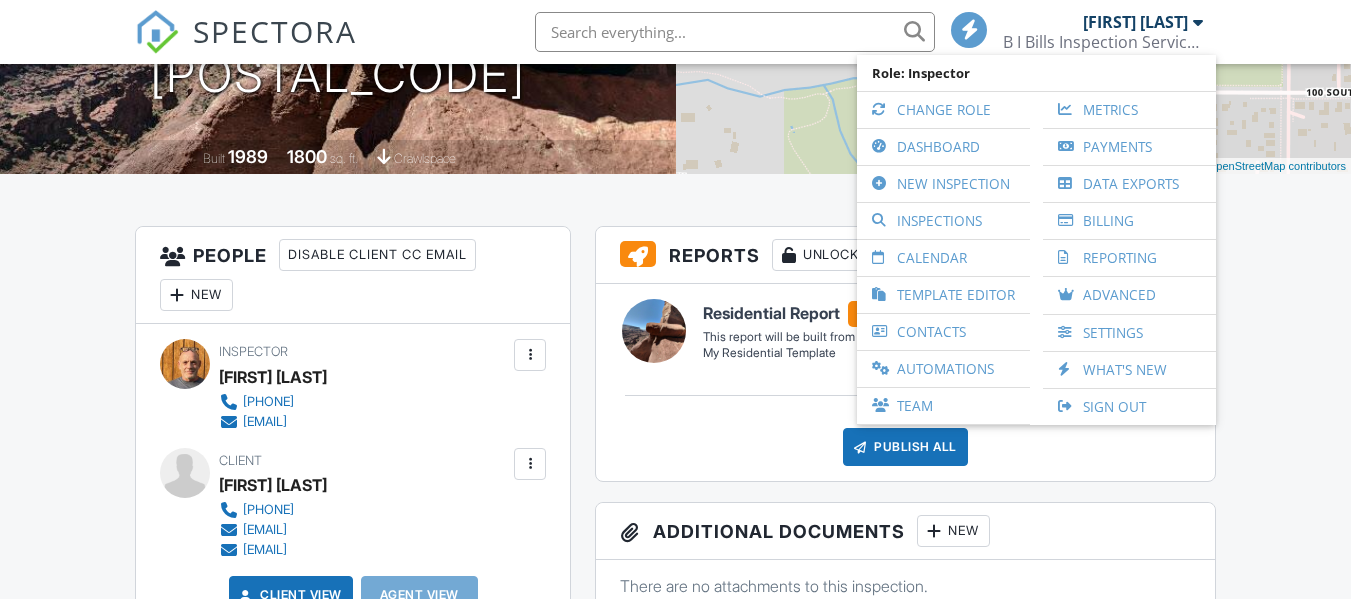 scroll, scrollTop: 360, scrollLeft: 0, axis: vertical 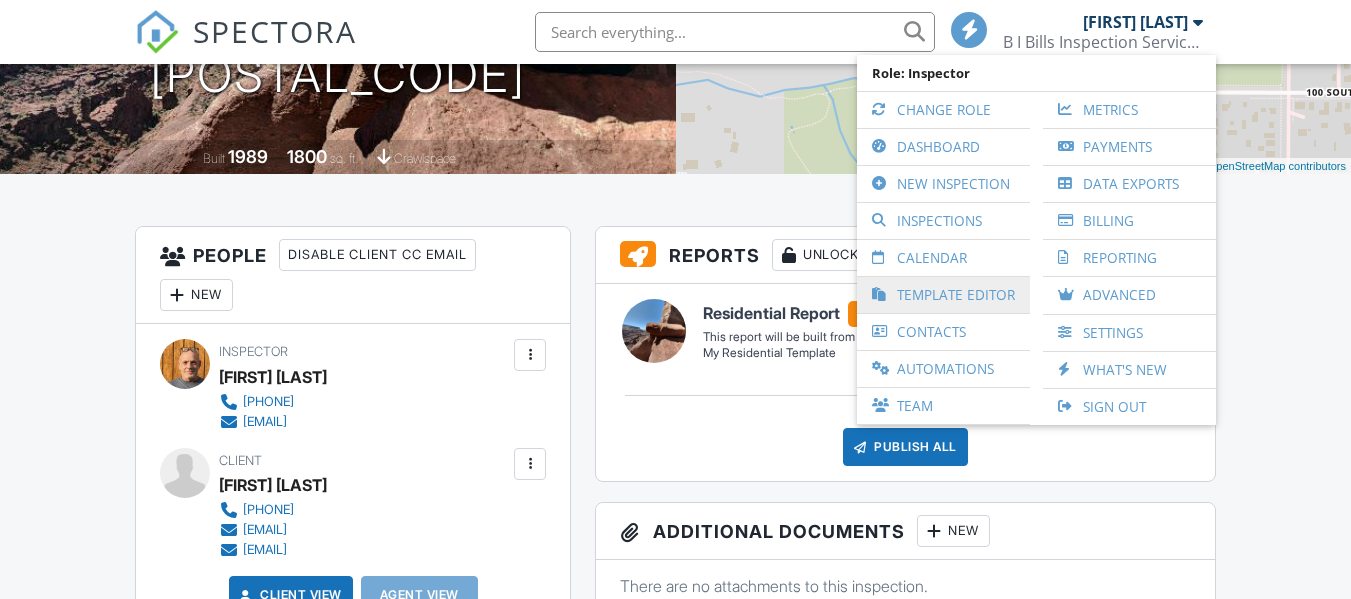 click on "Template Editor" at bounding box center (943, 295) 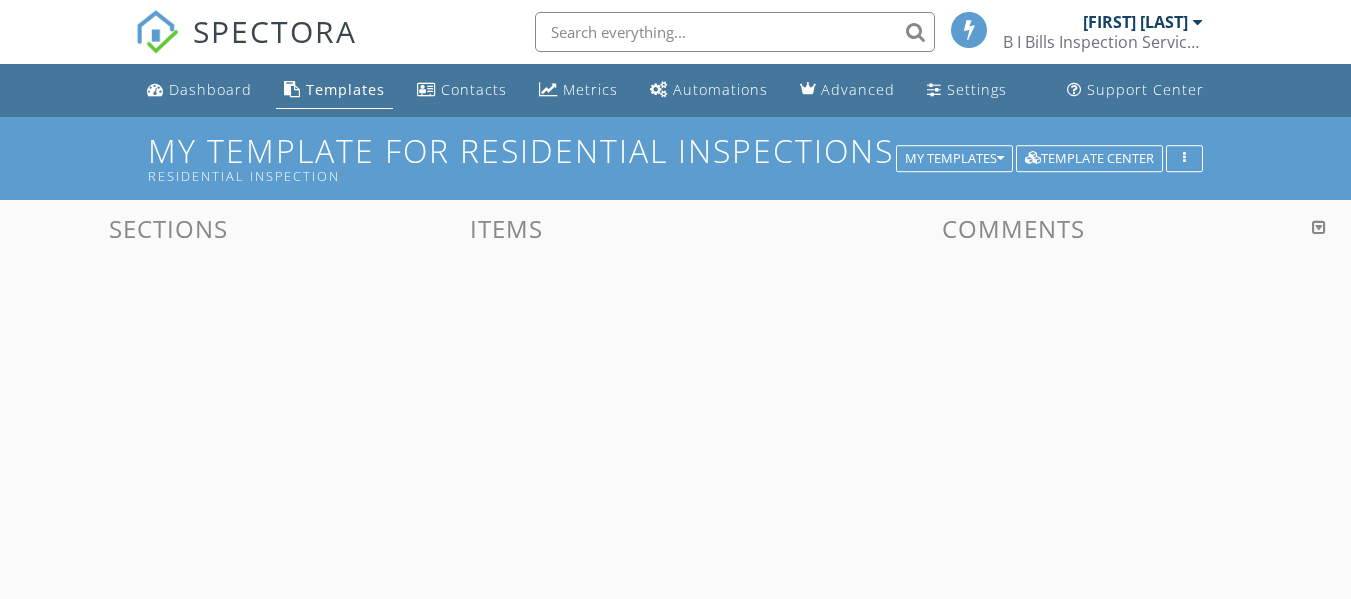 scroll, scrollTop: 0, scrollLeft: 0, axis: both 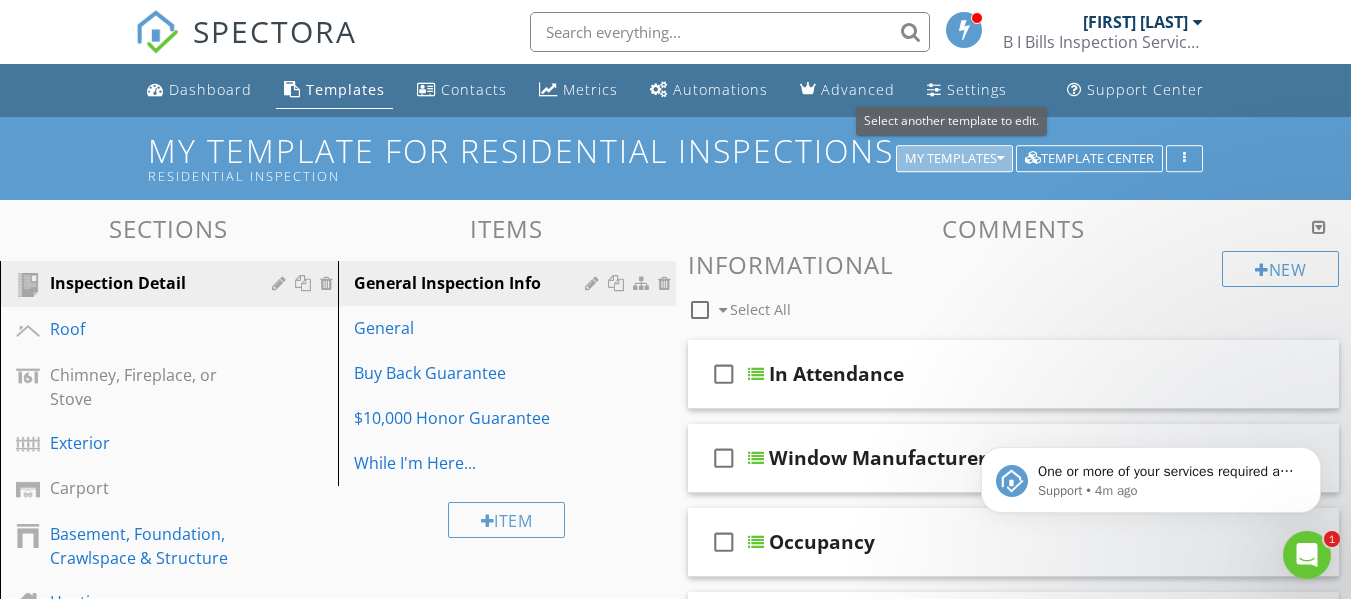 click on "My Templates" at bounding box center [954, 159] 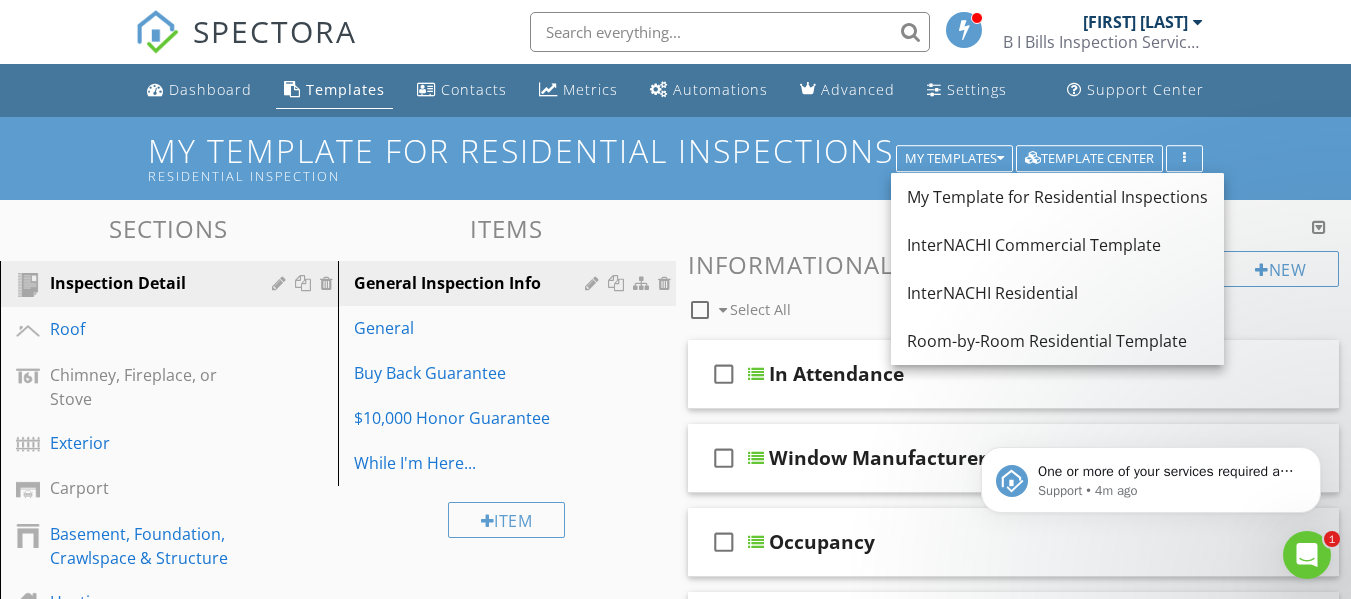 click on "Comments" at bounding box center [1014, 228] 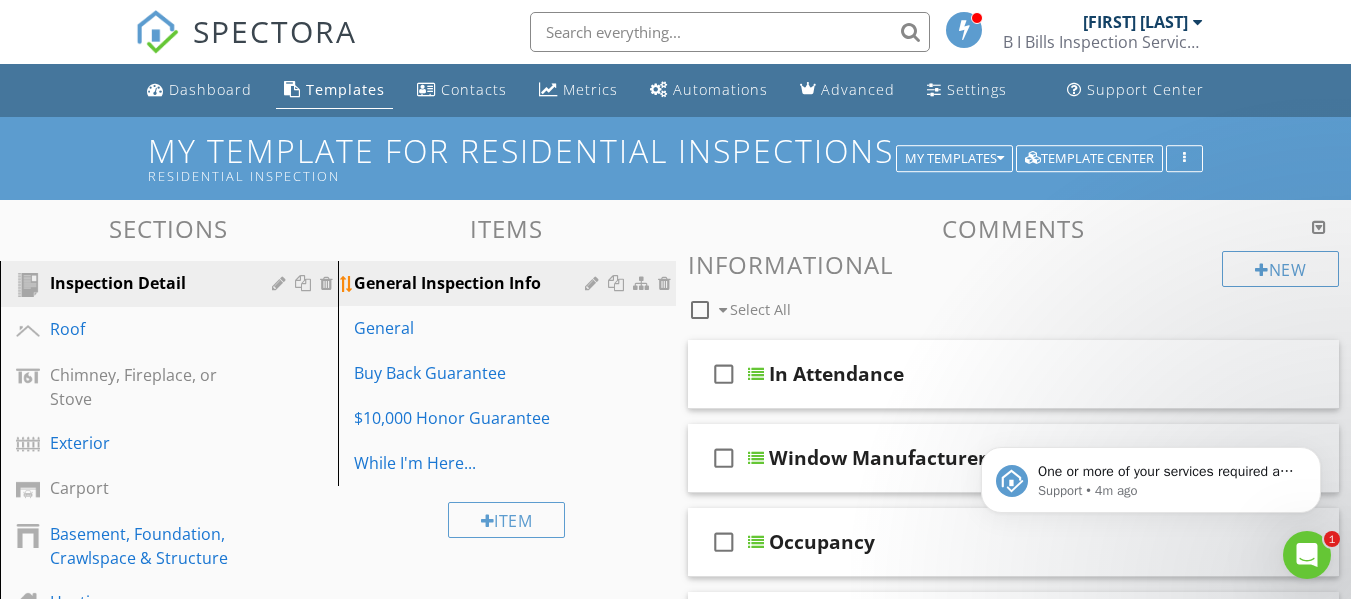 click on "General Inspection Info" at bounding box center (472, 283) 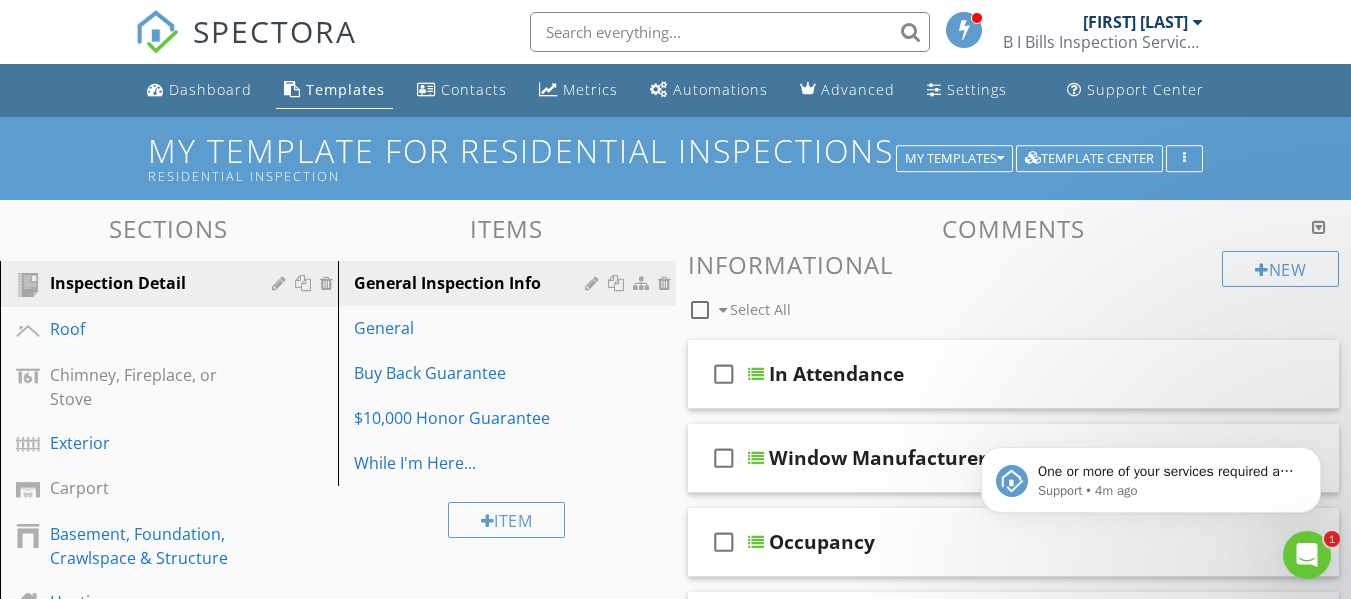 click on "Sections
Inspection Detail           Roof           Chimney, Fireplace, or Stove           Exterior           Carport           Basement, Foundation, Crawlspace & Structure           Heating           Cooling           Plumbing           Electrical           Attic, Insulation & Ventilation           Bathrooms           Doors, Windows & Interior           Laundry           Attached Garage           Detached Garage           Kitchen           Test
Section
Attachments
Attachment
Items
General Inspection Info           General           Buy Back Guarantee           $10,000 Honor Guarantee           While I'm Here...
Item
Comments
New
Informational   check_box_outline_blank     Select All       check_box_outline_blank
In Attendance
check_box_outline_blank" at bounding box center (675, 809) 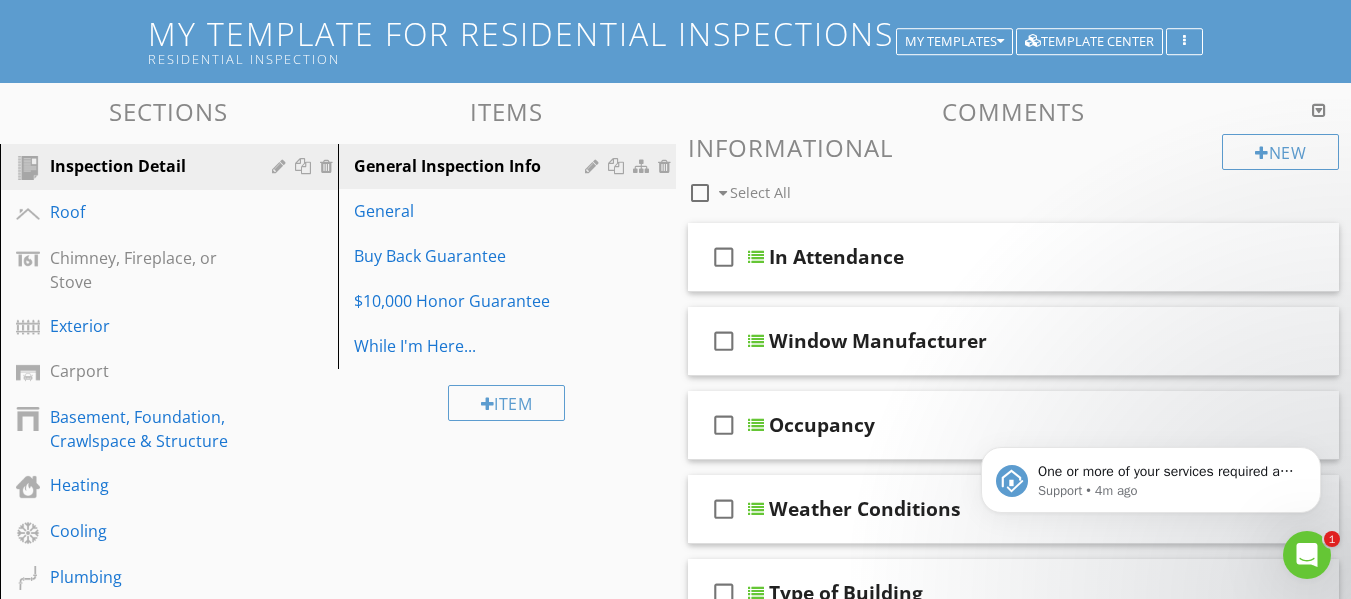 scroll, scrollTop: 80, scrollLeft: 0, axis: vertical 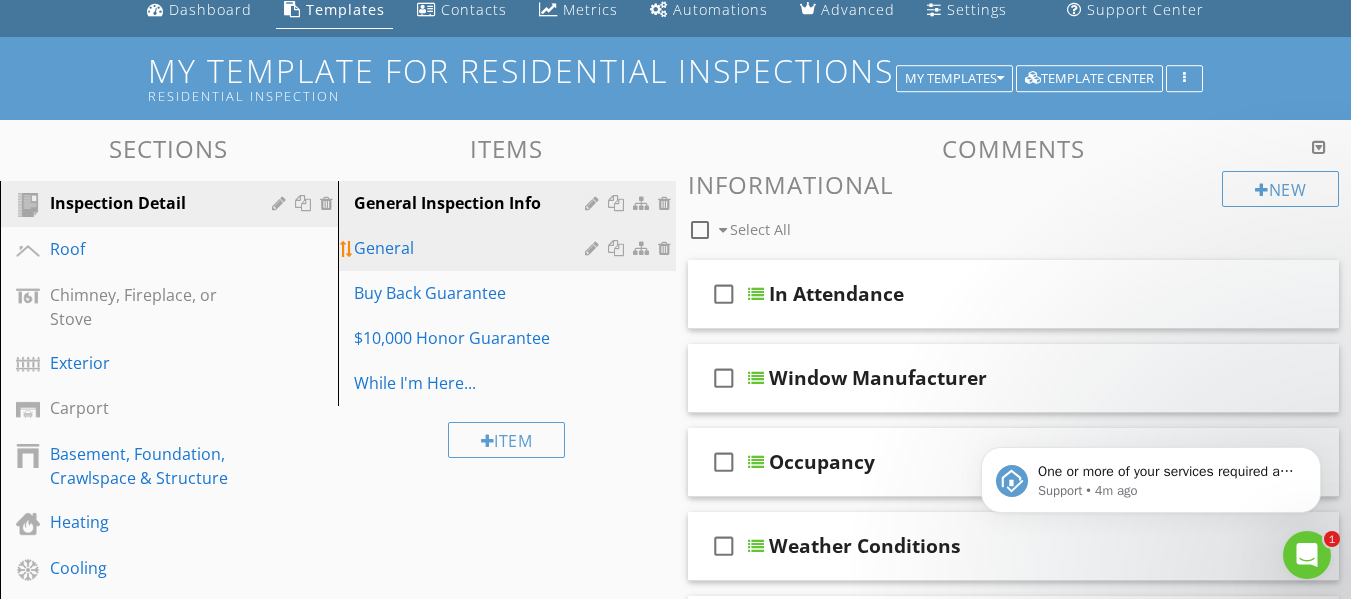 click on "General" at bounding box center (472, 248) 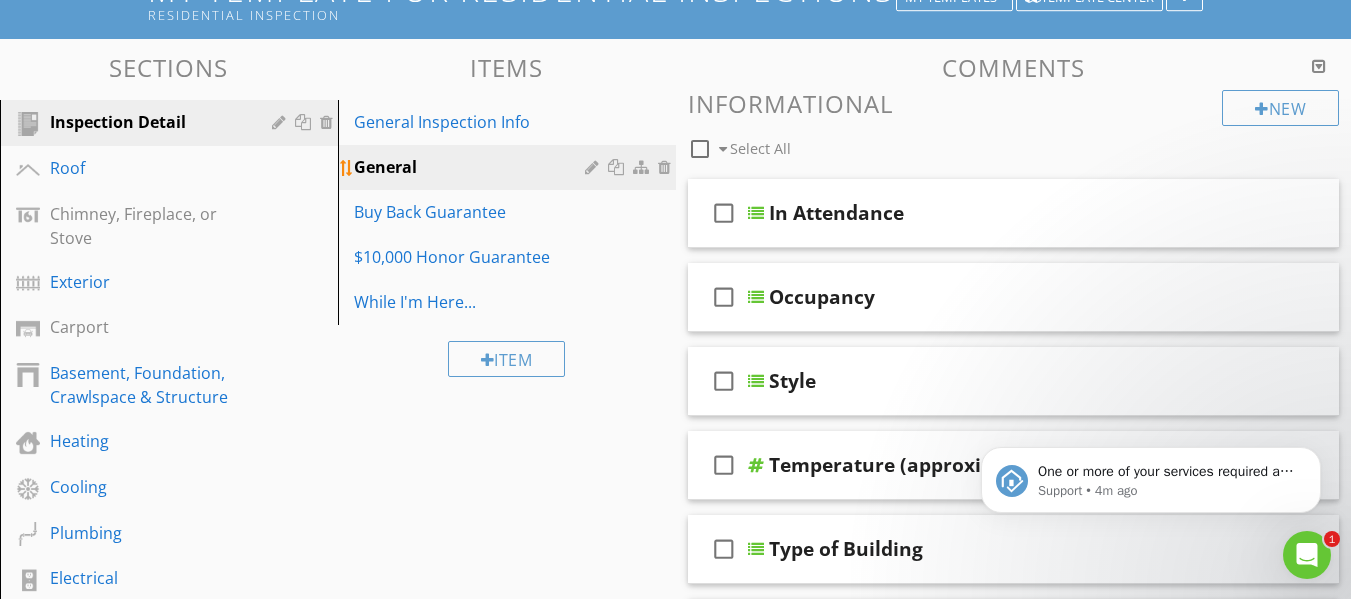 scroll, scrollTop: 160, scrollLeft: 0, axis: vertical 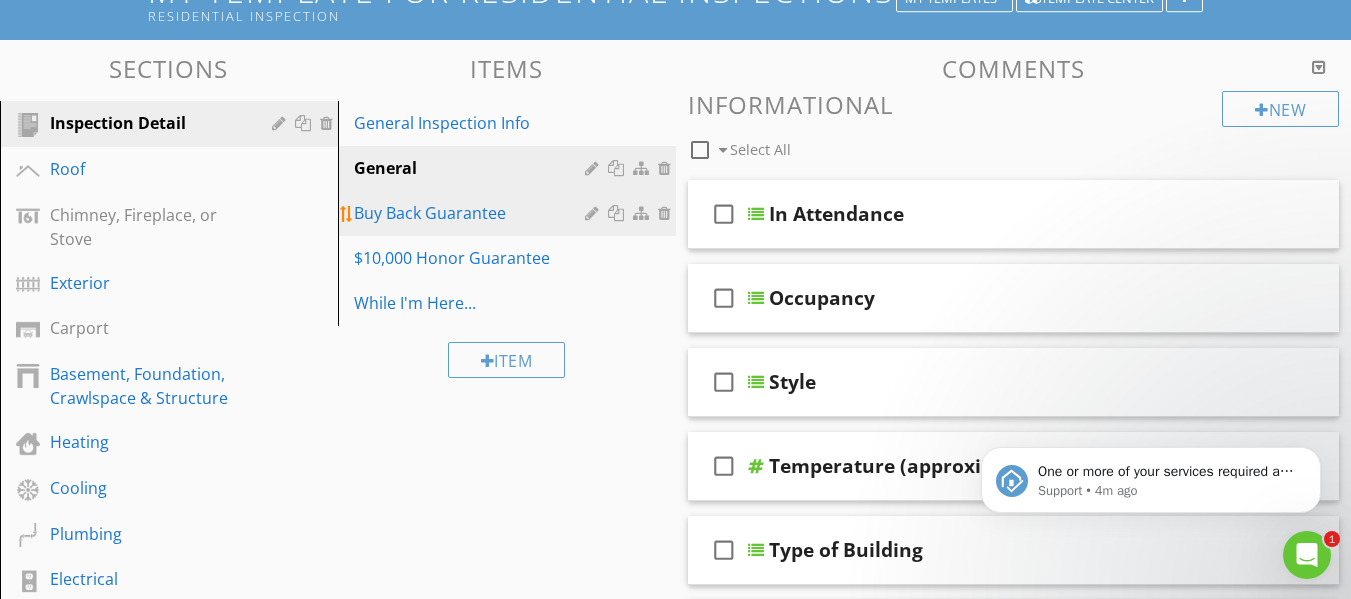 click on "Buy Back Guarantee" at bounding box center [472, 213] 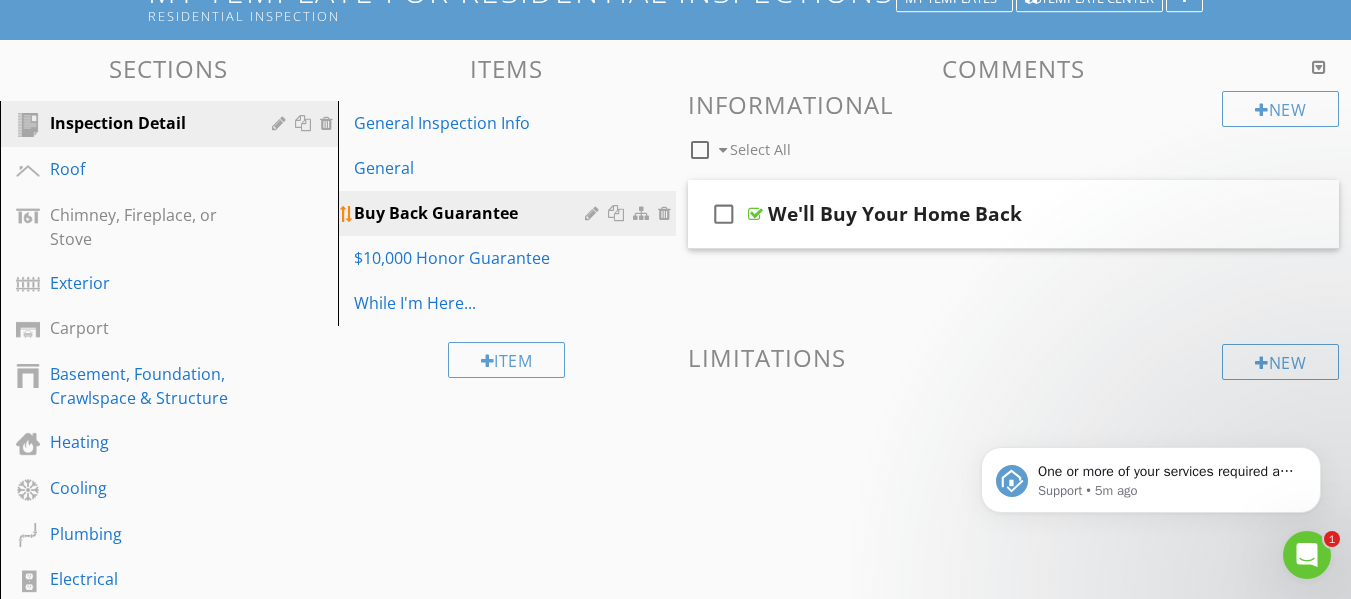 click at bounding box center (594, 213) 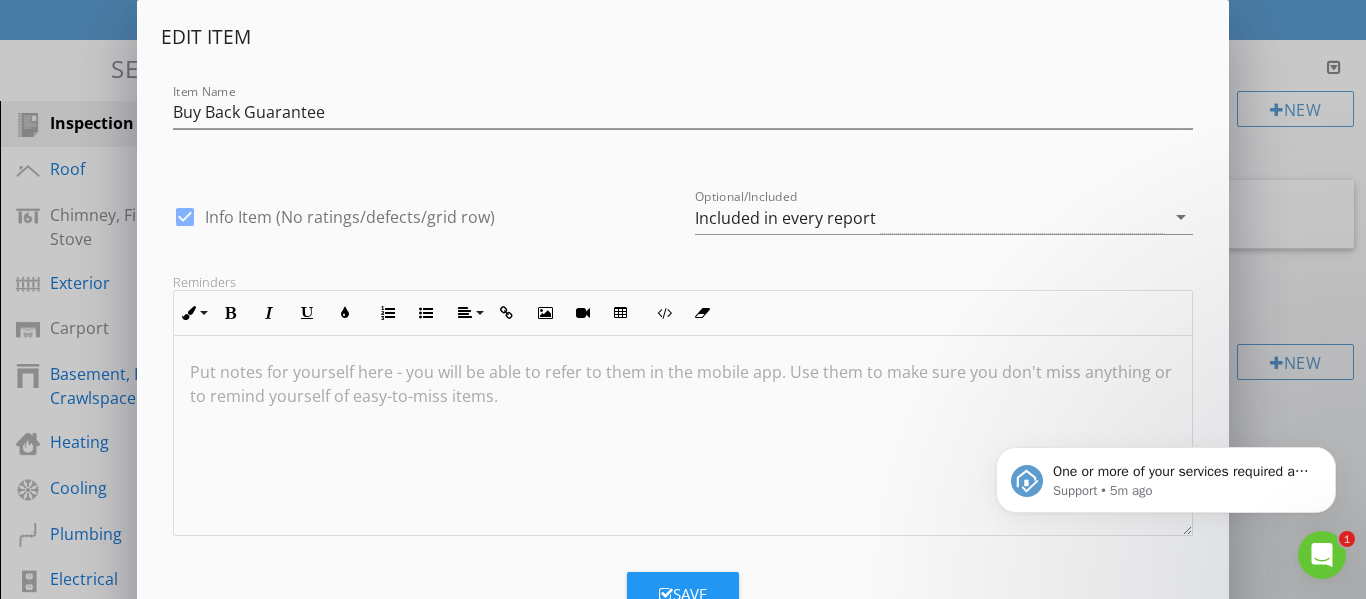 click at bounding box center (683, 436) 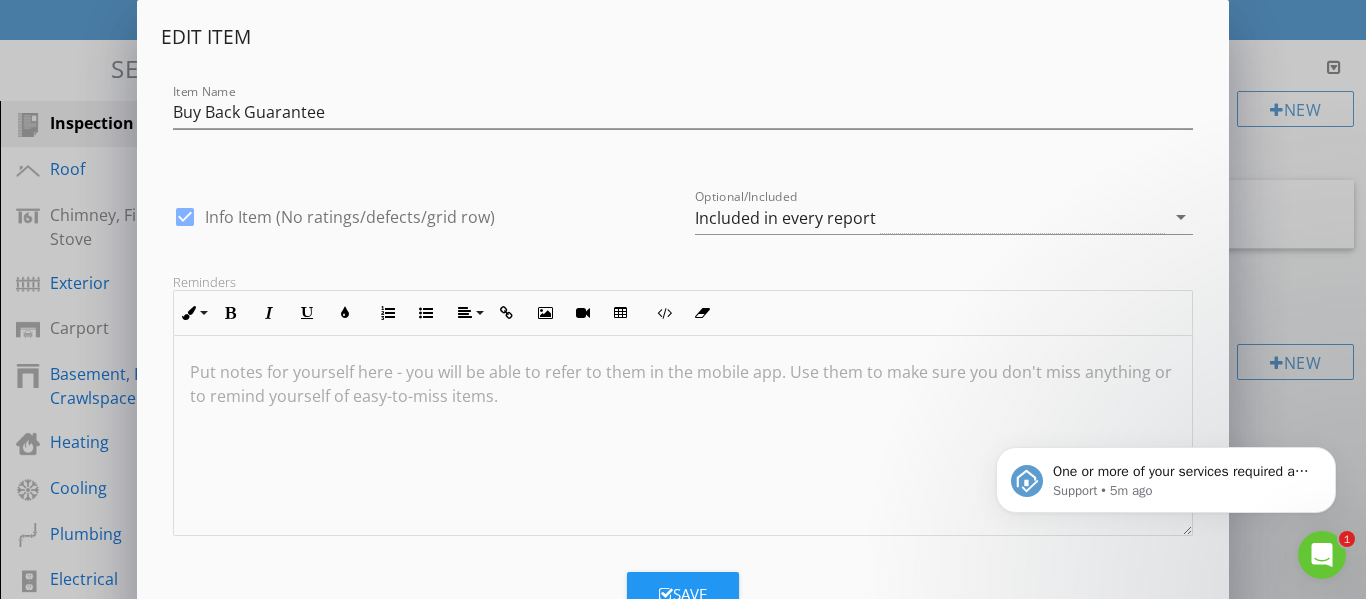 click on "Edit Item" at bounding box center (683, 37) 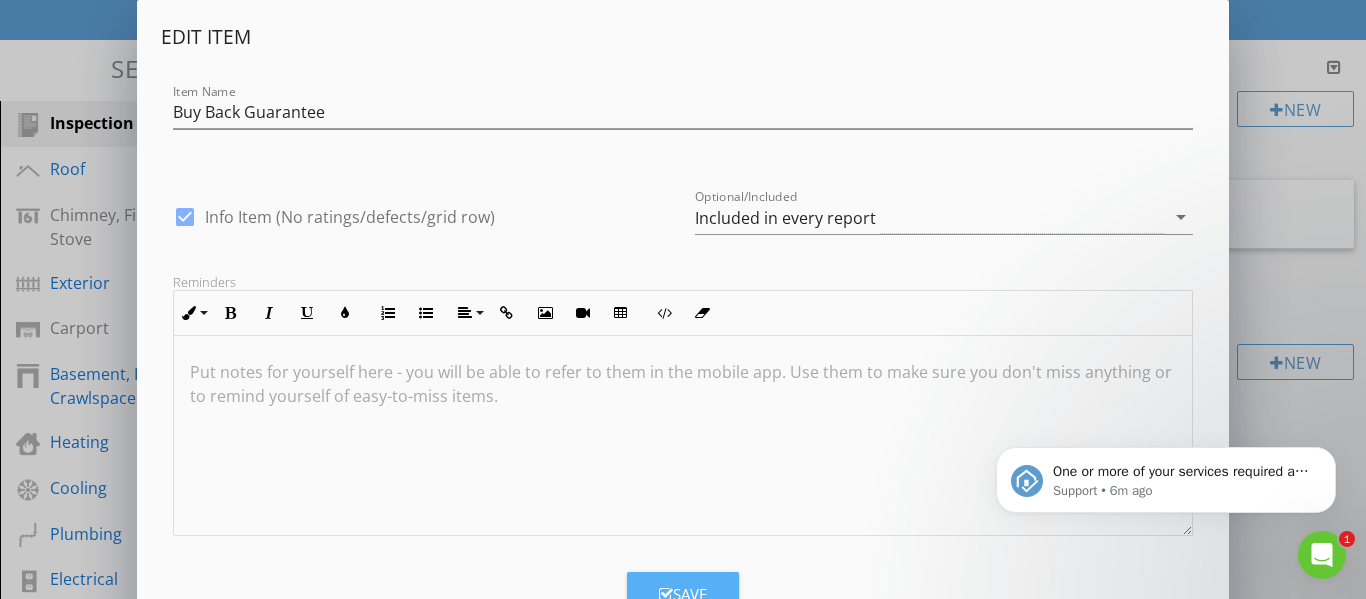 click on "Save" at bounding box center (683, 594) 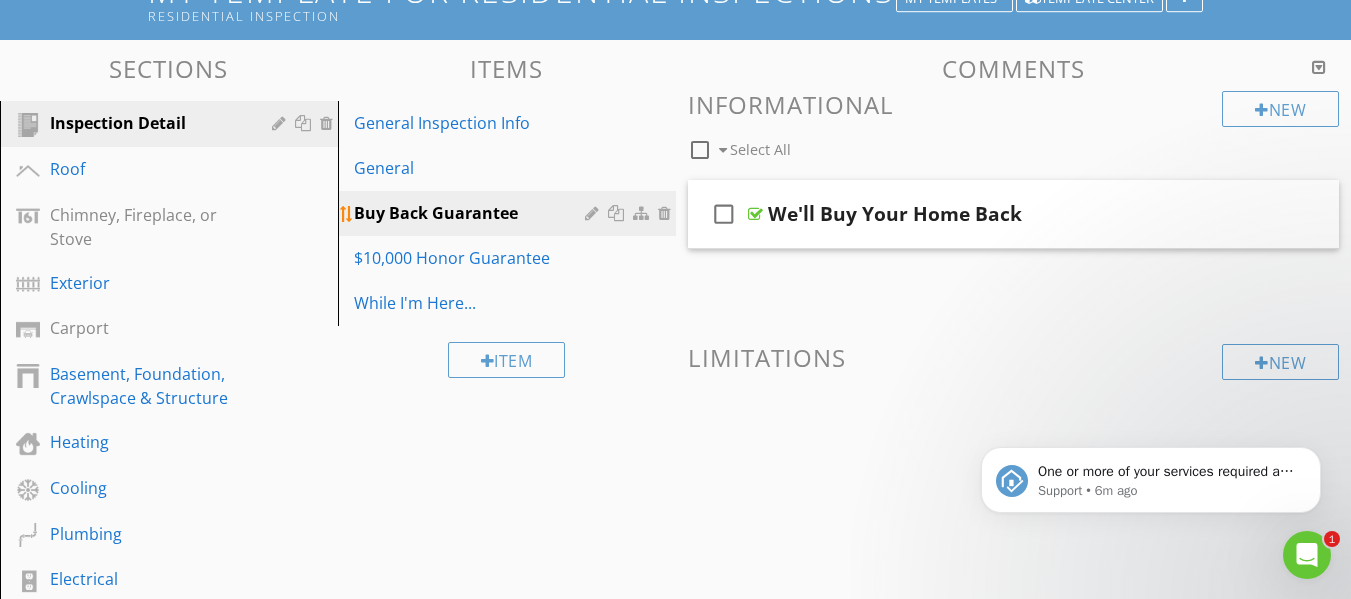 click at bounding box center (667, 213) 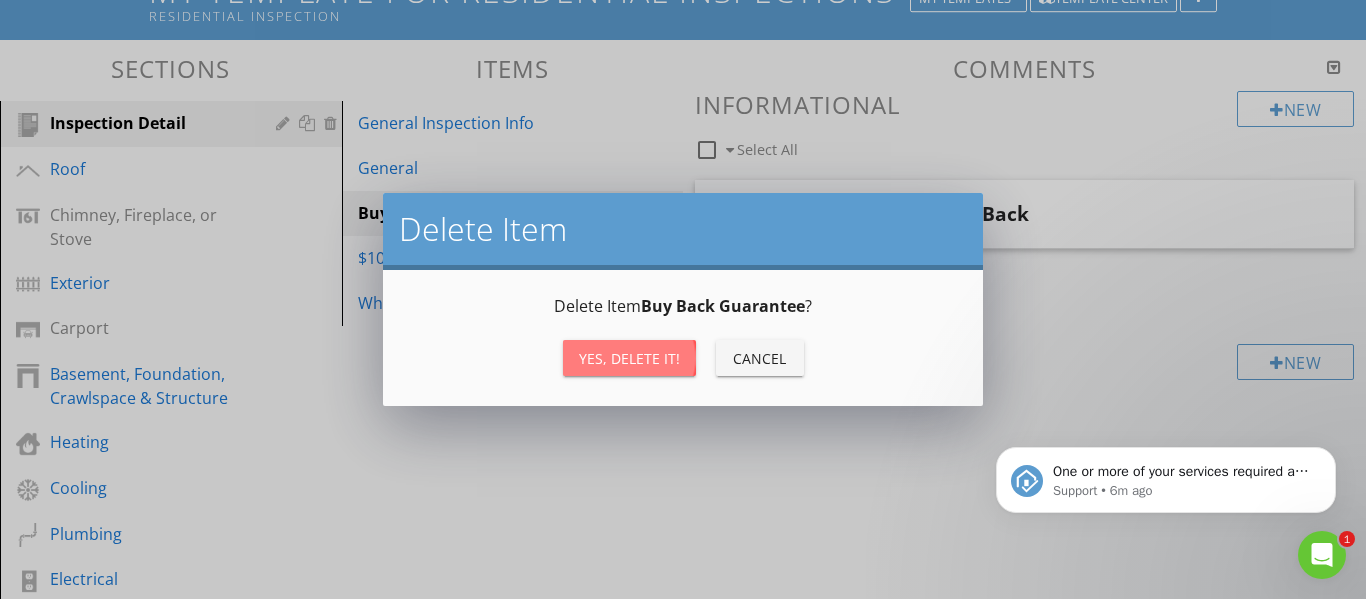 click on "Yes, Delete it!" at bounding box center (629, 358) 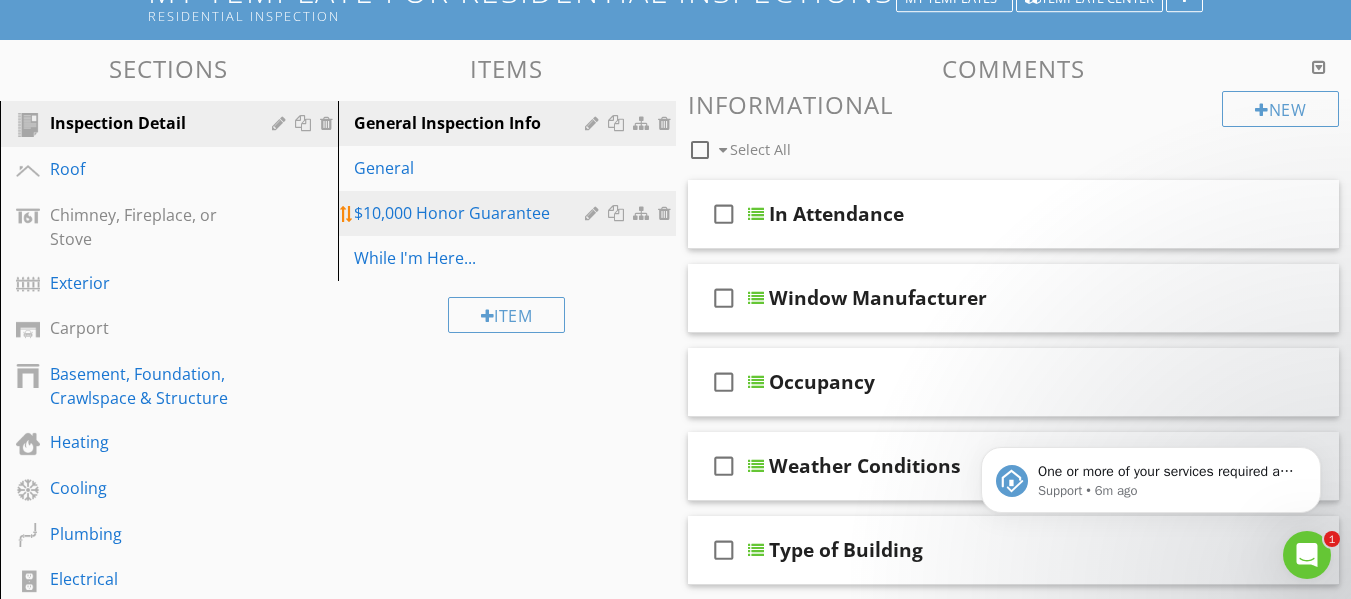click on "$10,000 Honor Guarantee" at bounding box center (472, 213) 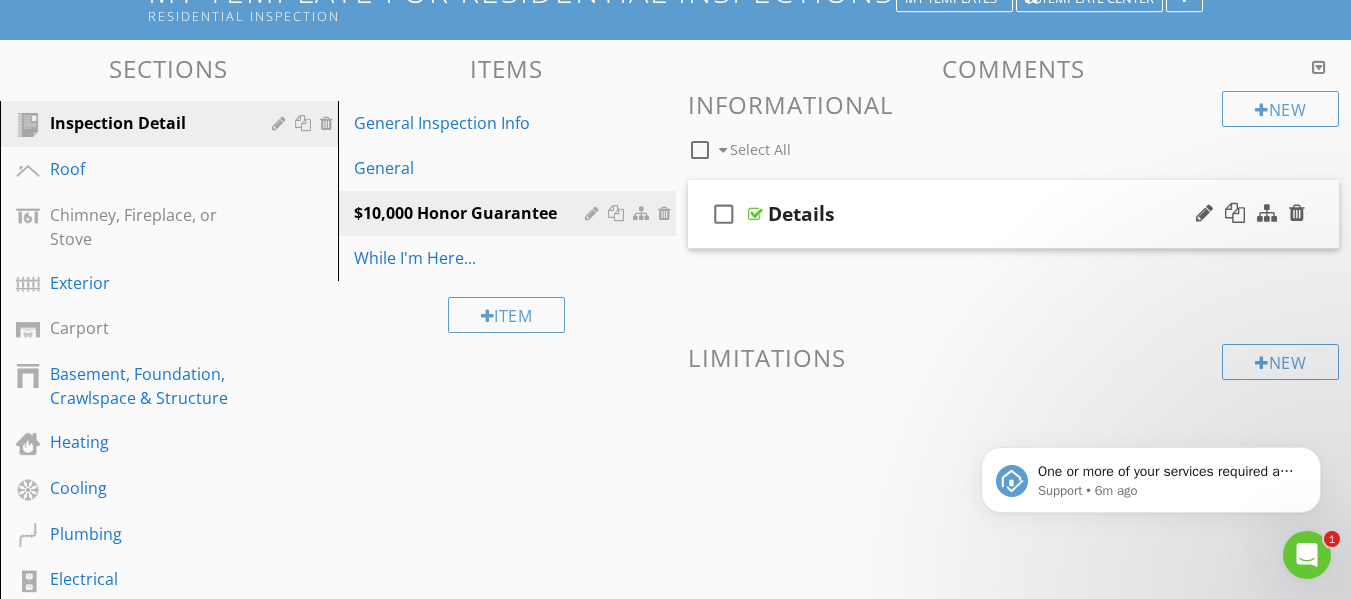 click on "Details" at bounding box center [801, 214] 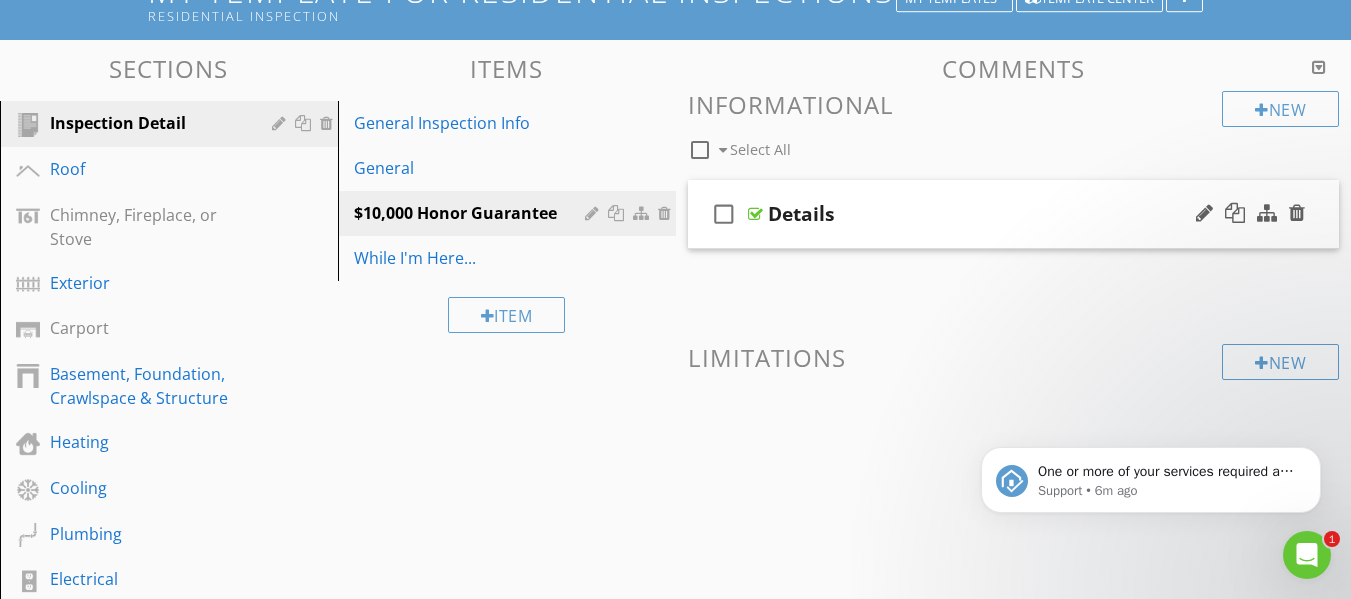 click at bounding box center [755, 214] 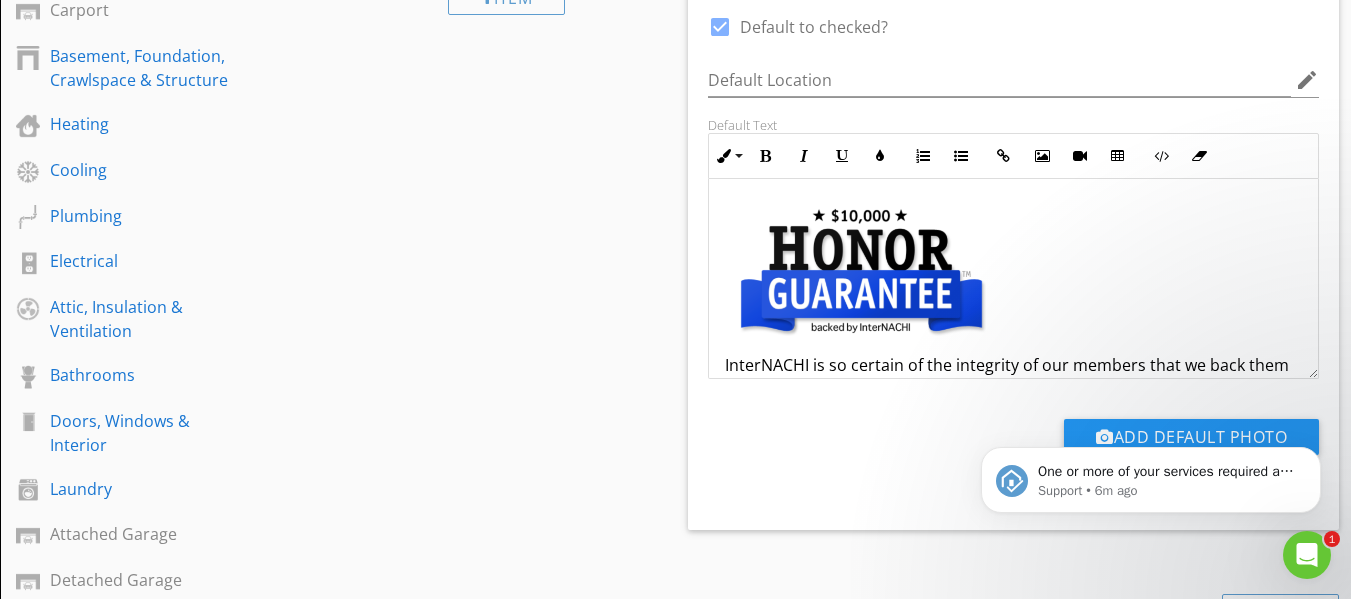 scroll, scrollTop: 480, scrollLeft: 0, axis: vertical 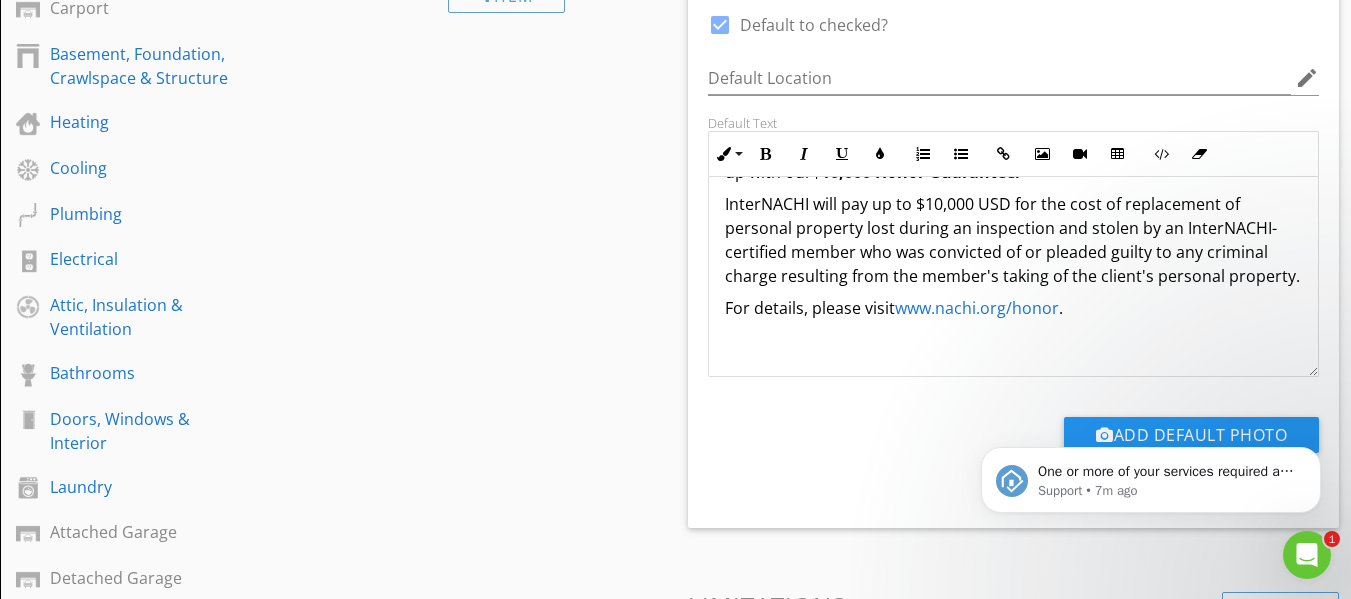click on "Sections
Inspection Detail           Roof           Chimney, Fireplace, or Stove           Exterior           Carport           Basement, Foundation, Crawlspace & Structure           Heating           Cooling           Plumbing           Electrical           Attic, Insulation & Ventilation           Bathrooms           Doors, Windows & Interior           Laundry           Attached Garage           Detached Garage           Kitchen           Test
Section
Attachments
Attachment
Items
General Inspection Info           General           $10,000 Honor Guarantee           While I'm Here...
Item
Comments
New
Informational   check_box_outline_blank     Select All       check_box_outline_blank
Details
Edit Using AI
check_box" at bounding box center [675, 329] 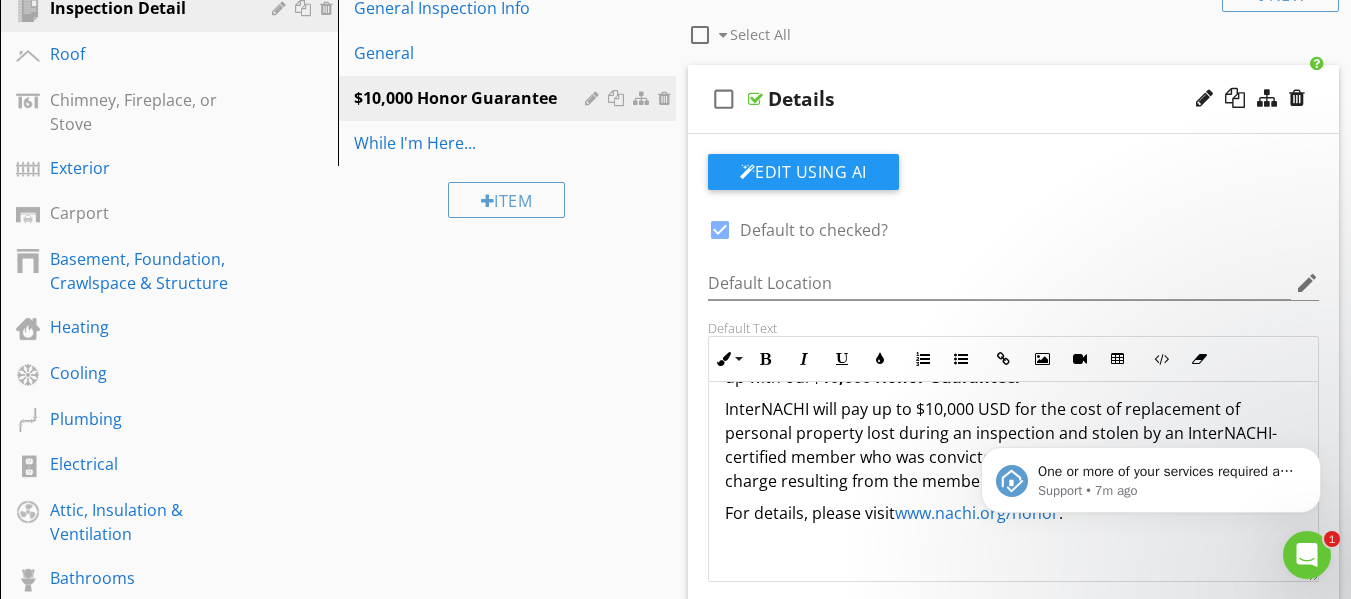 scroll, scrollTop: 240, scrollLeft: 0, axis: vertical 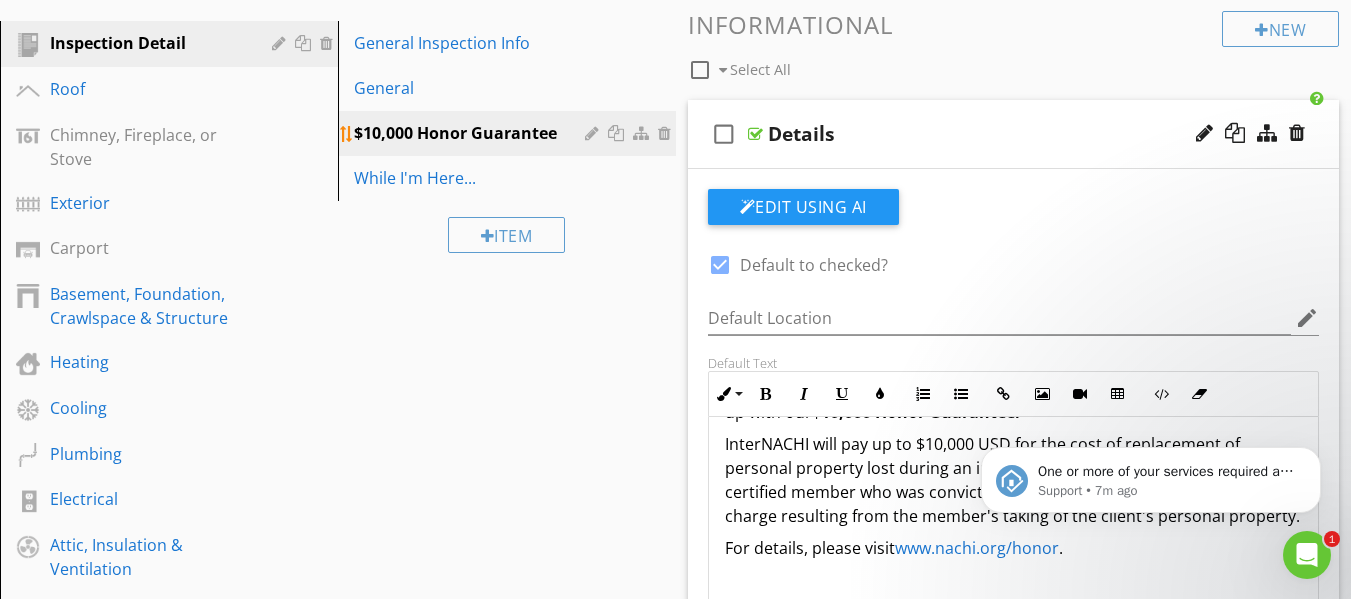 click at bounding box center (667, 133) 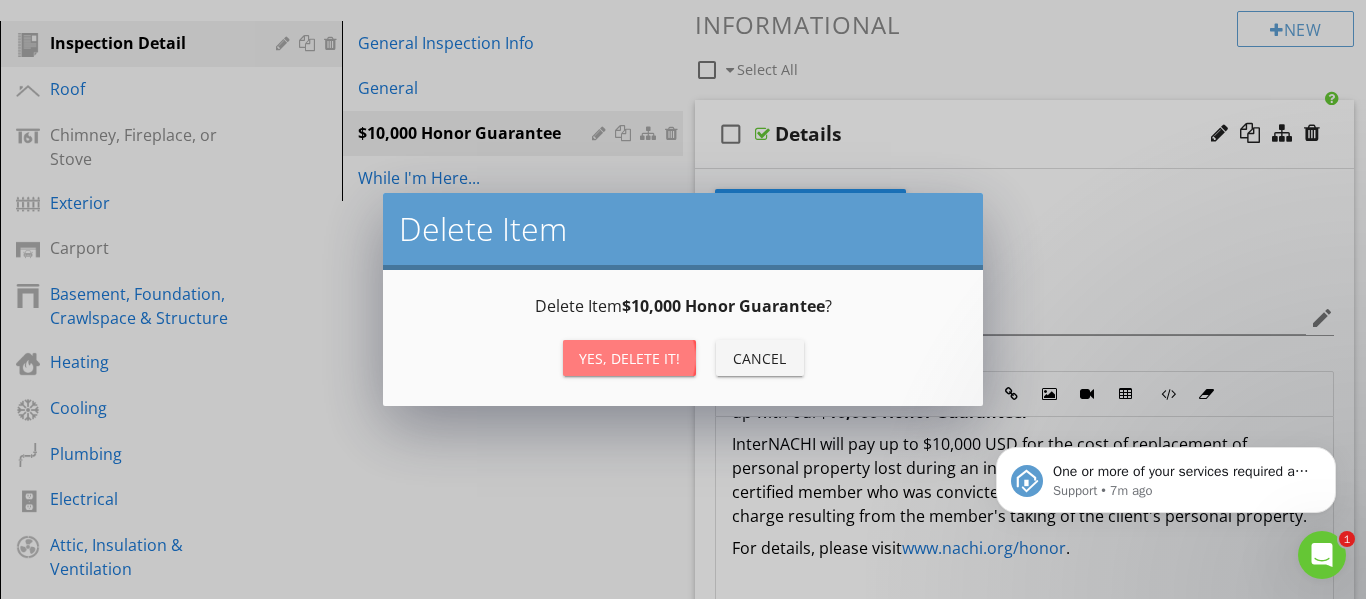 click on "Yes, Delete it!" at bounding box center (629, 358) 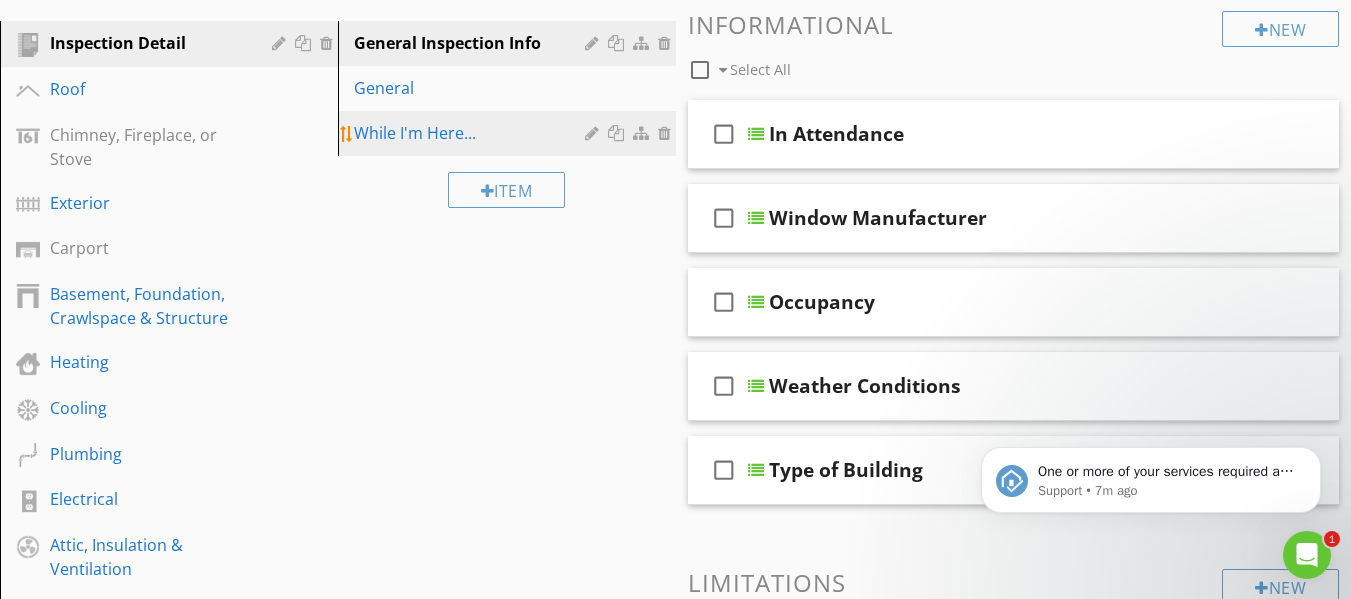 click on "While I'm Here..." at bounding box center (472, 133) 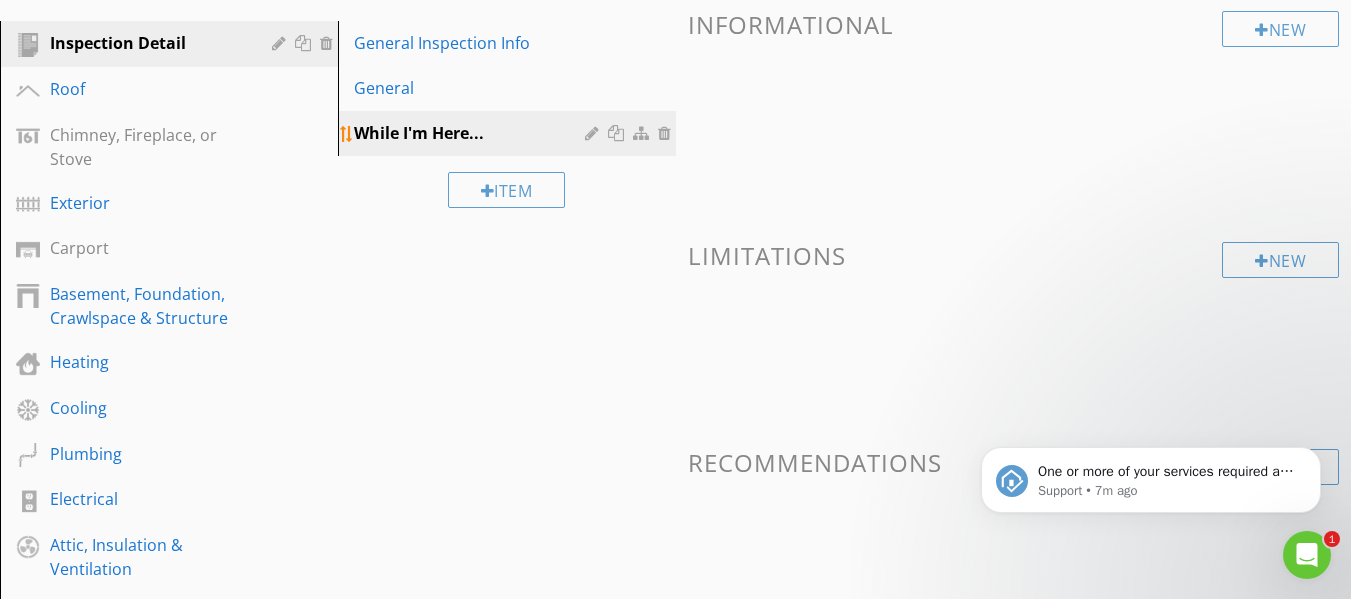 click at bounding box center [594, 133] 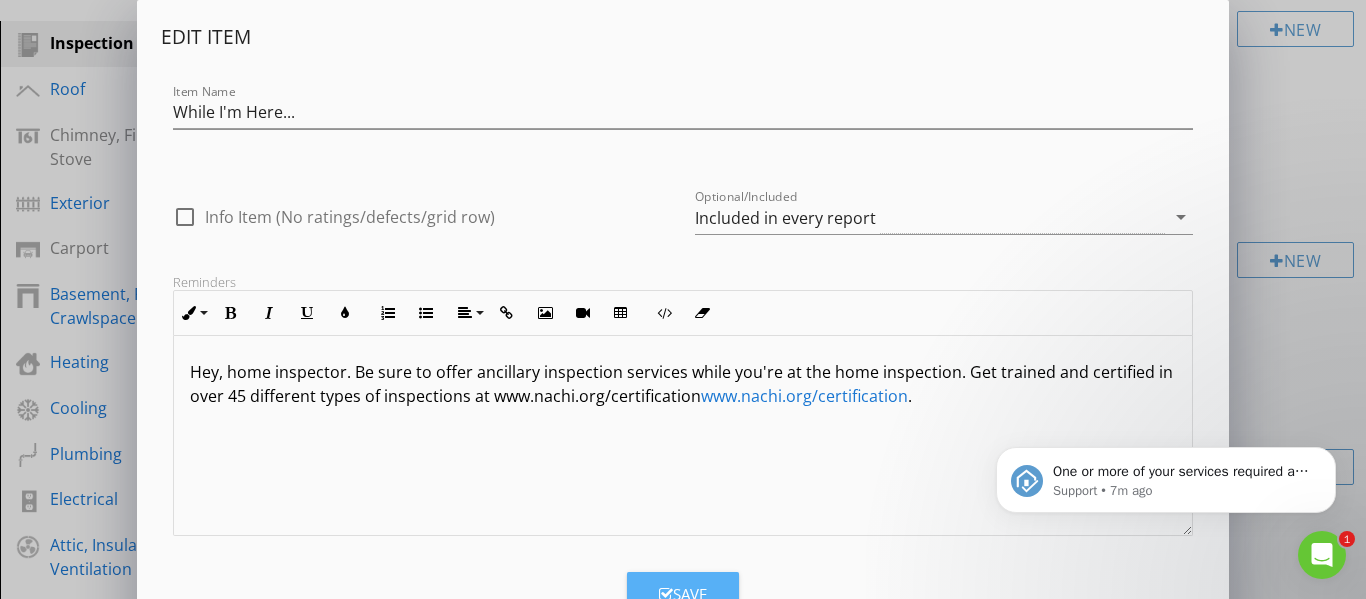 click on "Save" at bounding box center [683, 594] 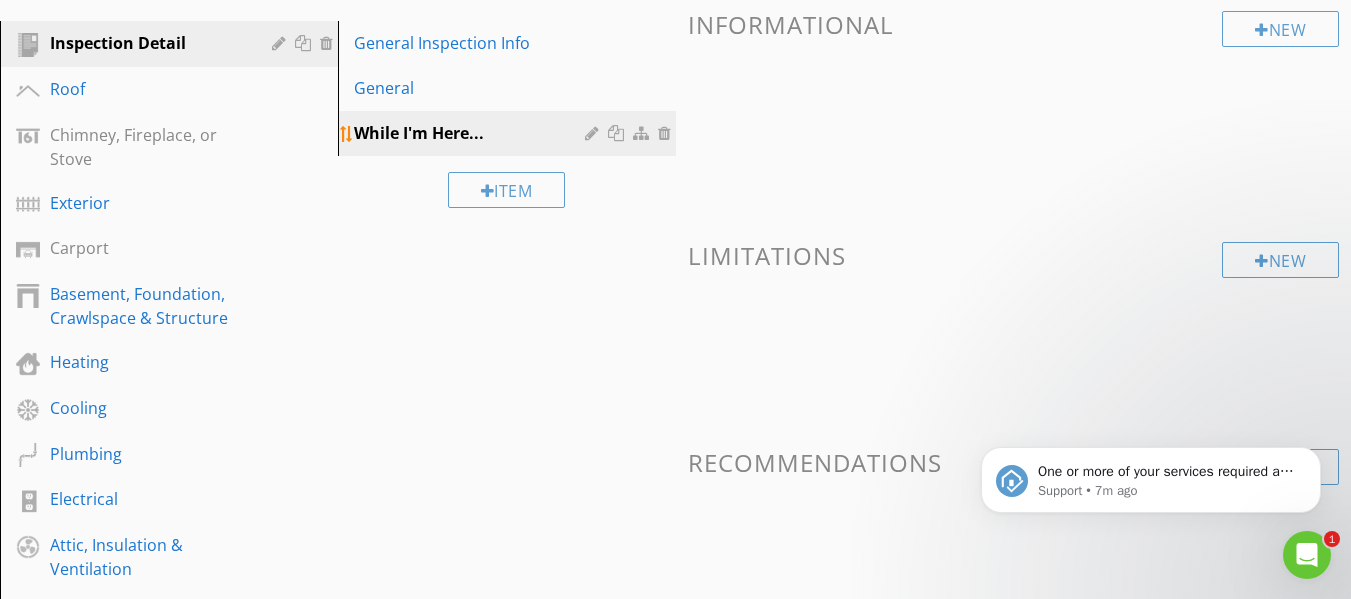 click at bounding box center (667, 133) 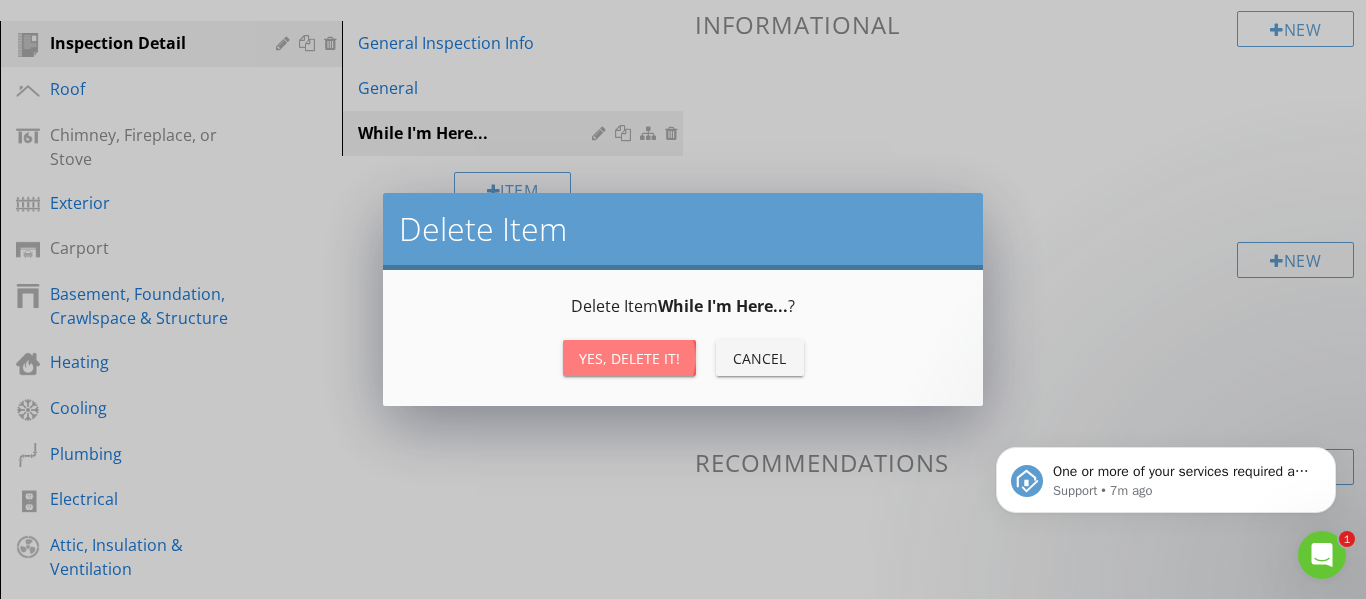 click on "Yes, Delete it!" at bounding box center (629, 358) 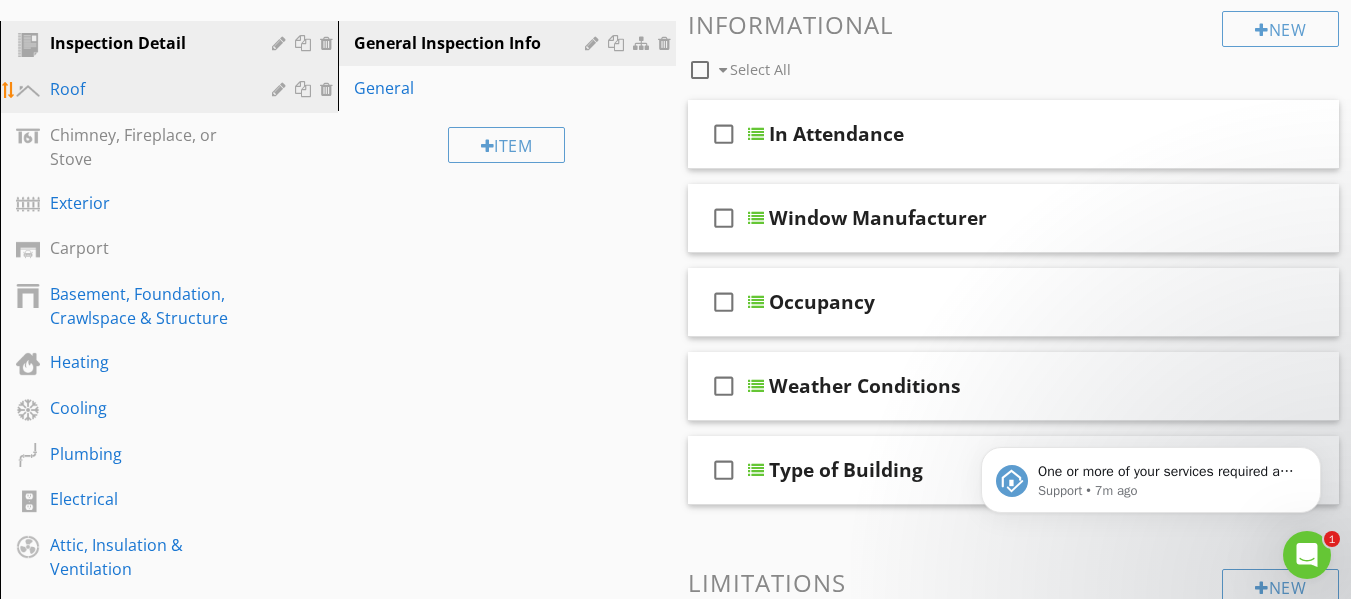 click on "Roof" at bounding box center [146, 89] 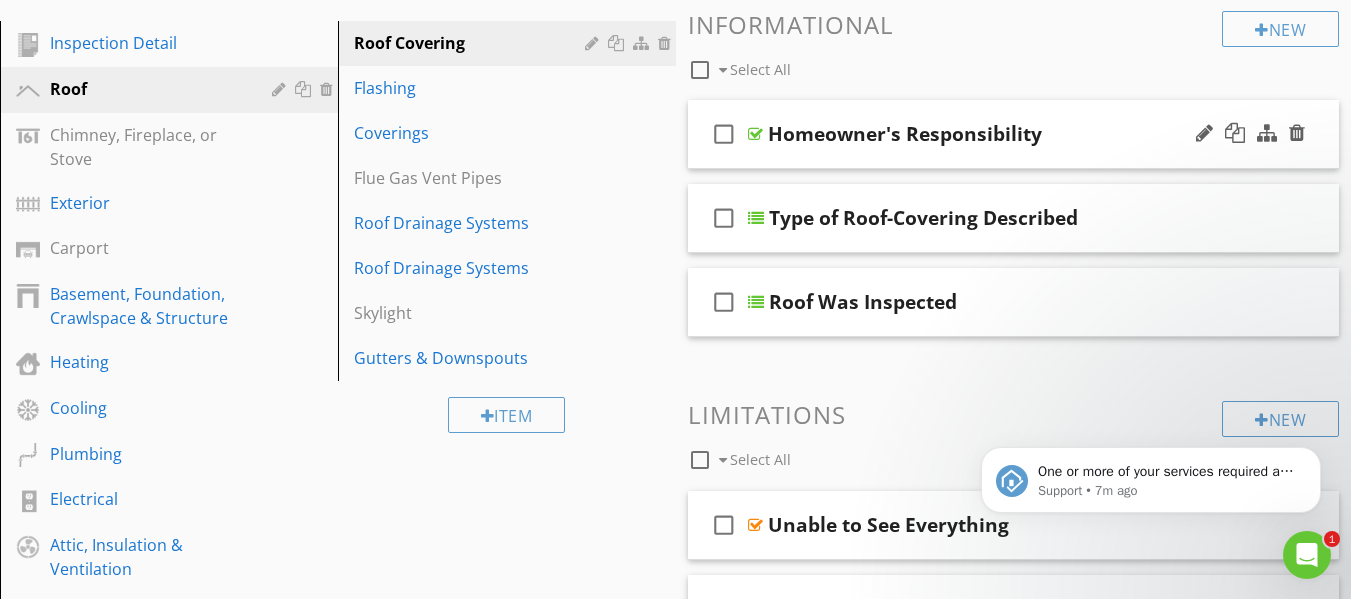 click on "Homeowner's Responsibility" at bounding box center [905, 134] 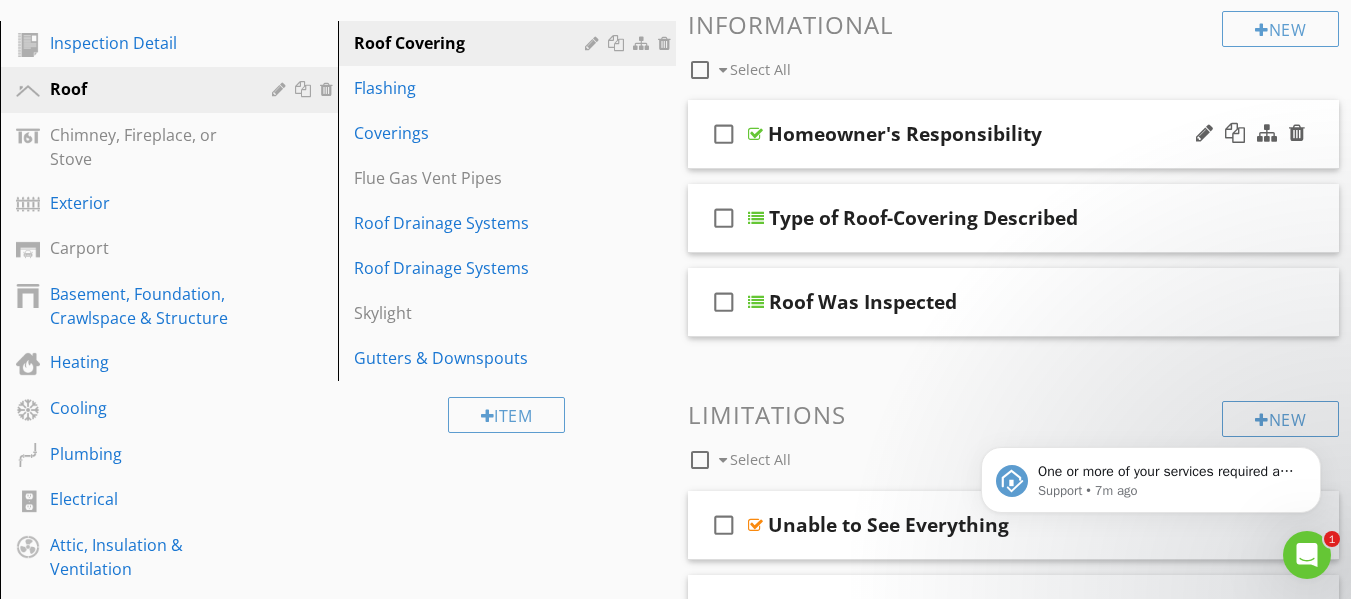 click at bounding box center [755, 134] 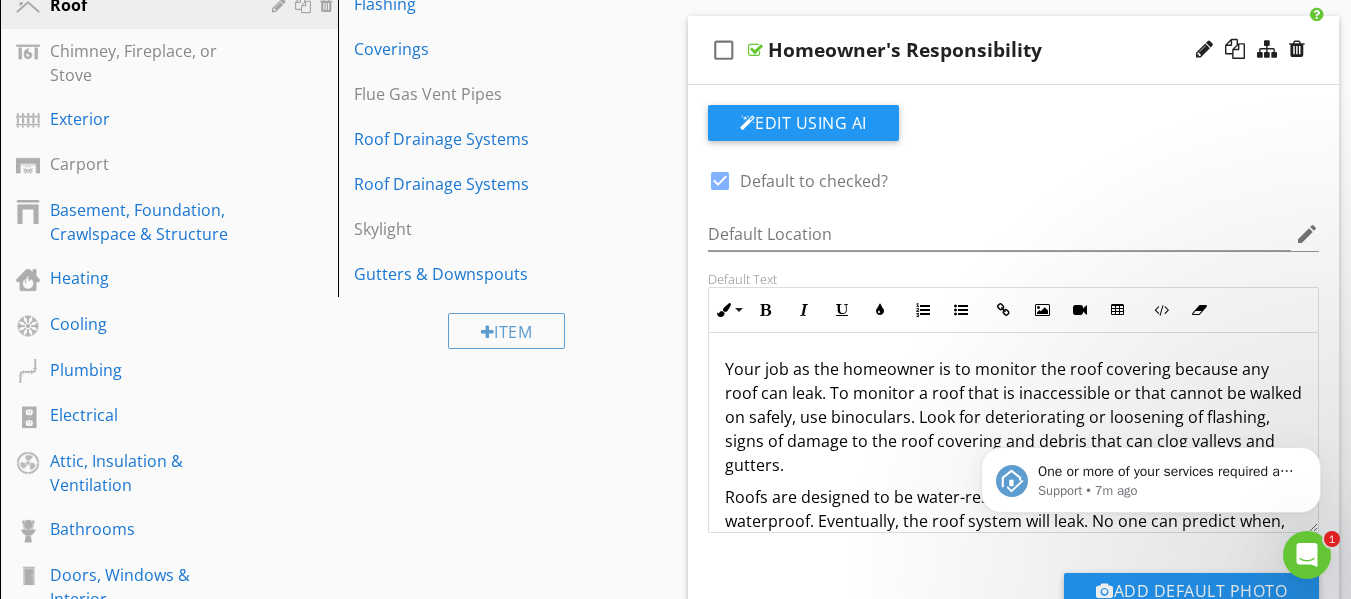 scroll, scrollTop: 120, scrollLeft: 0, axis: vertical 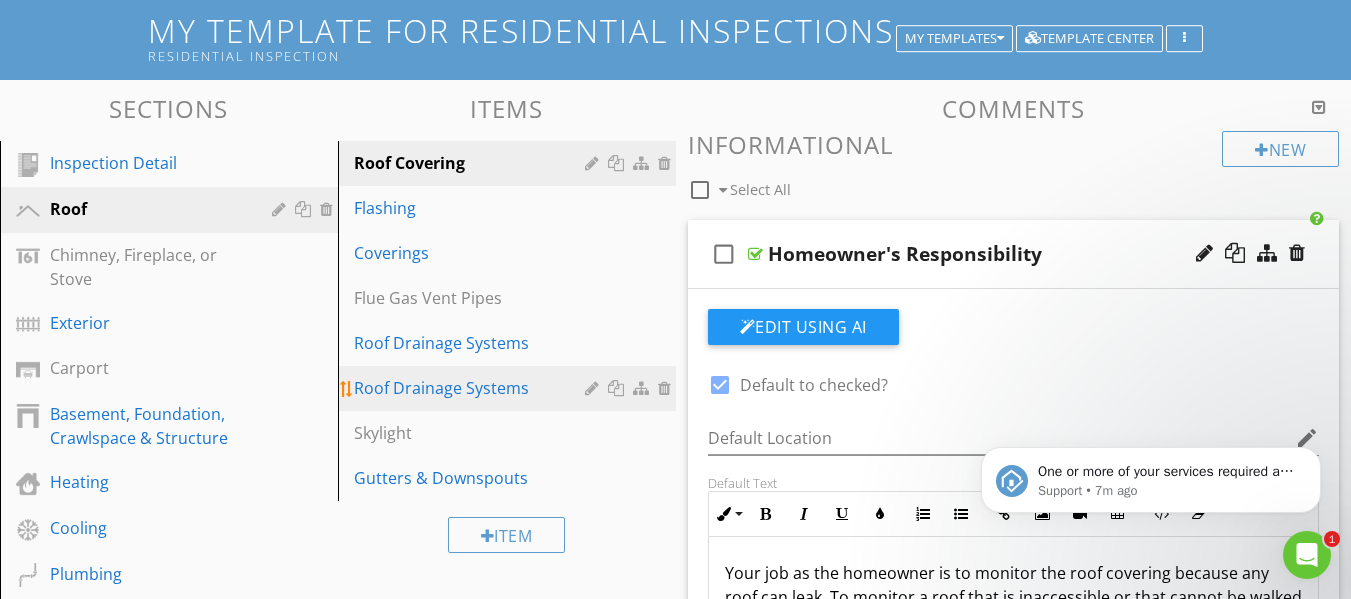 click on "Roof Drainage Systems" at bounding box center [510, 388] 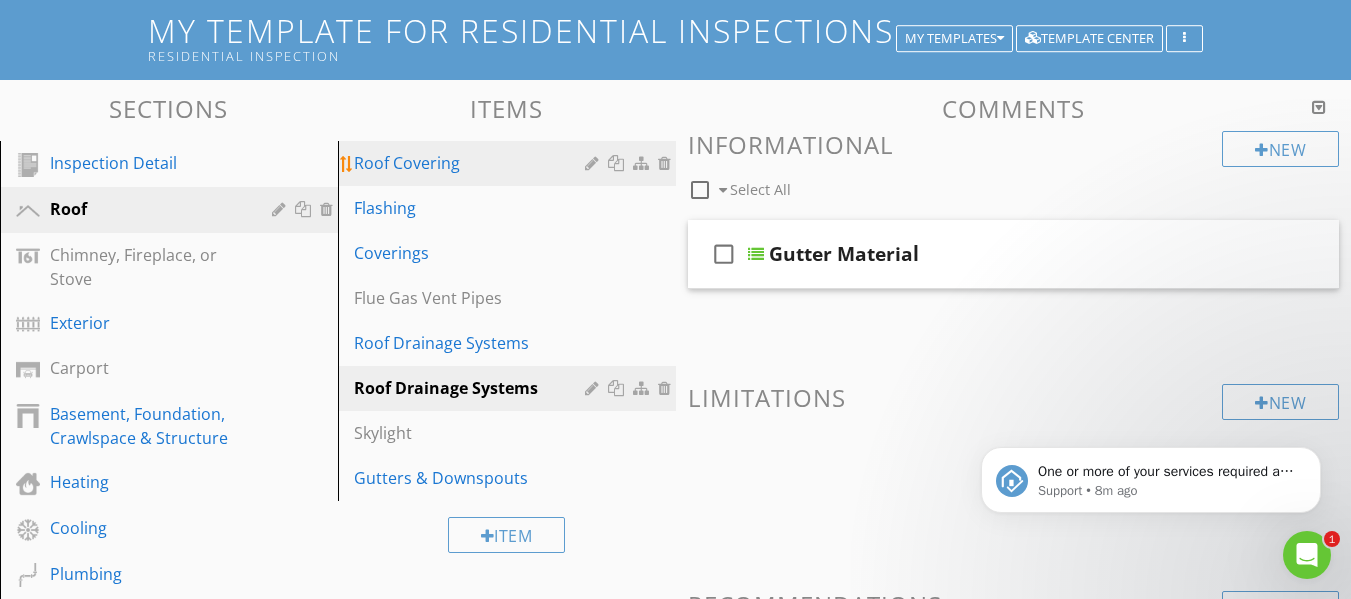 click on "Roof Covering" at bounding box center (472, 163) 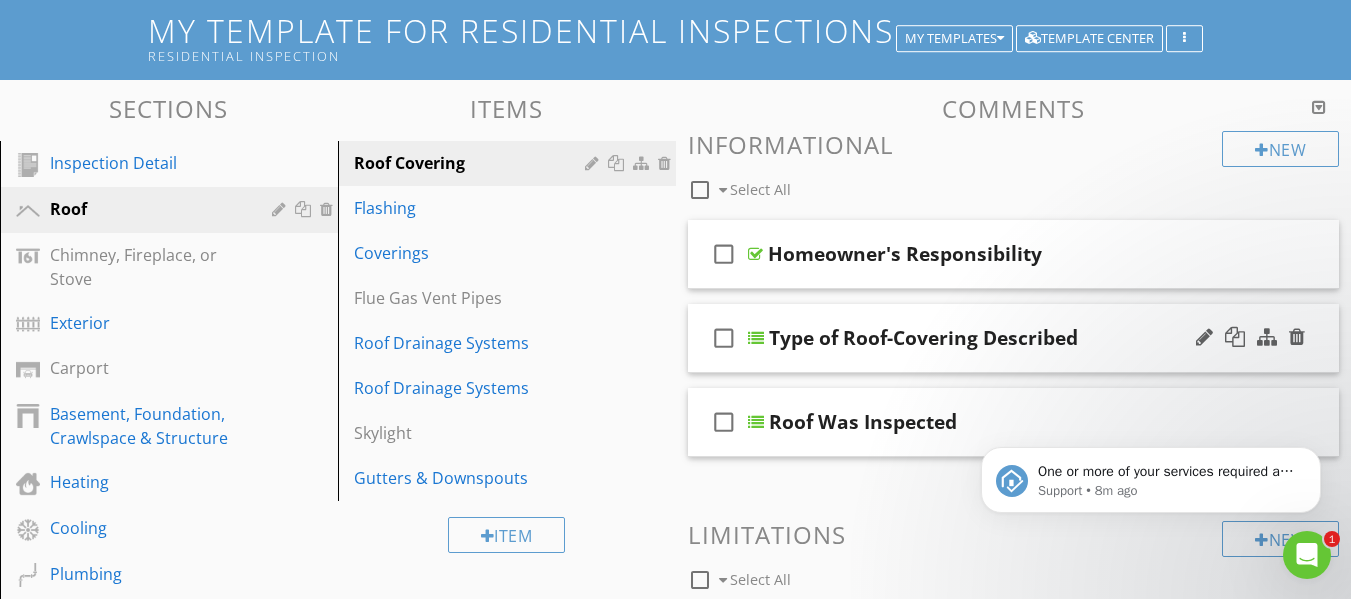 click at bounding box center (756, 338) 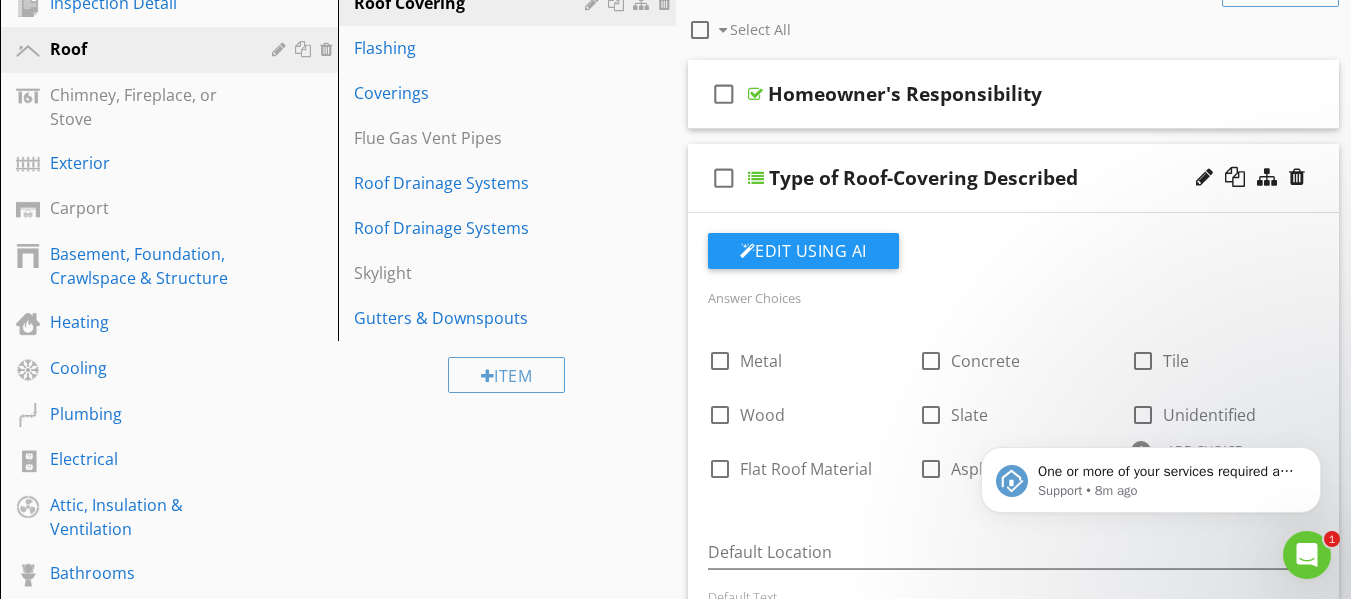 scroll, scrollTop: 240, scrollLeft: 0, axis: vertical 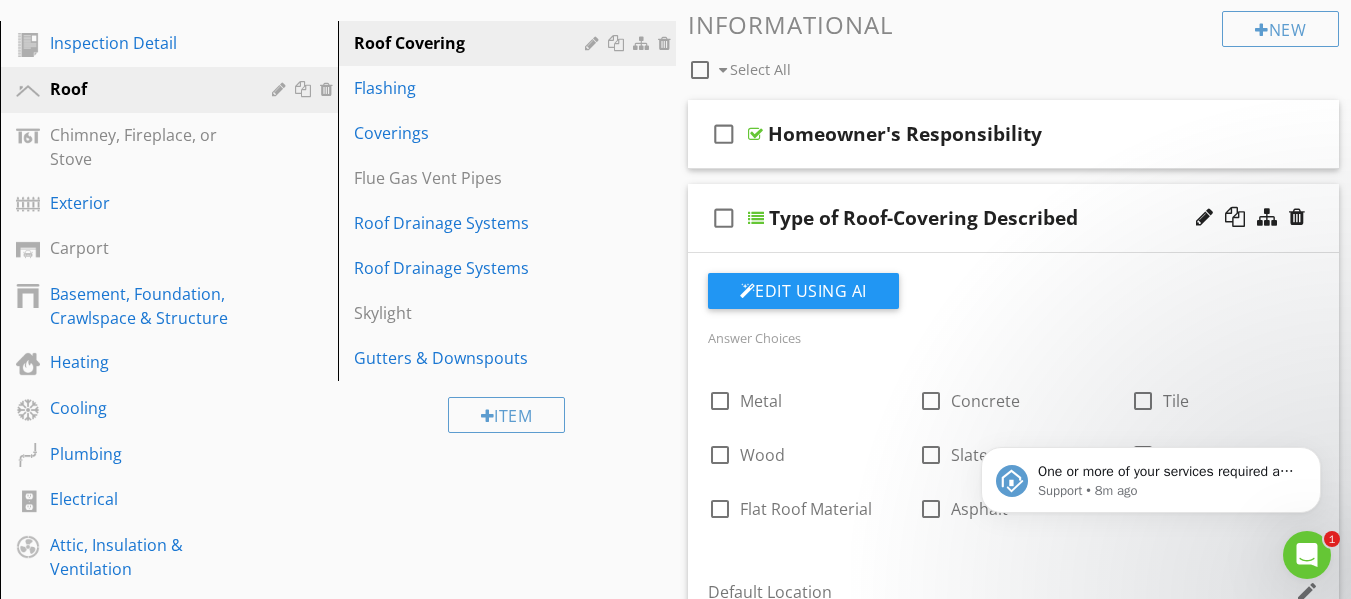 click at bounding box center [756, 218] 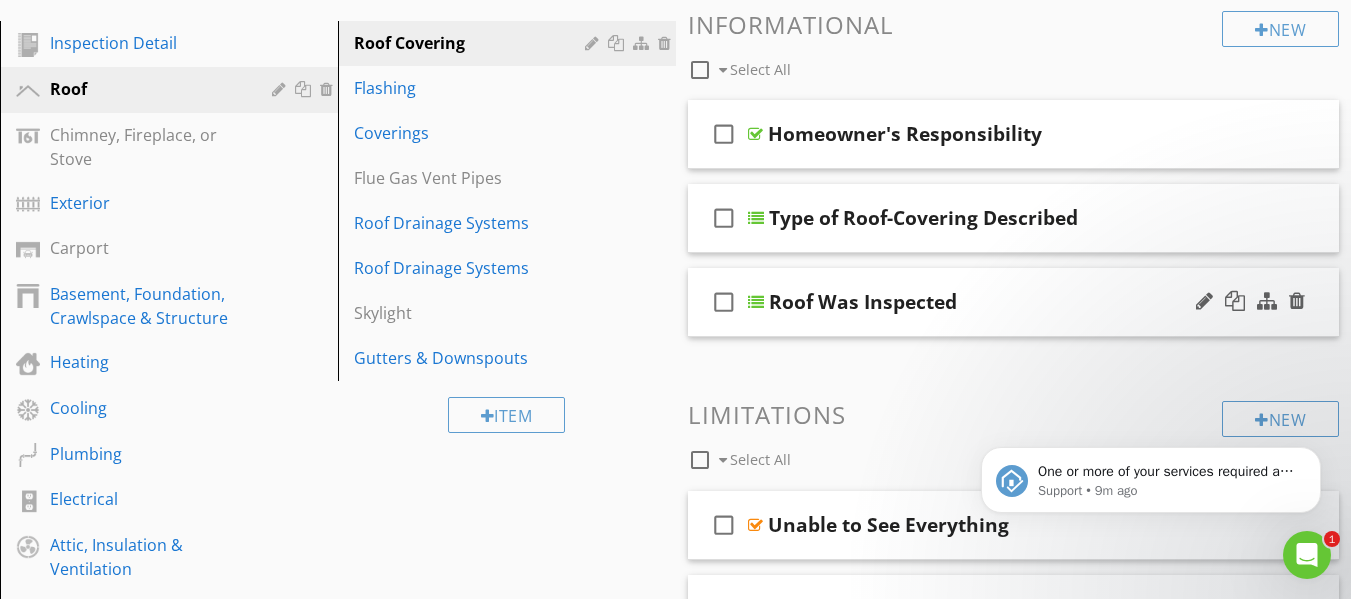 click at bounding box center (756, 302) 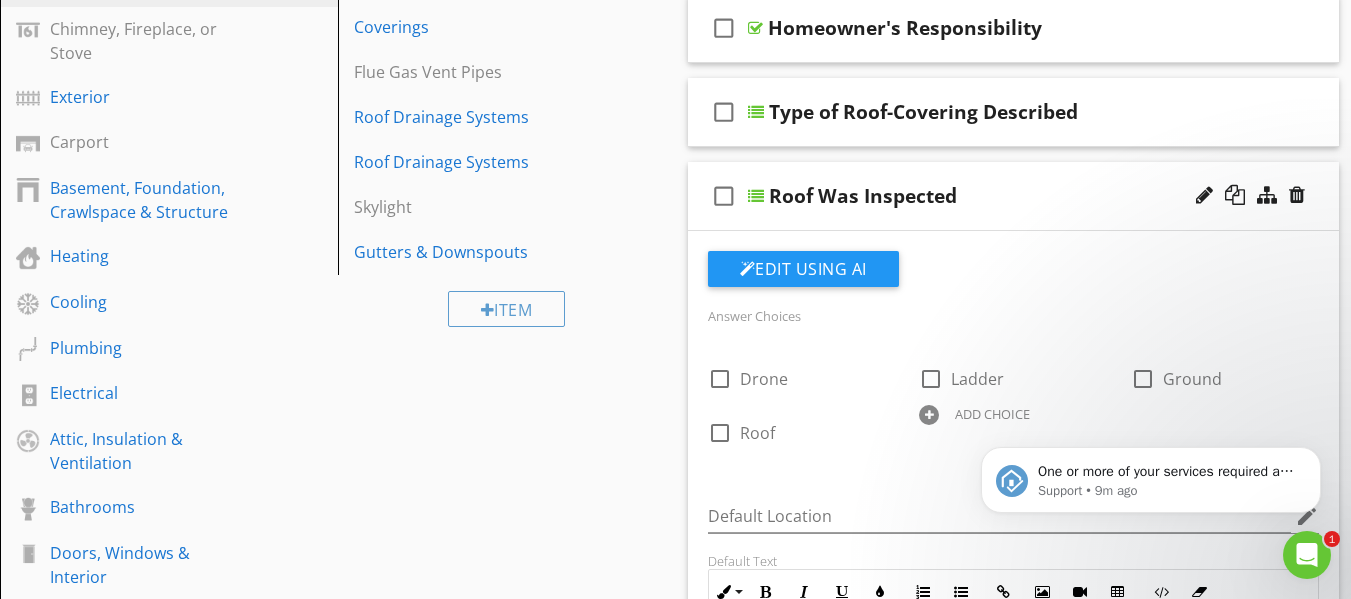 scroll, scrollTop: 320, scrollLeft: 0, axis: vertical 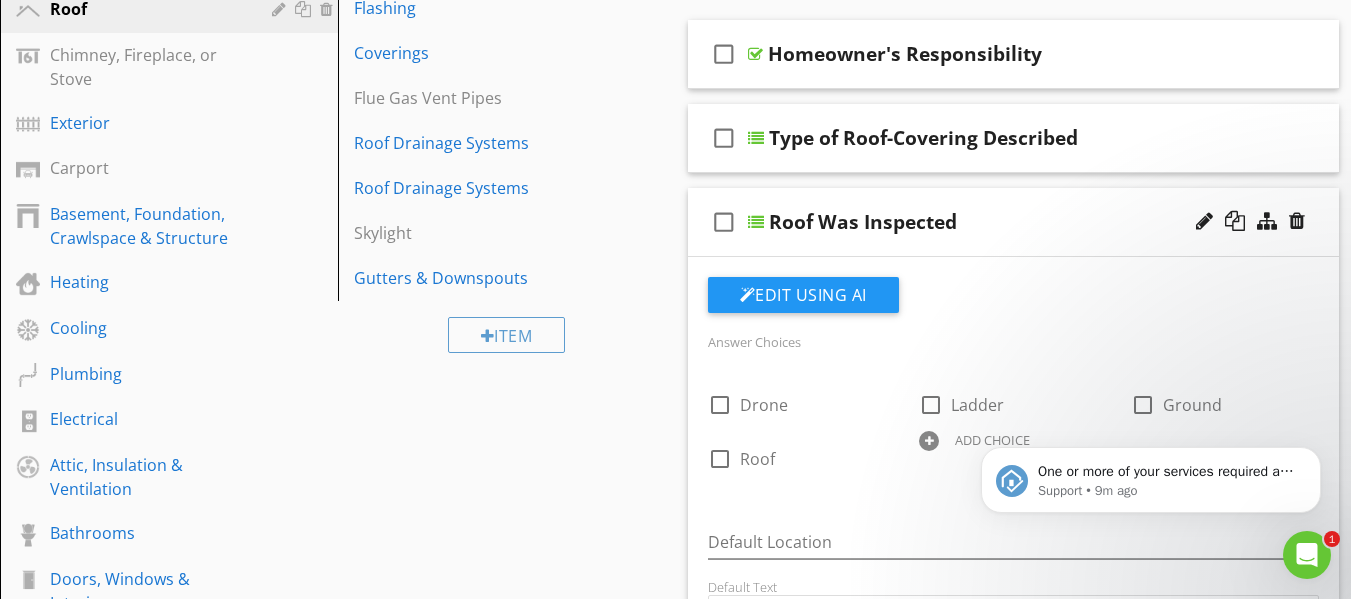 click at bounding box center [756, 222] 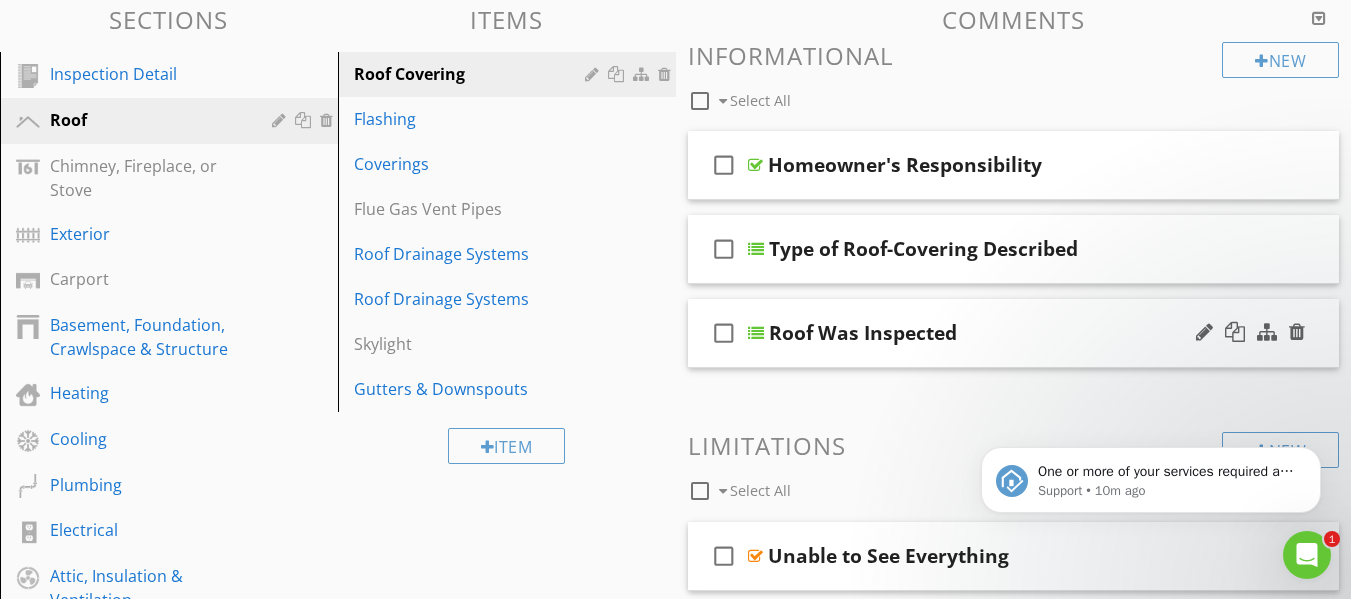 scroll, scrollTop: 207, scrollLeft: 0, axis: vertical 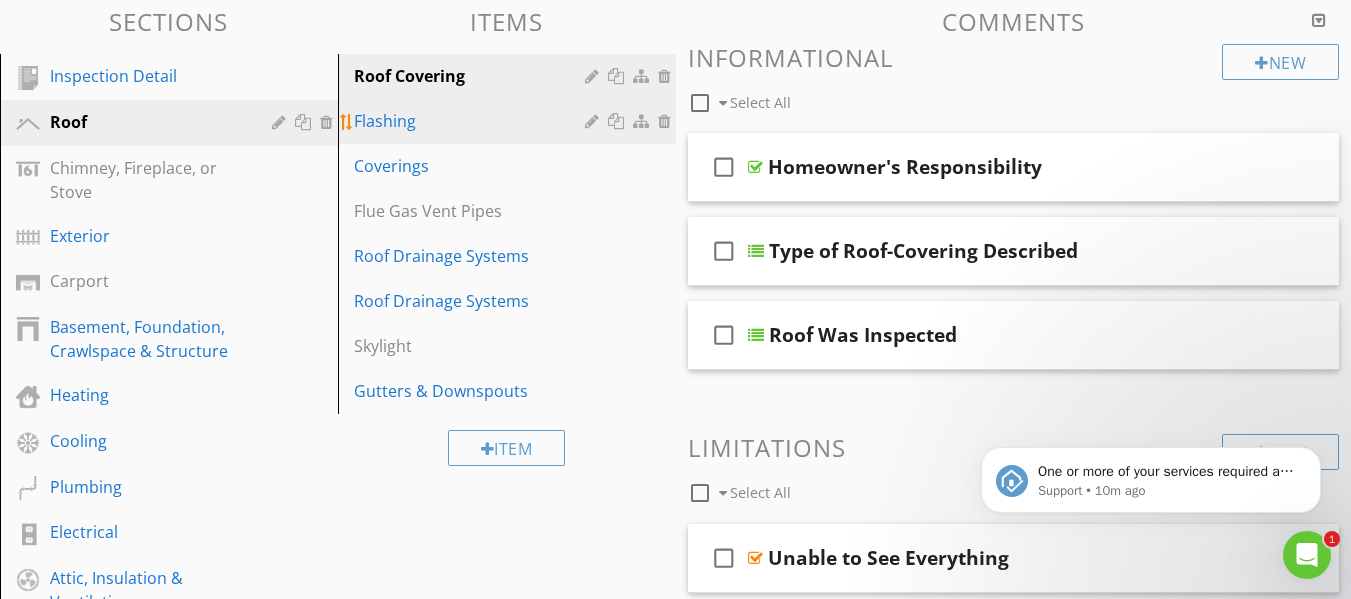 click on "Flashing" at bounding box center (472, 121) 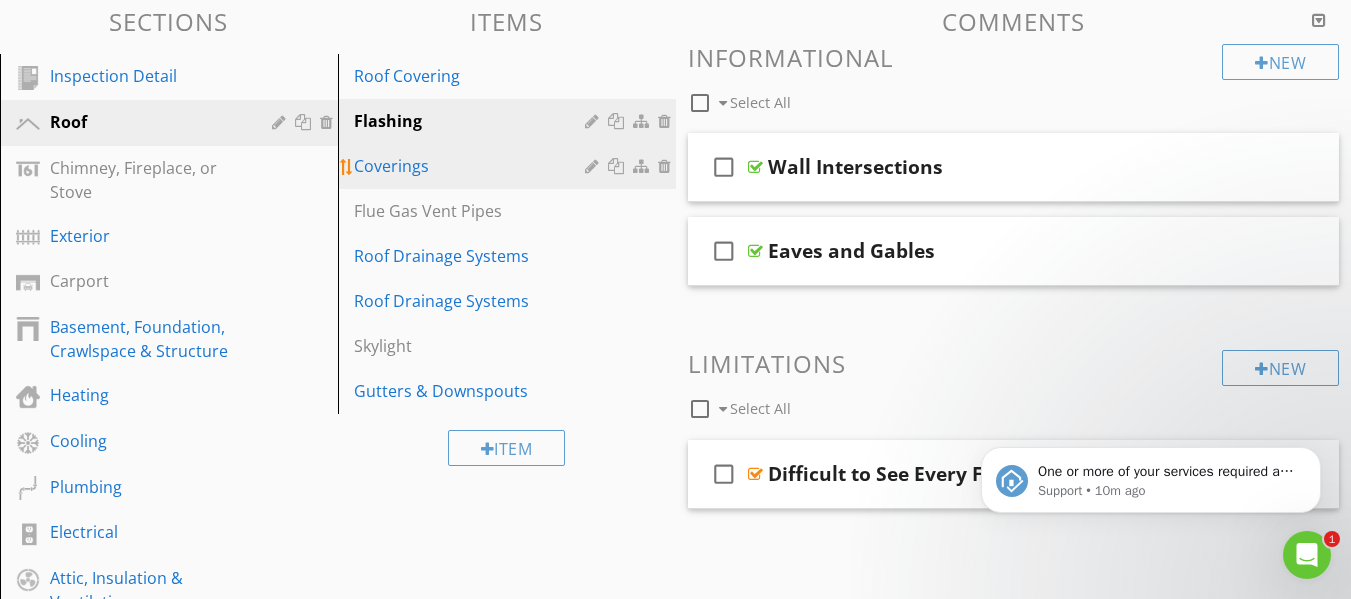 click on "Coverings" at bounding box center [472, 166] 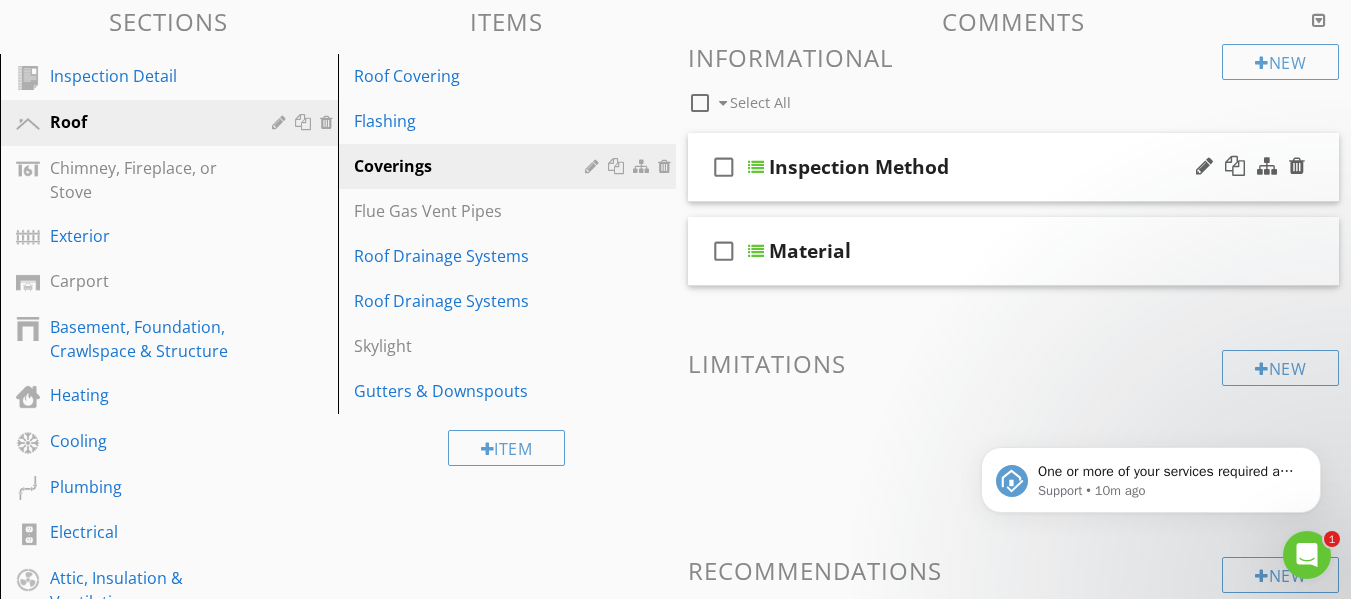 click on "Inspection Method" at bounding box center (859, 167) 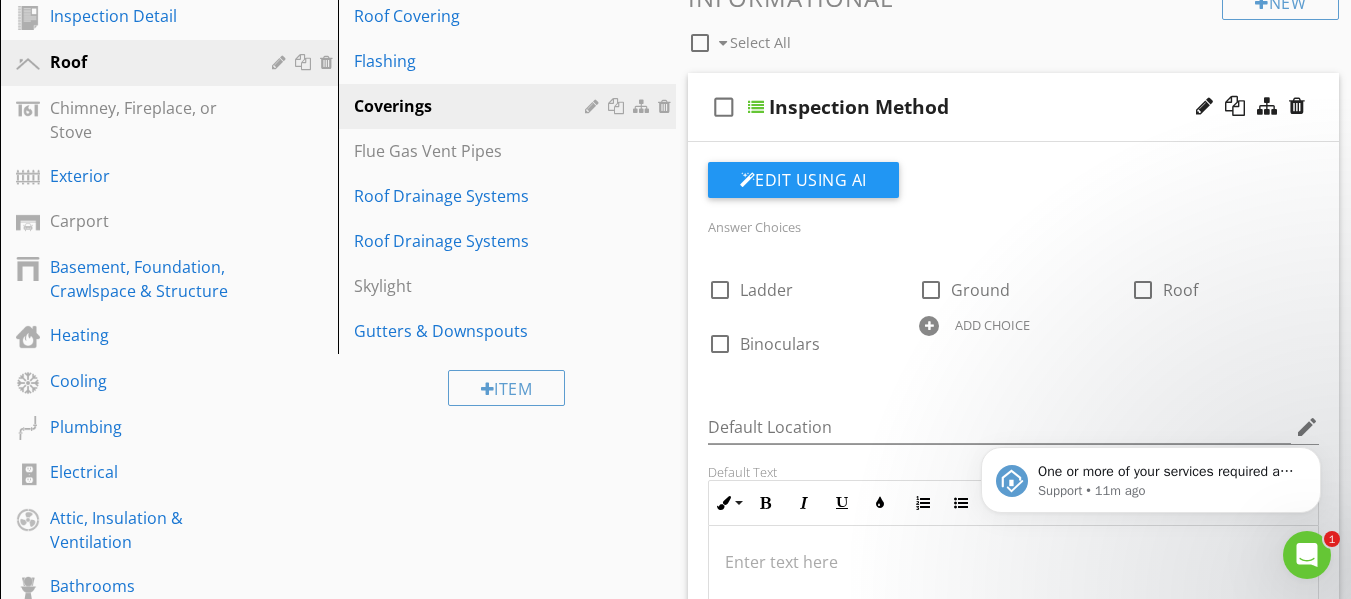scroll, scrollTop: 207, scrollLeft: 0, axis: vertical 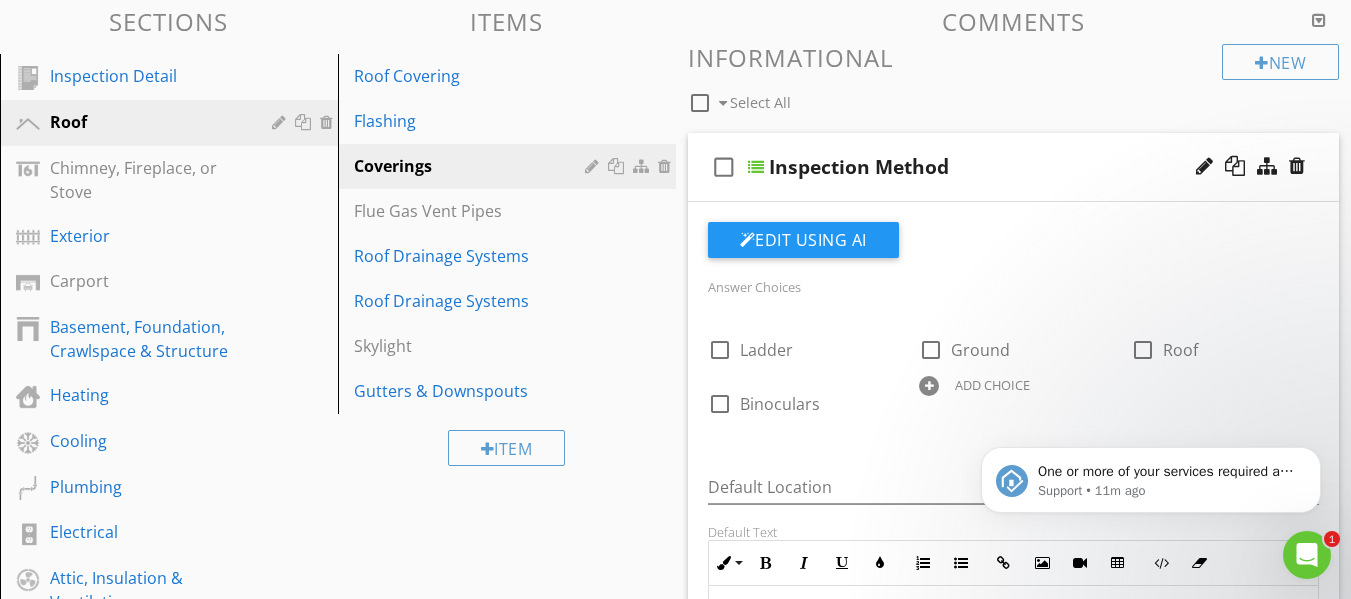 click at bounding box center [756, 167] 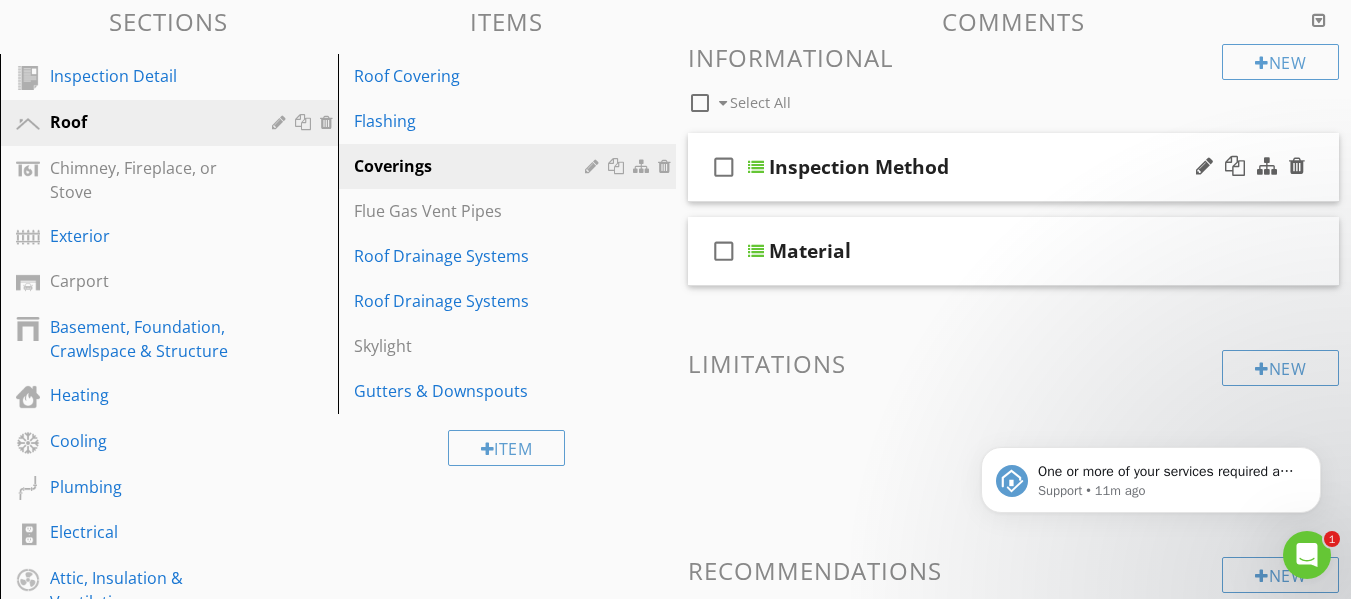 scroll, scrollTop: 247, scrollLeft: 0, axis: vertical 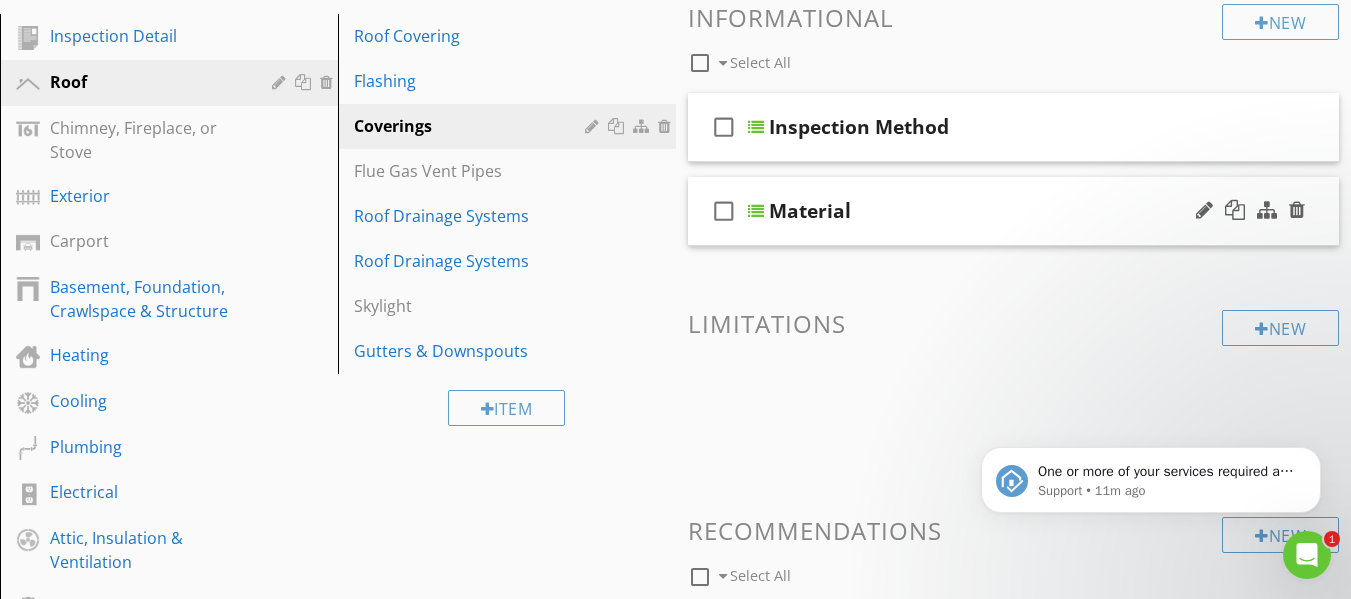 click at bounding box center [756, 211] 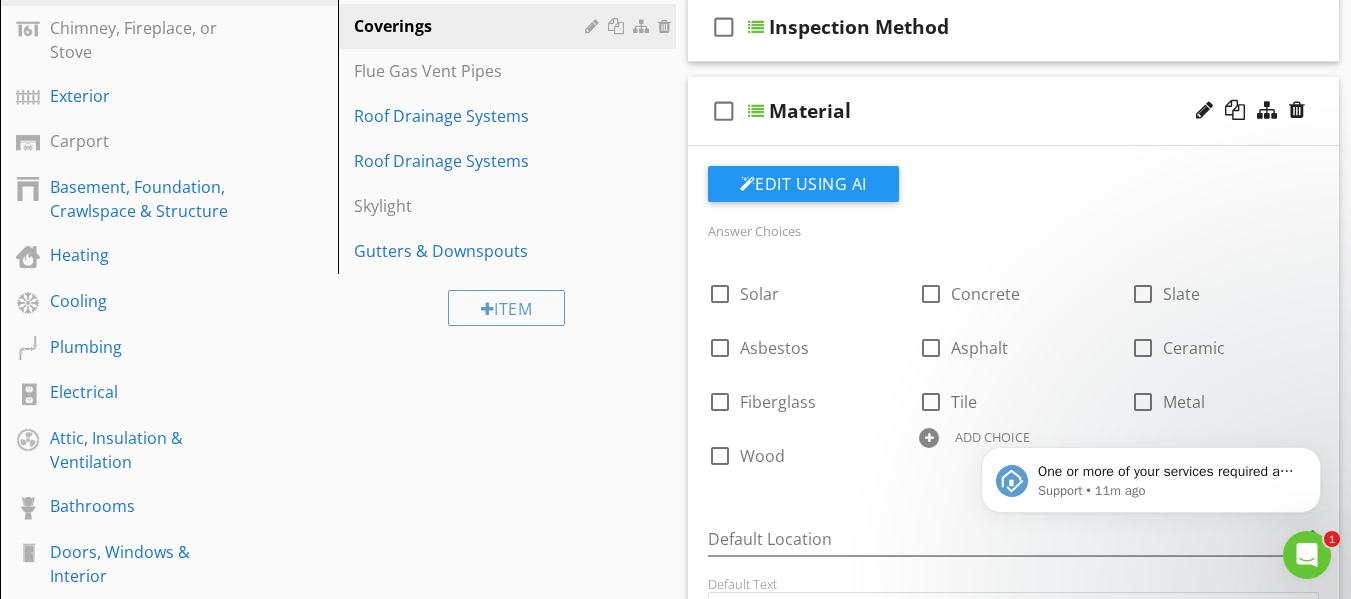 scroll, scrollTop: 287, scrollLeft: 0, axis: vertical 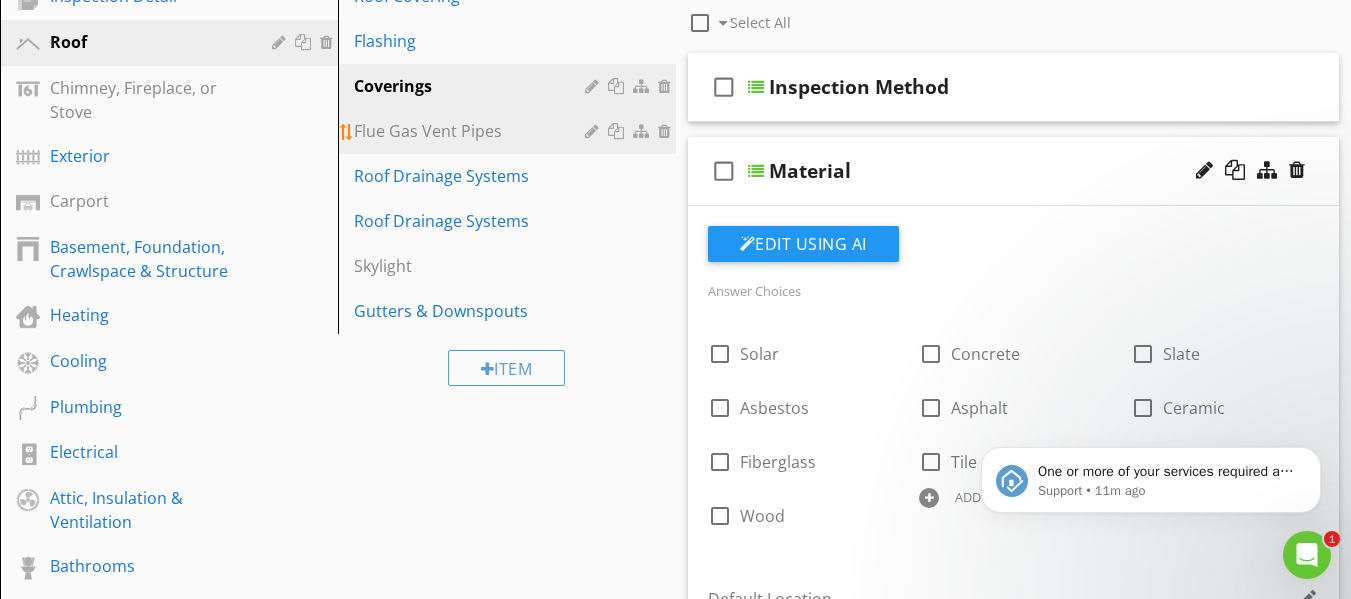 click on "Flue Gas Vent Pipes" at bounding box center (472, 131) 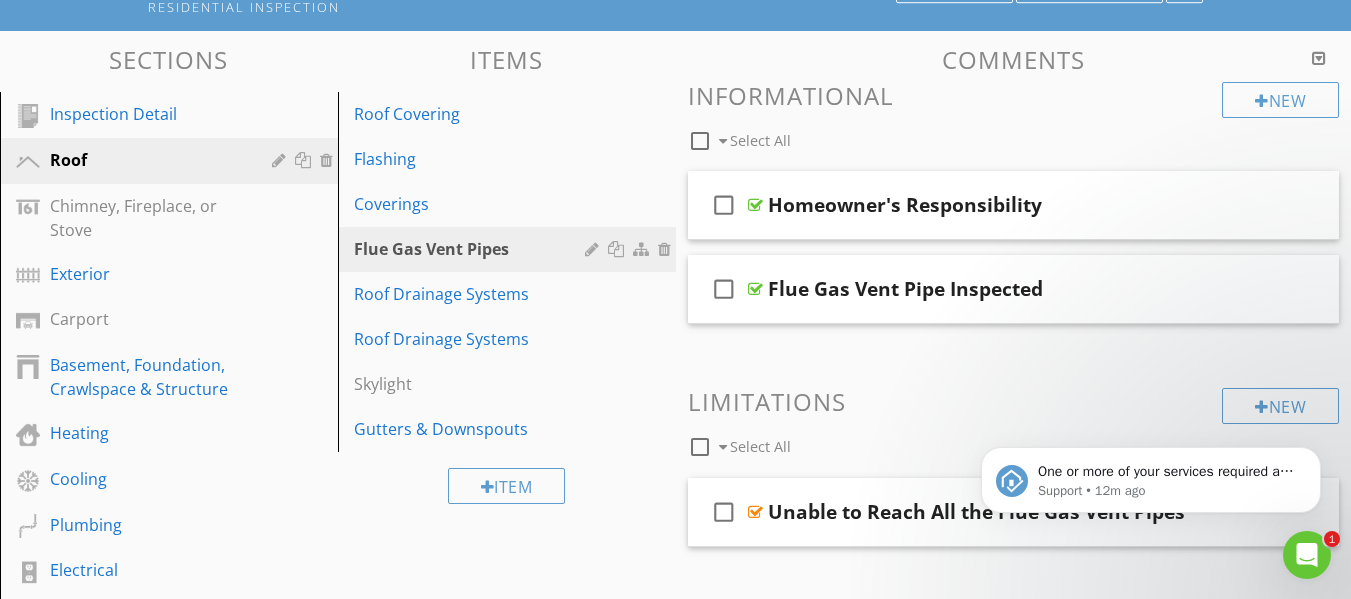 scroll, scrollTop: 167, scrollLeft: 0, axis: vertical 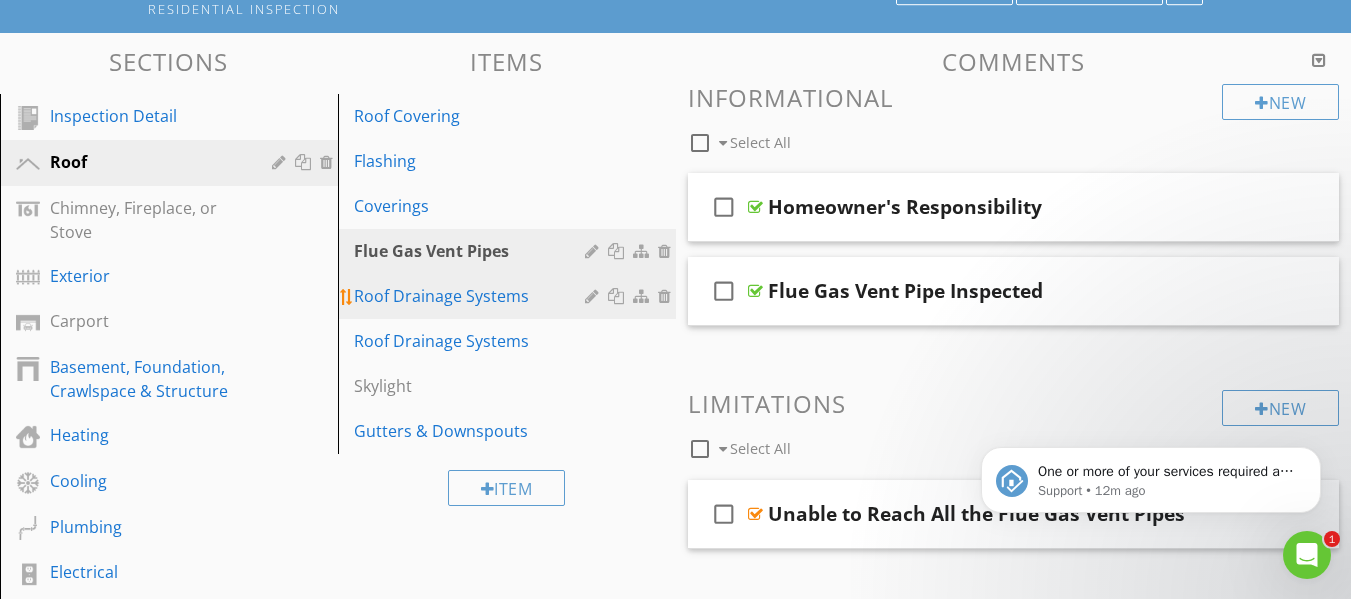 click on "Roof Drainage Systems" at bounding box center (472, 296) 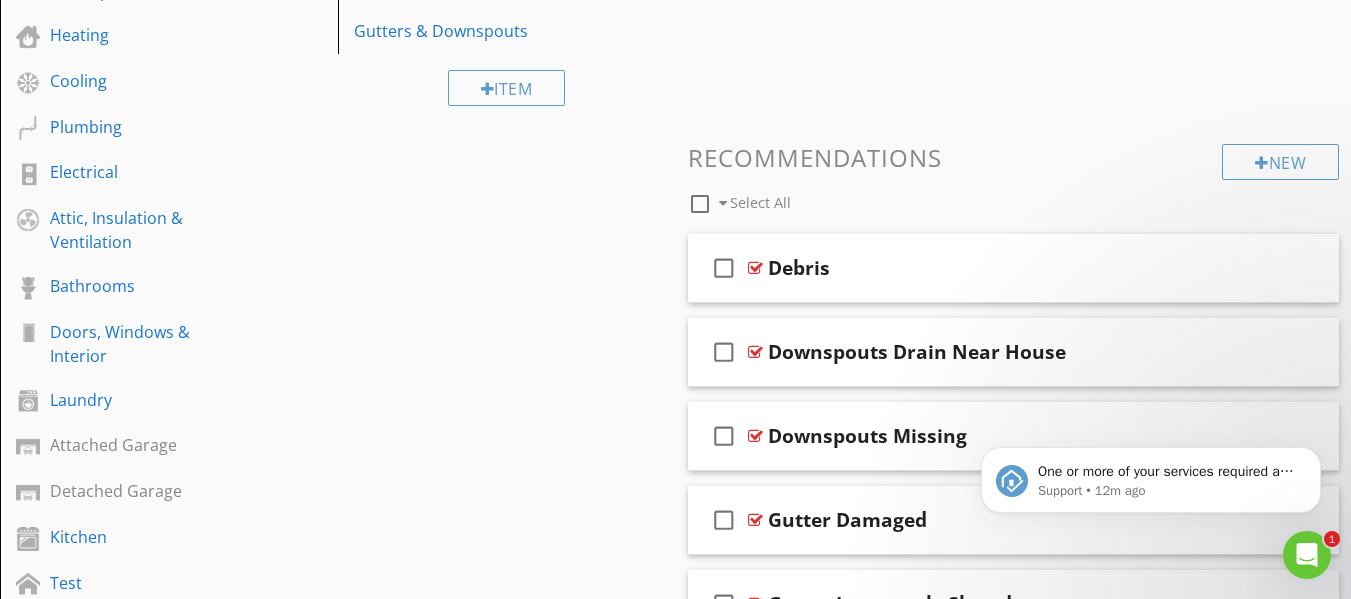 scroll, scrollTop: 607, scrollLeft: 0, axis: vertical 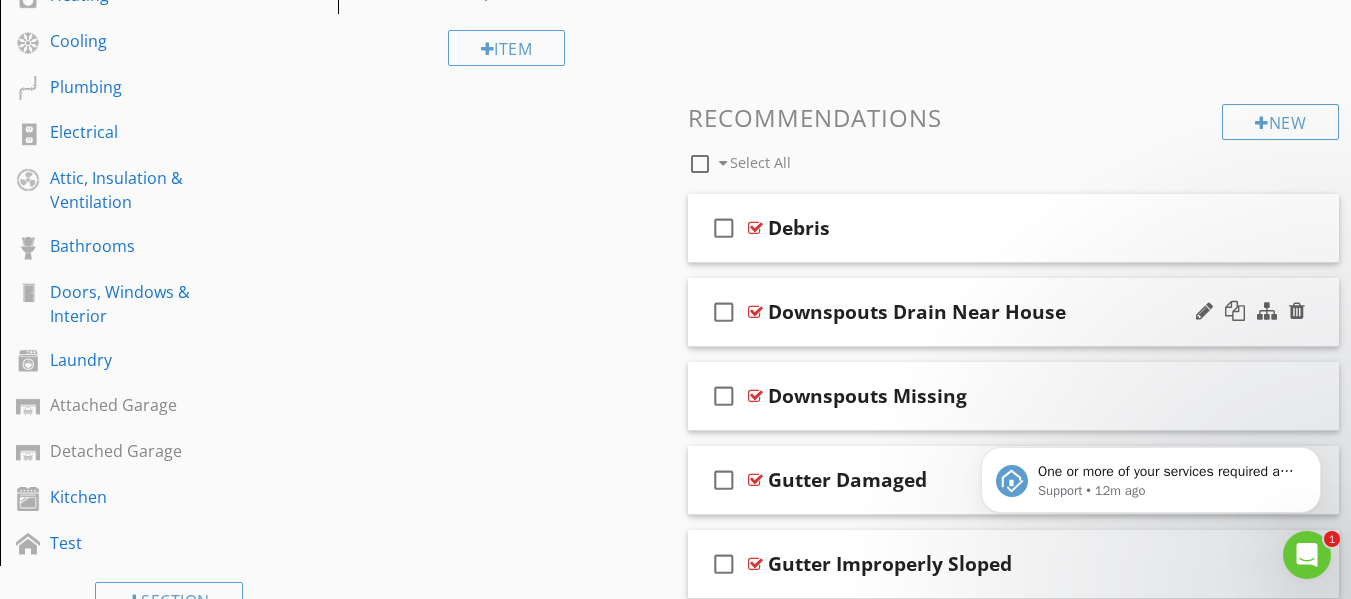 click on "Downspouts Drain Near House" at bounding box center (917, 312) 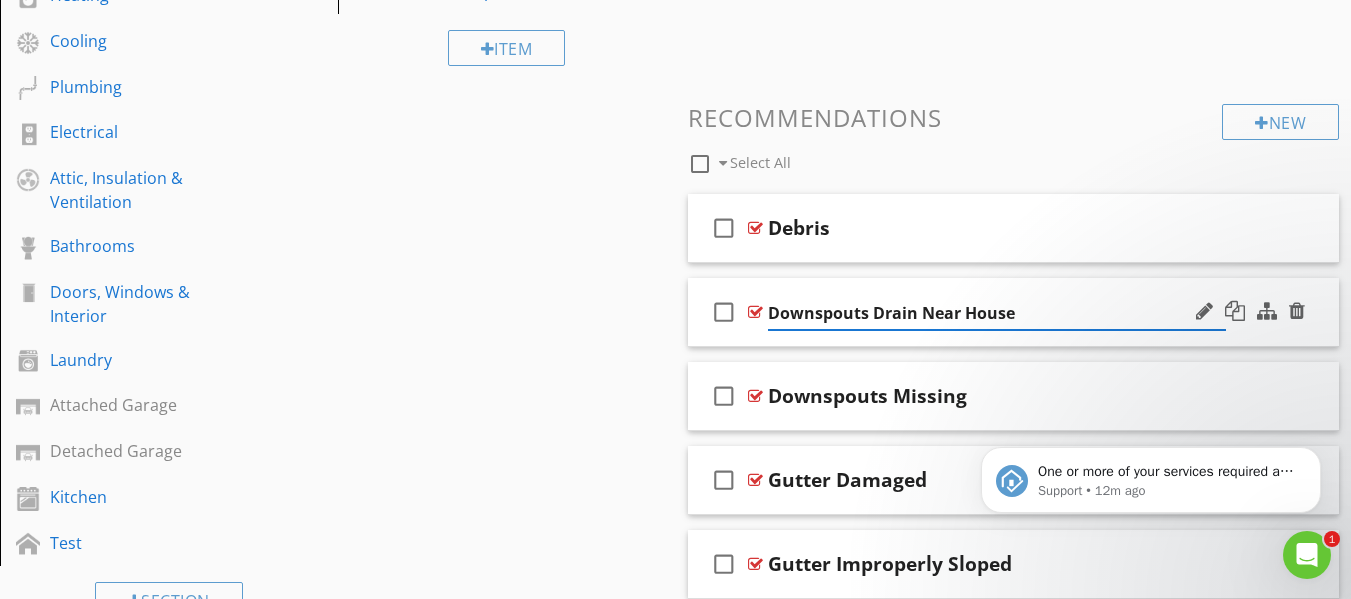 click on "check_box_outline_blank" at bounding box center [724, 312] 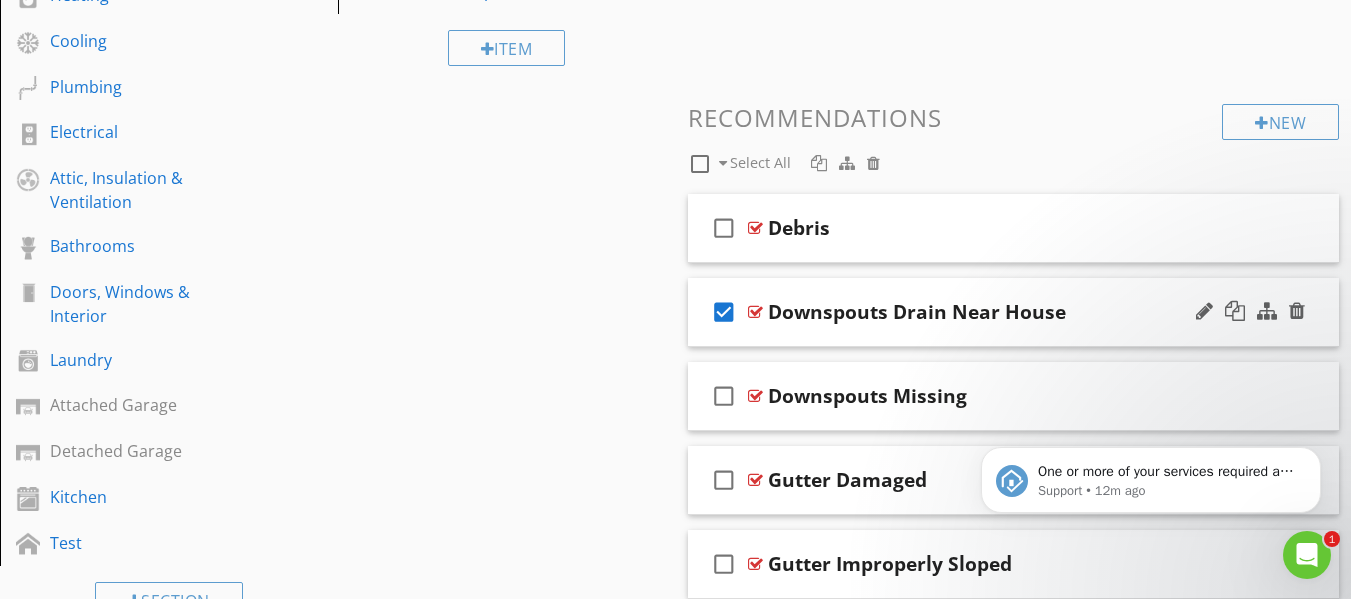 click on "check_box" at bounding box center [724, 312] 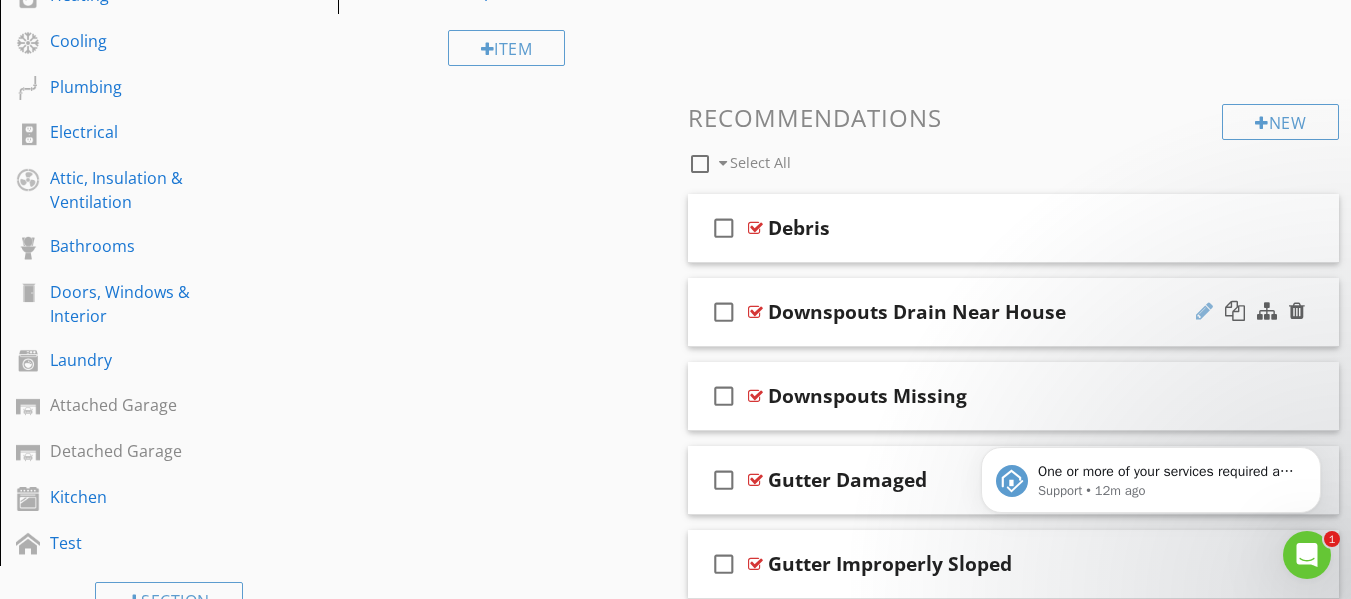 click at bounding box center [1204, 311] 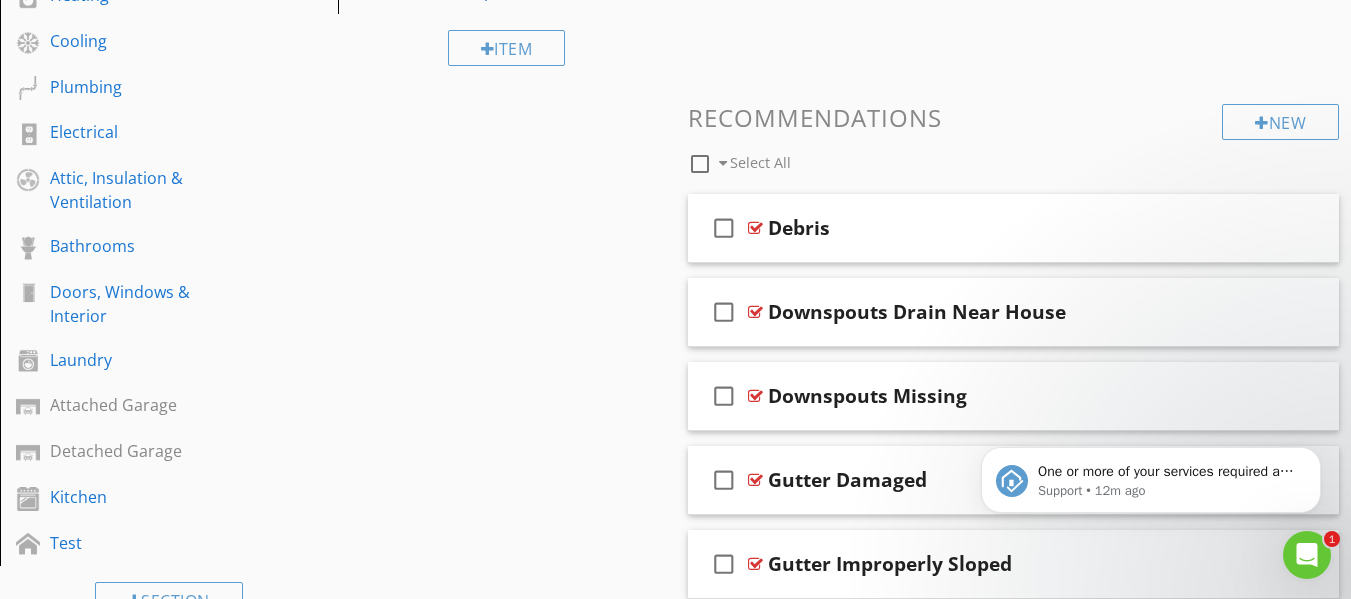 click on "Sections
Inspection Detail           Roof           Chimney, Fireplace, or Stove           Exterior           Carport           Basement, Foundation, Crawlspace & Structure           Heating           Cooling           Plumbing           Electrical           Attic, Insulation & Ventilation           Bathrooms           Doors, Windows & Interior           Laundry           Attached Garage           Detached Garage           Kitchen           Test
Section
Attachments
Attachment
Items
Roof Covering           Flashing           Coverings           Flue Gas Vent Pipes           Roof Drainage Systems           Roof Drainage Systems           Skylight           Gutters & Downspouts
Item
Comments
New
Informational   check_box_outline_blank     Select All       check_box_outline_blank" at bounding box center (675, 254) 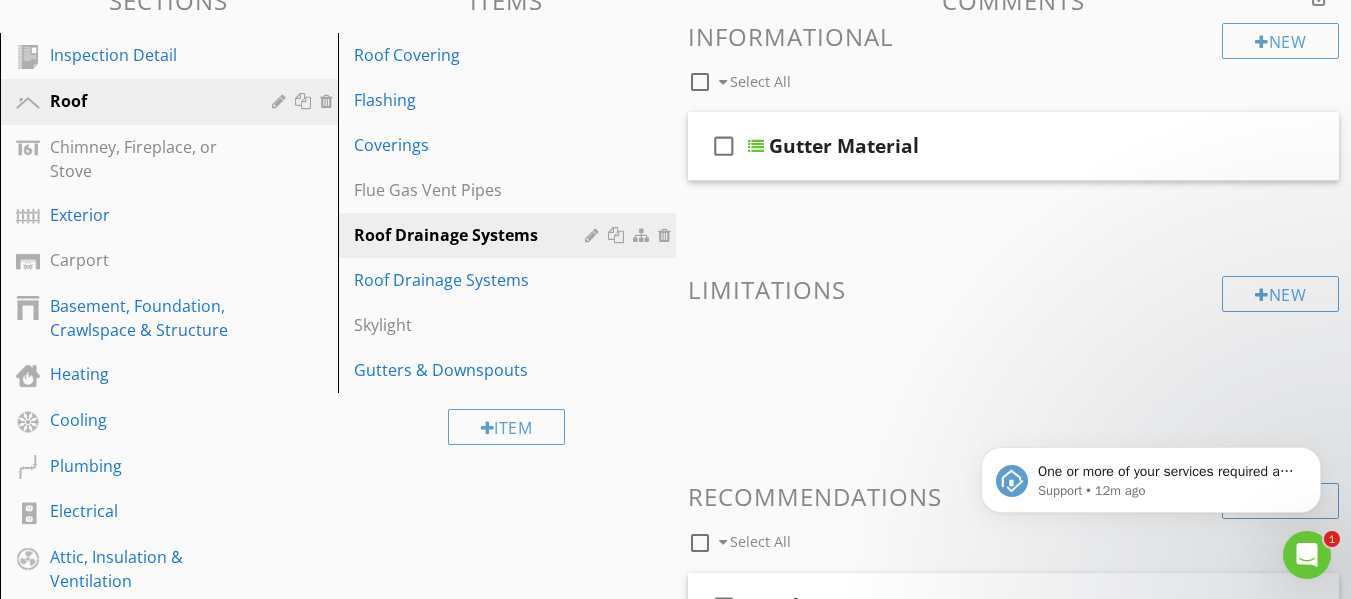 scroll, scrollTop: 183, scrollLeft: 0, axis: vertical 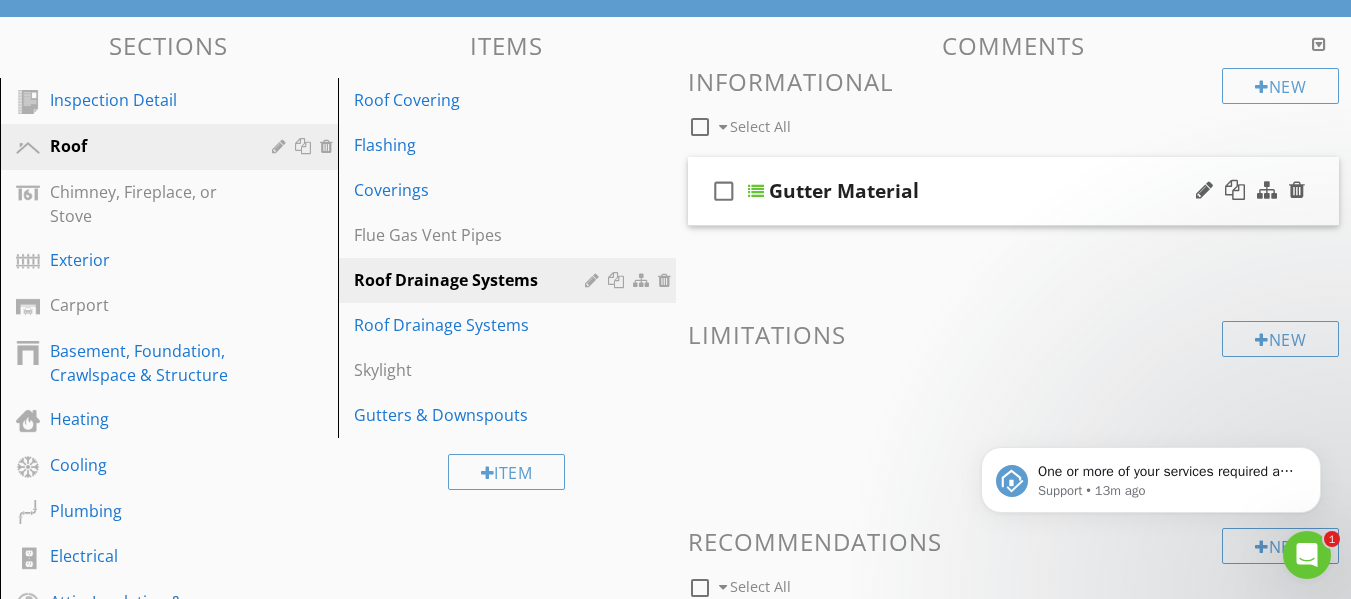 click on "Gutter Material" at bounding box center [844, 191] 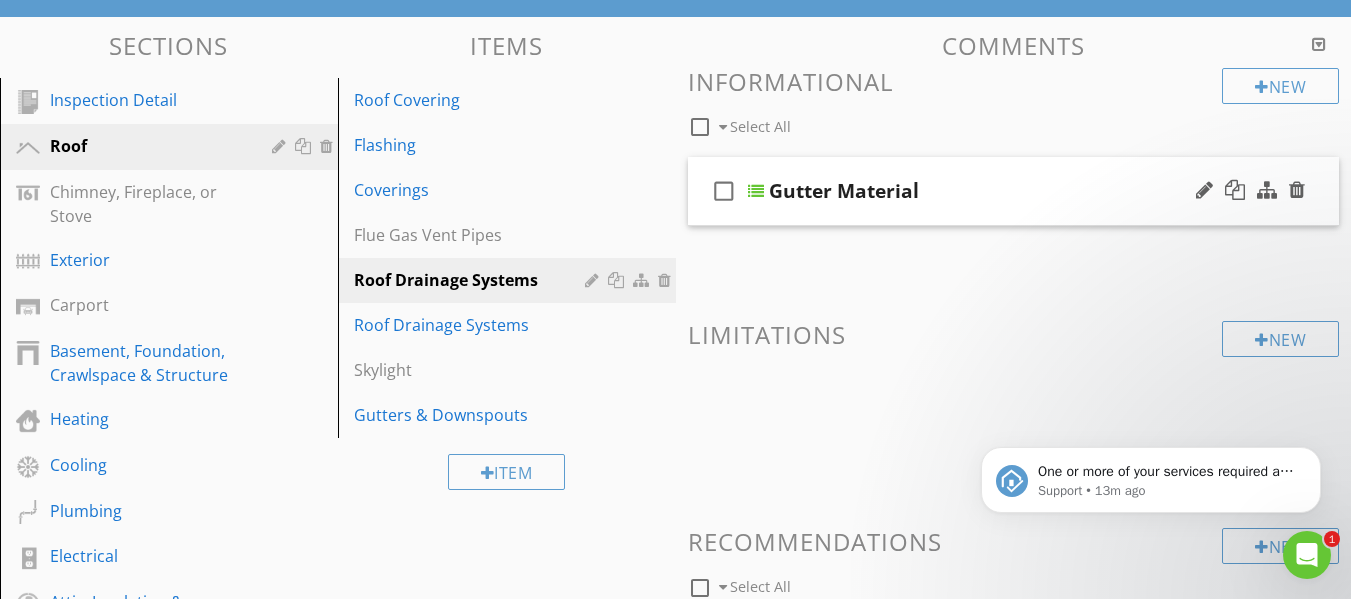 click at bounding box center [756, 191] 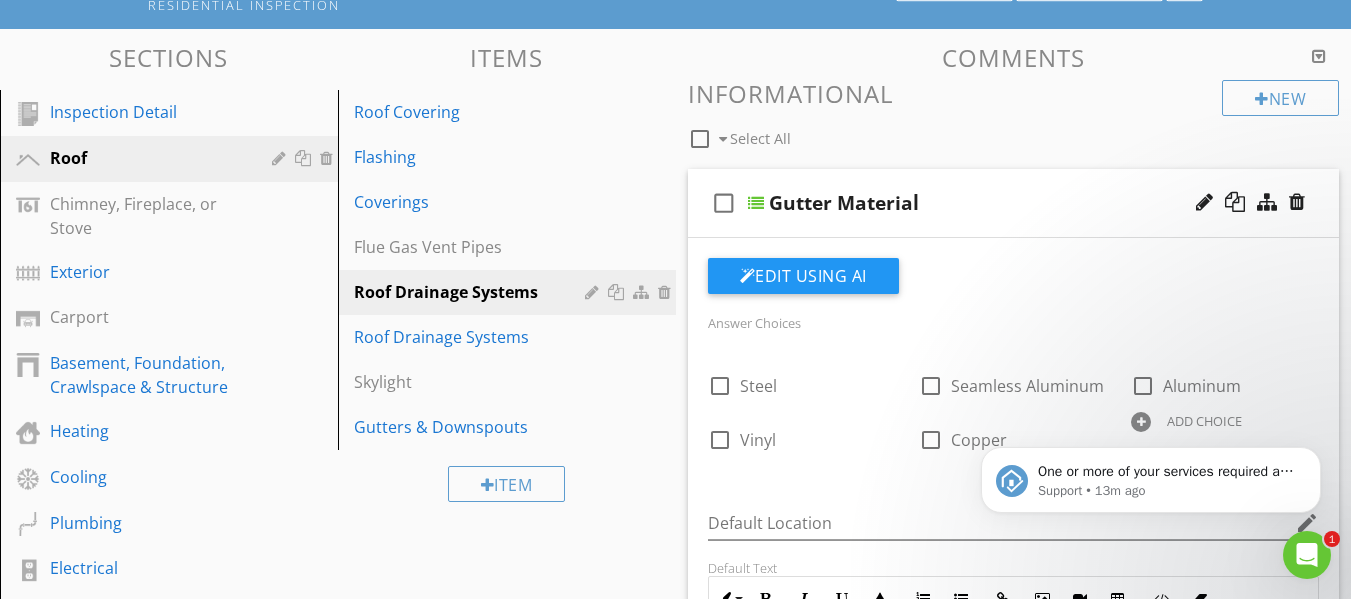 scroll, scrollTop: 103, scrollLeft: 0, axis: vertical 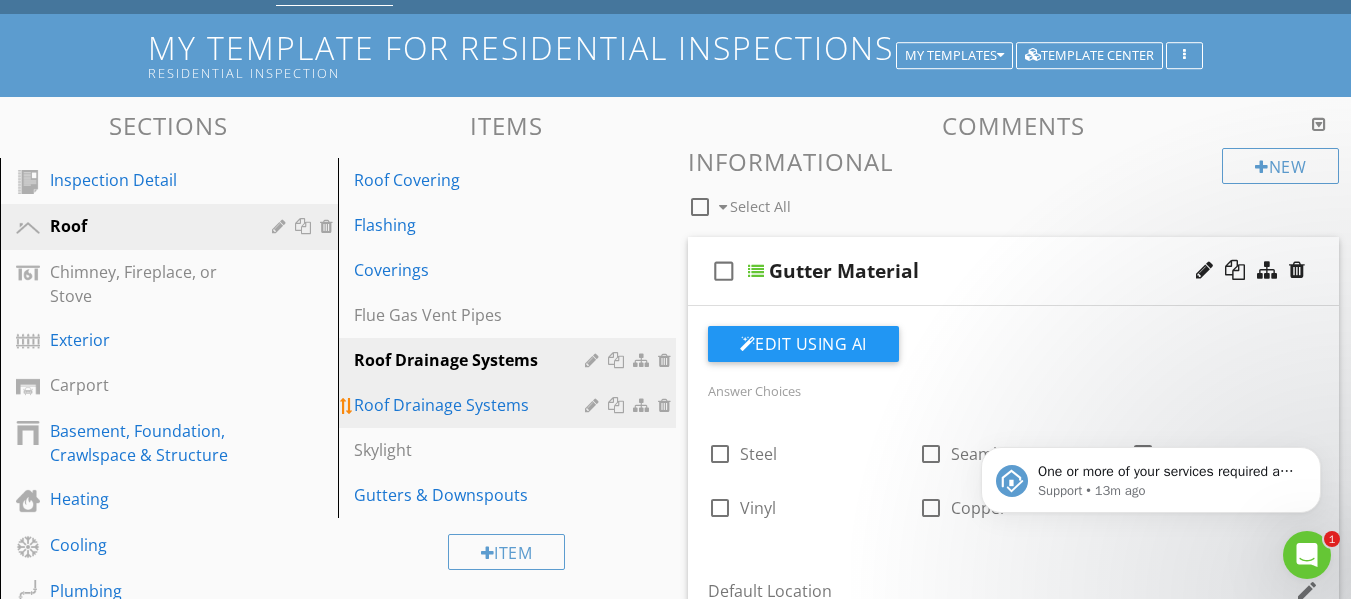 click on "Roof Drainage Systems" at bounding box center [472, 405] 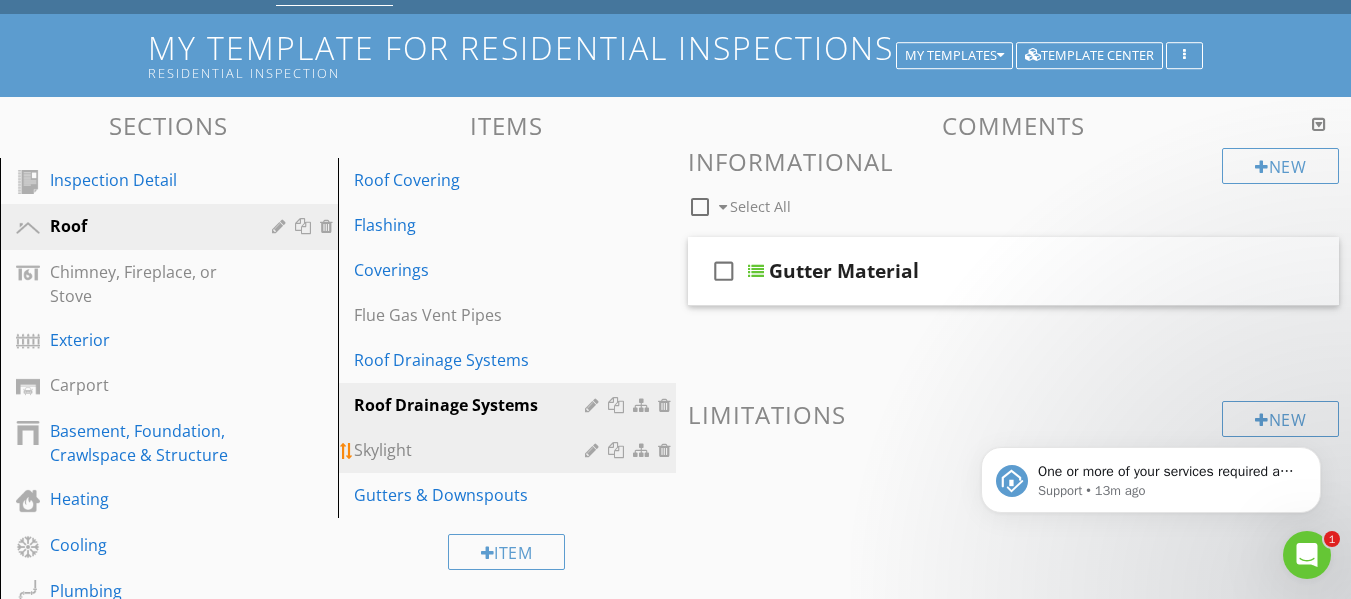 click on "Skylight" at bounding box center (472, 450) 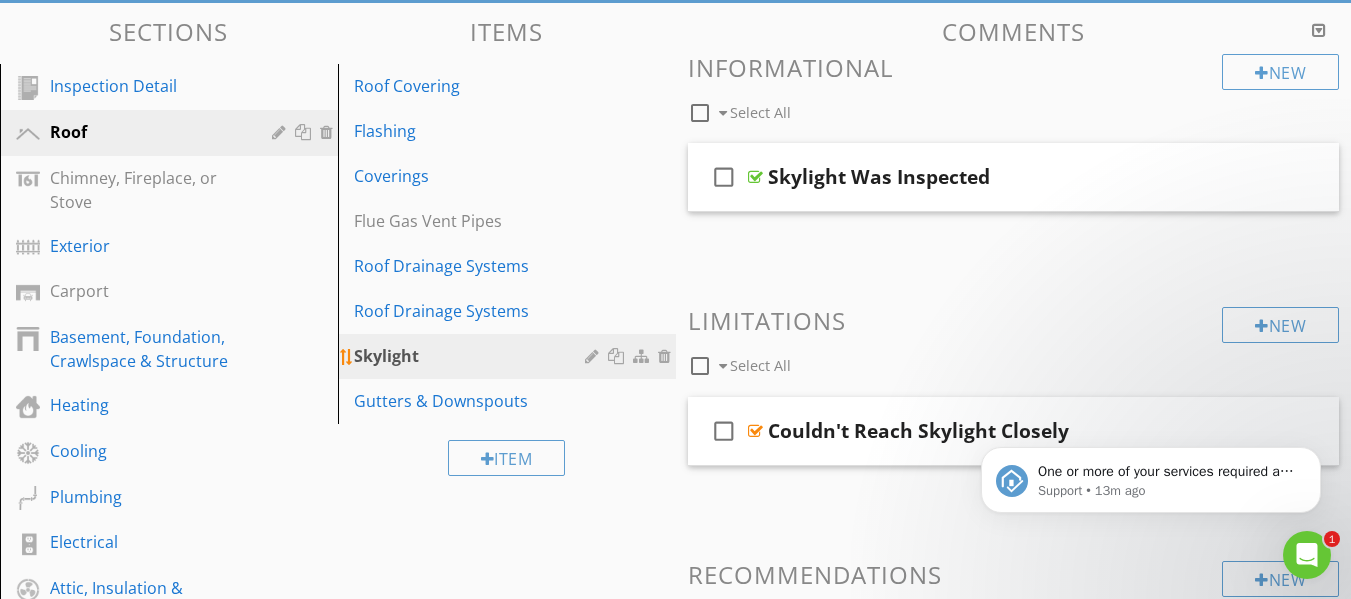 scroll, scrollTop: 103, scrollLeft: 0, axis: vertical 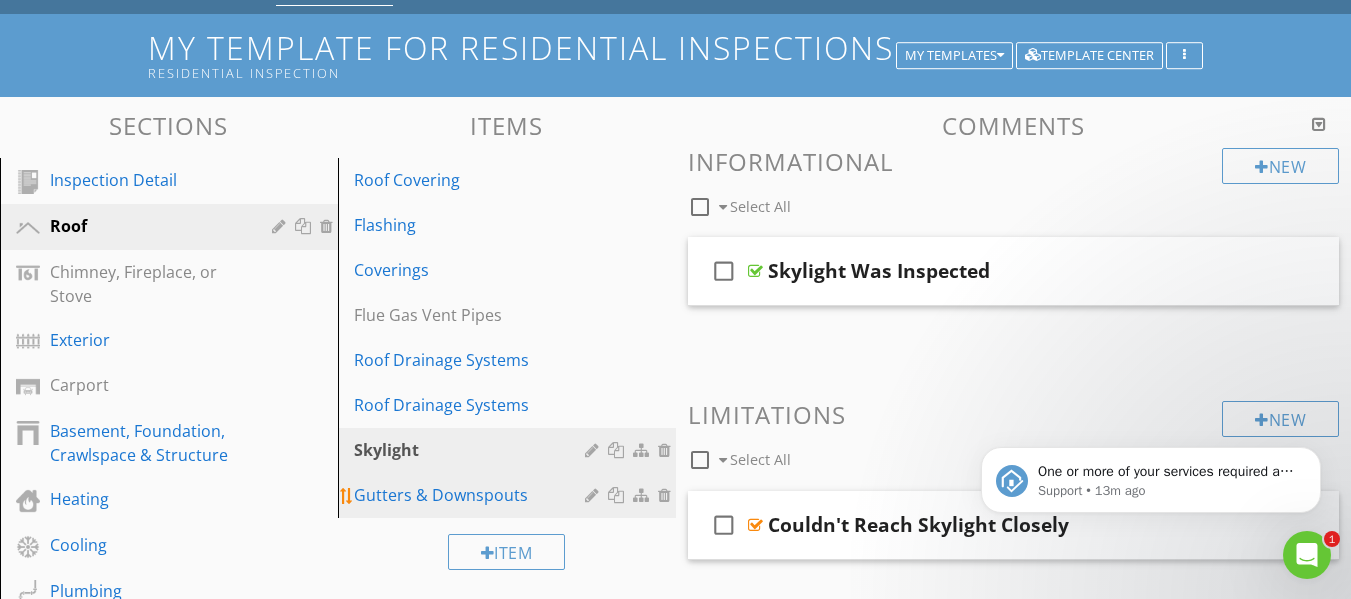 click on "Gutters & Downspouts" at bounding box center (472, 495) 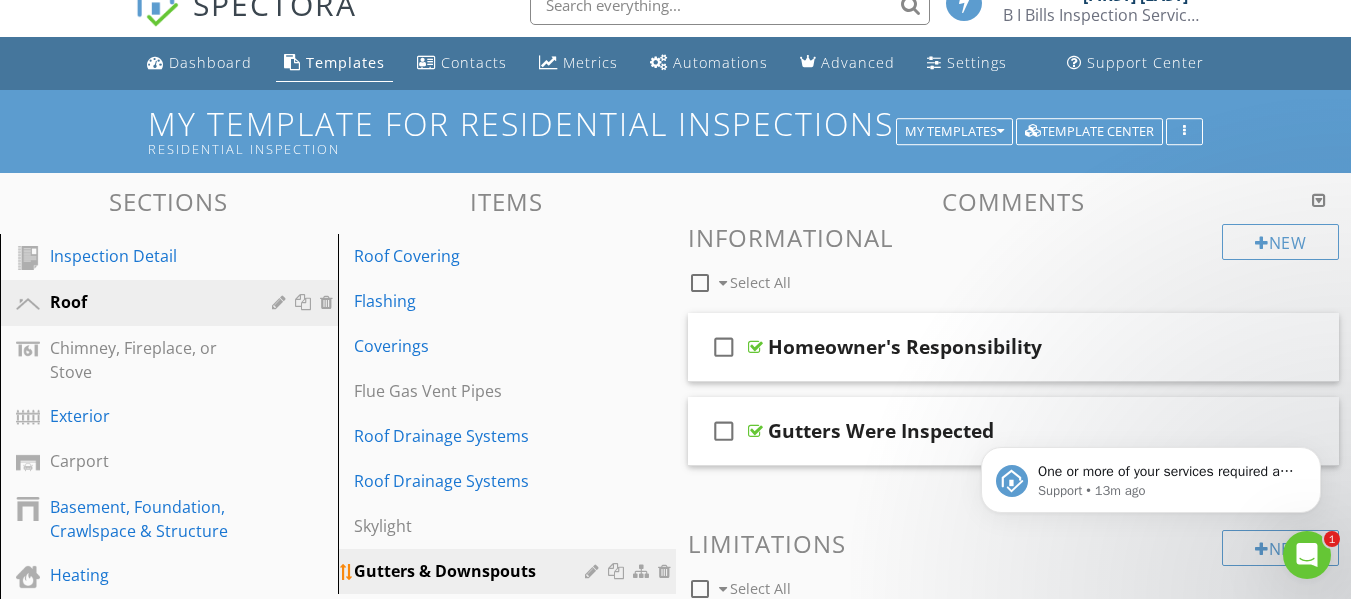 scroll, scrollTop: 23, scrollLeft: 0, axis: vertical 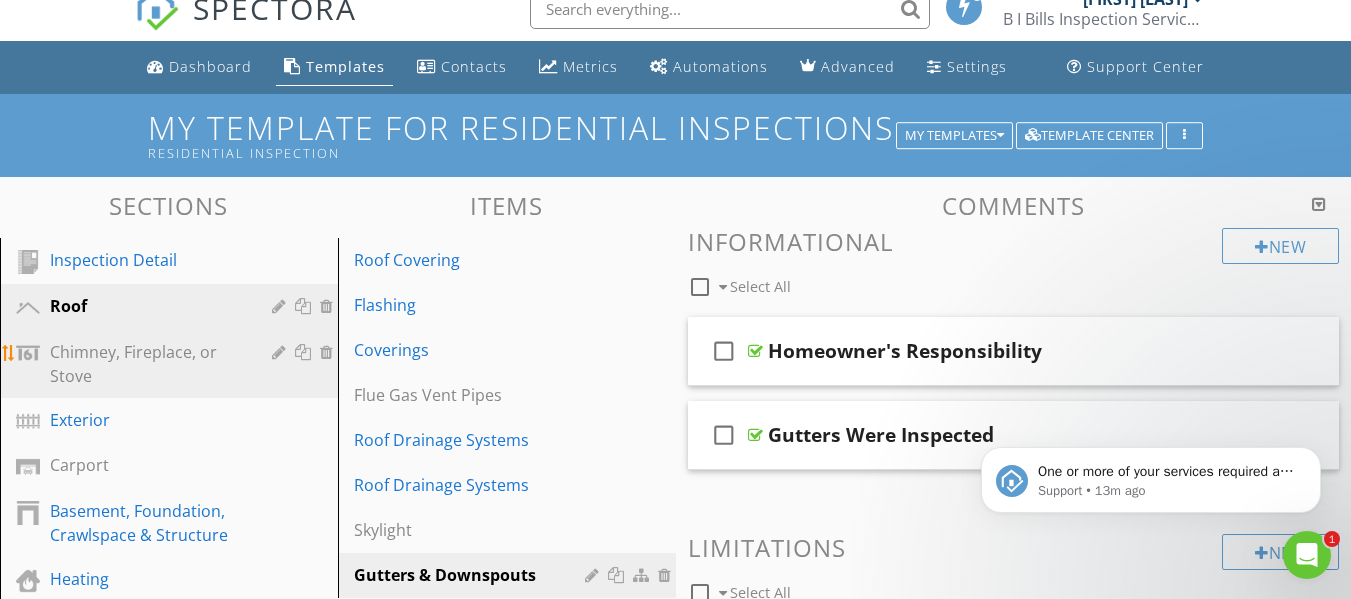 click on "Chimney, Fireplace, or Stove" at bounding box center (146, 364) 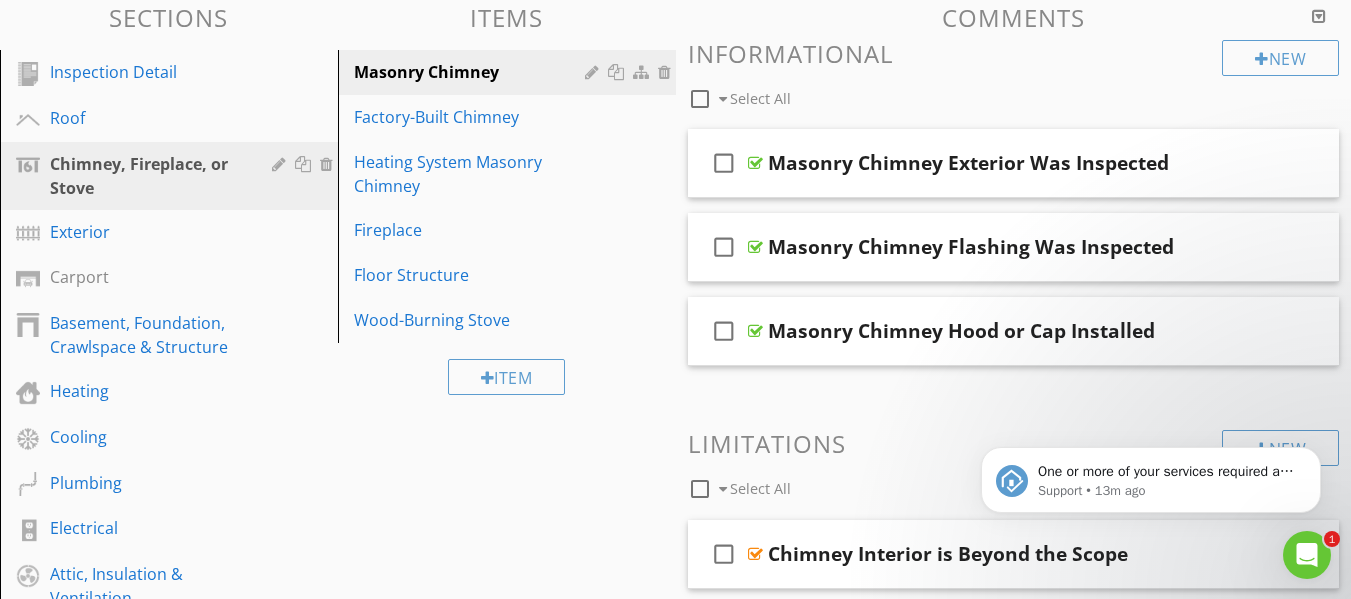 scroll, scrollTop: 183, scrollLeft: 0, axis: vertical 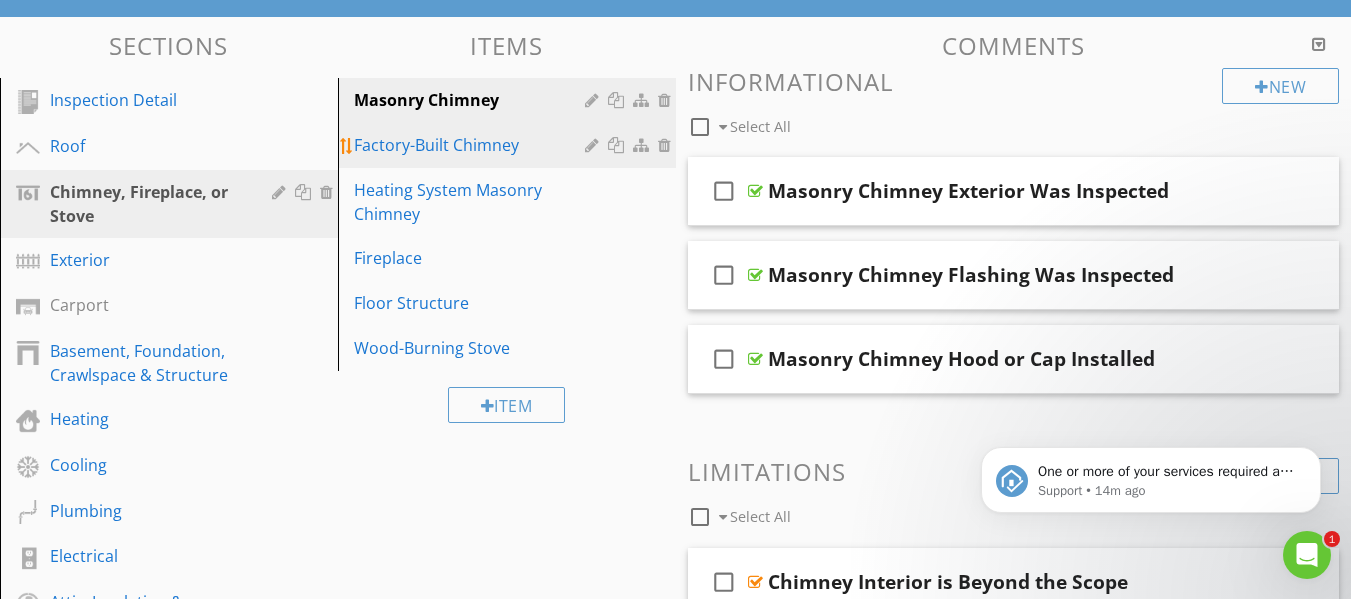 click on "Factory-Built Chimney" at bounding box center [472, 145] 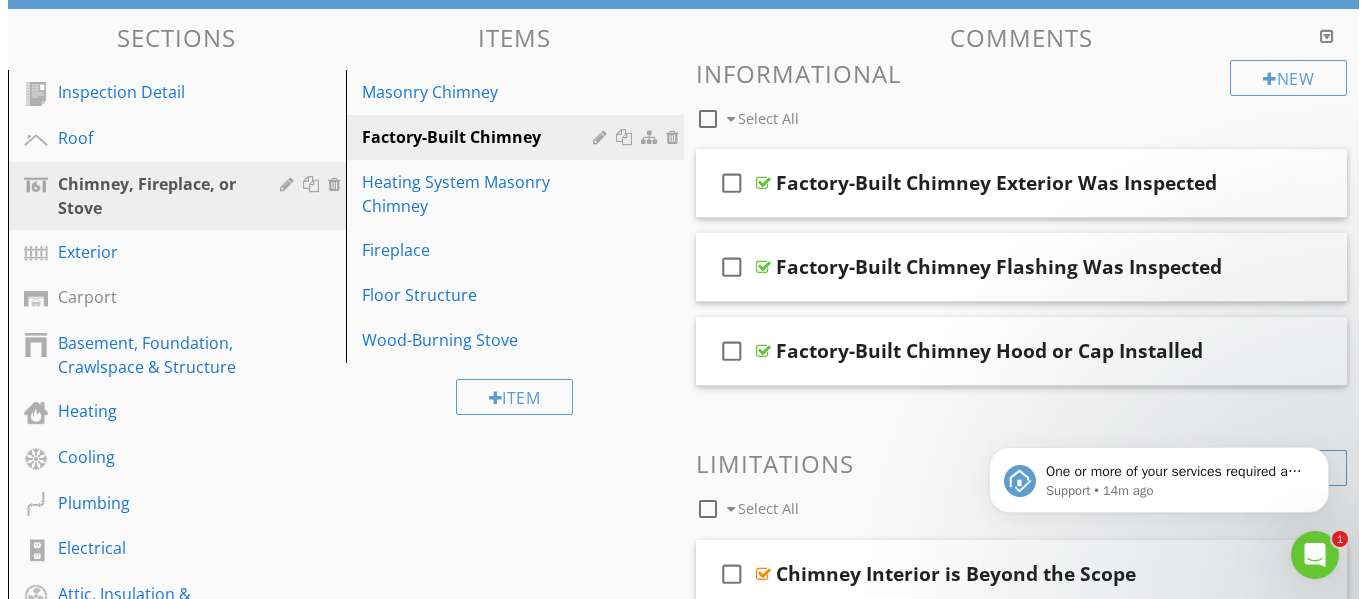 scroll, scrollTop: 103, scrollLeft: 0, axis: vertical 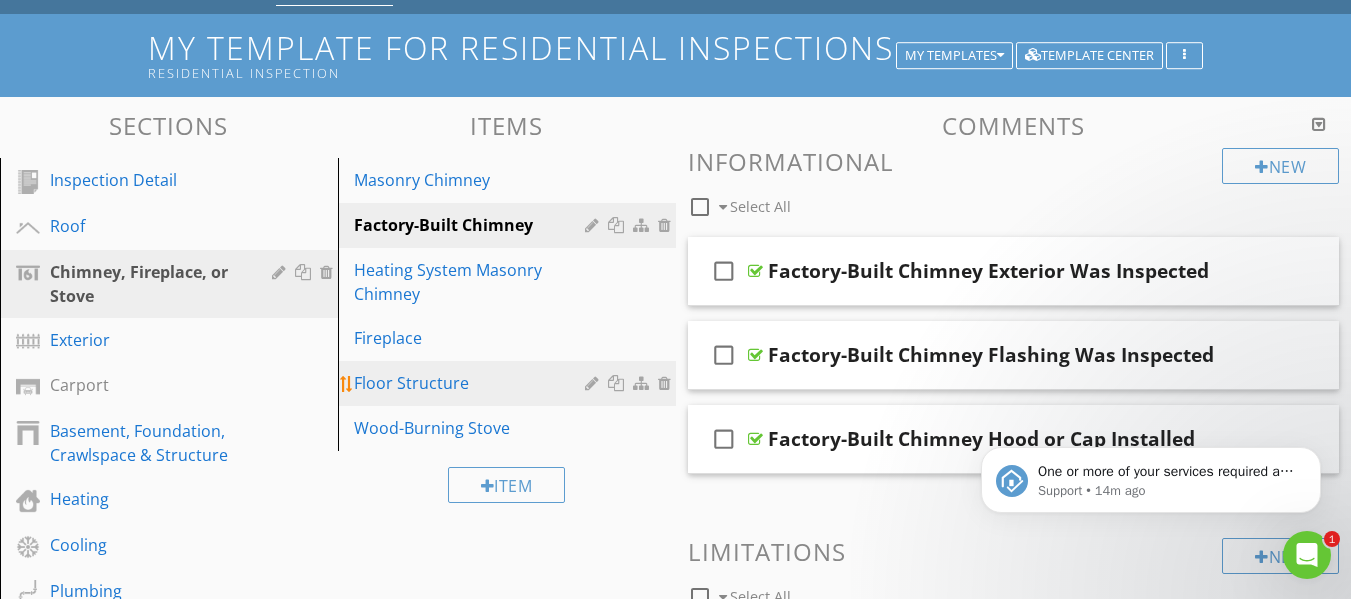 click on "Floor Structure" at bounding box center [472, 383] 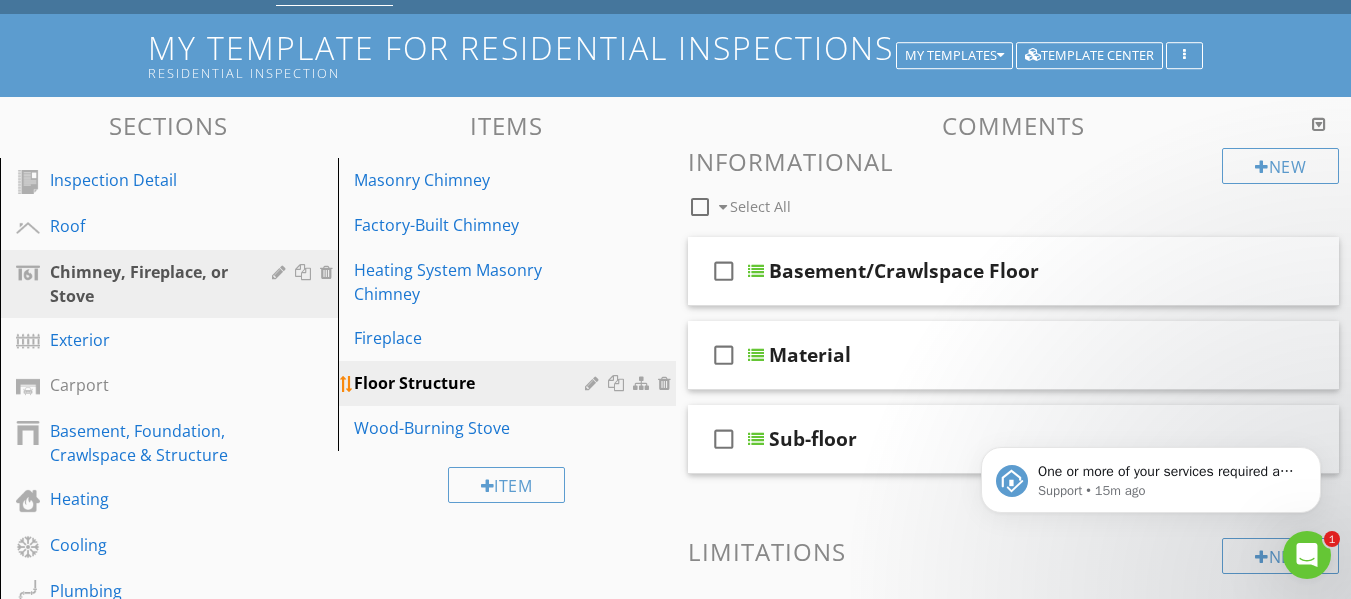 click at bounding box center [643, 383] 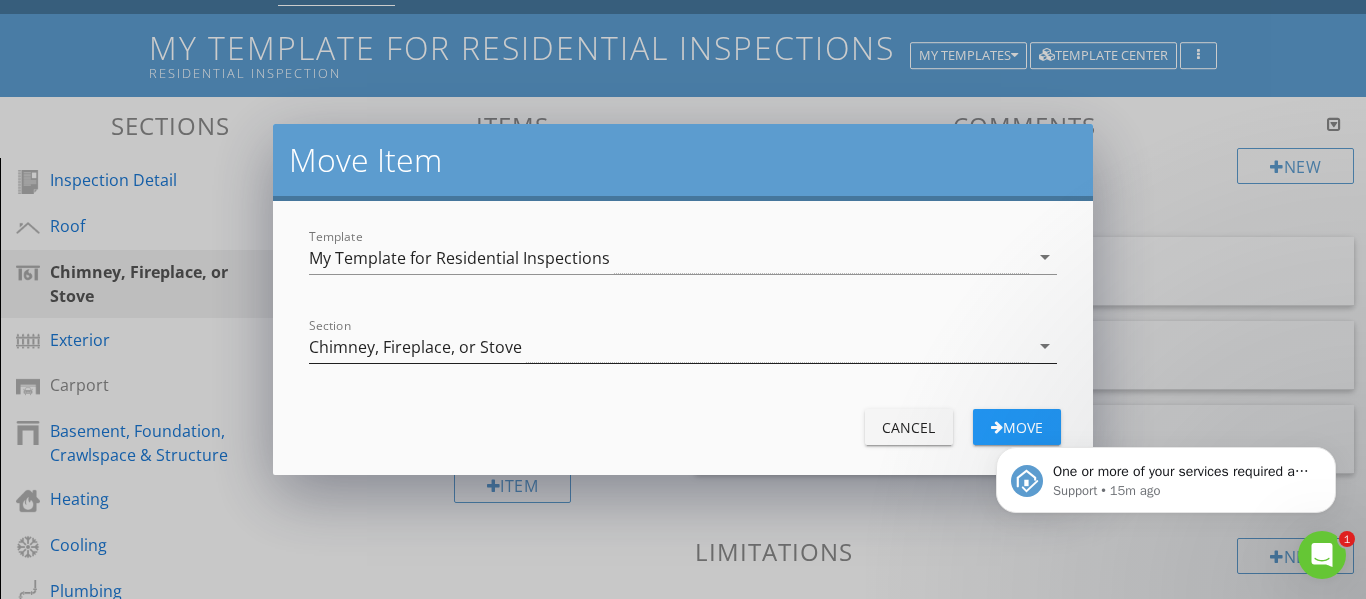 click on "arrow_drop_down" at bounding box center (1045, 346) 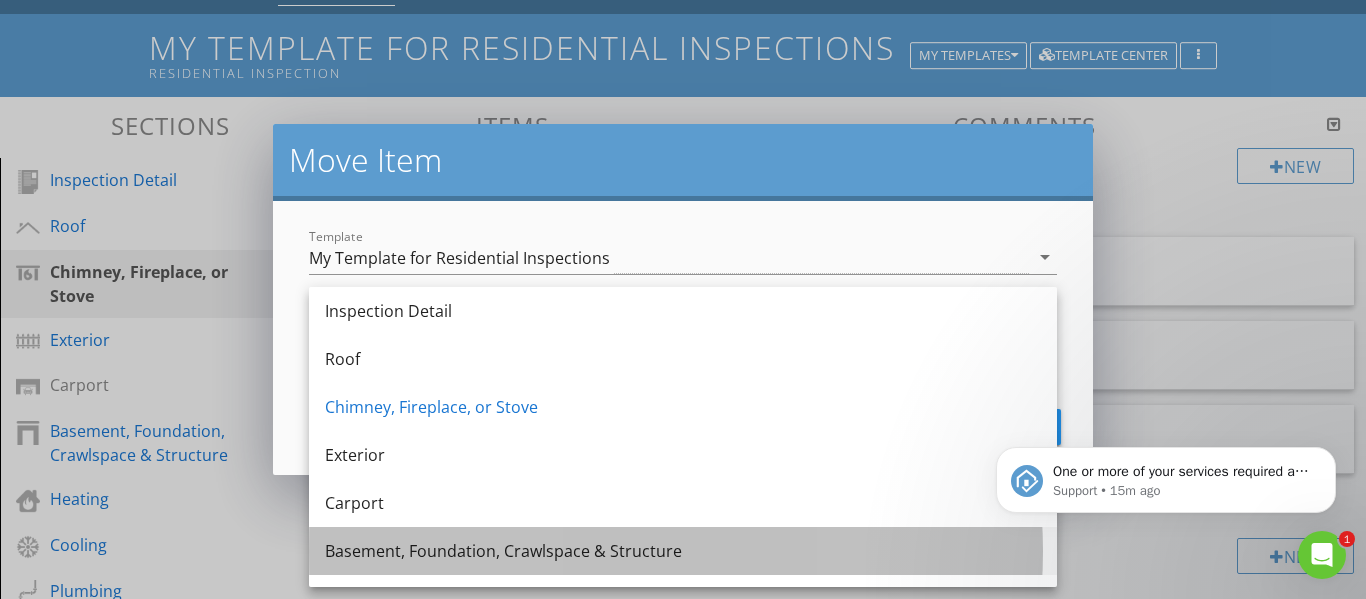 click on "Basement, Foundation, Crawlspace & Structure" at bounding box center (683, 551) 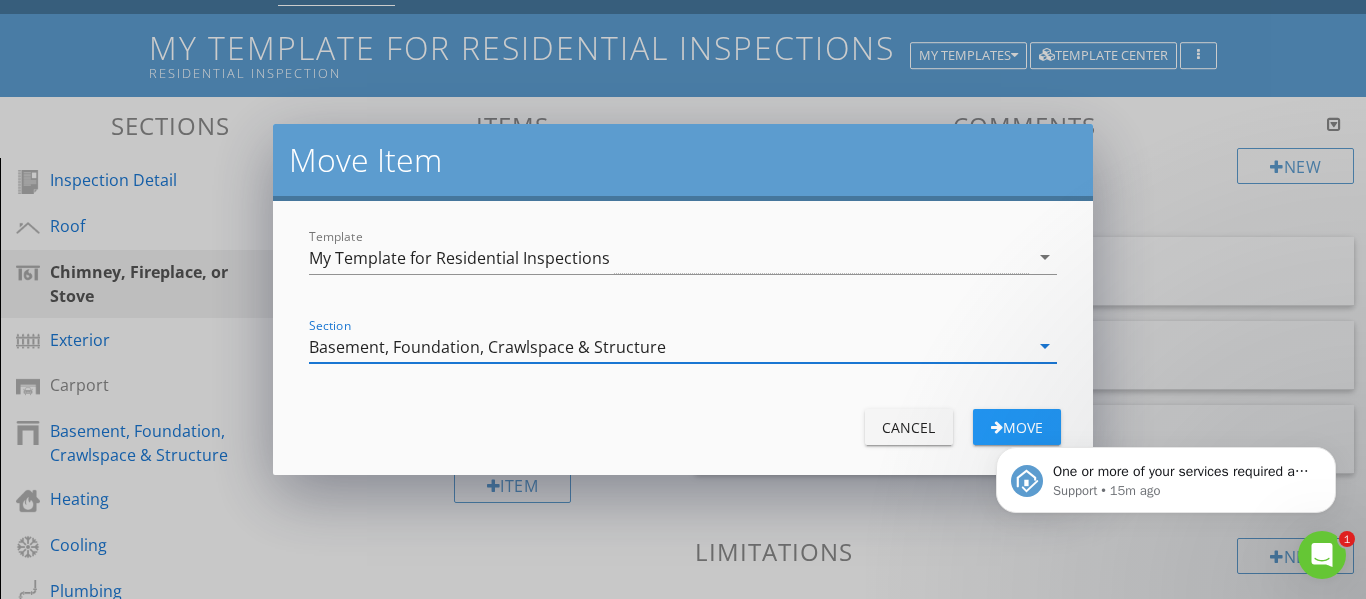 click on "One or more of your services required a template (My Residential Template), which was recently deleted:   Residential Inspection Support • 15m ago" at bounding box center [1166, 475] 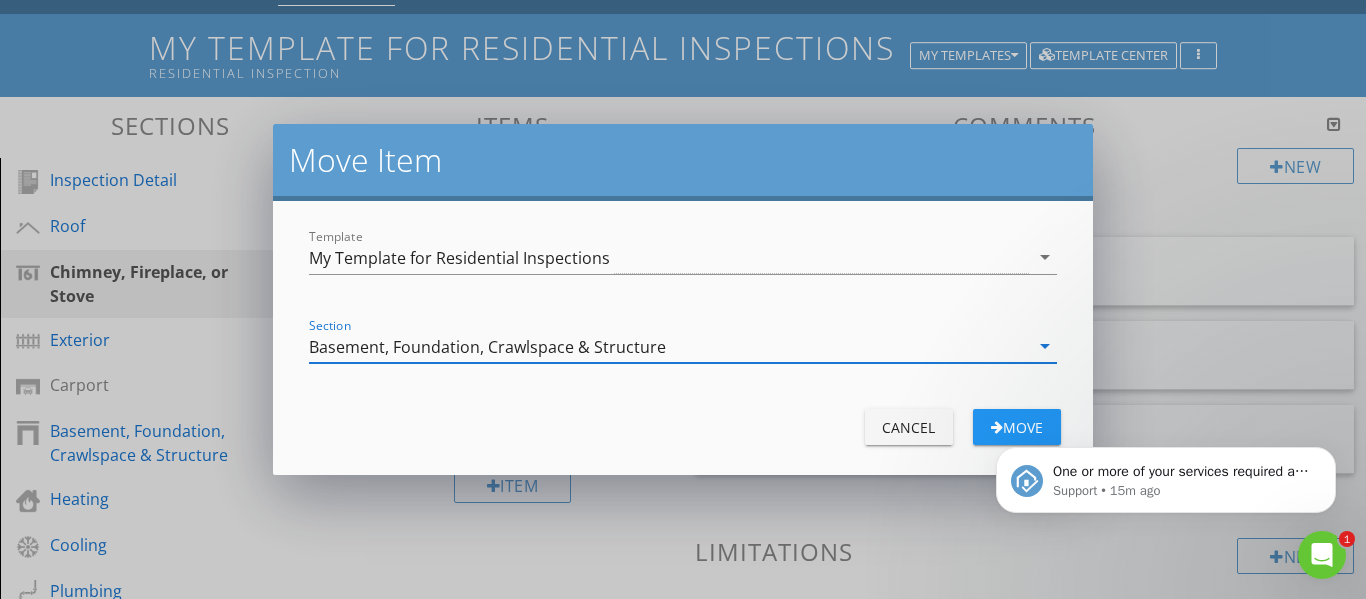 click on "One or more of your services required a template (My Residential Template), which was recently deleted:   Residential Inspection Support • 15m ago" at bounding box center [1166, 475] 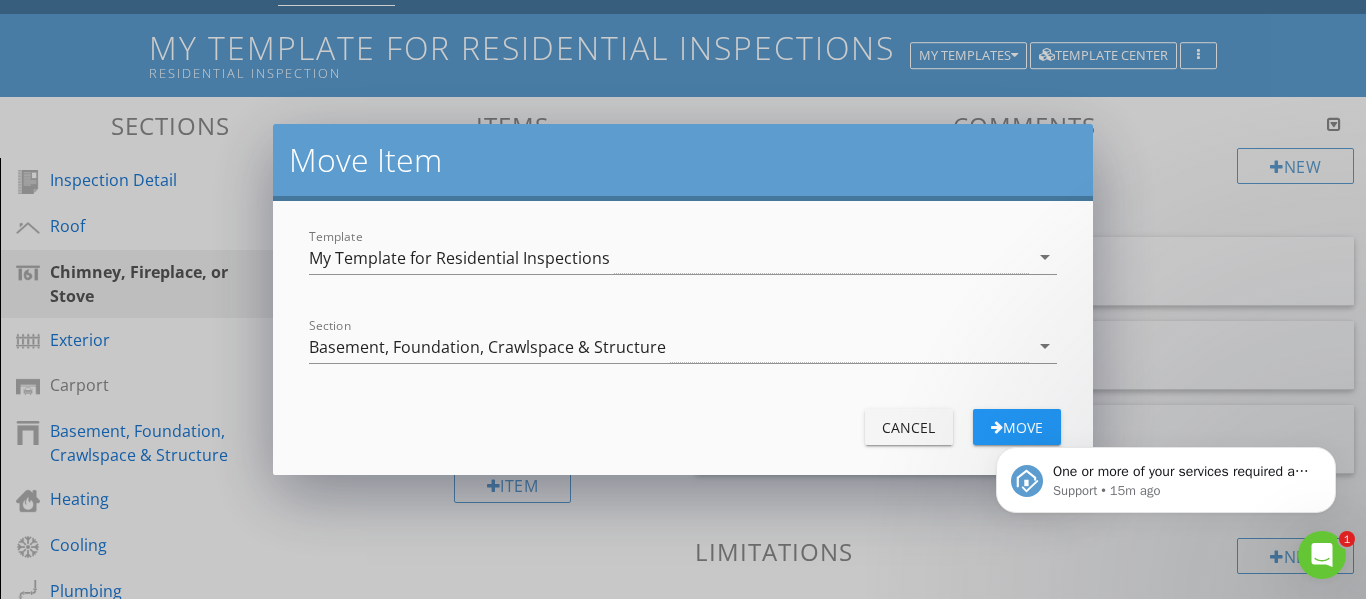 click on "One or more of your services required a template (My Residential Template), which was recently deleted:   Residential Inspection Support • 15m ago" at bounding box center [1166, 475] 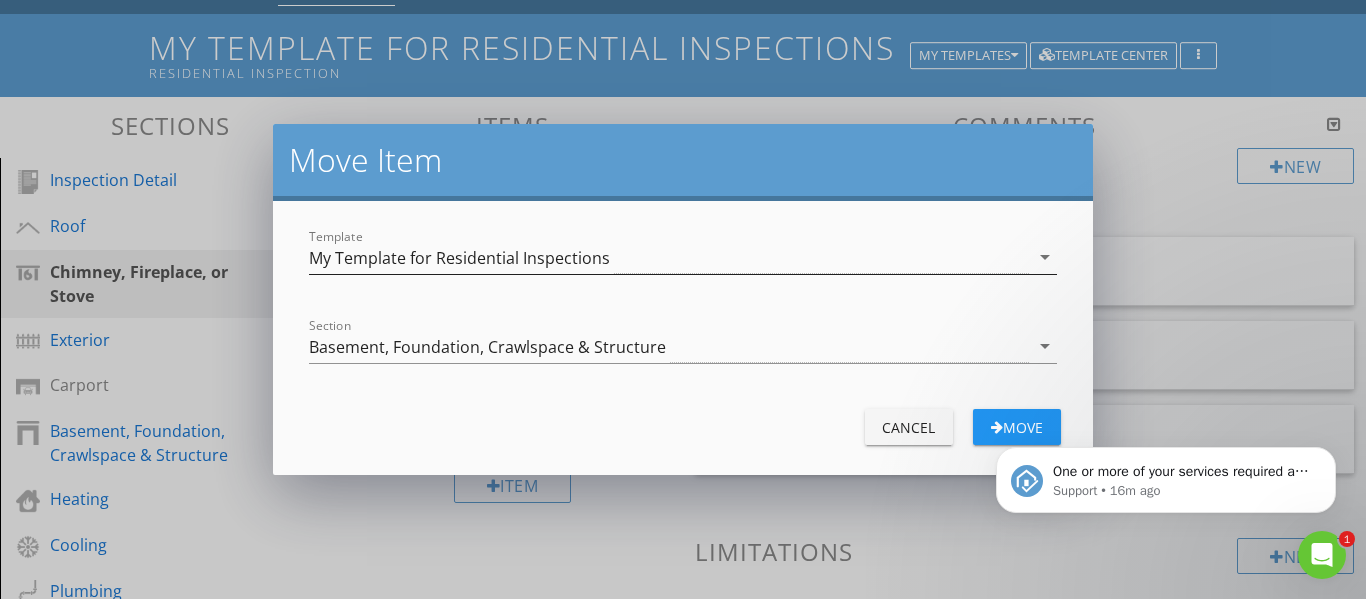 click on "arrow_drop_down" at bounding box center (1045, 257) 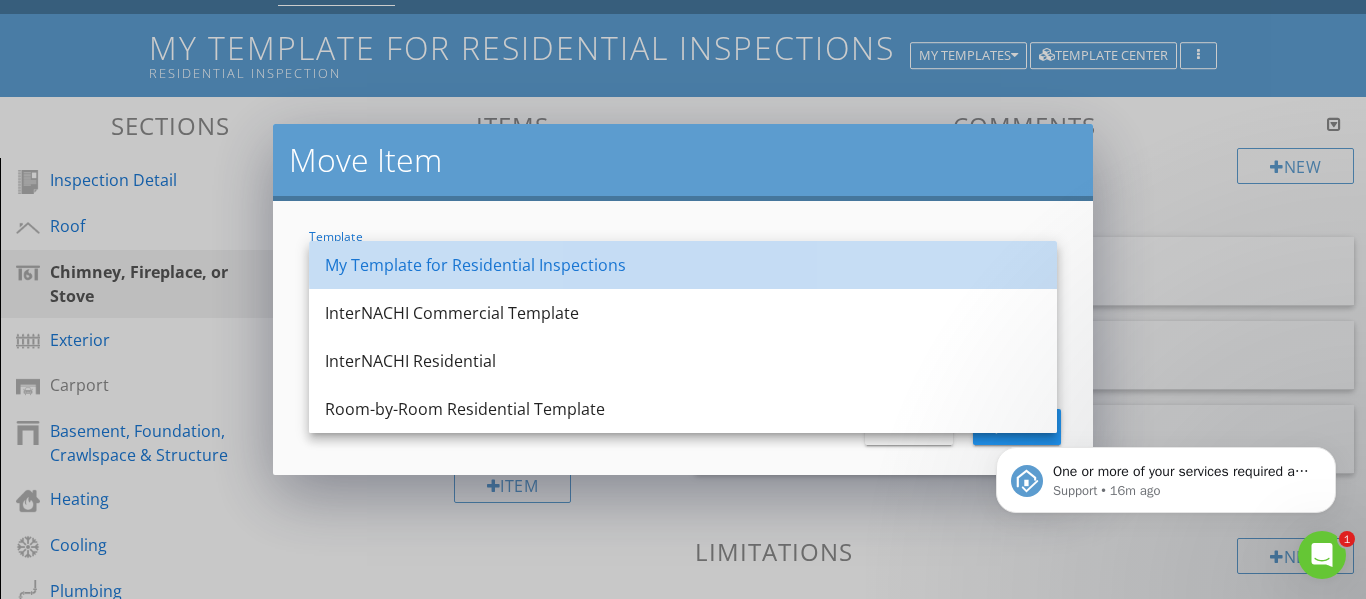 click on "My Template for Residential Inspections" at bounding box center (683, 265) 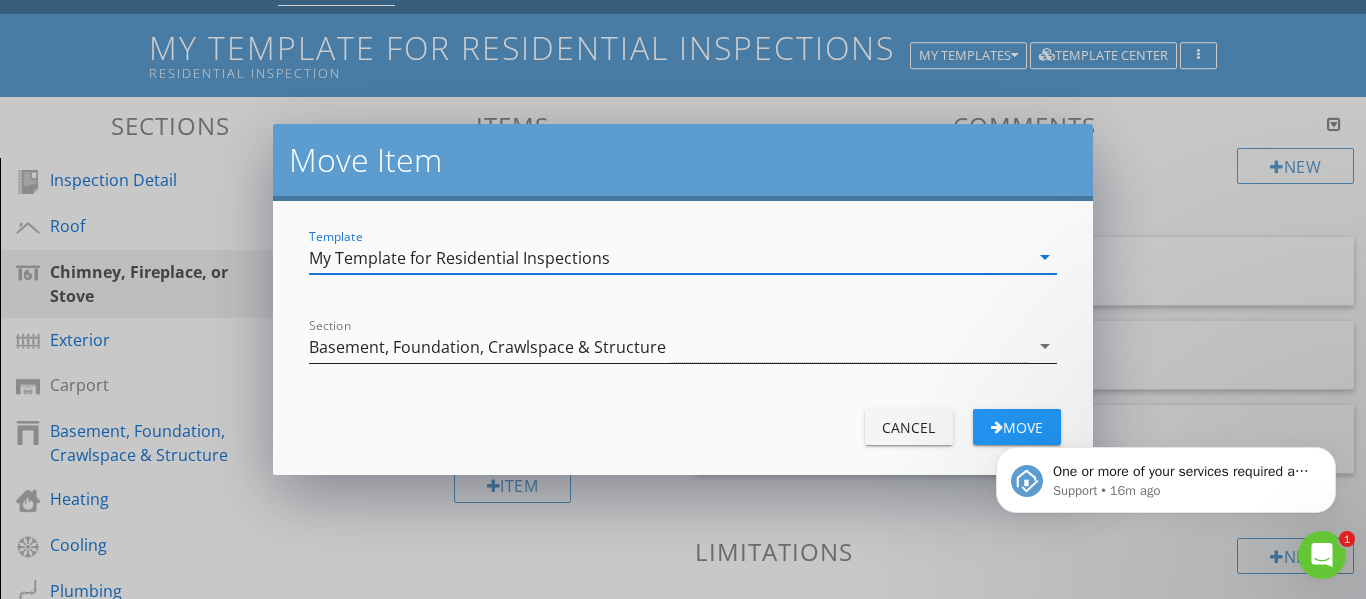 click on "arrow_drop_down" at bounding box center (1045, 346) 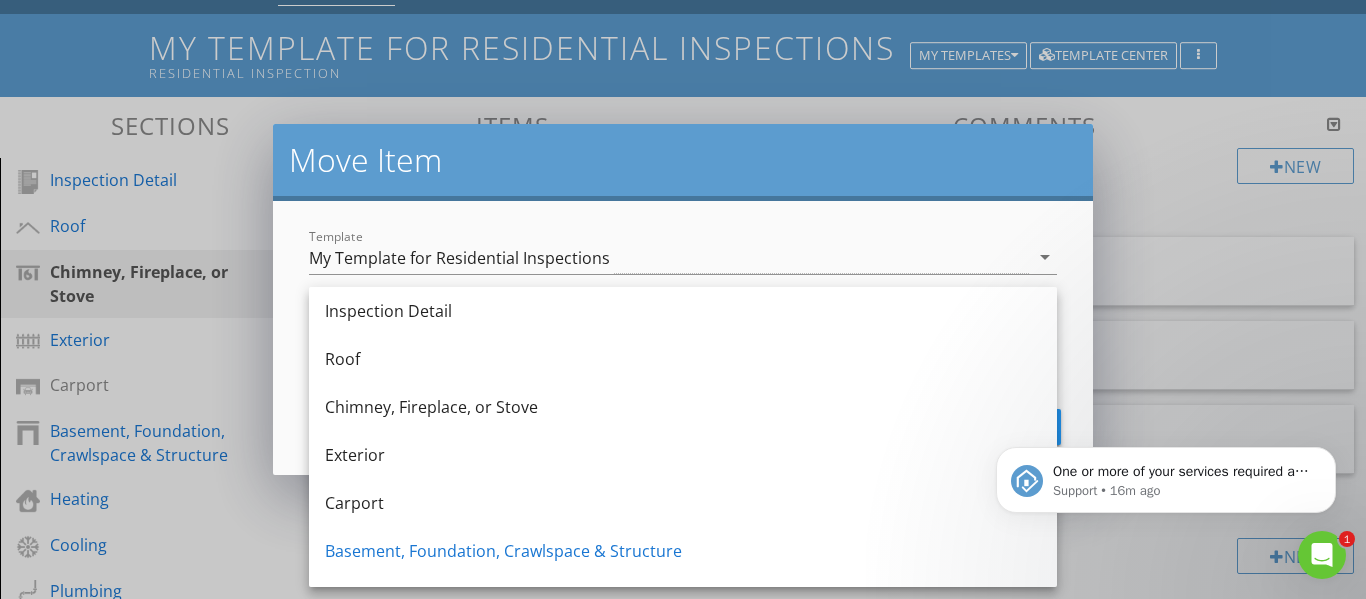 click on "One or more of your services required a template (My Residential Template), which was recently deleted:   Residential Inspection Support • 16m ago" at bounding box center [1166, 475] 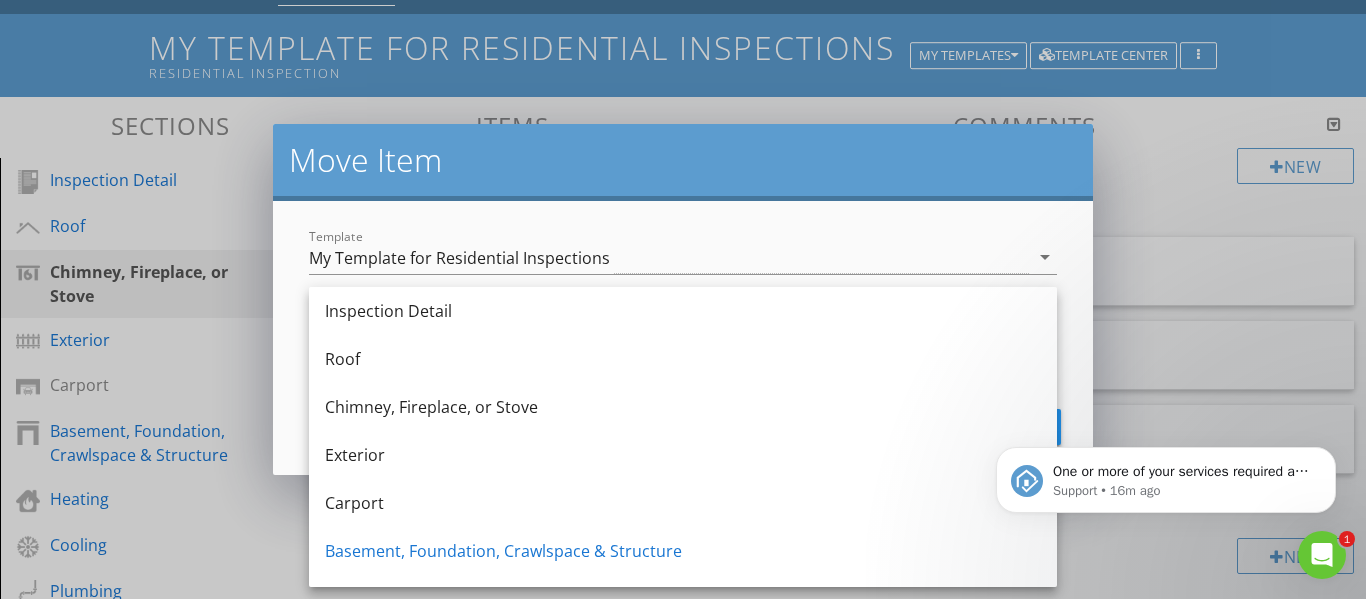 click on "One or more of your services required a template (My Residential Template), which was recently deleted:   Residential Inspection Support • 16m ago" at bounding box center [1166, 475] 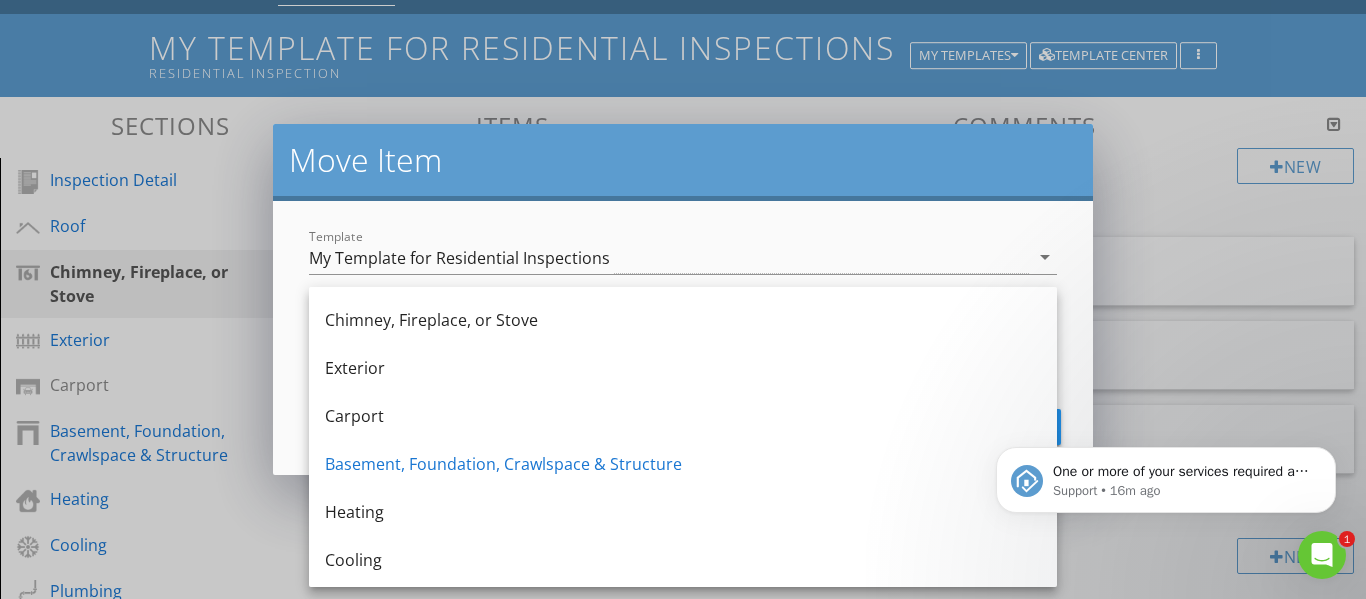 scroll, scrollTop: 80, scrollLeft: 0, axis: vertical 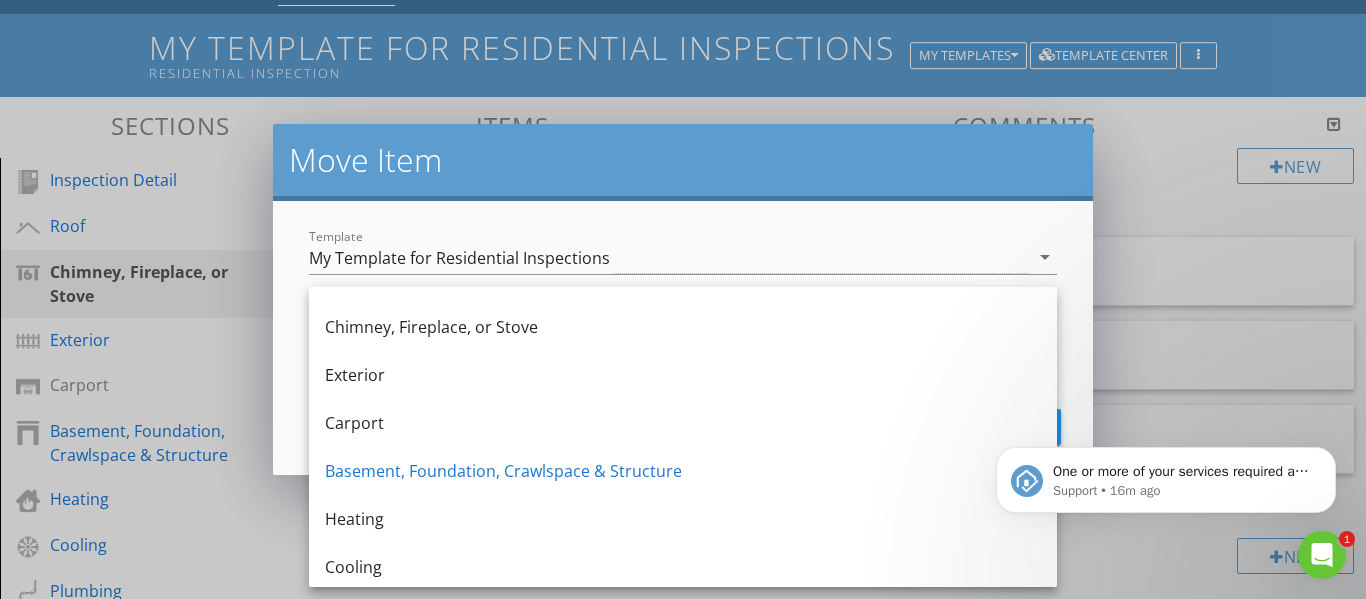 click on "Template My Template for Residential Inspections arrow_drop_down" at bounding box center [683, 259] 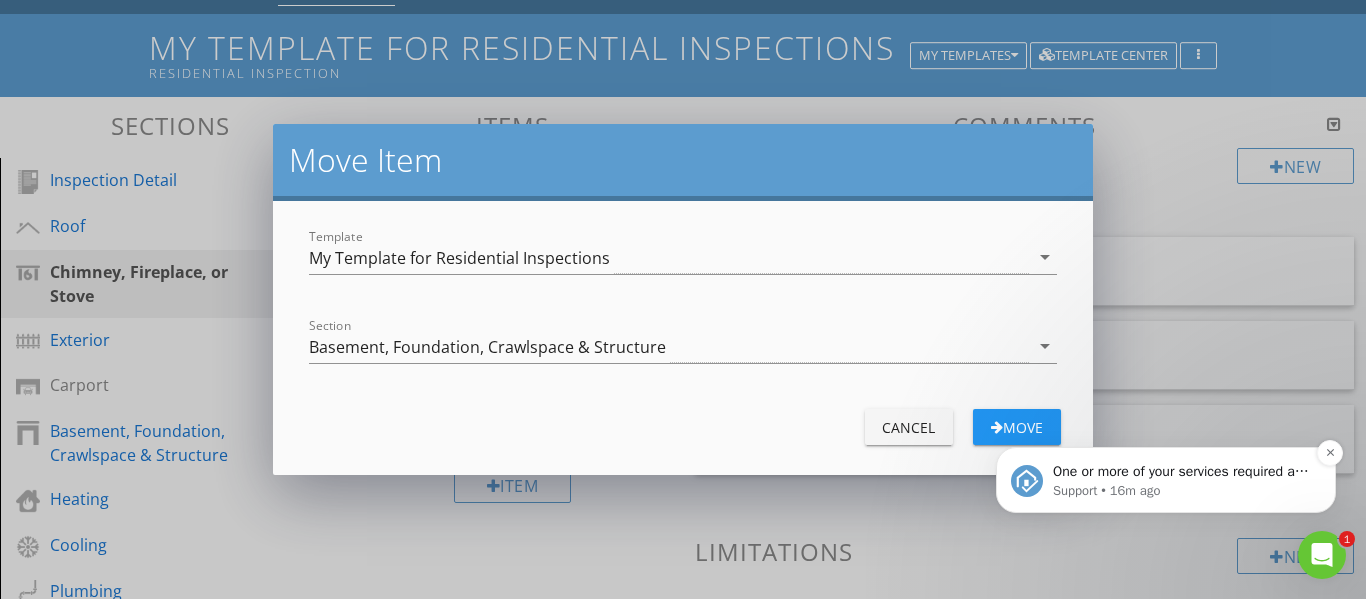 click on "One or more of your services required a template (My Residential Template), which was recently deleted:   Residential Inspection" at bounding box center (1182, 472) 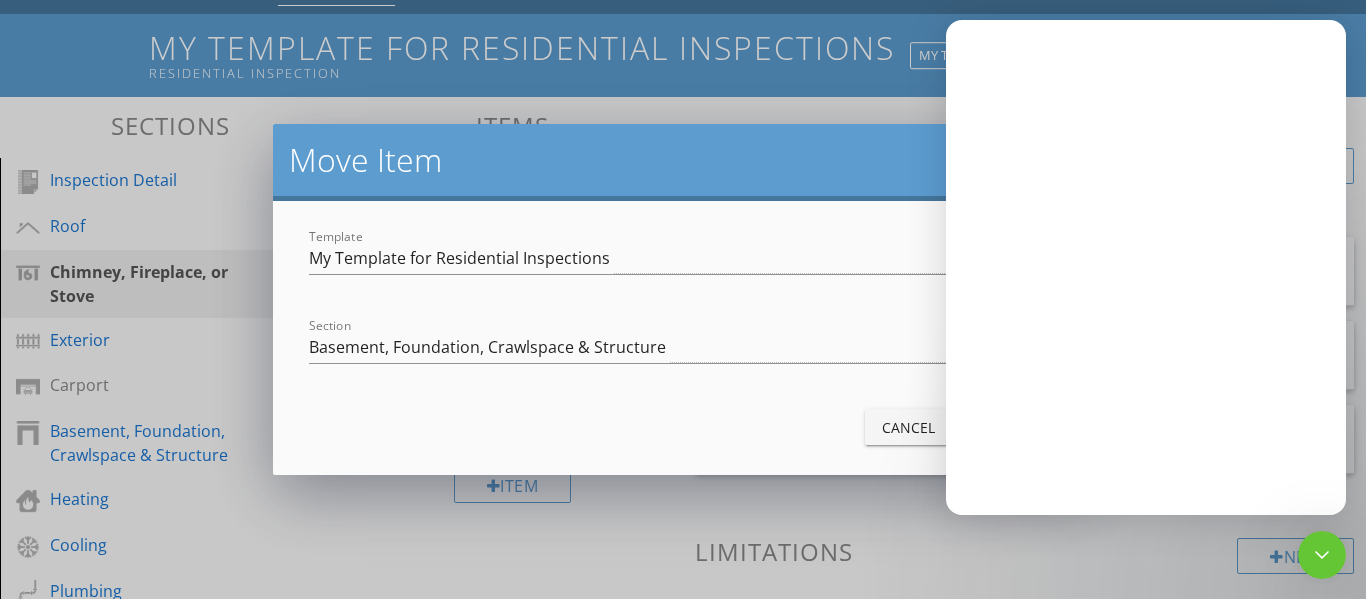 scroll, scrollTop: 0, scrollLeft: 0, axis: both 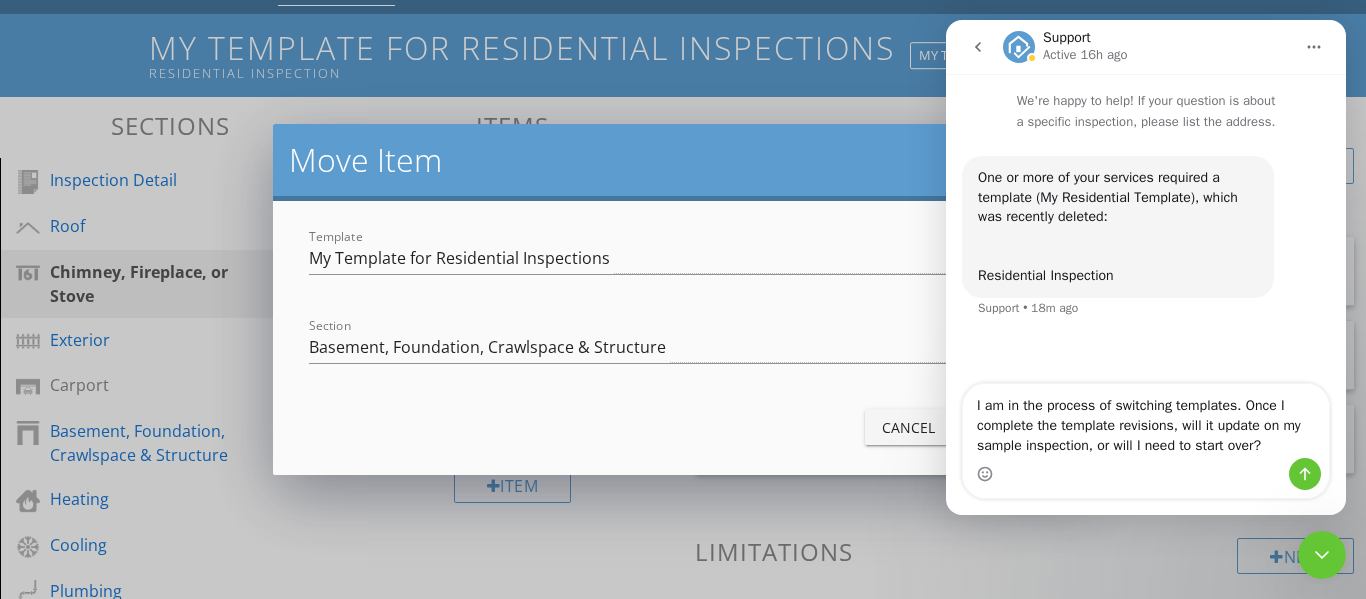type on "I am in the process of switching templates. Once I complete the template revisions, will it update on my sample inspection, or will I need to start over?" 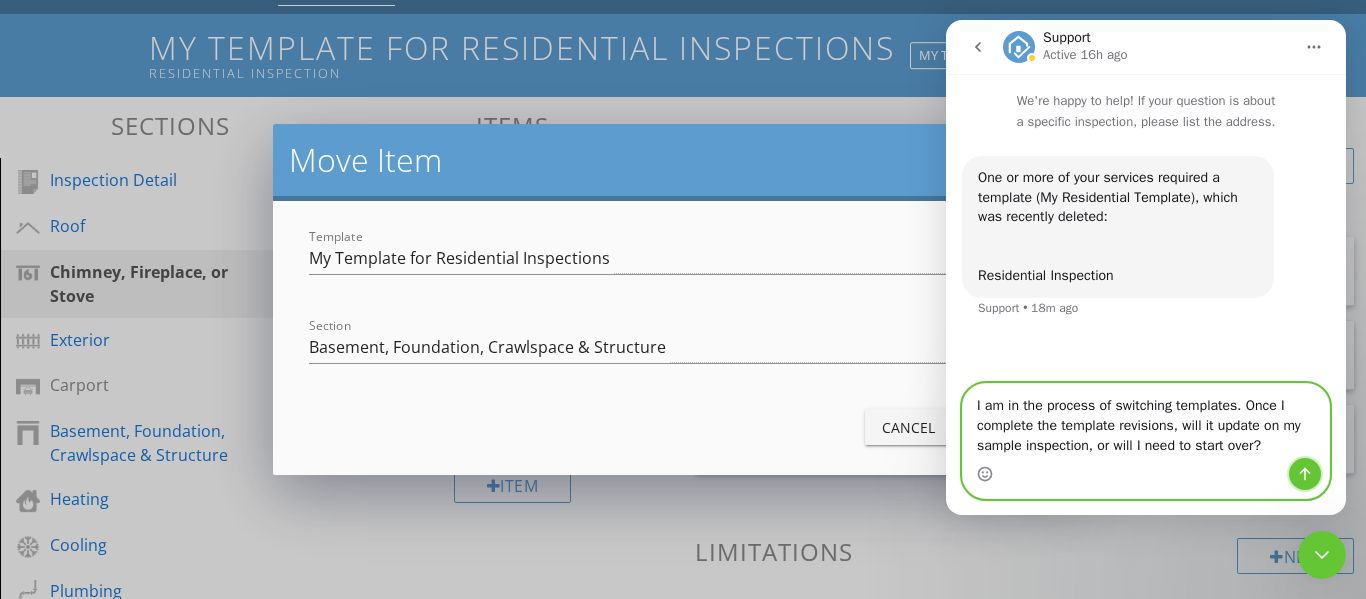 click 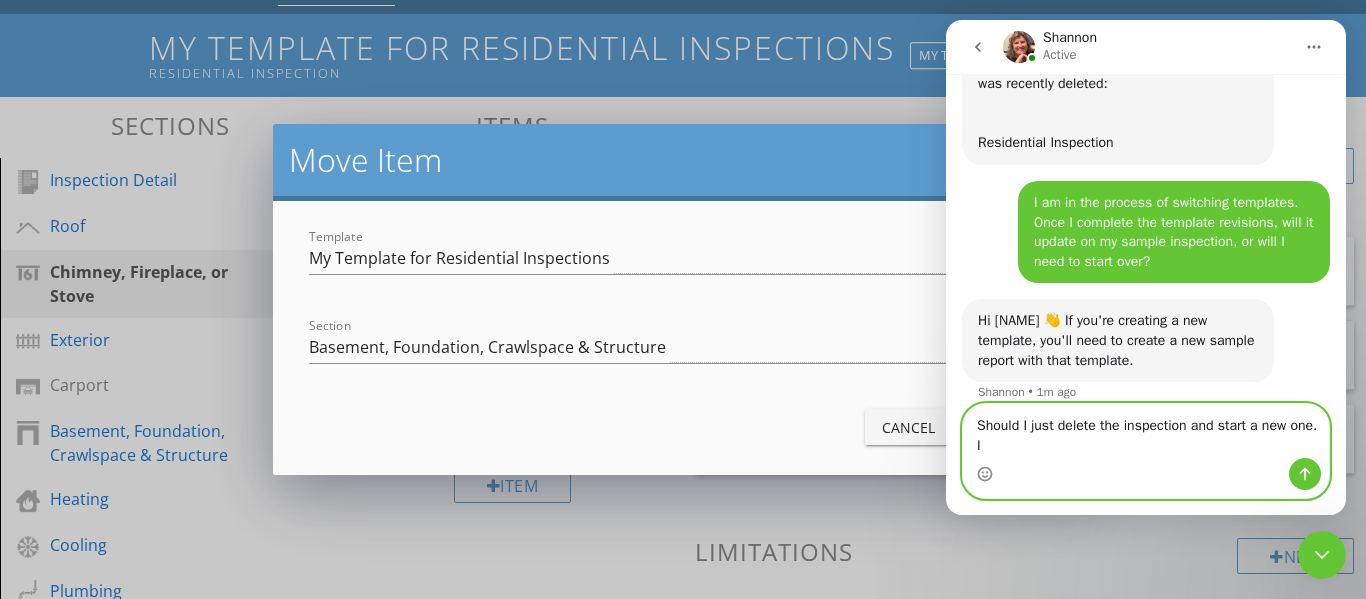 scroll, scrollTop: 153, scrollLeft: 0, axis: vertical 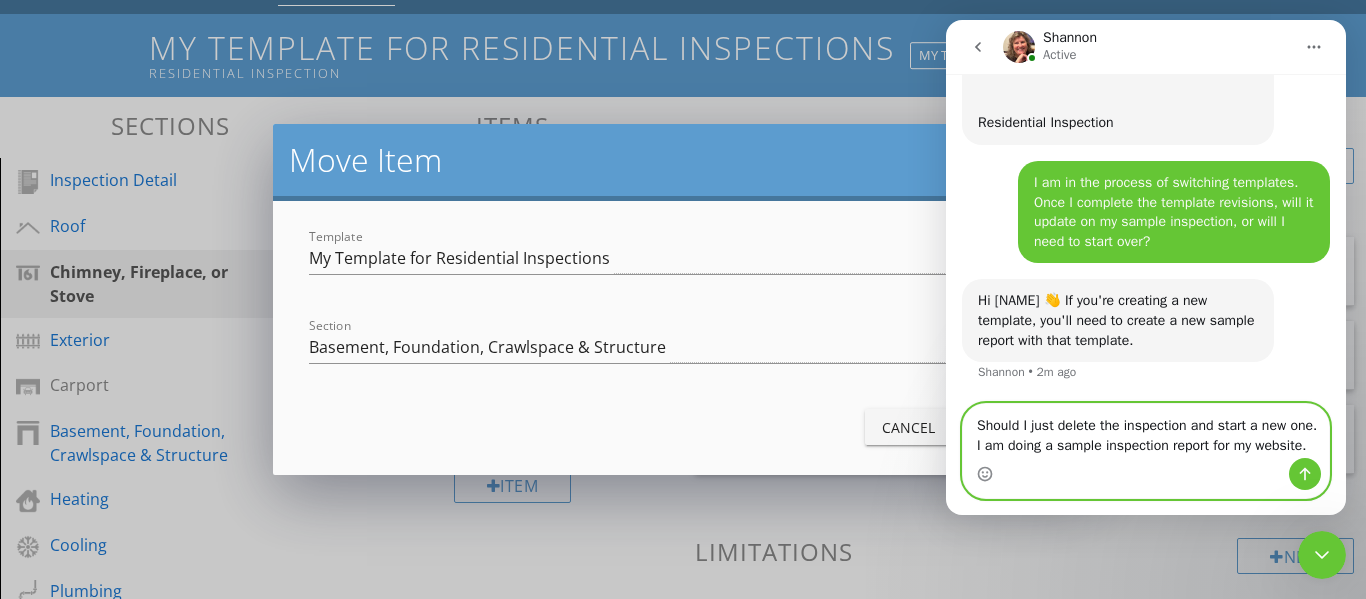 type on "Should I just delete the inspection and start a new one. I am doing a sample inspection report for my website." 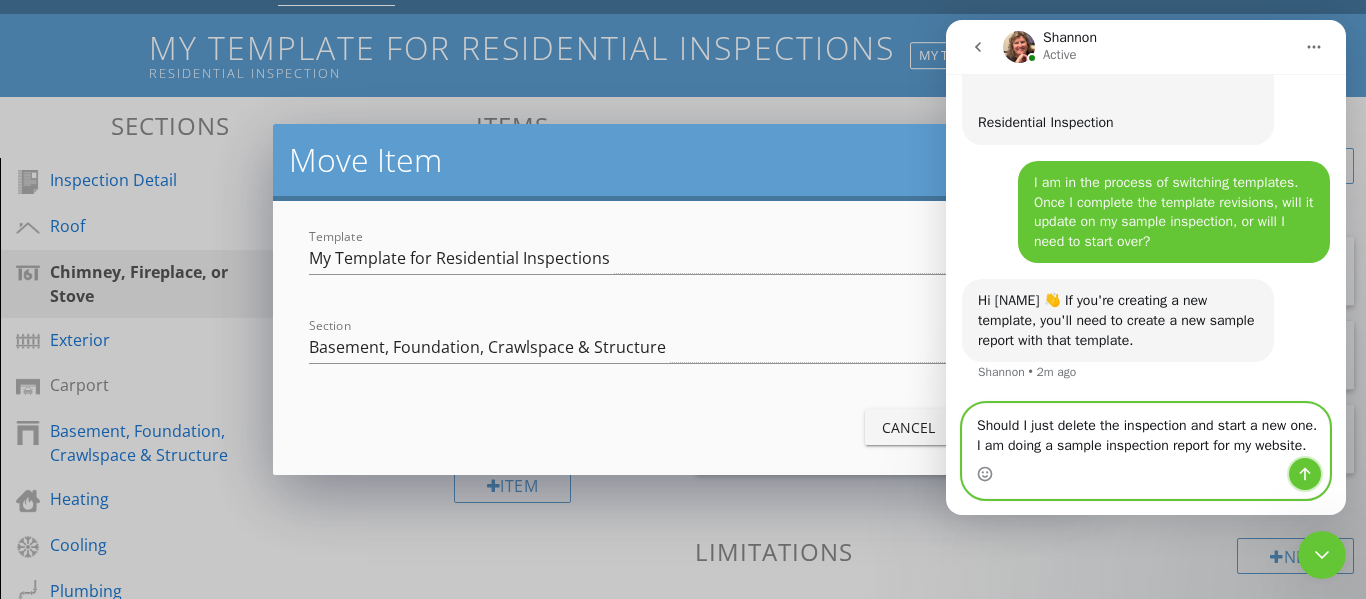 click 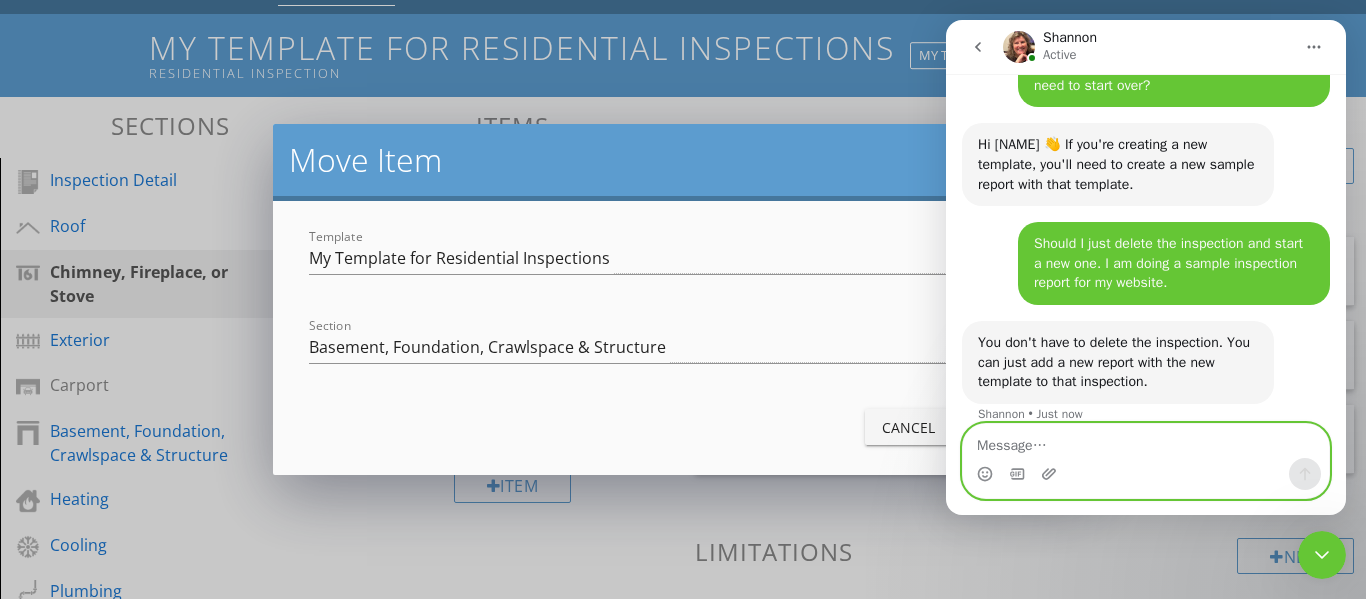 scroll, scrollTop: 331, scrollLeft: 0, axis: vertical 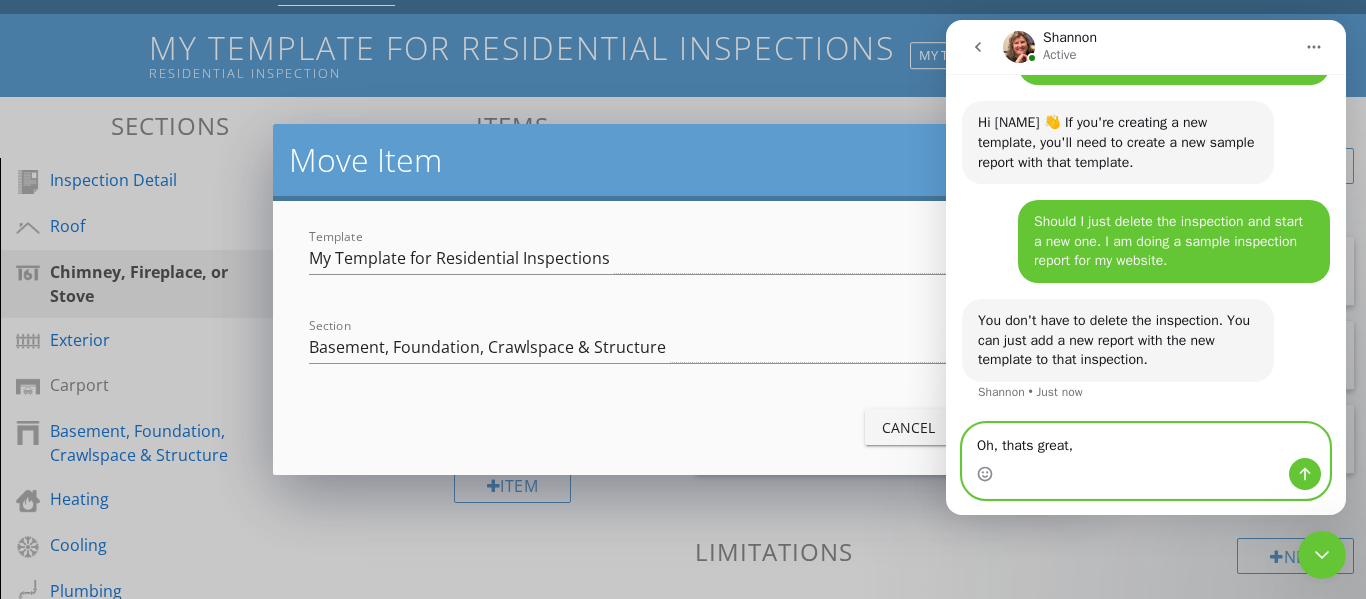 click on "Oh, thats great," at bounding box center (1146, 441) 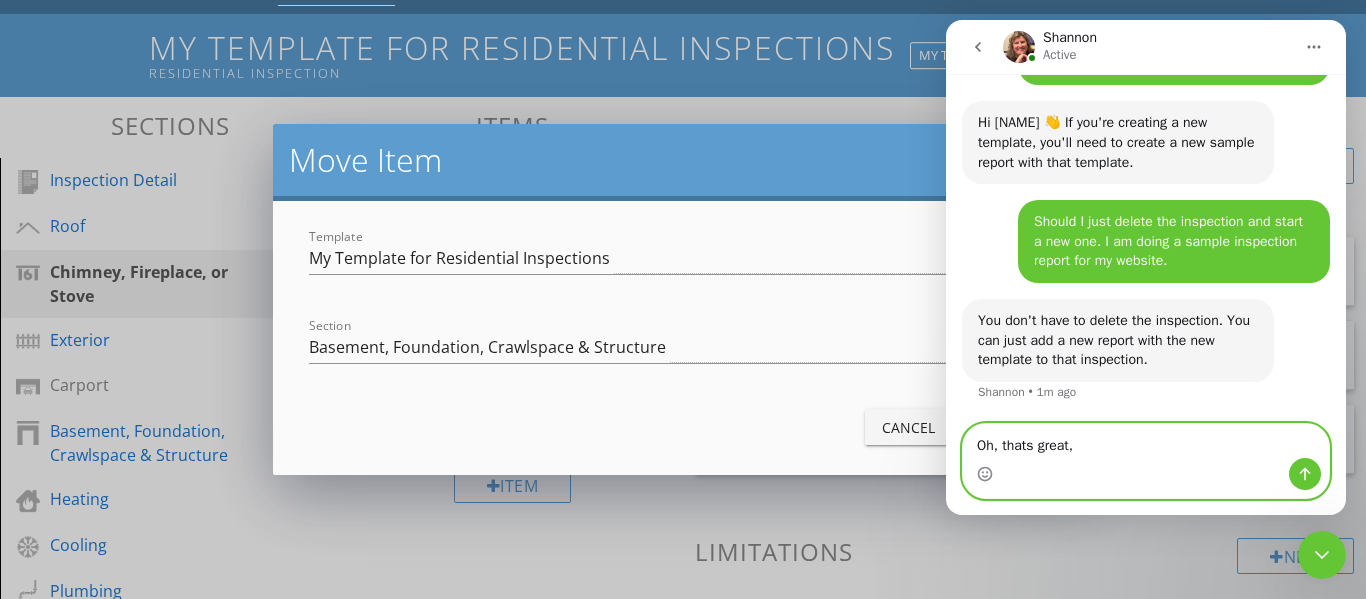 click on "Oh, thats great," at bounding box center (1146, 441) 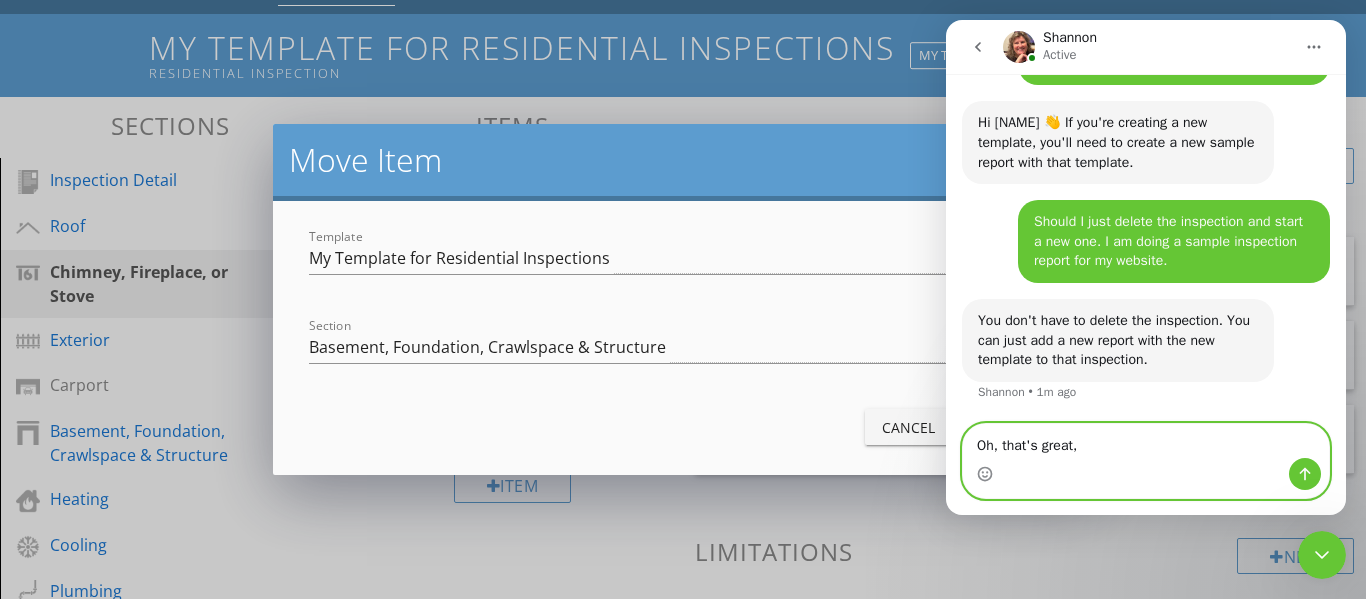 click on "Oh, that's great," at bounding box center [1146, 441] 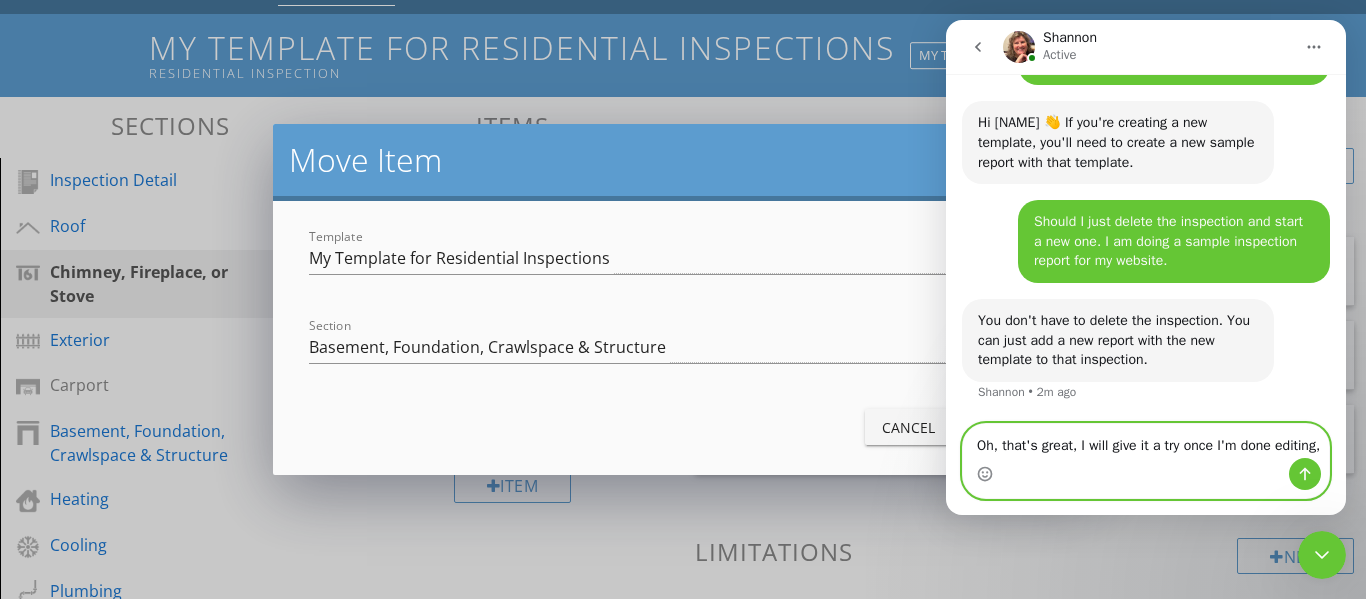 scroll, scrollTop: 351, scrollLeft: 0, axis: vertical 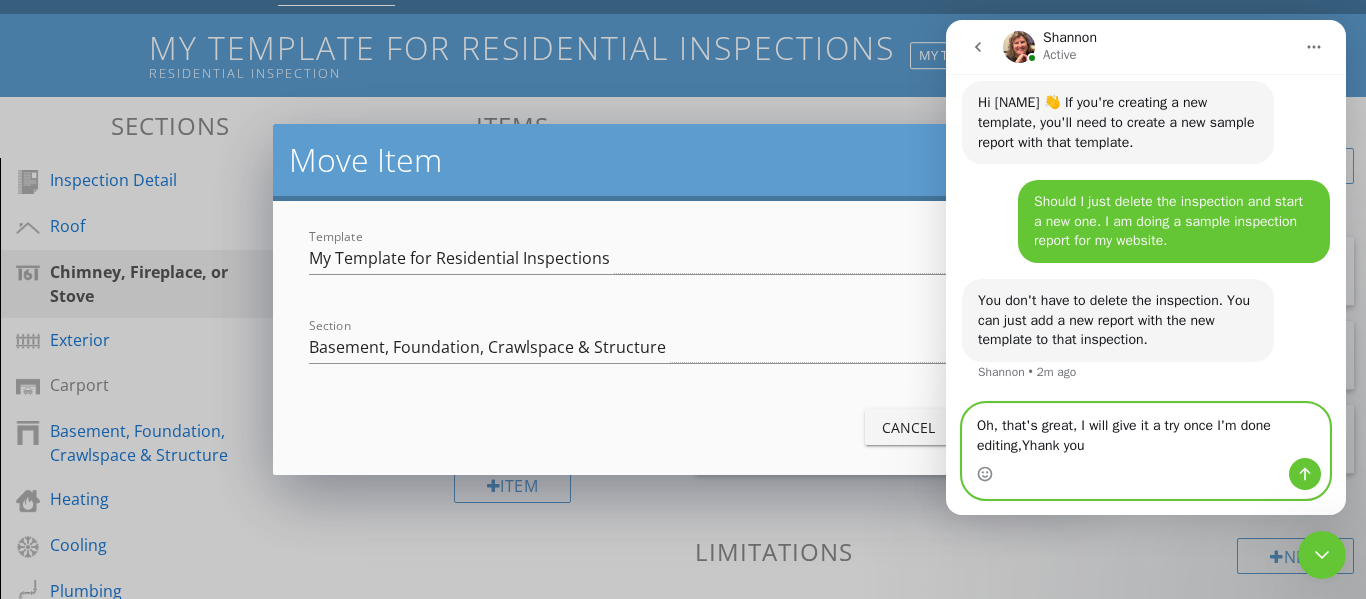 click on "Oh, that's great, I will give it a try once I'm done editing,Yhank you" at bounding box center (1146, 431) 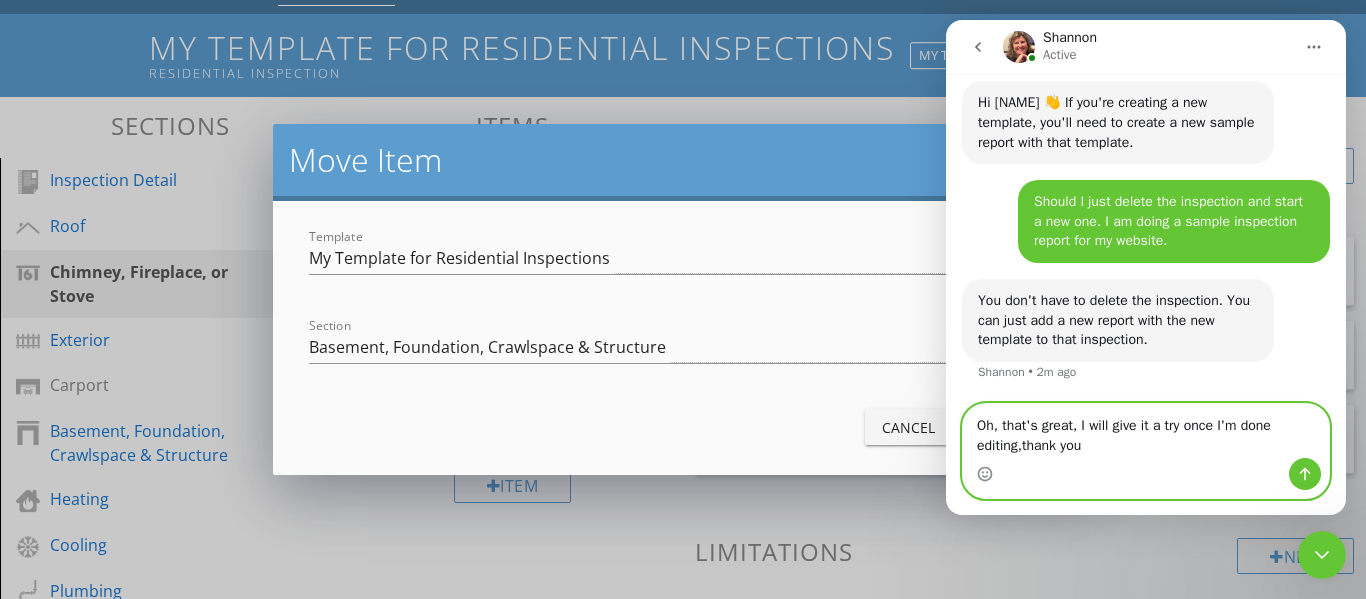 click on "Oh, that's great, I will give it a try once I'm done editing,thank you" at bounding box center (1146, 431) 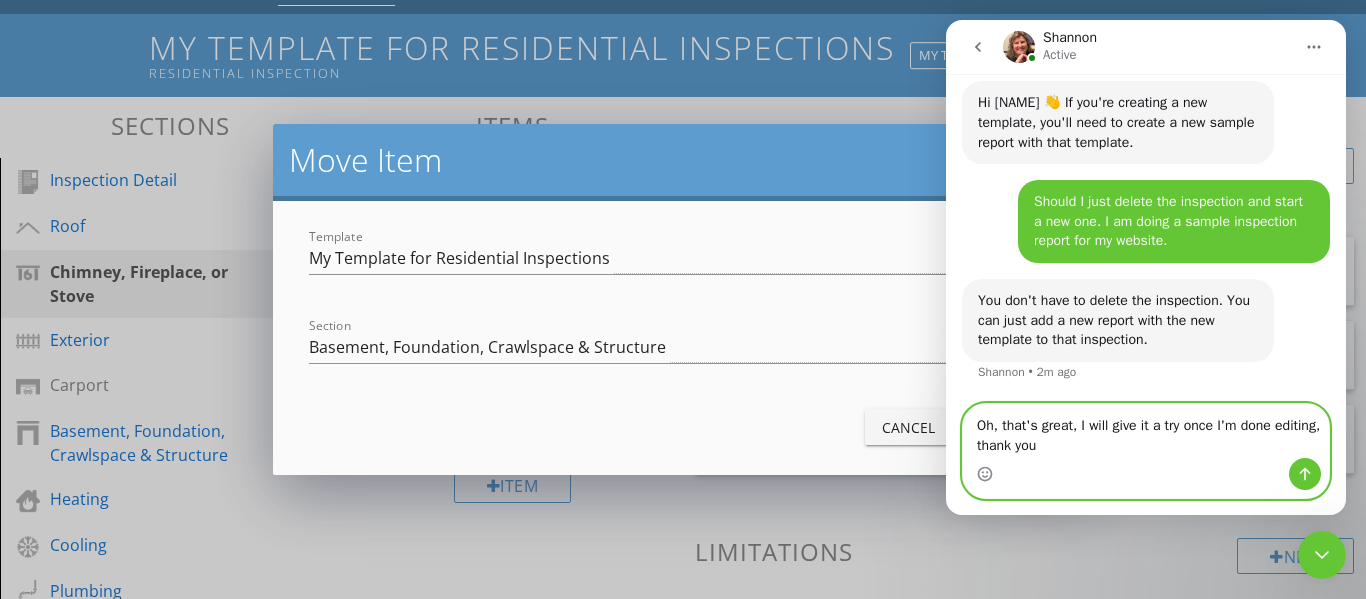 type on "Oh, that's great, I will give it a try once I'm done editing, thank you" 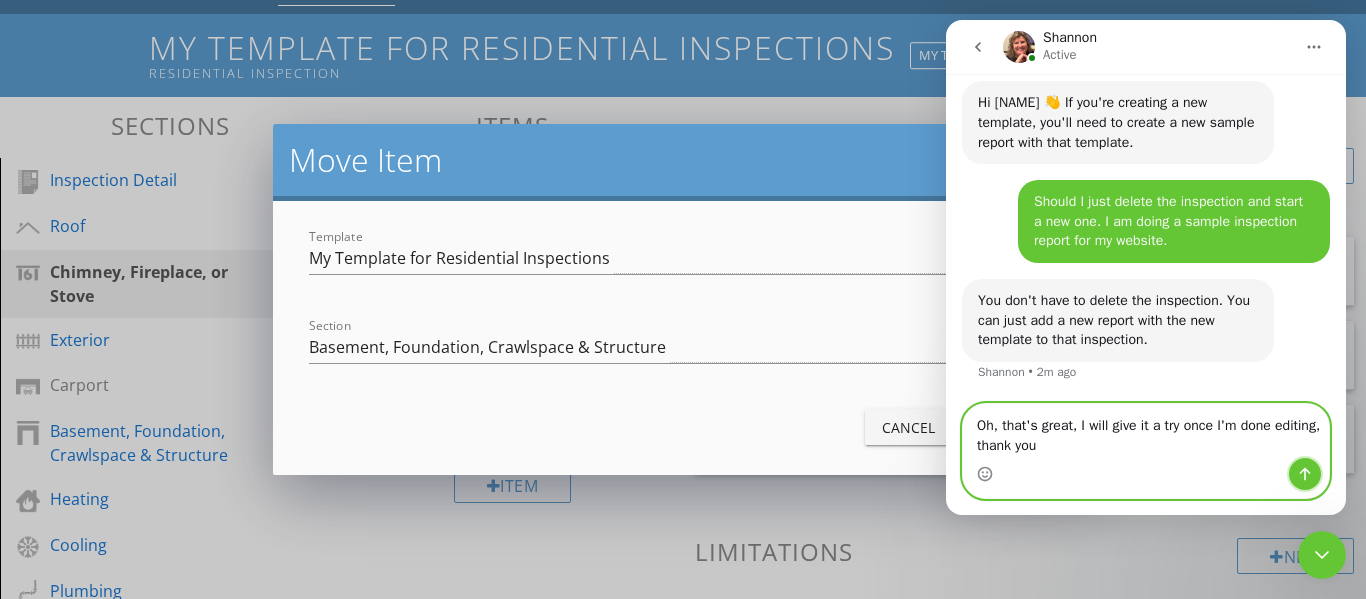 click 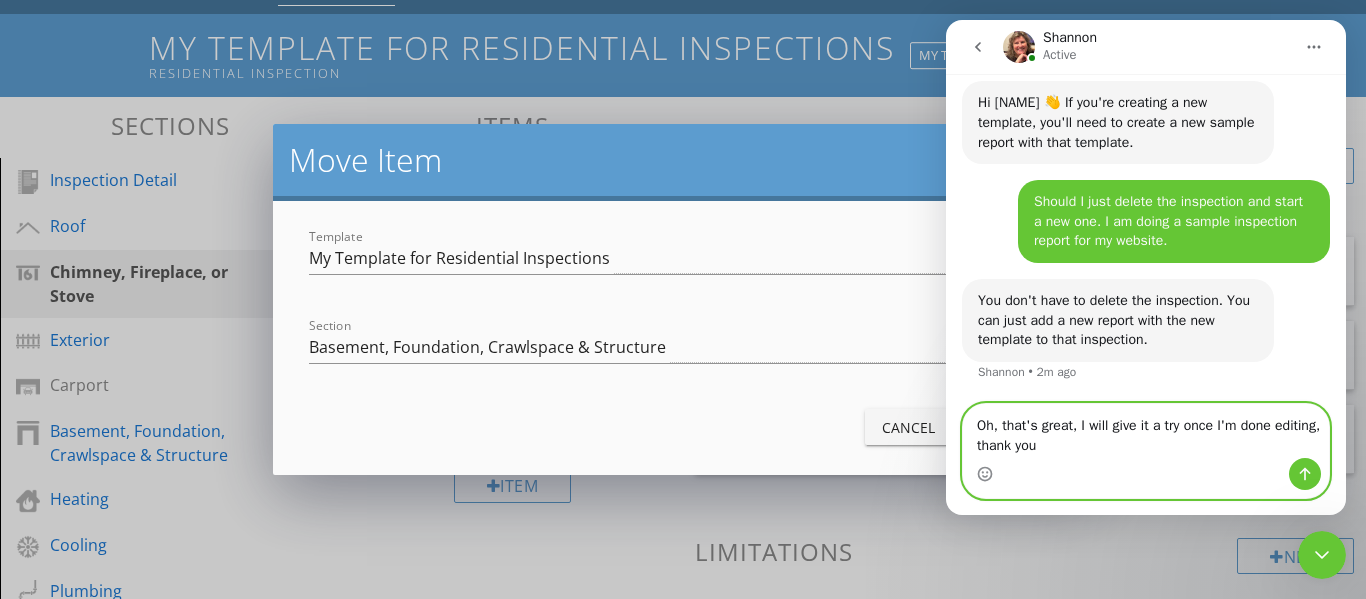 type 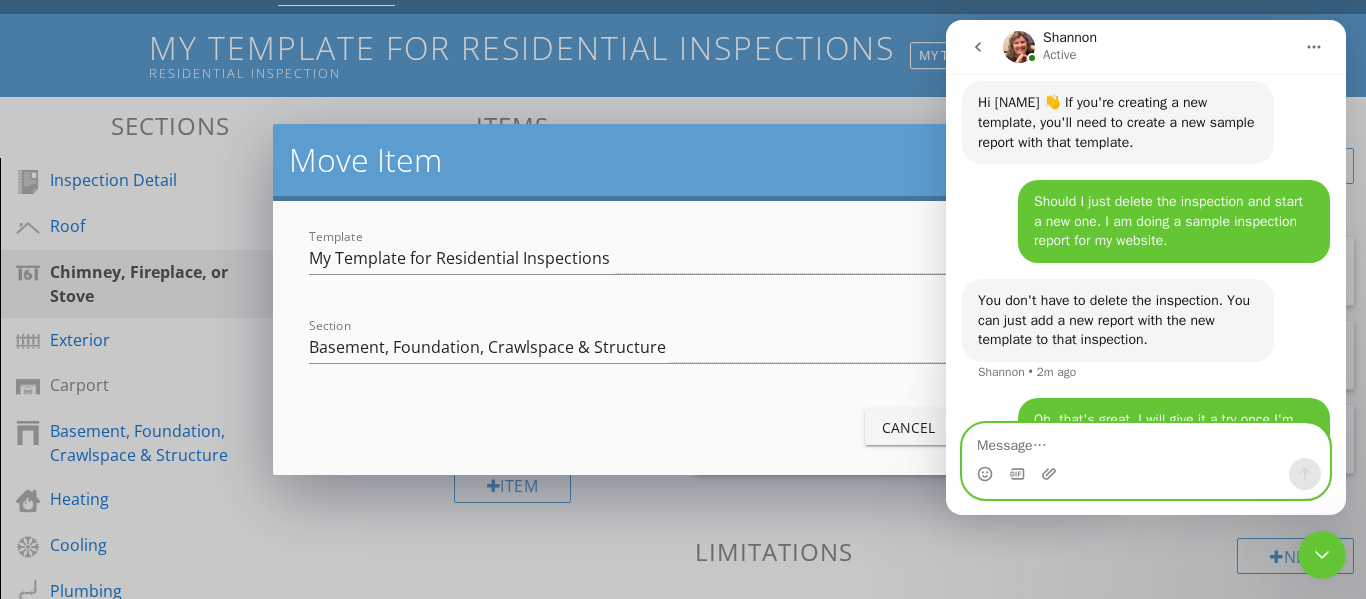 scroll, scrollTop: 410, scrollLeft: 0, axis: vertical 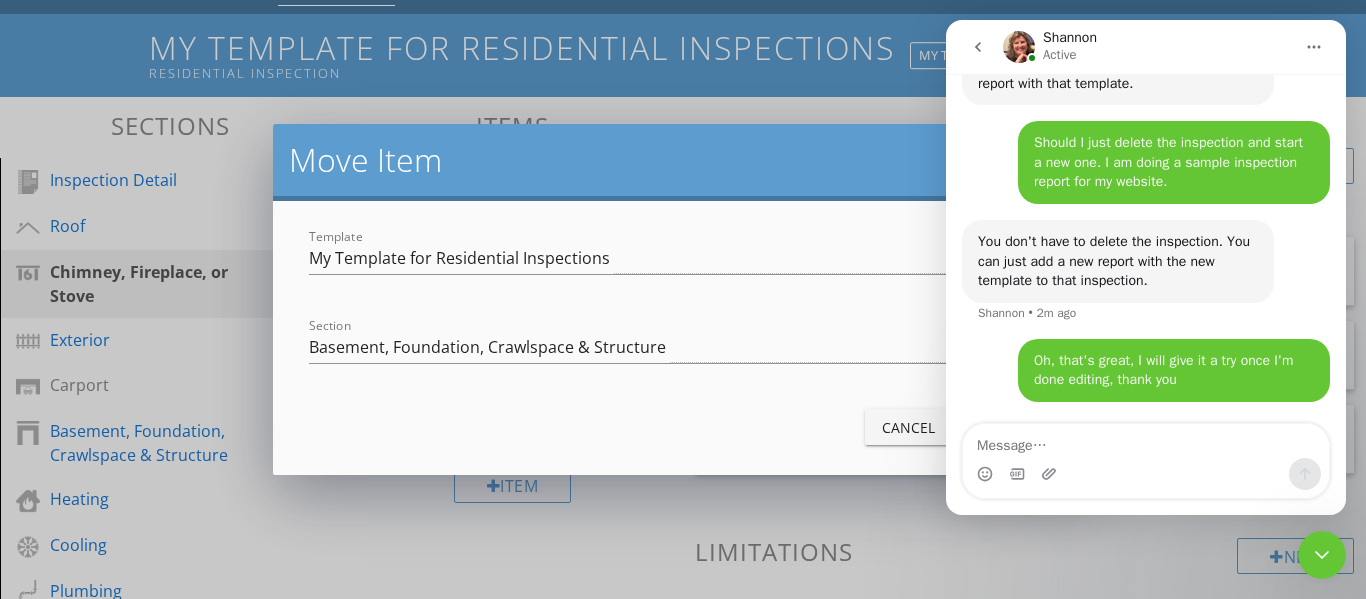 click 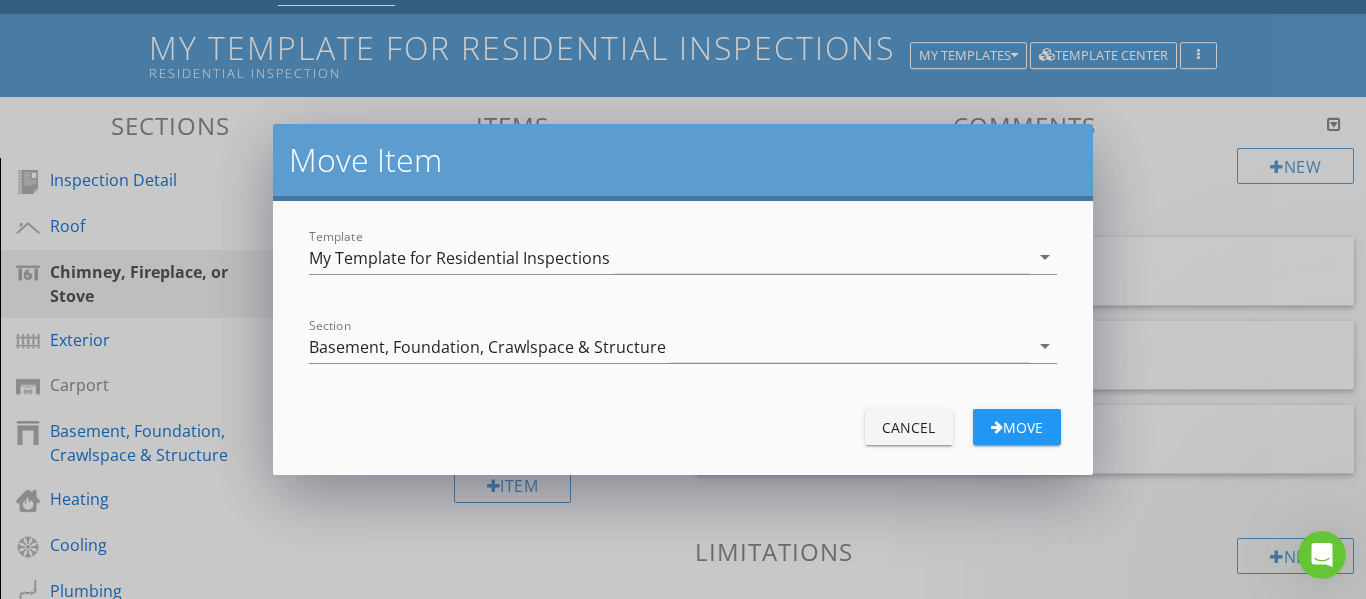 scroll, scrollTop: 0, scrollLeft: 0, axis: both 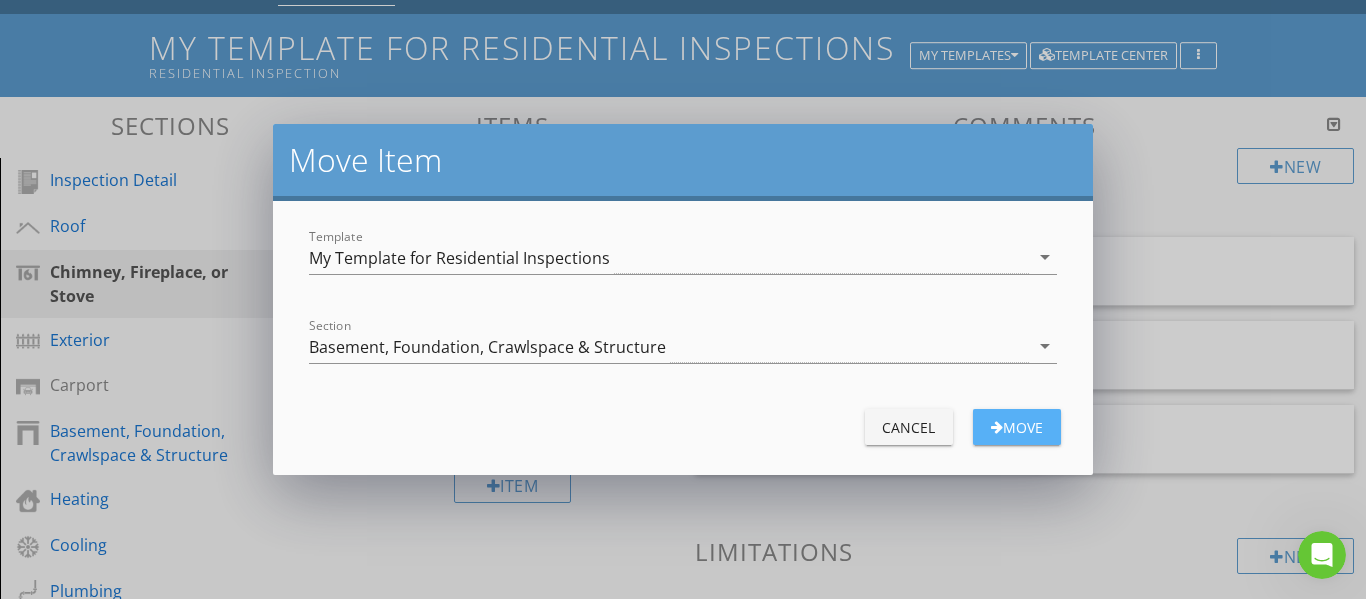 click on "Move" at bounding box center (1017, 427) 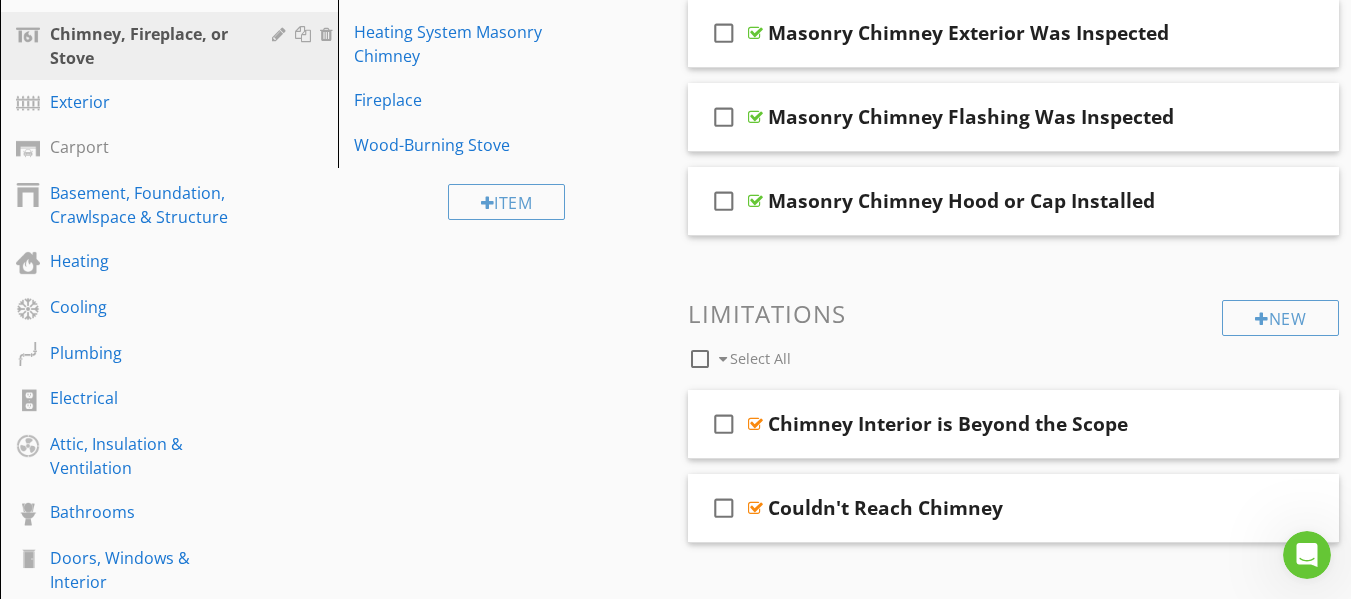 scroll, scrollTop: 383, scrollLeft: 0, axis: vertical 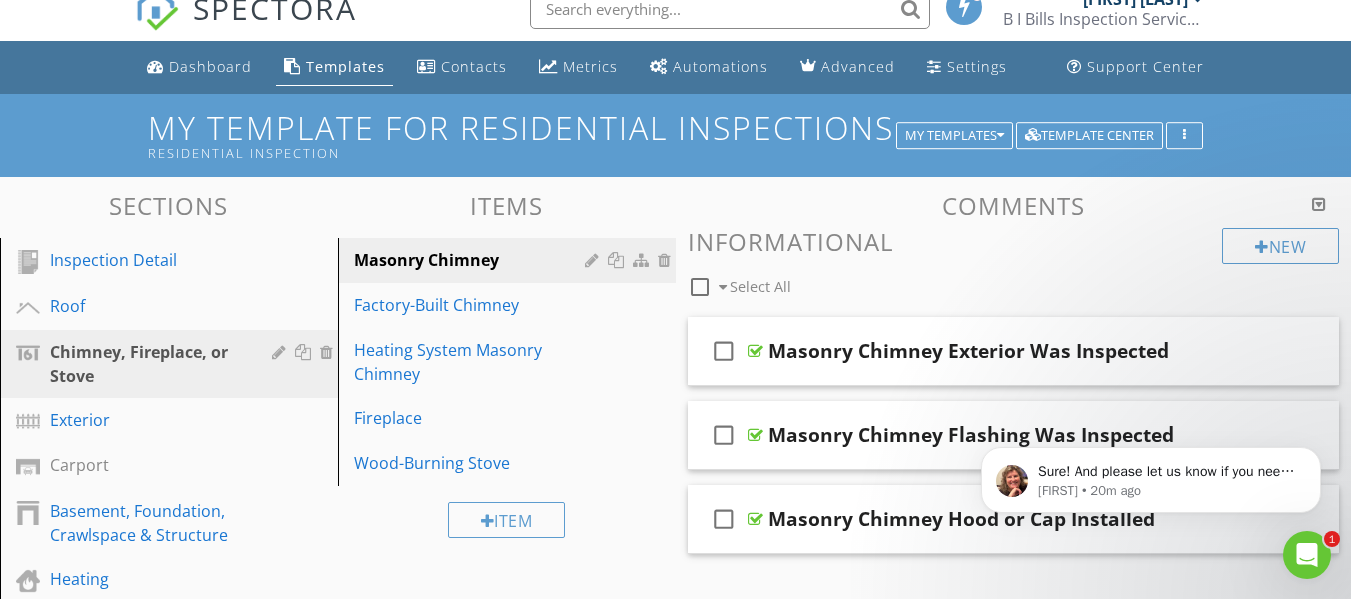 click 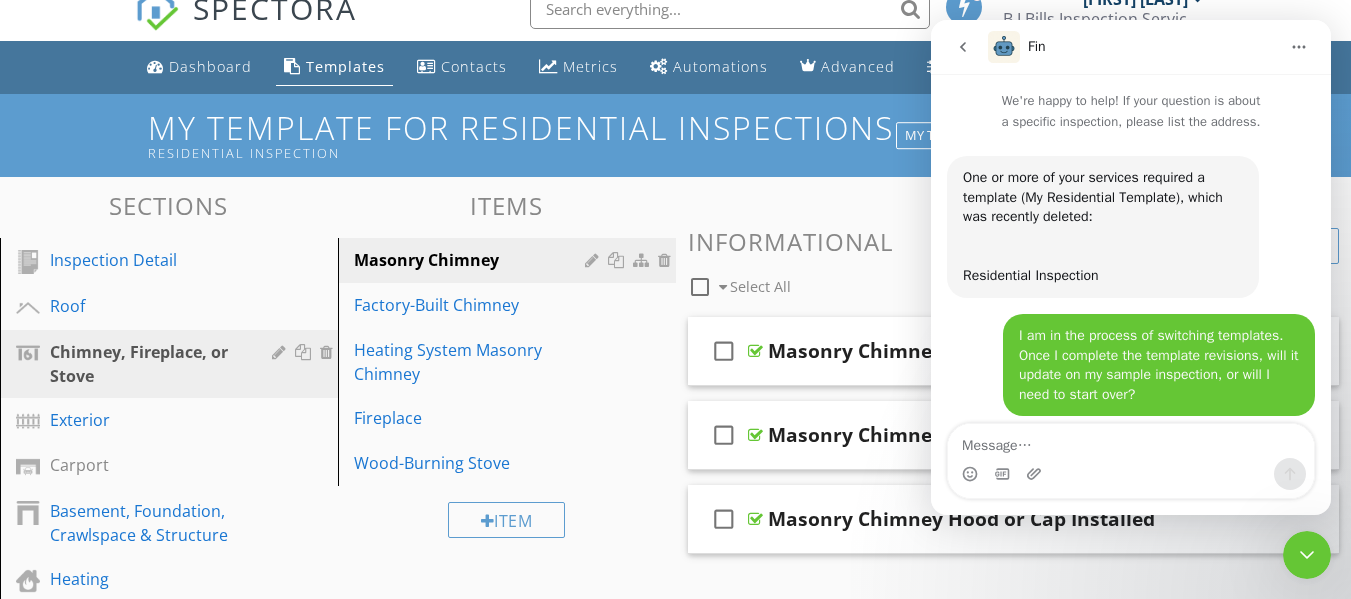 scroll, scrollTop: 3, scrollLeft: 0, axis: vertical 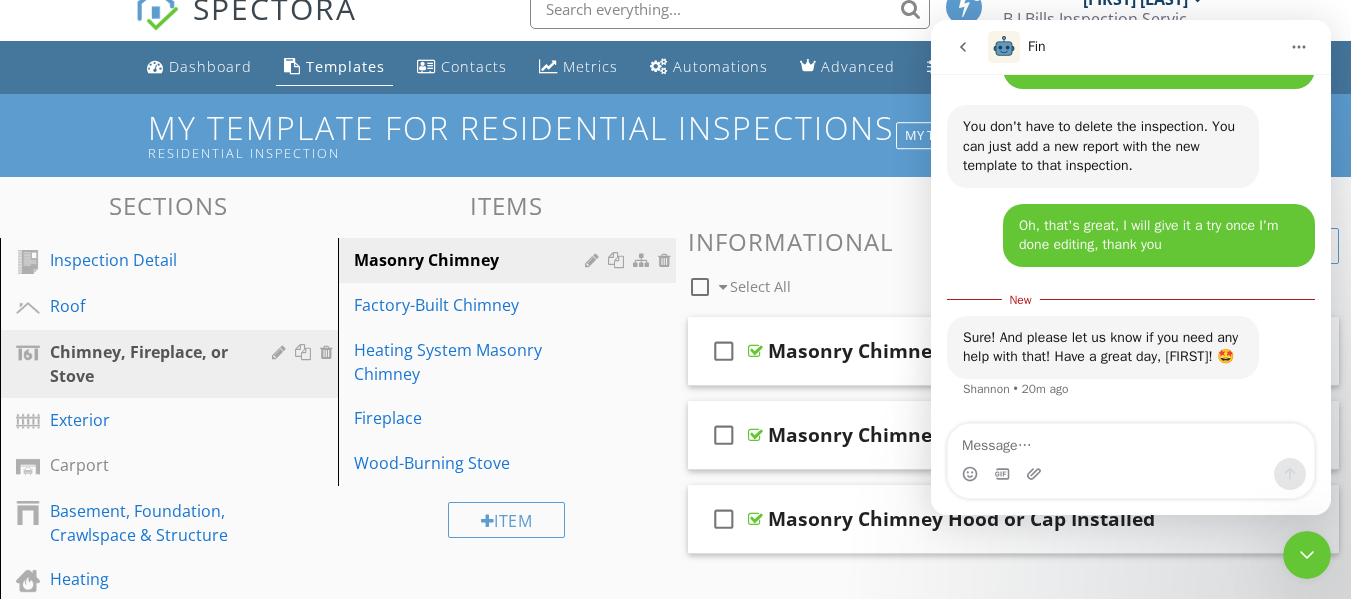 click 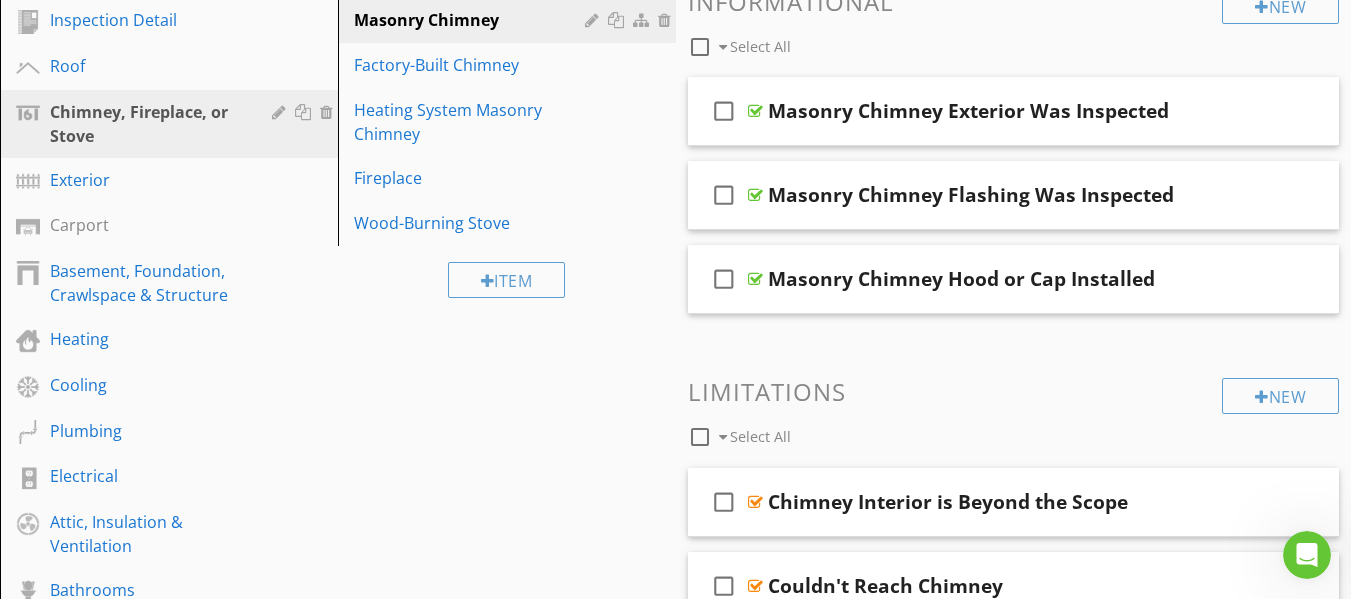 scroll, scrollTop: 223, scrollLeft: 0, axis: vertical 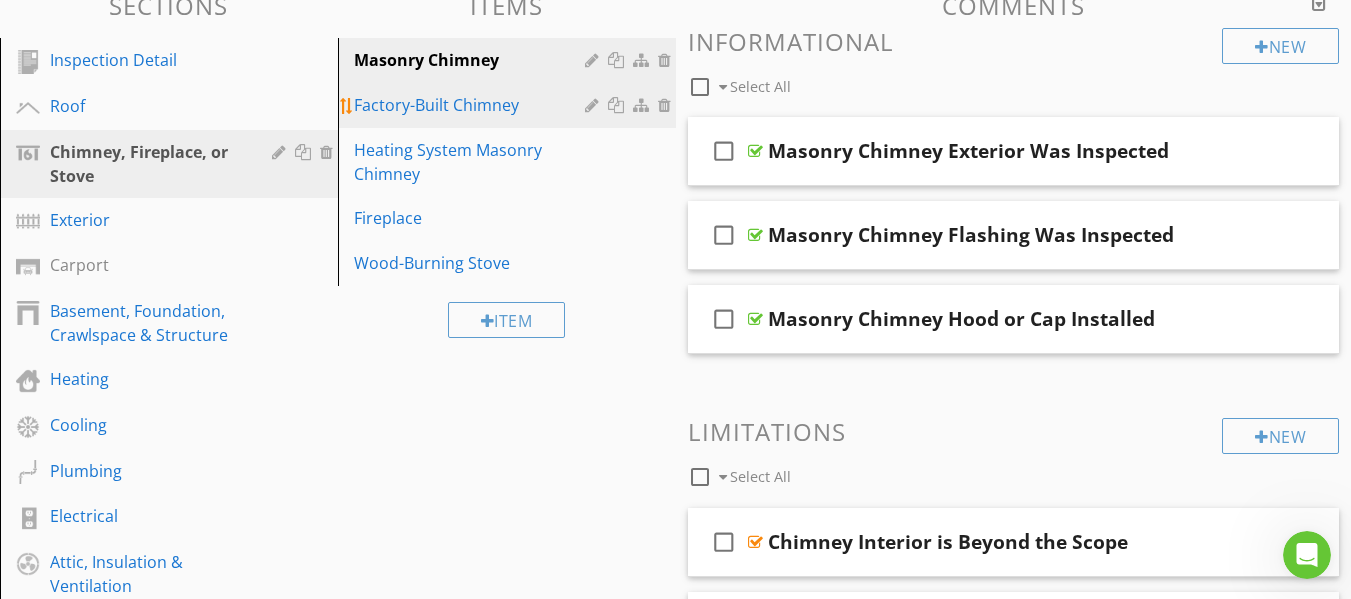click on "Factory-Built Chimney" at bounding box center (472, 105) 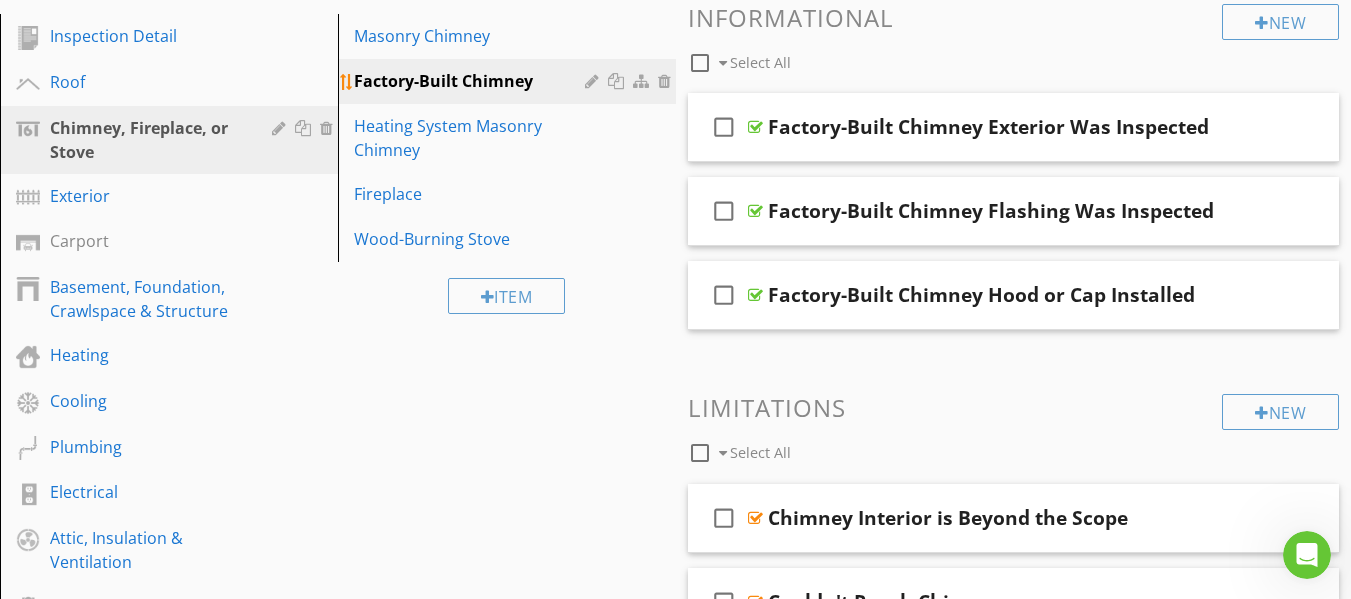 scroll, scrollTop: 207, scrollLeft: 0, axis: vertical 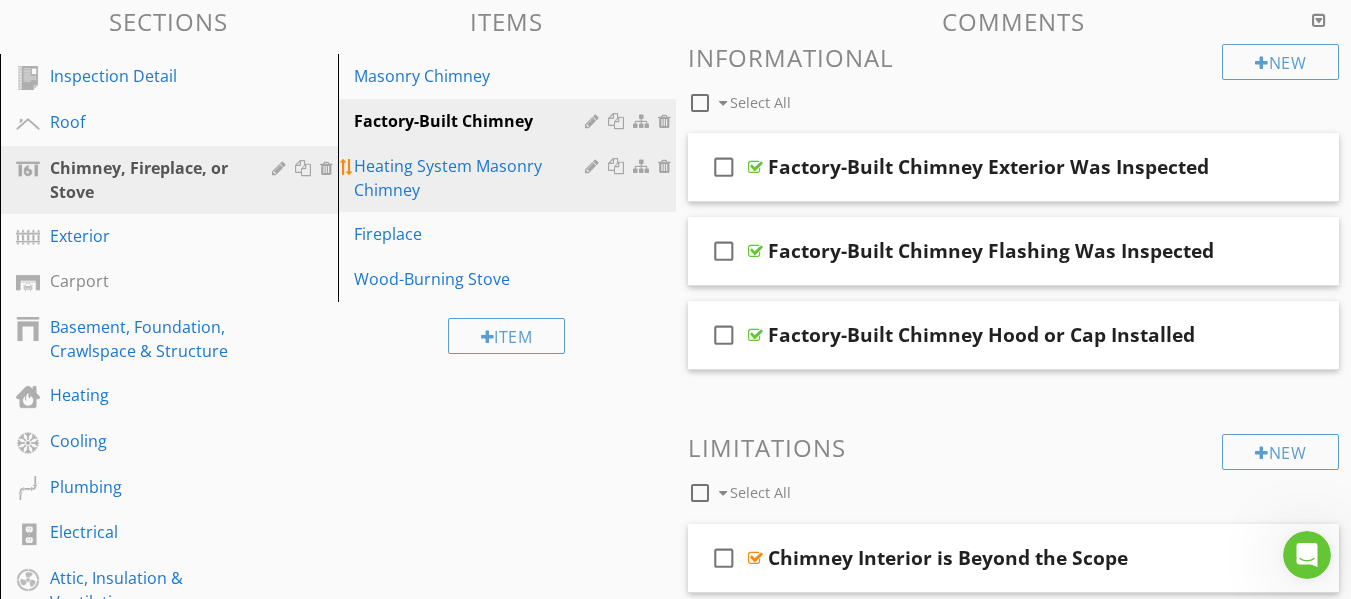 click on "Heating System Masonry Chimney" at bounding box center [472, 178] 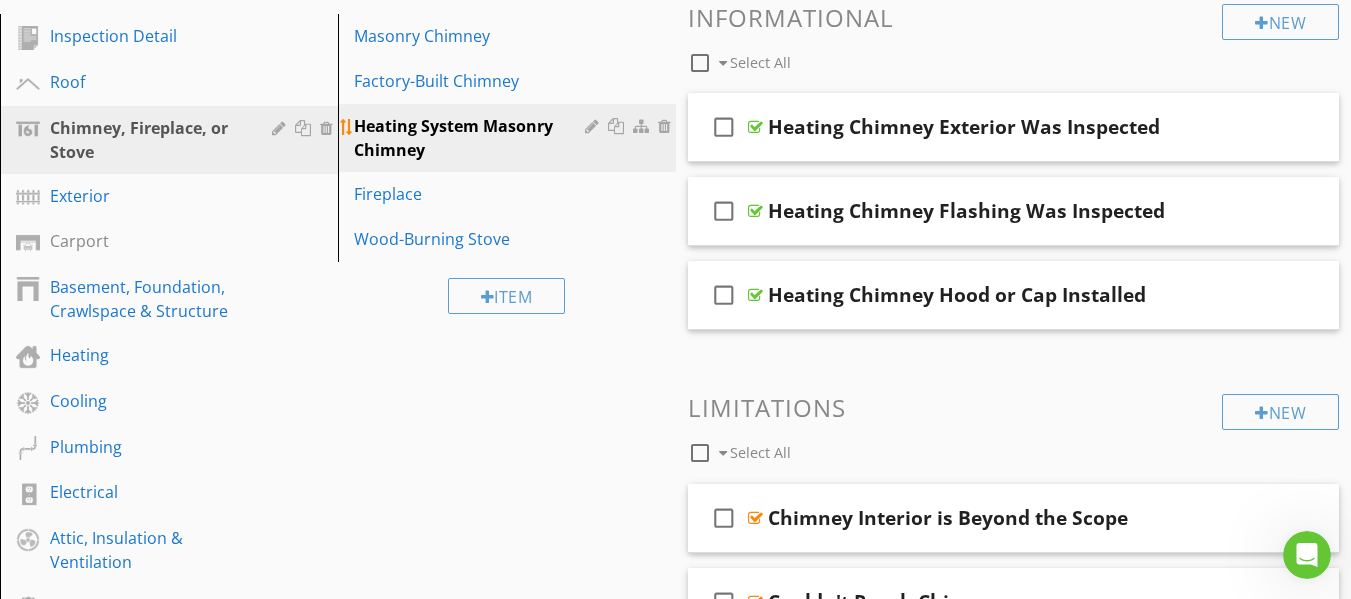scroll, scrollTop: 287, scrollLeft: 0, axis: vertical 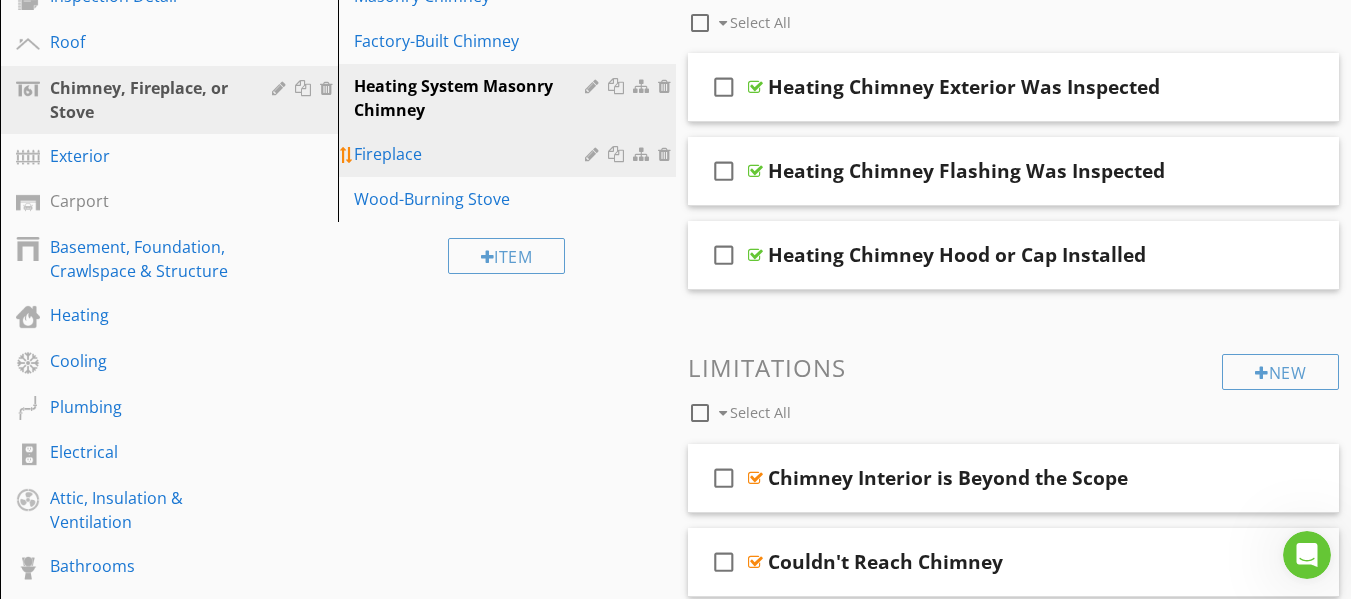 click on "Fireplace" at bounding box center [472, 154] 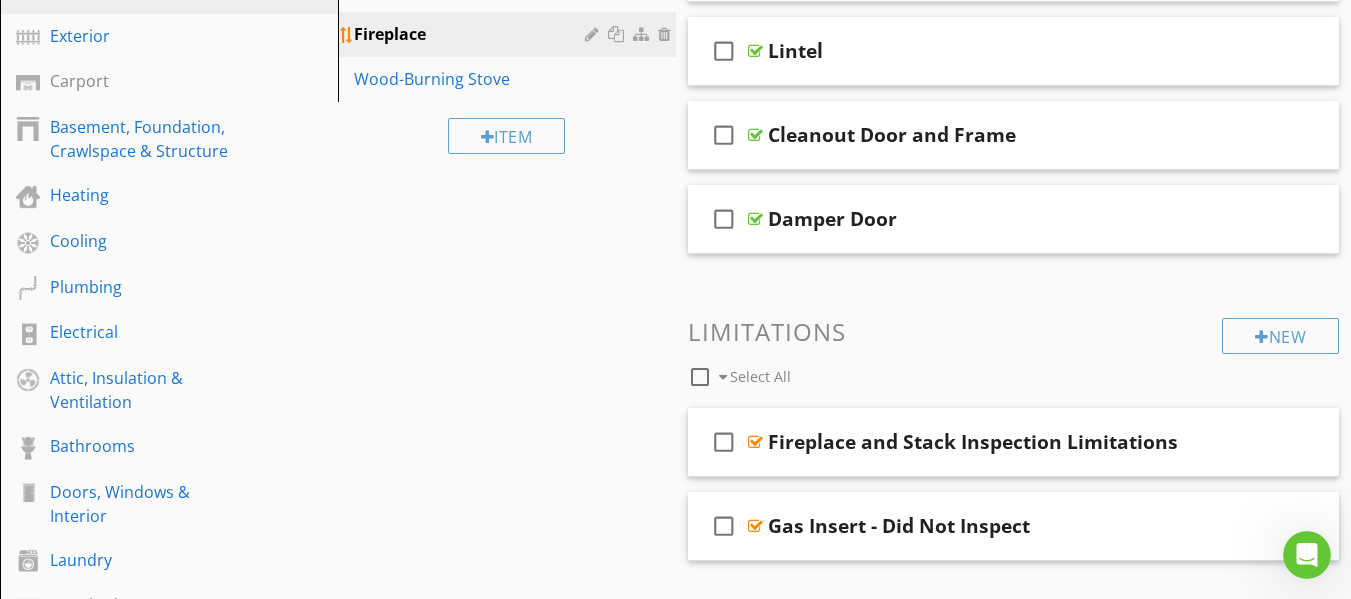scroll, scrollTop: 367, scrollLeft: 0, axis: vertical 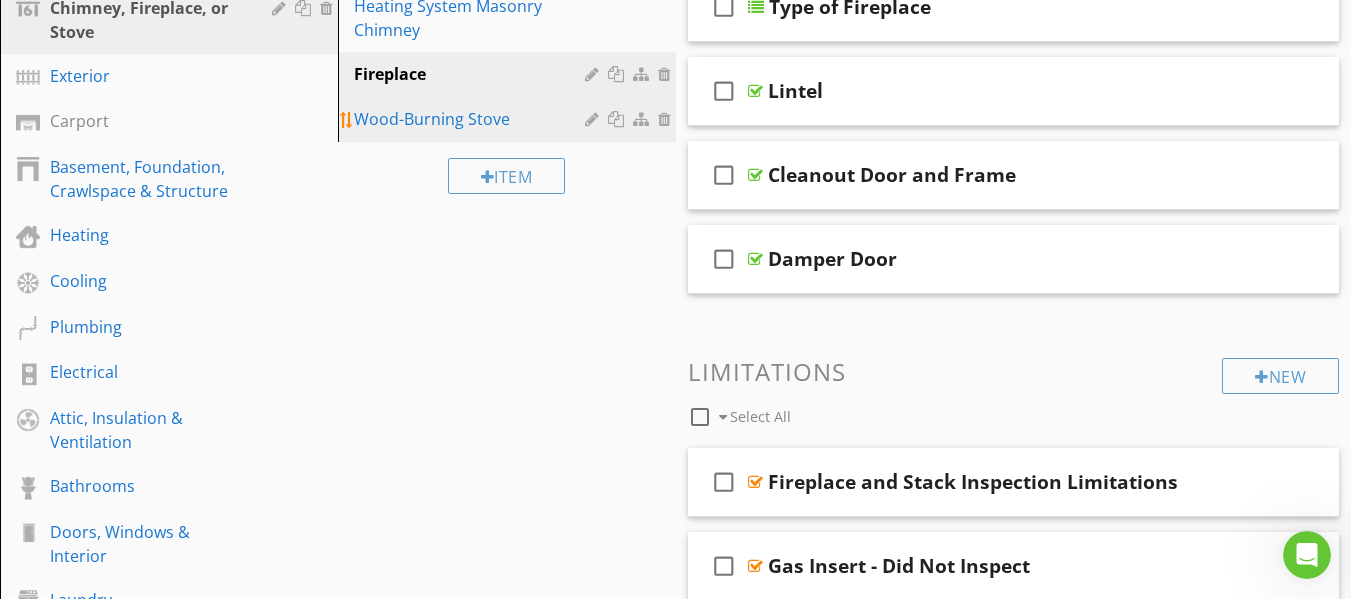 click on "Wood-Burning Stove" at bounding box center [472, 119] 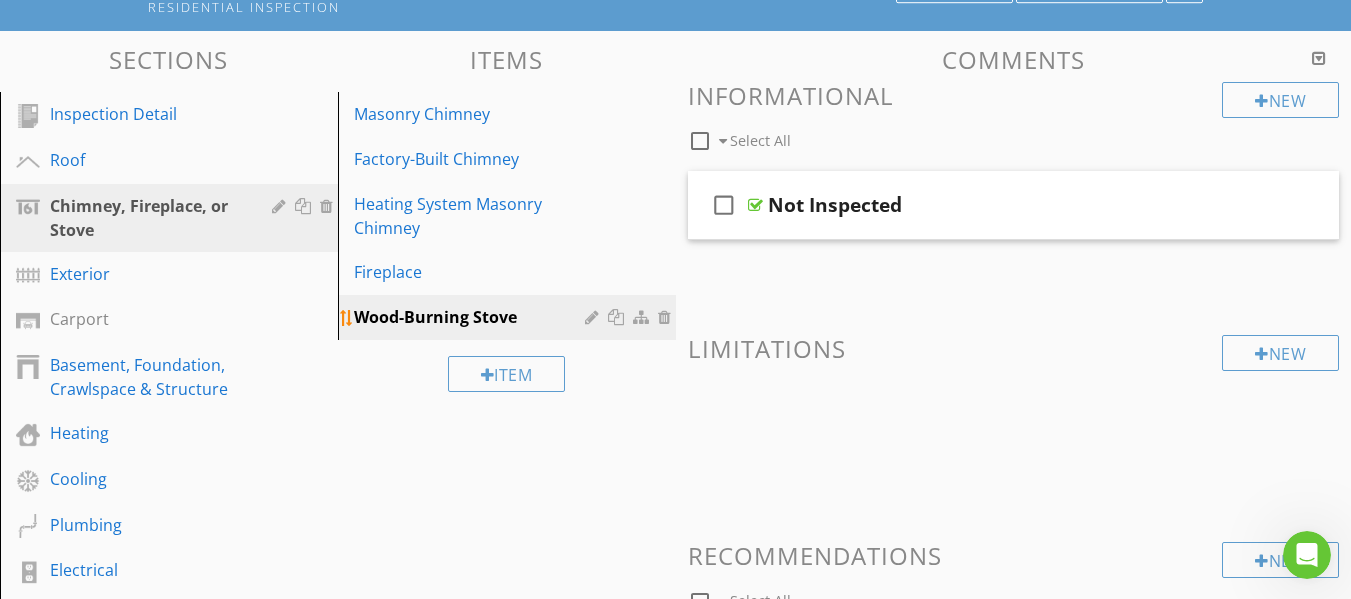 scroll, scrollTop: 167, scrollLeft: 0, axis: vertical 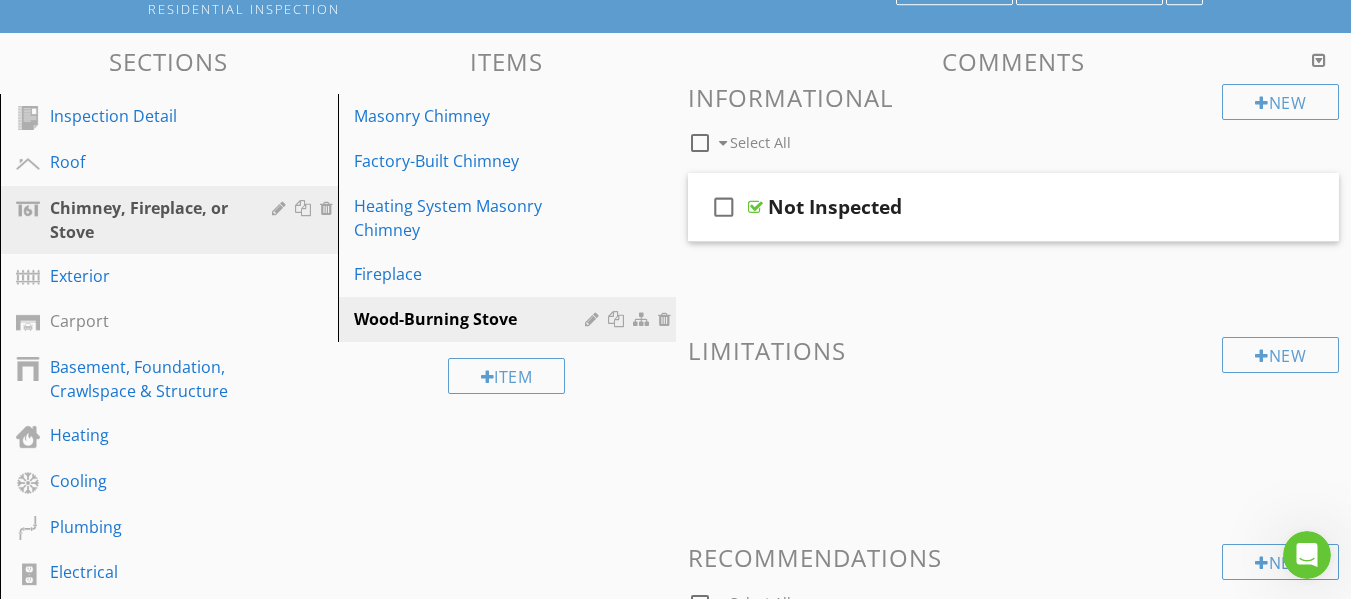 click on "Item" at bounding box center [507, 375] 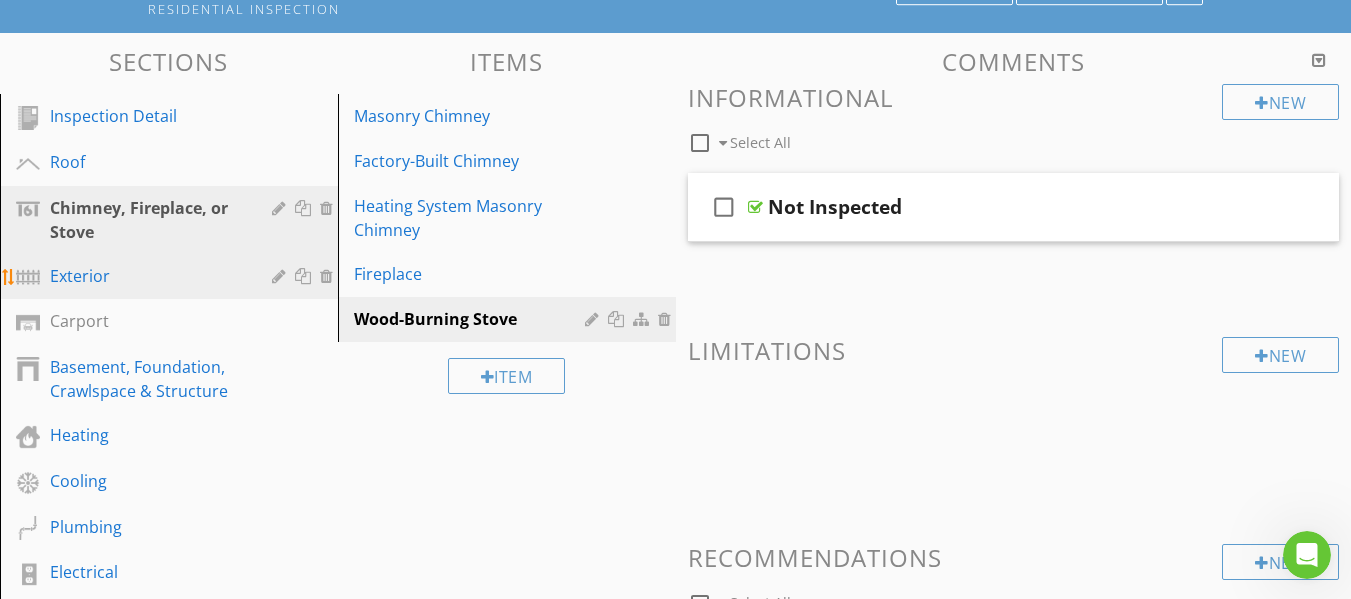 click on "Exterior" at bounding box center [146, 276] 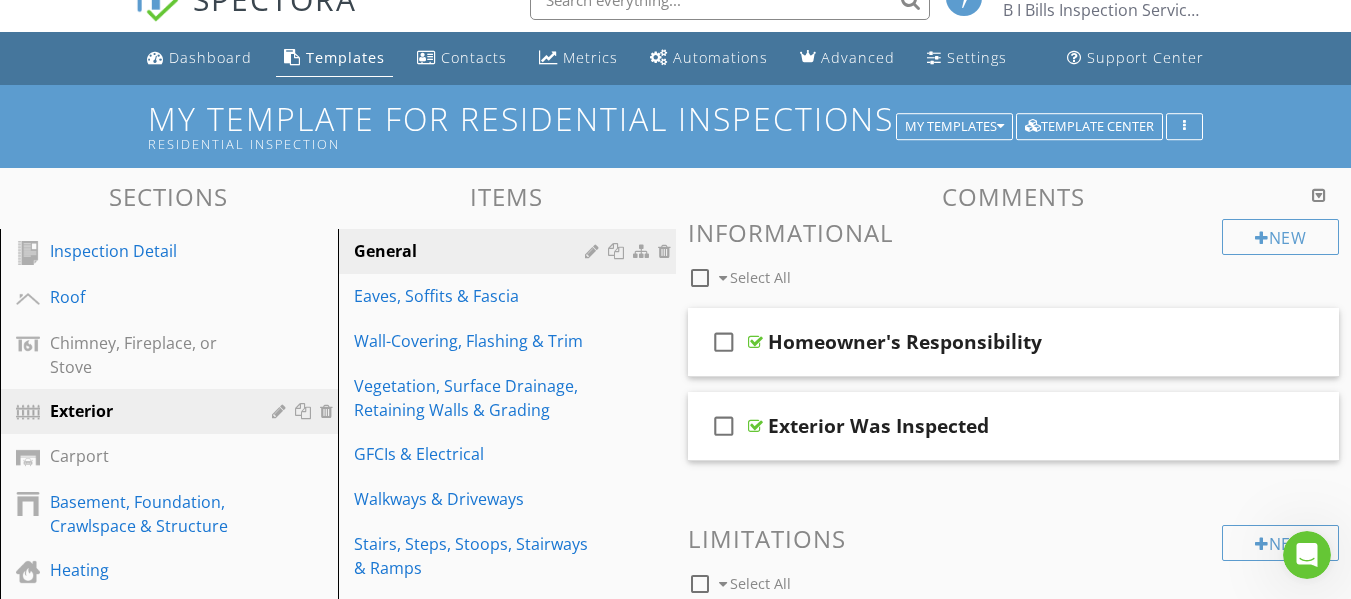 scroll, scrollTop: 7, scrollLeft: 0, axis: vertical 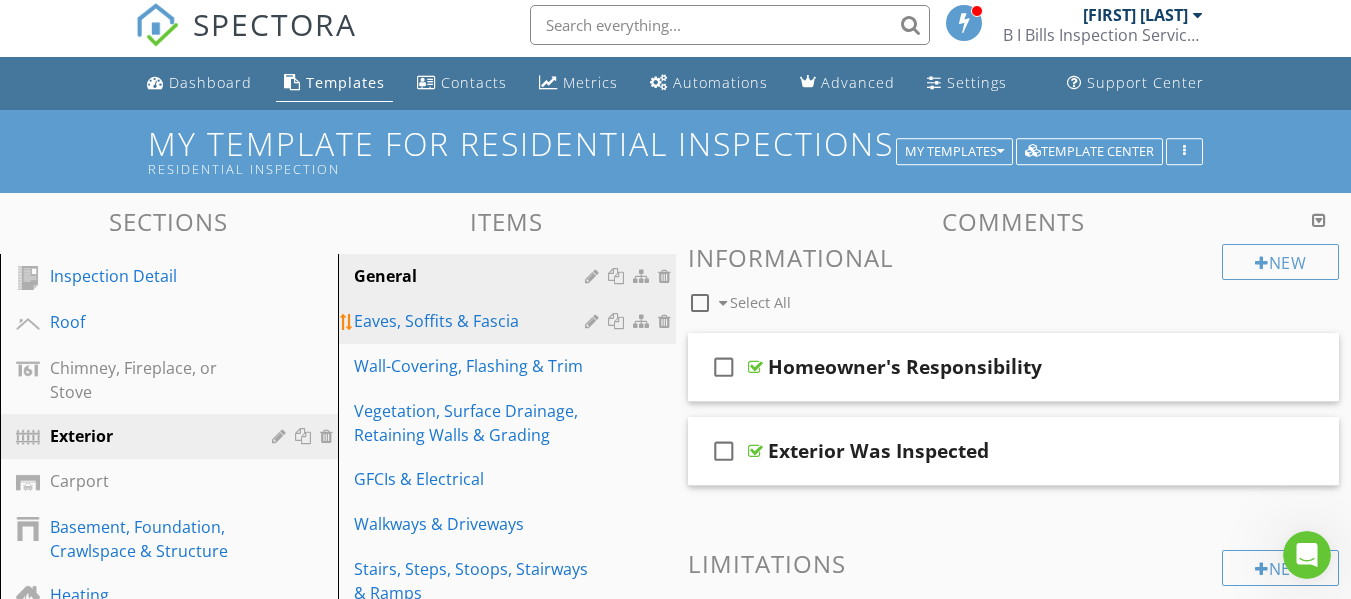 click on "Eaves, Soffits & Fascia" at bounding box center [472, 321] 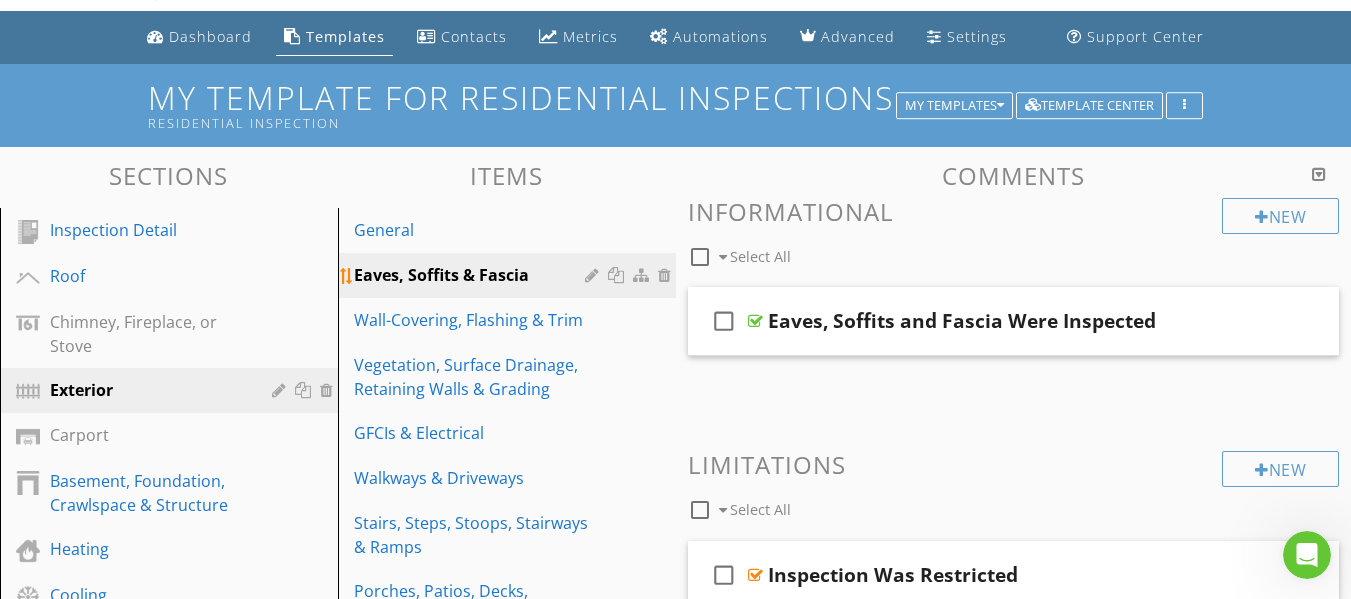 scroll, scrollTop: 47, scrollLeft: 0, axis: vertical 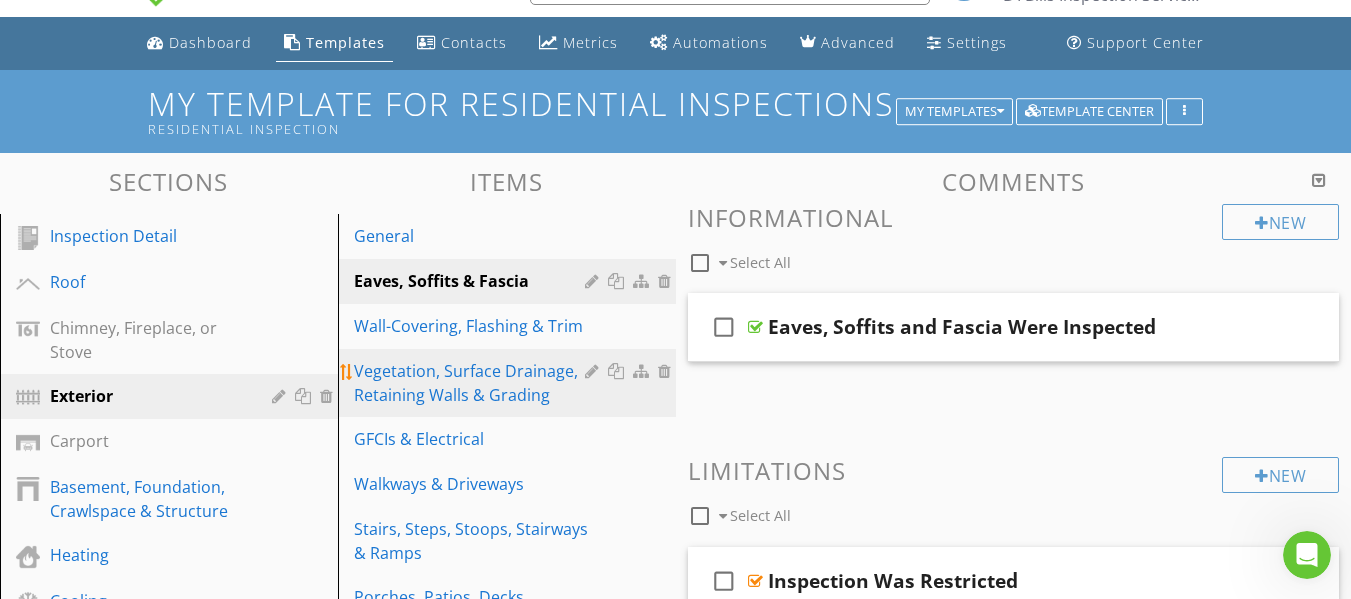 click on "Vegetation, Surface Drainage, Retaining Walls & Grading" at bounding box center [472, 383] 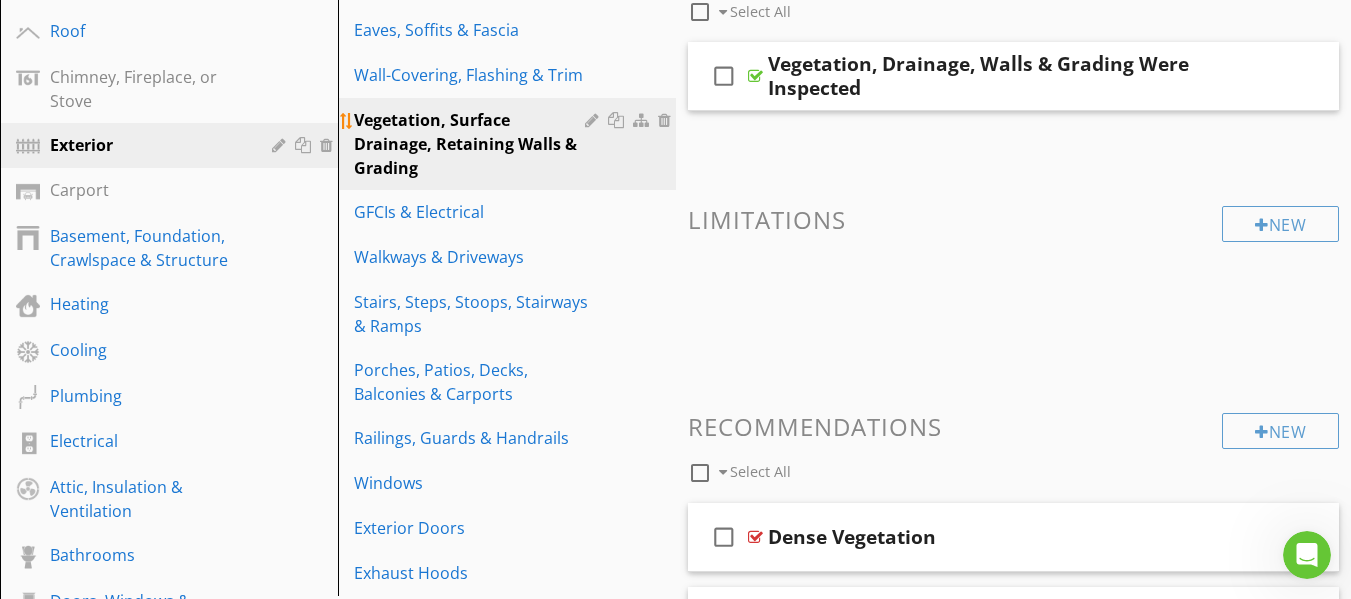 scroll, scrollTop: 200, scrollLeft: 0, axis: vertical 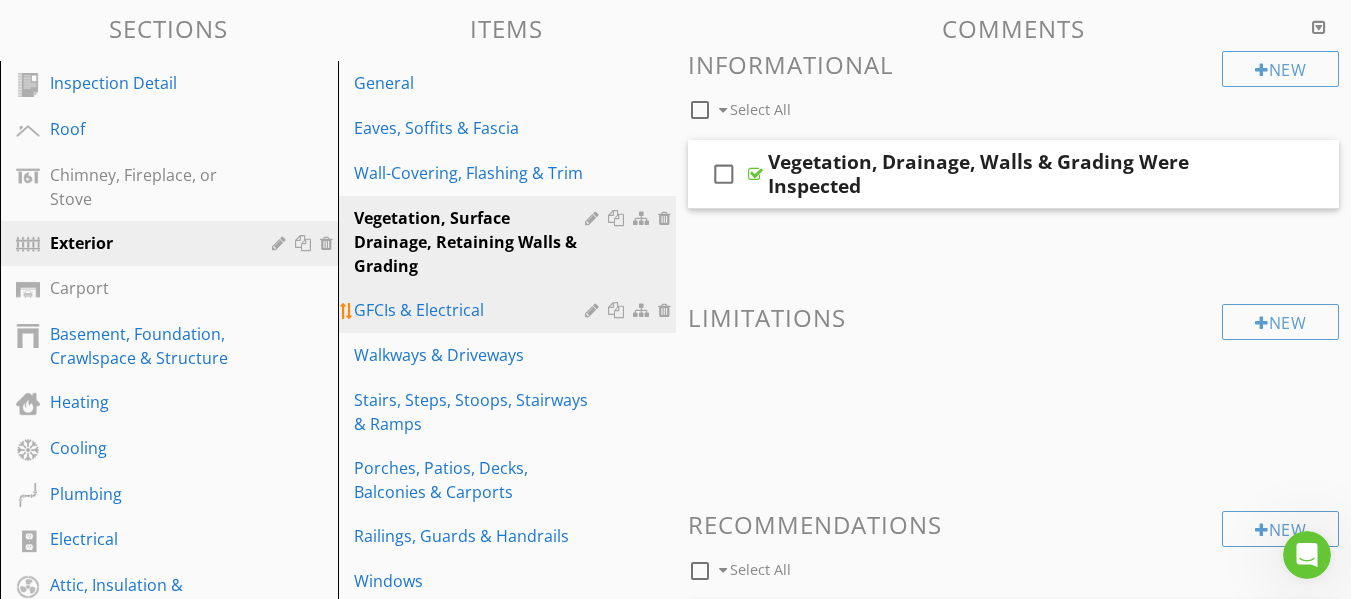 click on "GFCIs & Electrical" at bounding box center (472, 310) 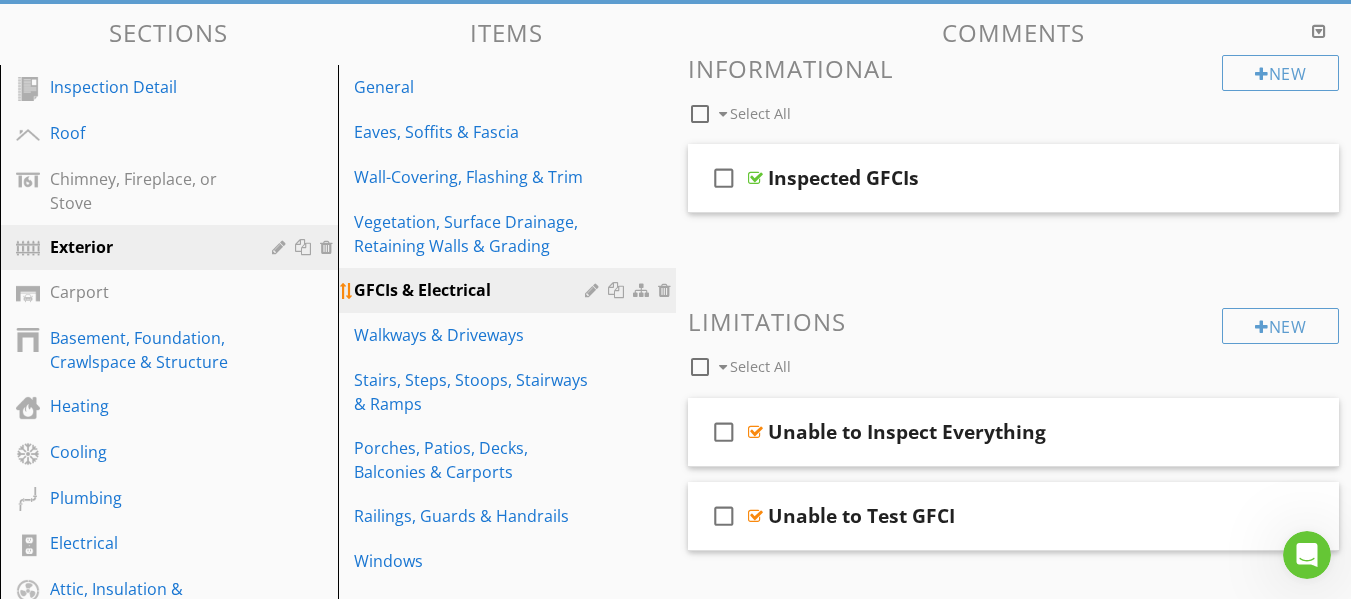scroll, scrollTop: 200, scrollLeft: 0, axis: vertical 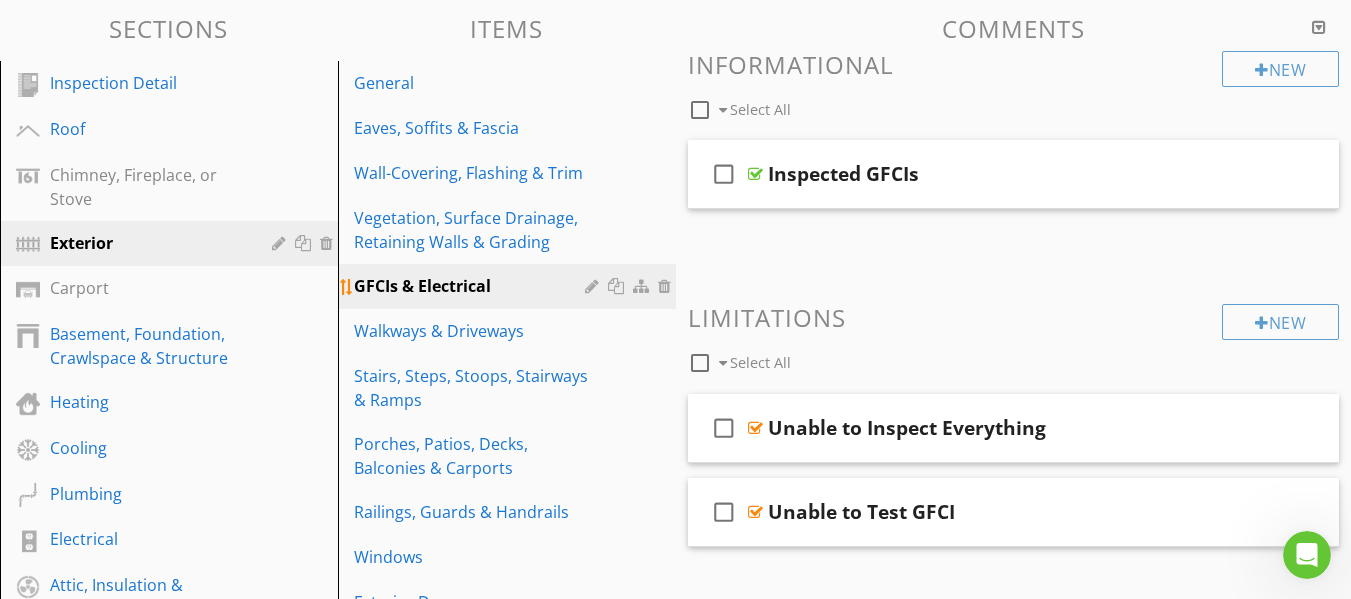 click at bounding box center (594, 286) 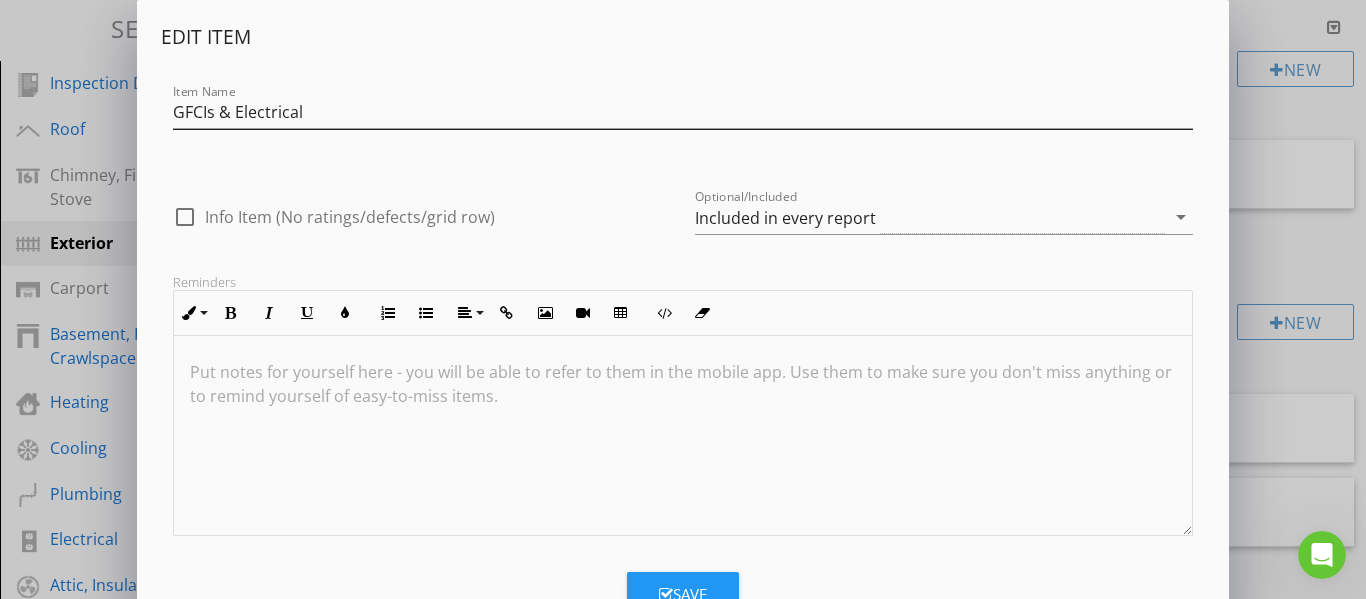 click on "Item Name GFCIs & Electrical" at bounding box center [683, 114] 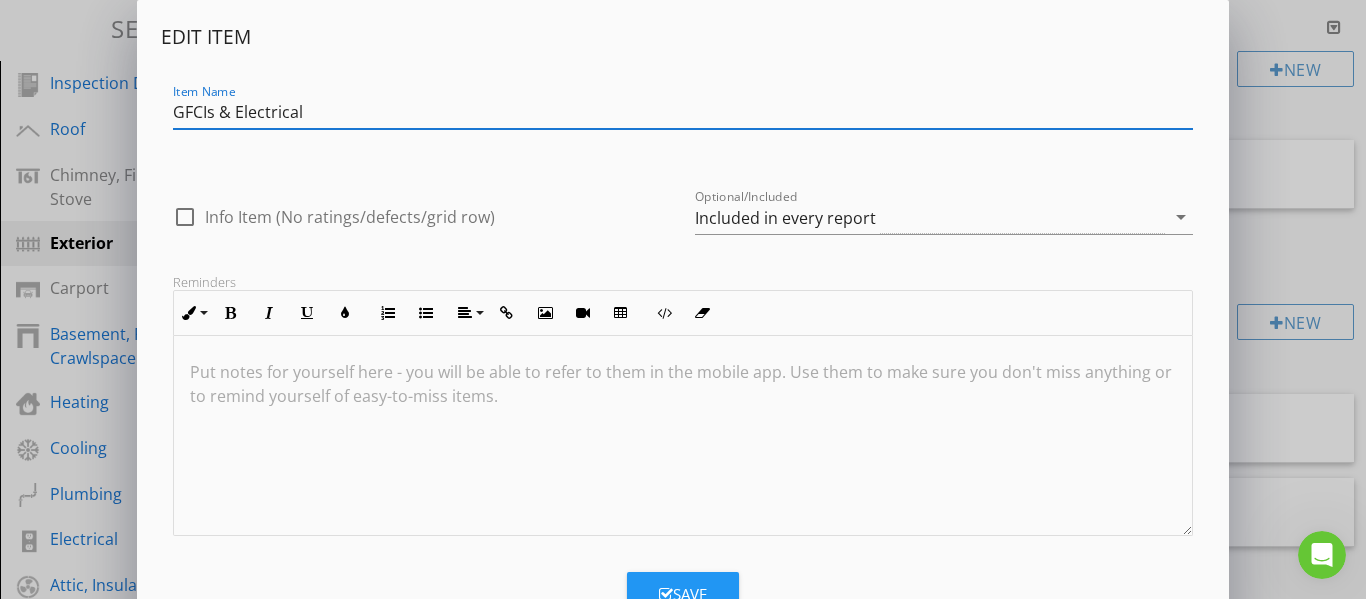 click on "GFCIs & Electrical" at bounding box center [683, 112] 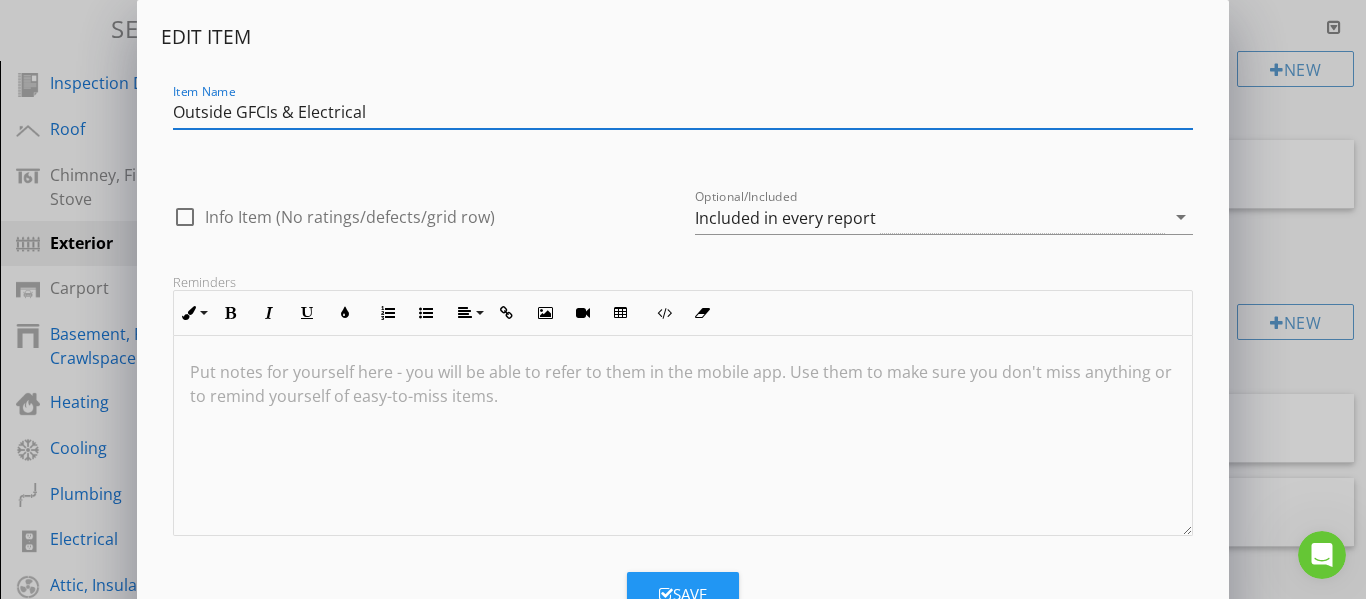 type on "Outside GFCIs & Electrical" 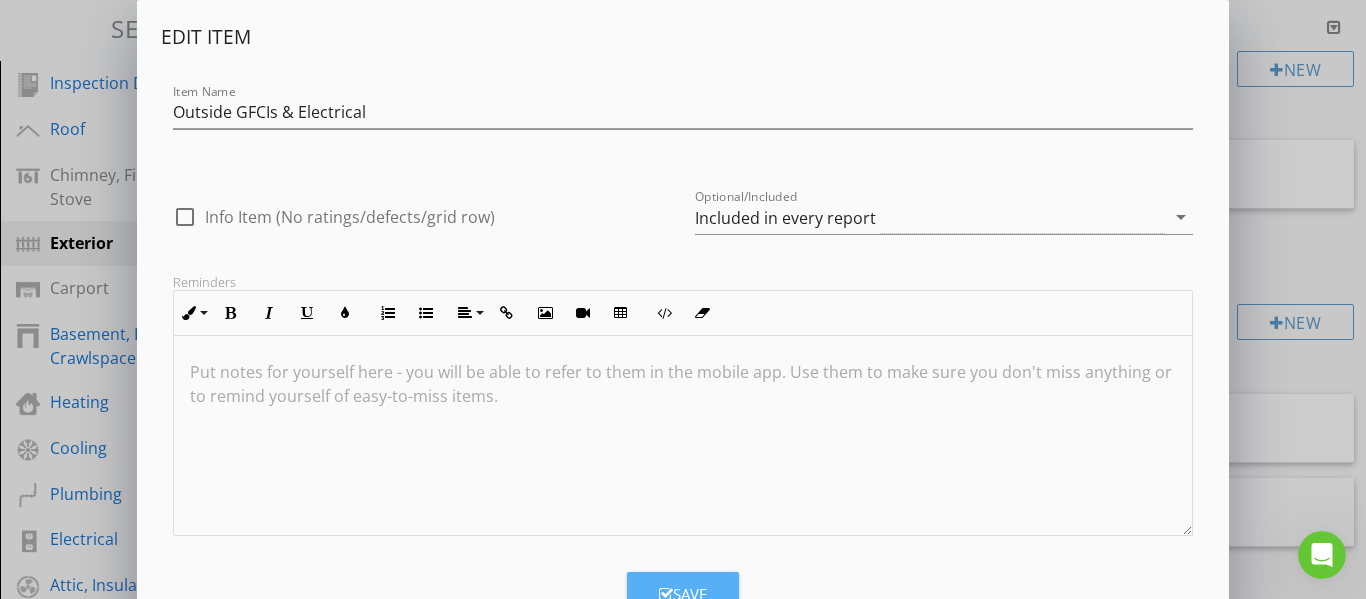 click at bounding box center [666, 594] 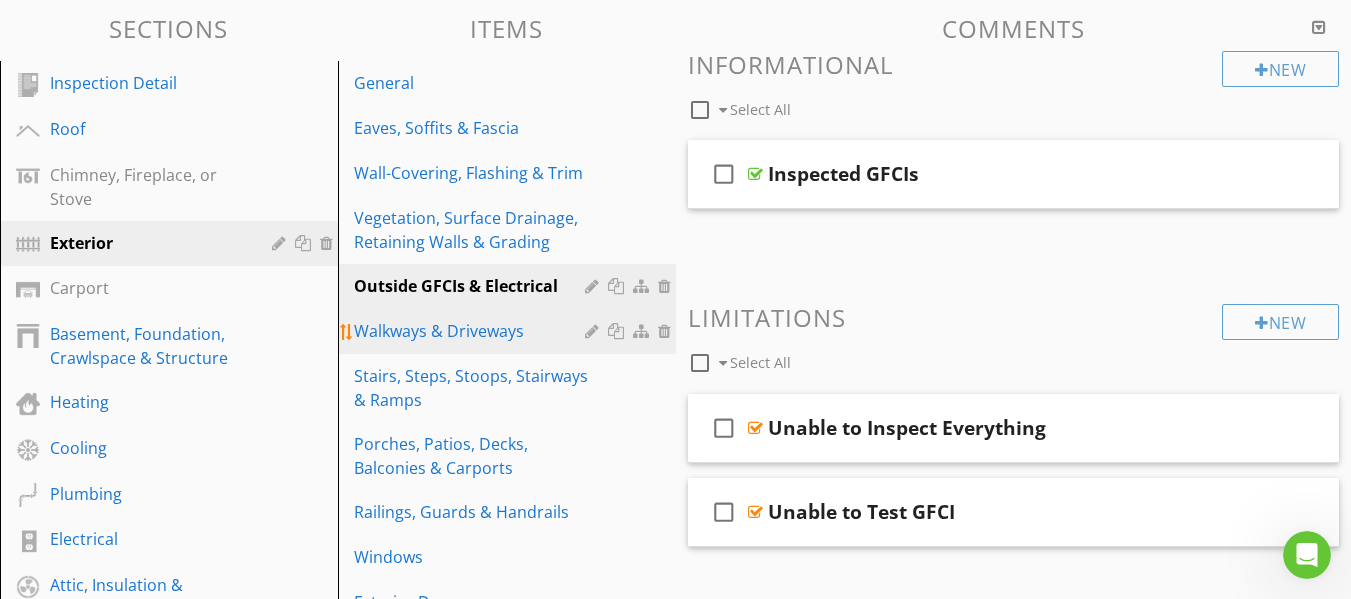 click on "Walkways & Driveways" at bounding box center [472, 331] 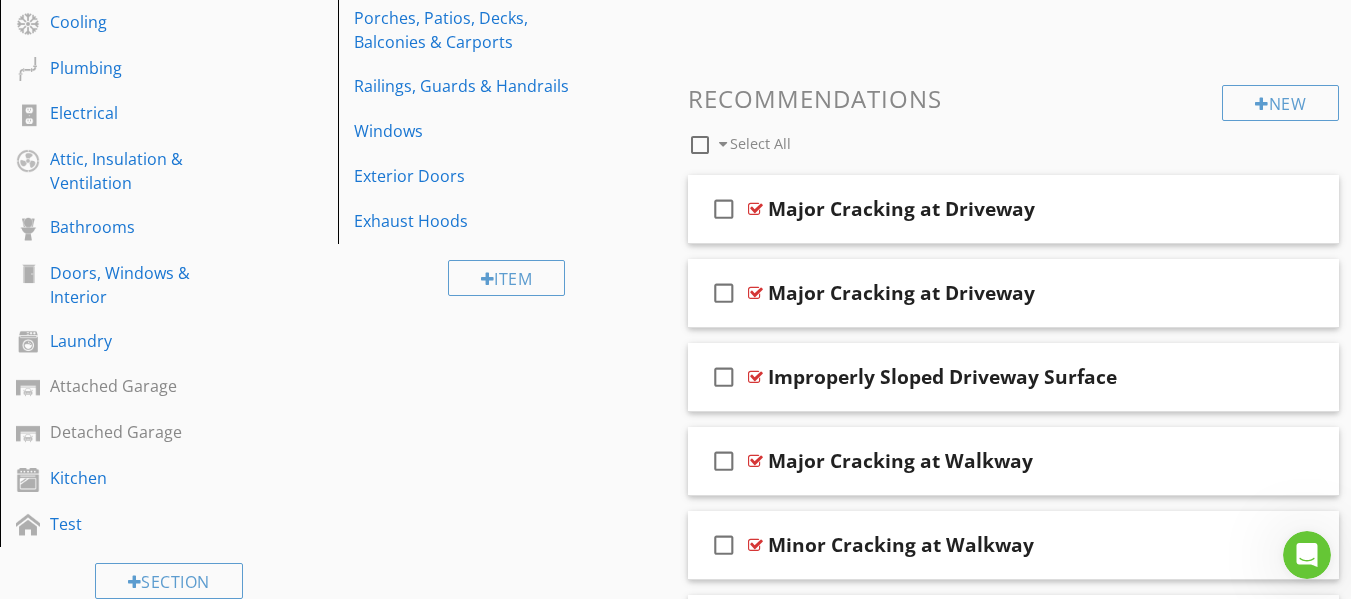 scroll, scrollTop: 440, scrollLeft: 0, axis: vertical 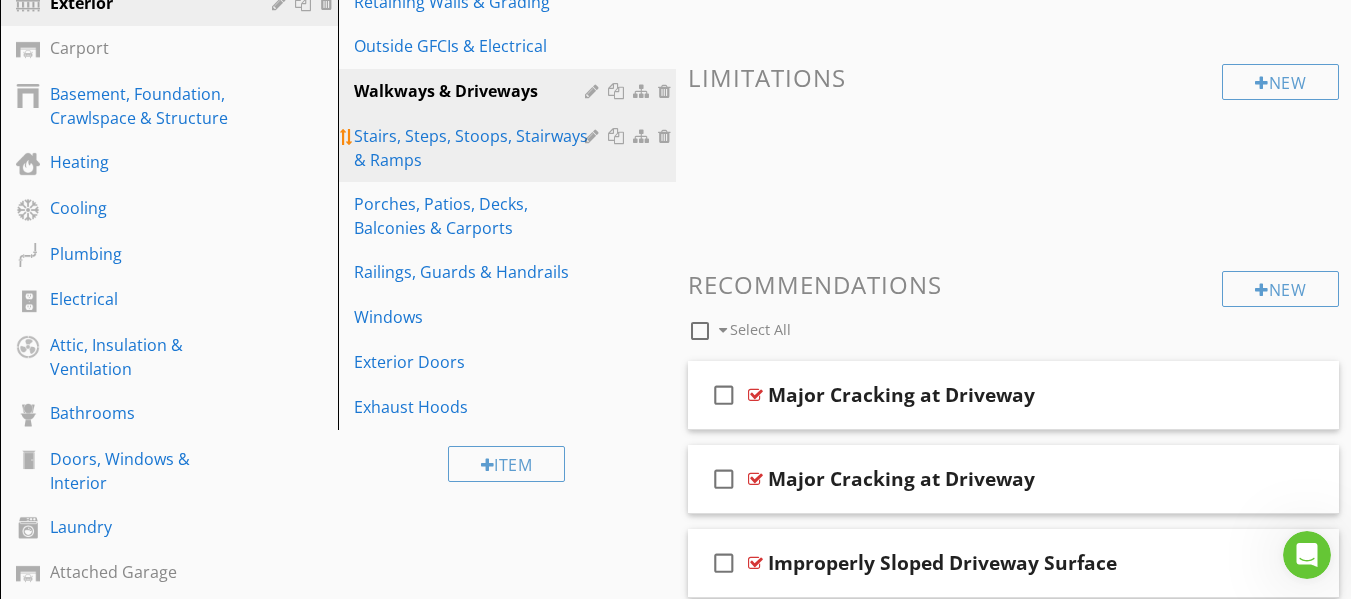 click on "Stairs, Steps, Stoops, Stairways & Ramps" at bounding box center [472, 148] 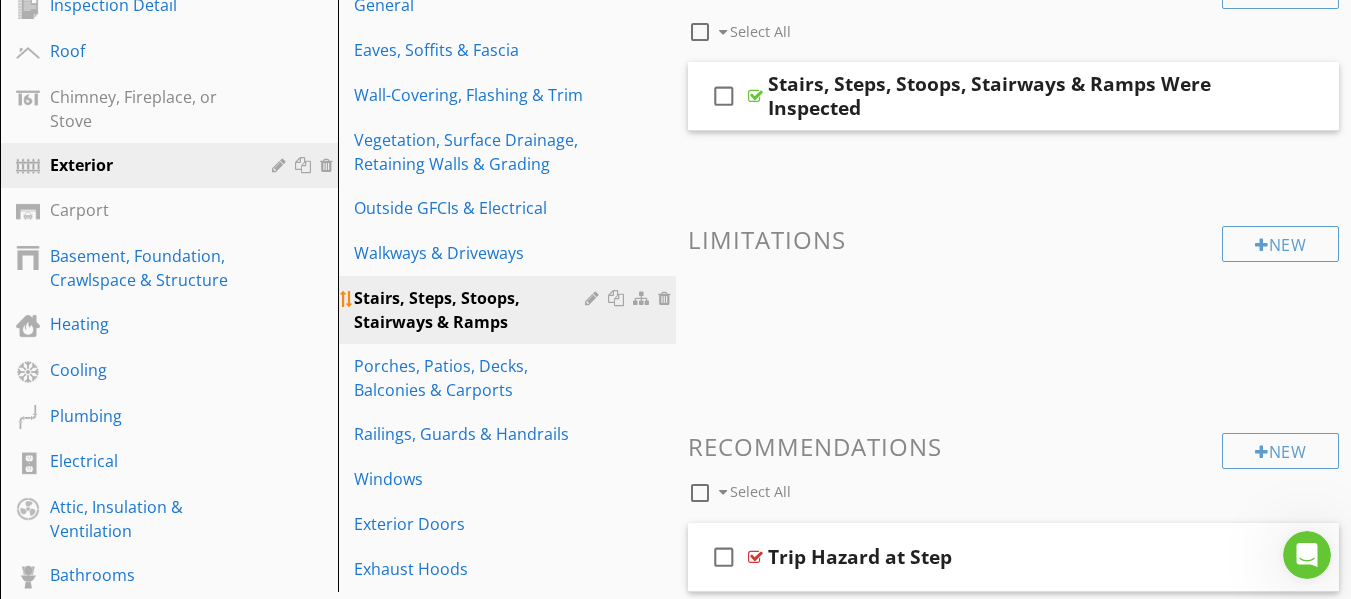 scroll, scrollTop: 240, scrollLeft: 0, axis: vertical 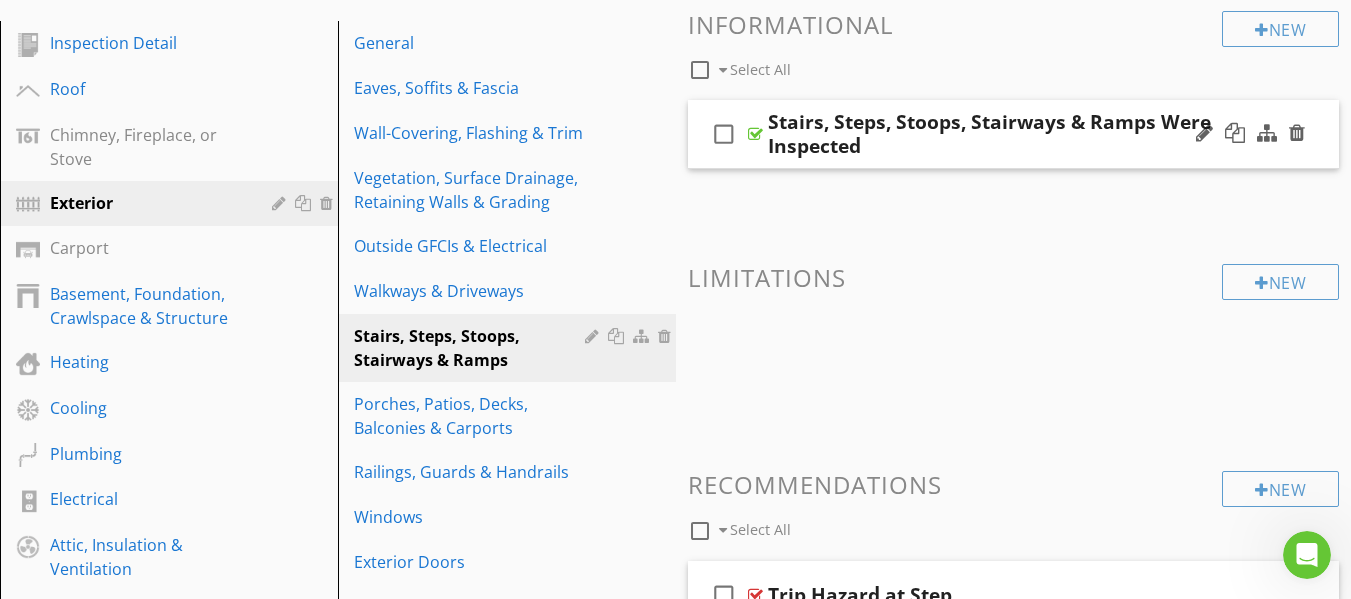 click at bounding box center (755, 134) 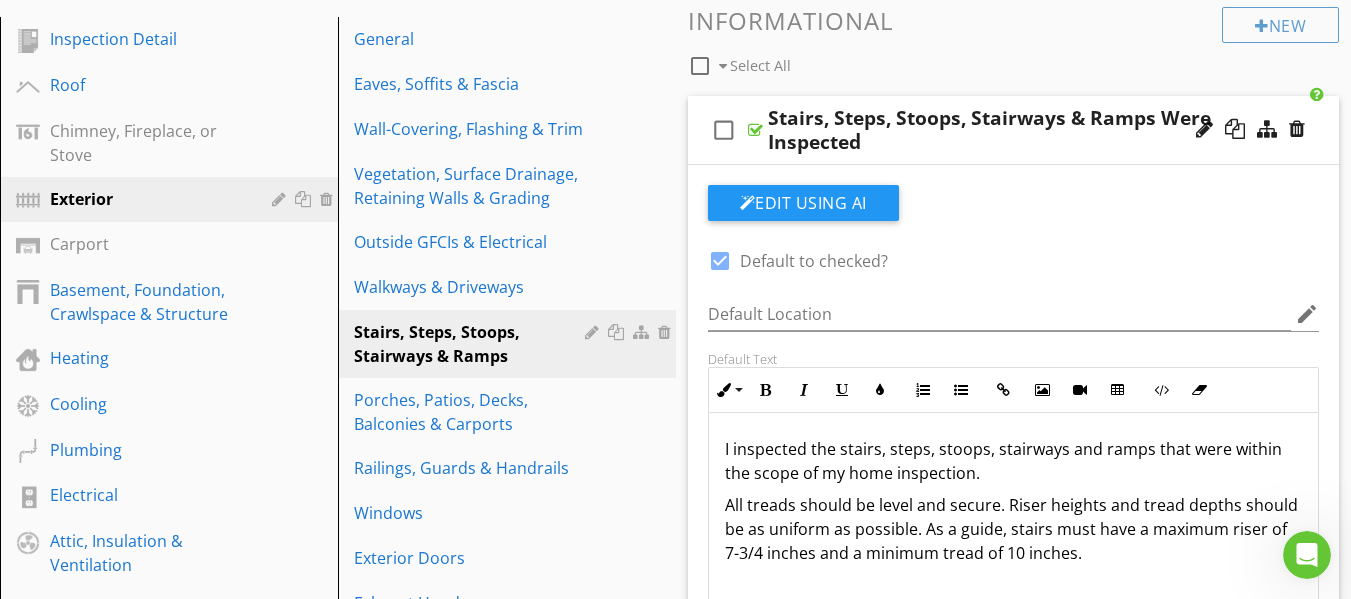scroll, scrollTop: 120, scrollLeft: 0, axis: vertical 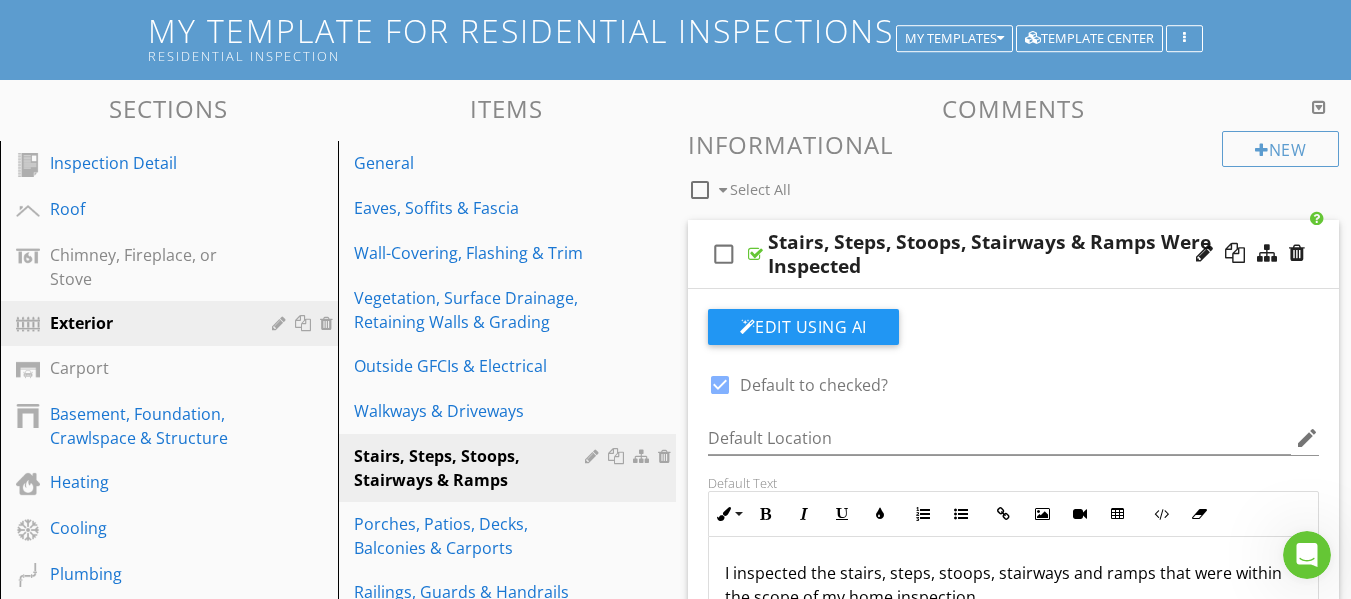 click at bounding box center (755, 254) 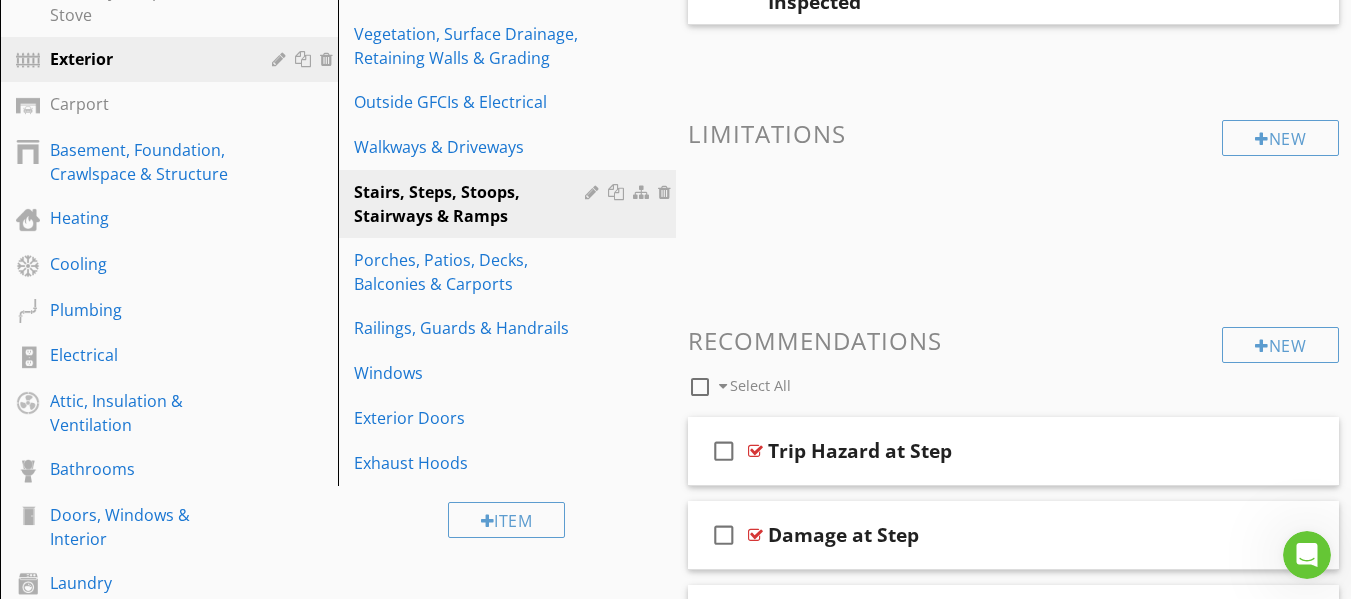 scroll, scrollTop: 360, scrollLeft: 0, axis: vertical 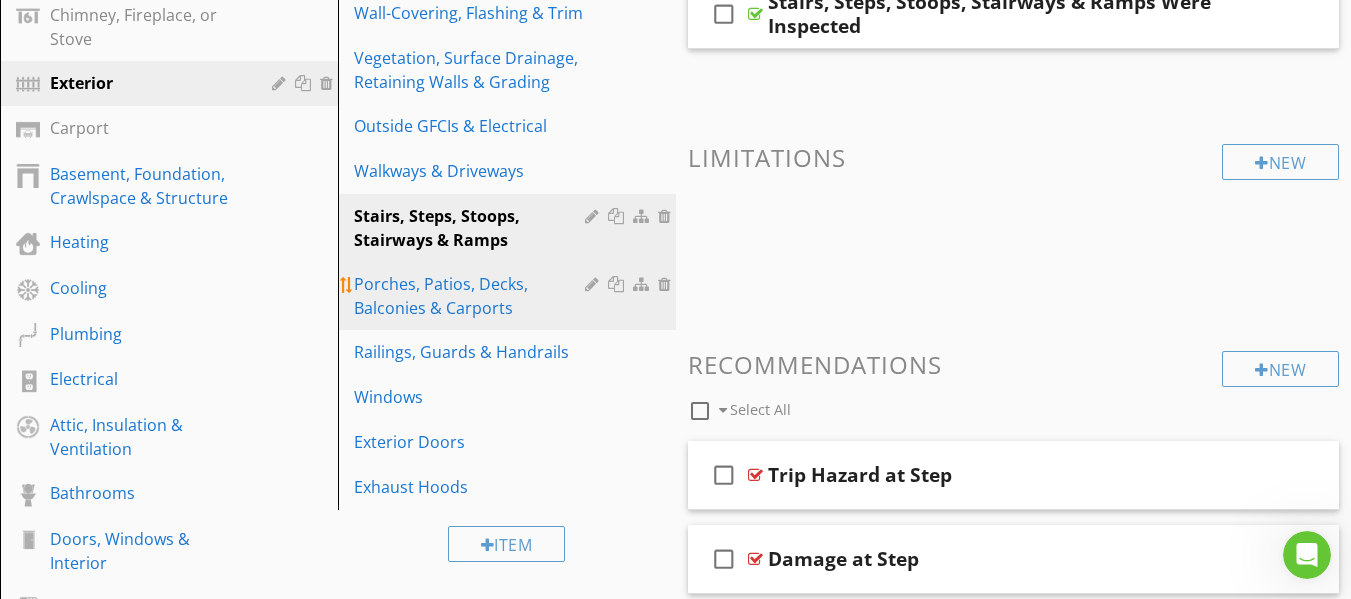 click on "Porches, Patios, Decks, Balconies & Carports" at bounding box center [472, 296] 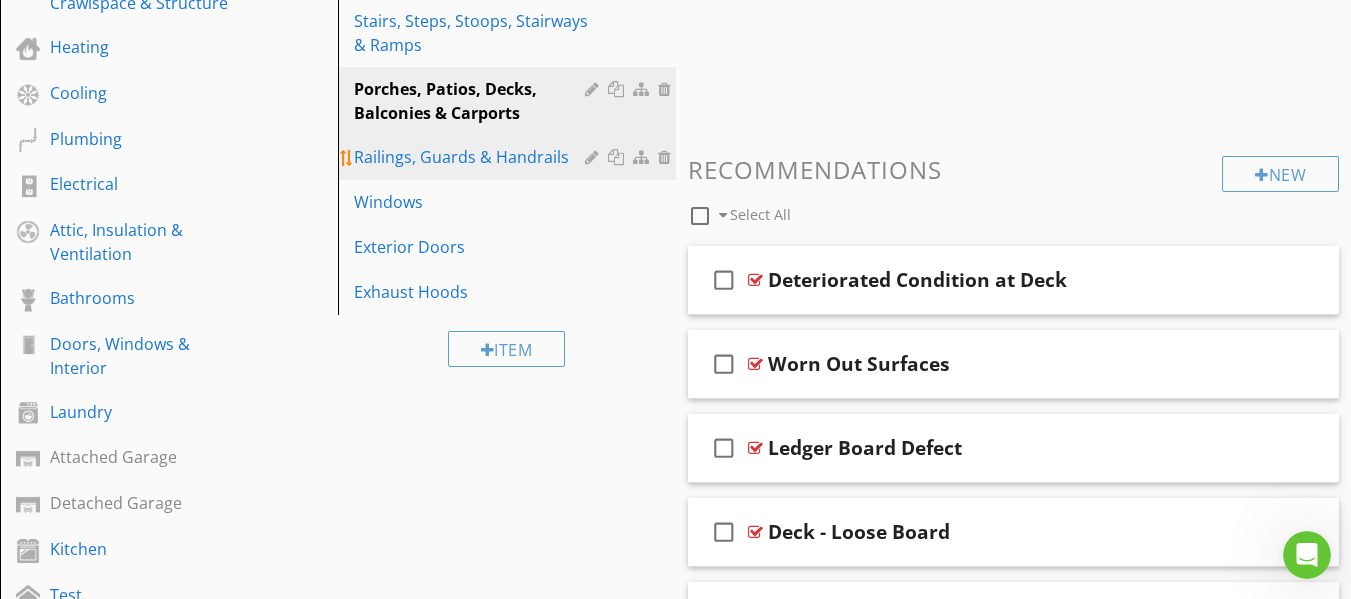 scroll, scrollTop: 515, scrollLeft: 0, axis: vertical 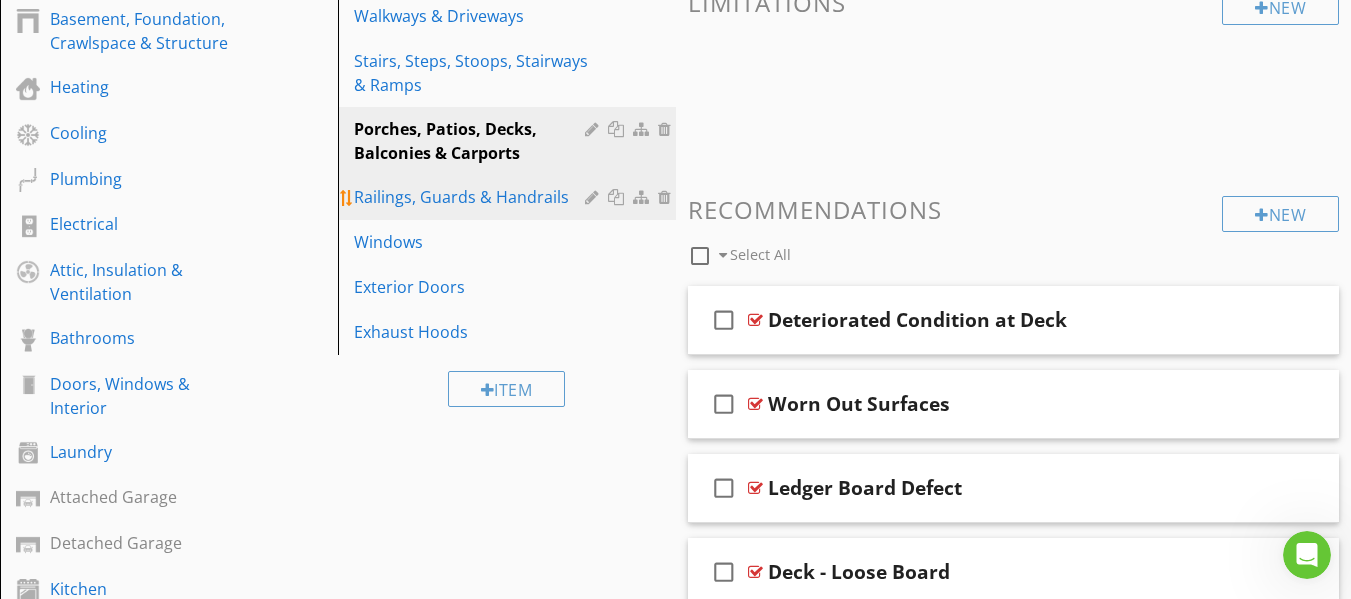 click on "Railings, Guards & Handrails" at bounding box center [472, 197] 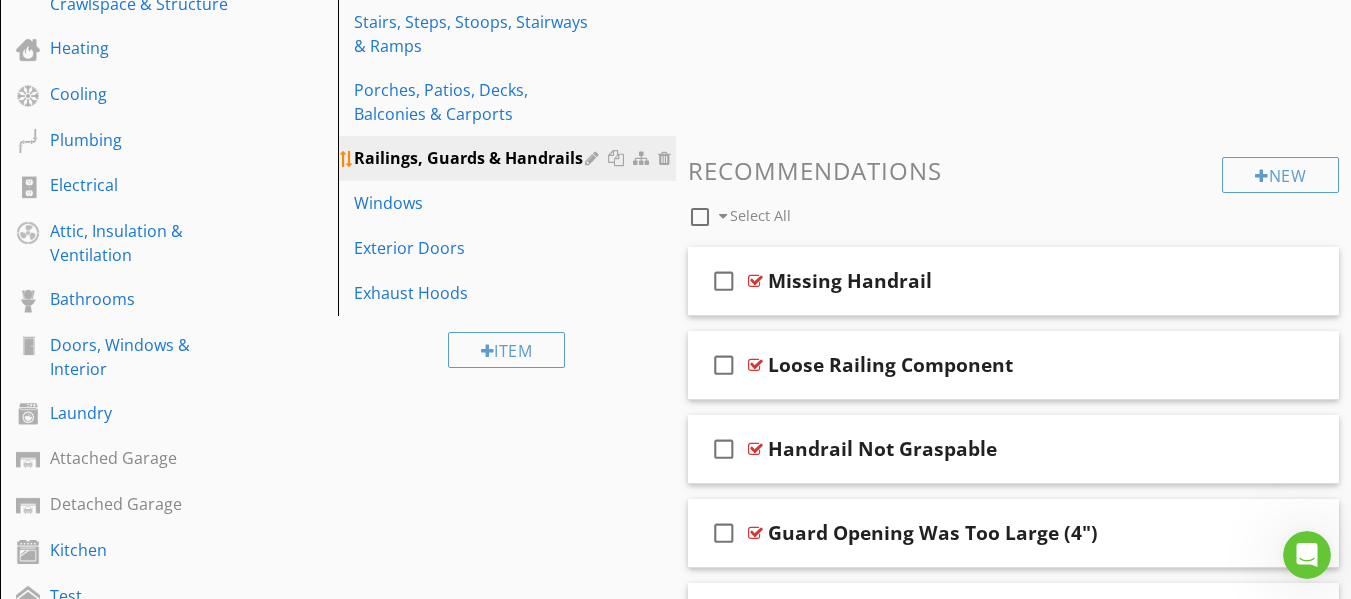 scroll, scrollTop: 551, scrollLeft: 0, axis: vertical 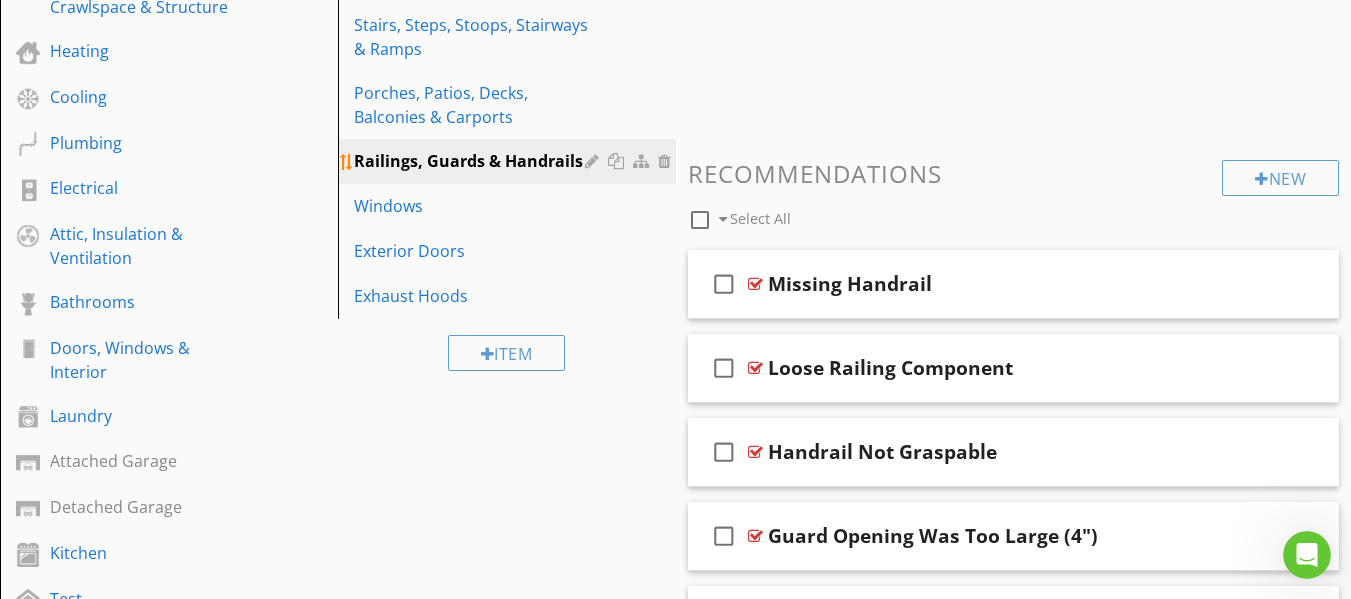 click on "Windows" at bounding box center (472, 206) 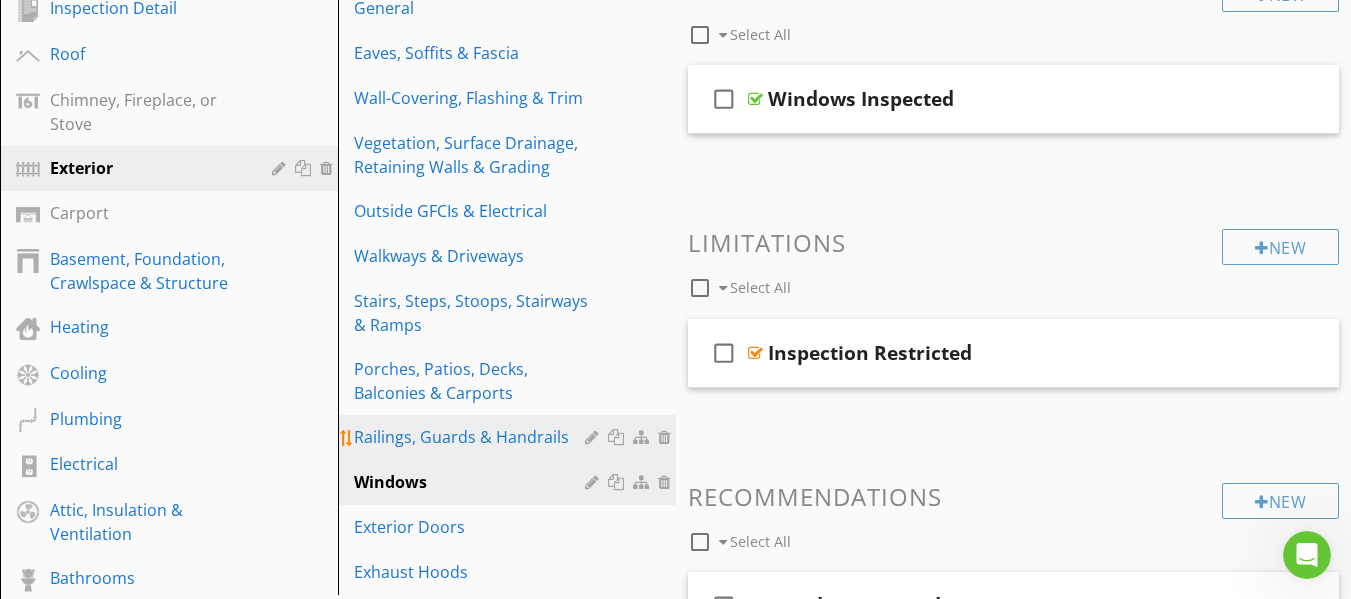 scroll, scrollTop: 271, scrollLeft: 0, axis: vertical 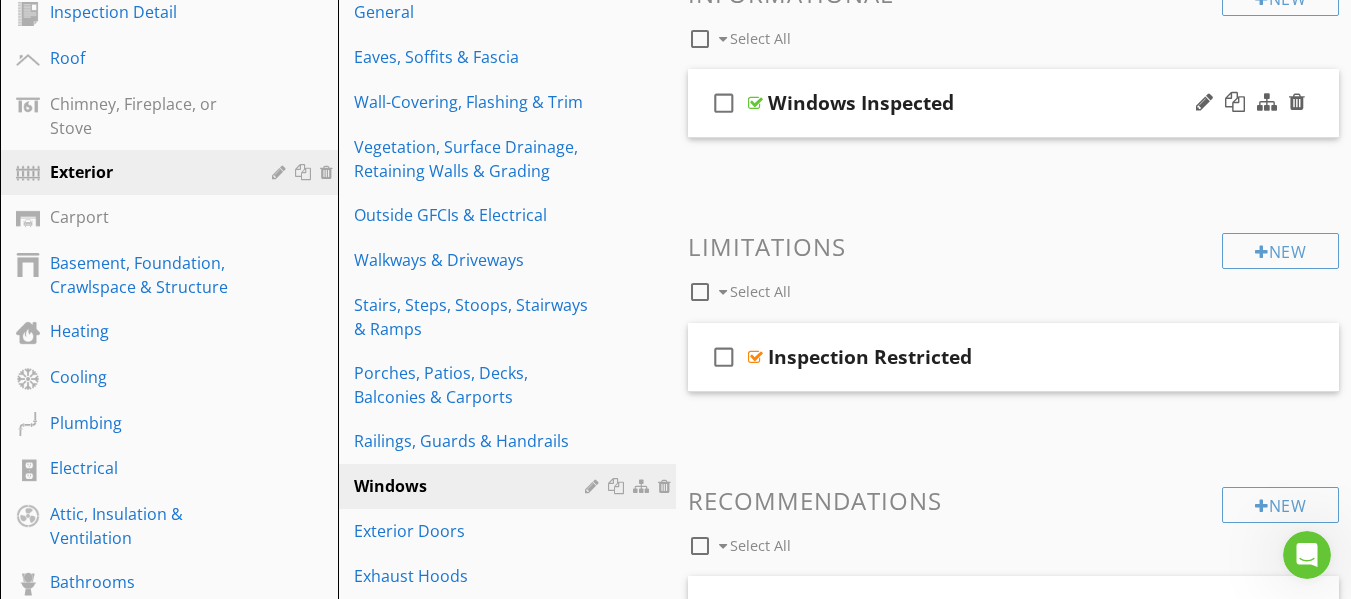 click at bounding box center [755, 103] 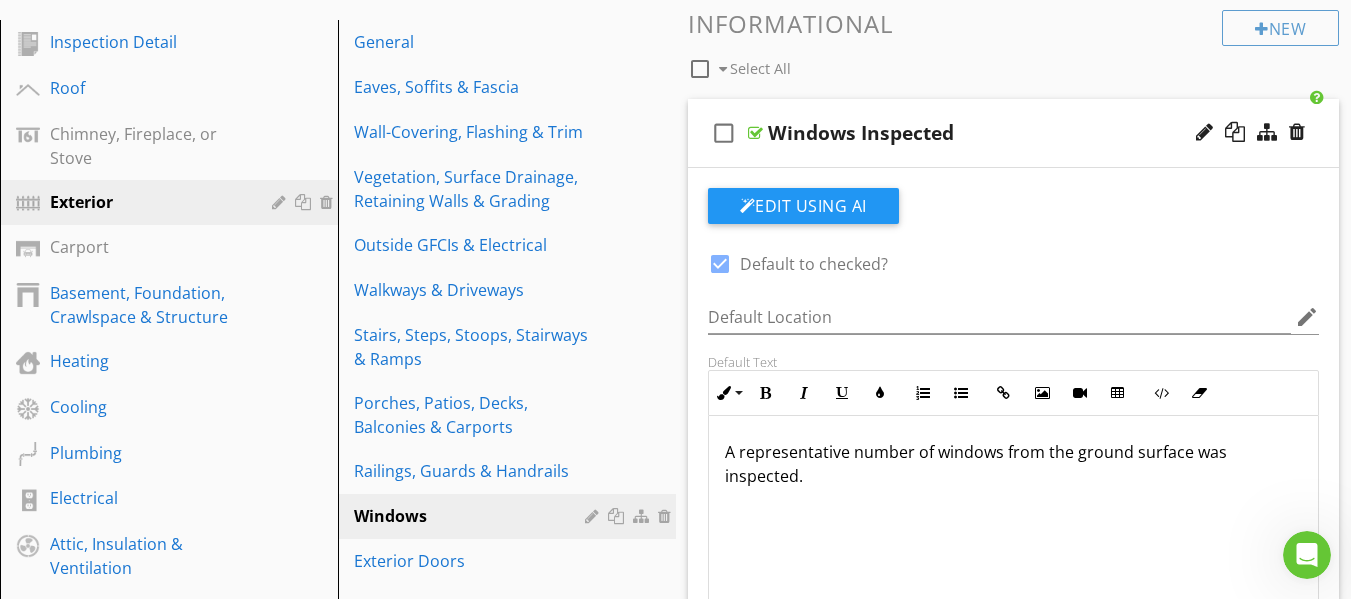 scroll, scrollTop: 231, scrollLeft: 0, axis: vertical 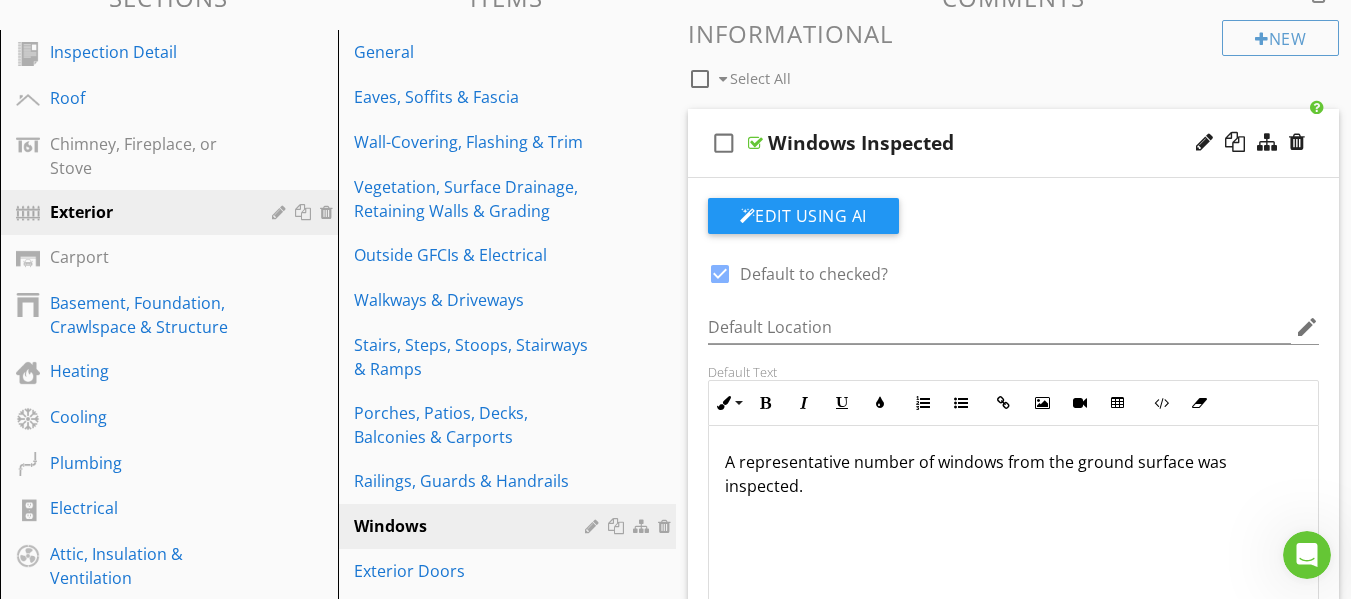 click on "check_box_outline_blank" at bounding box center [724, 143] 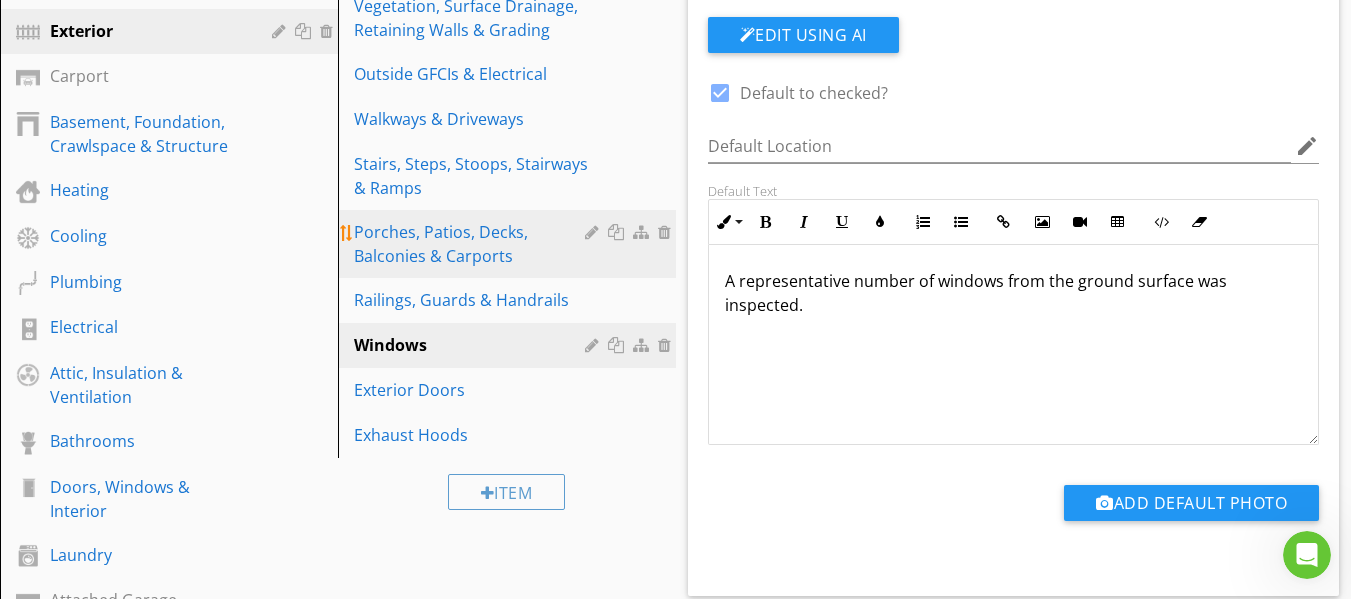 scroll, scrollTop: 431, scrollLeft: 0, axis: vertical 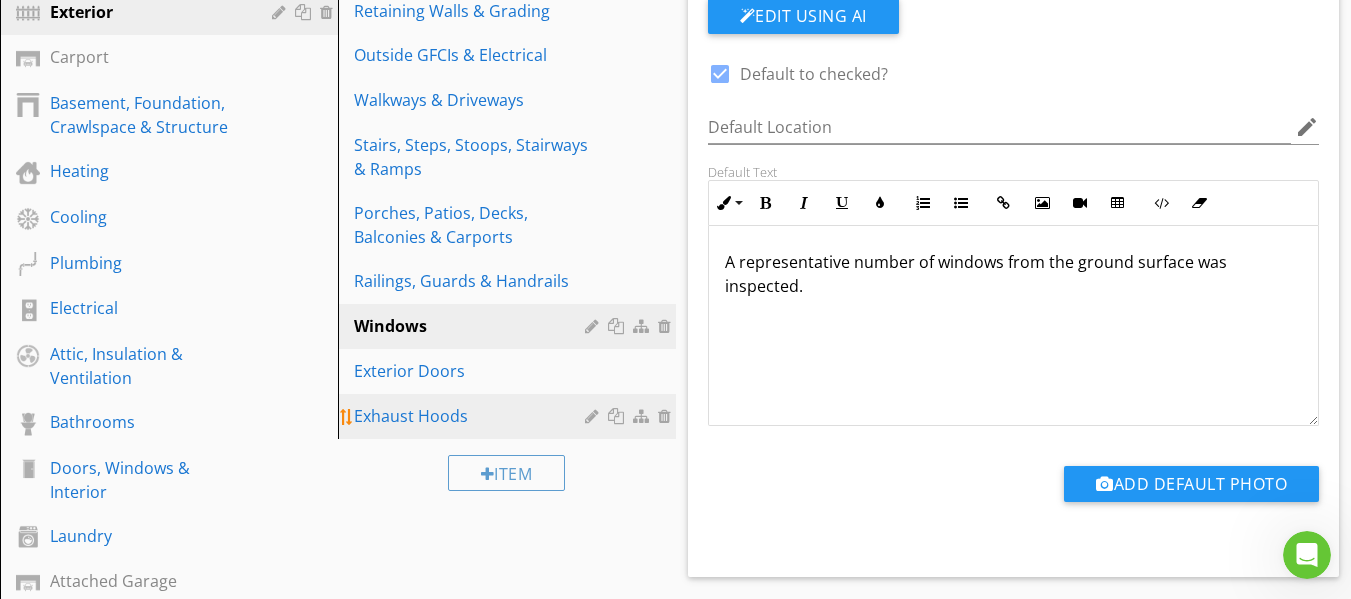 click on "Exhaust Hoods" at bounding box center (472, 416) 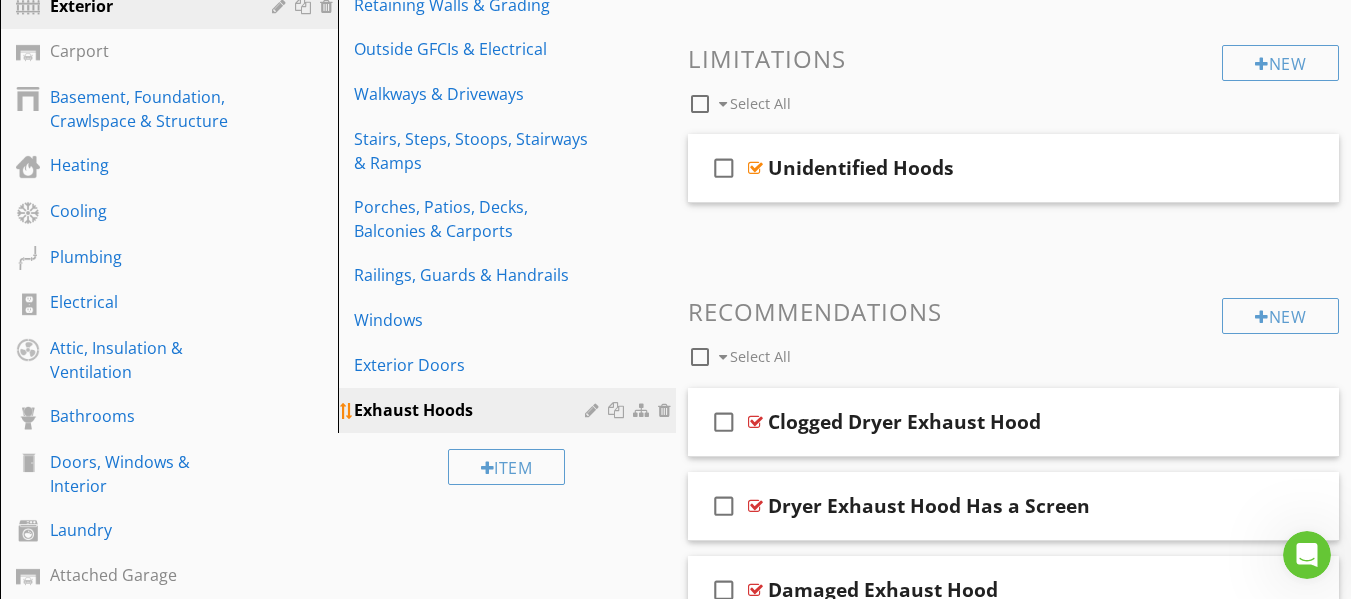 scroll, scrollTop: 191, scrollLeft: 0, axis: vertical 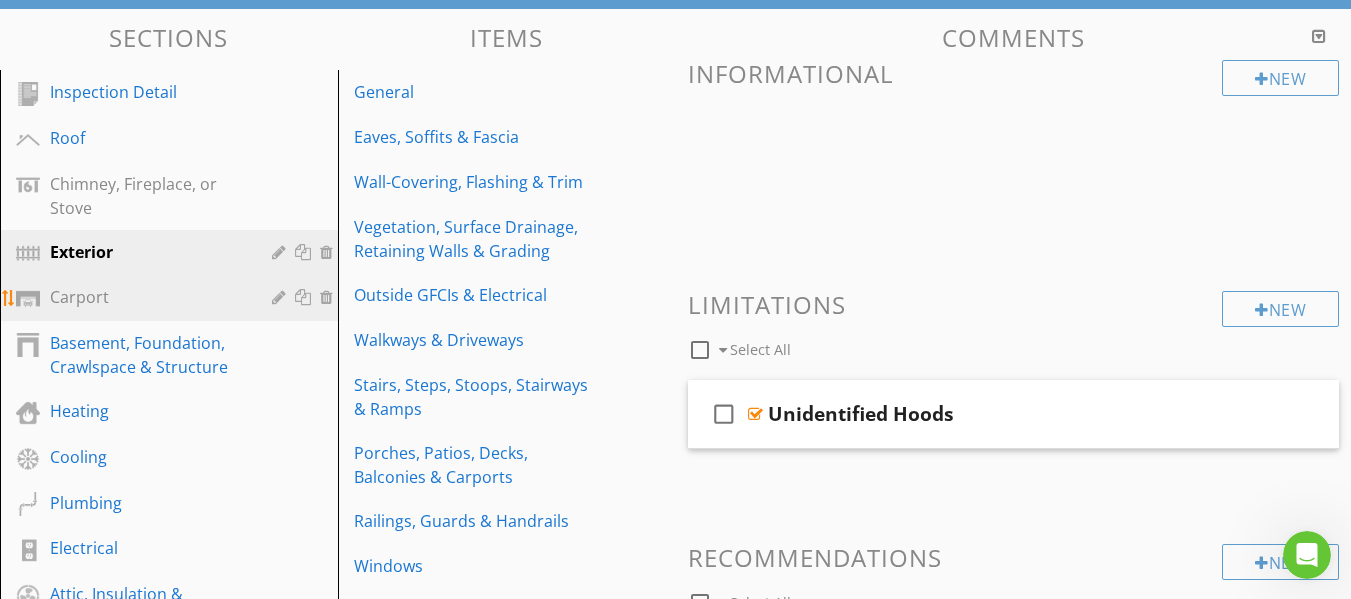 click on "Carport" at bounding box center [146, 297] 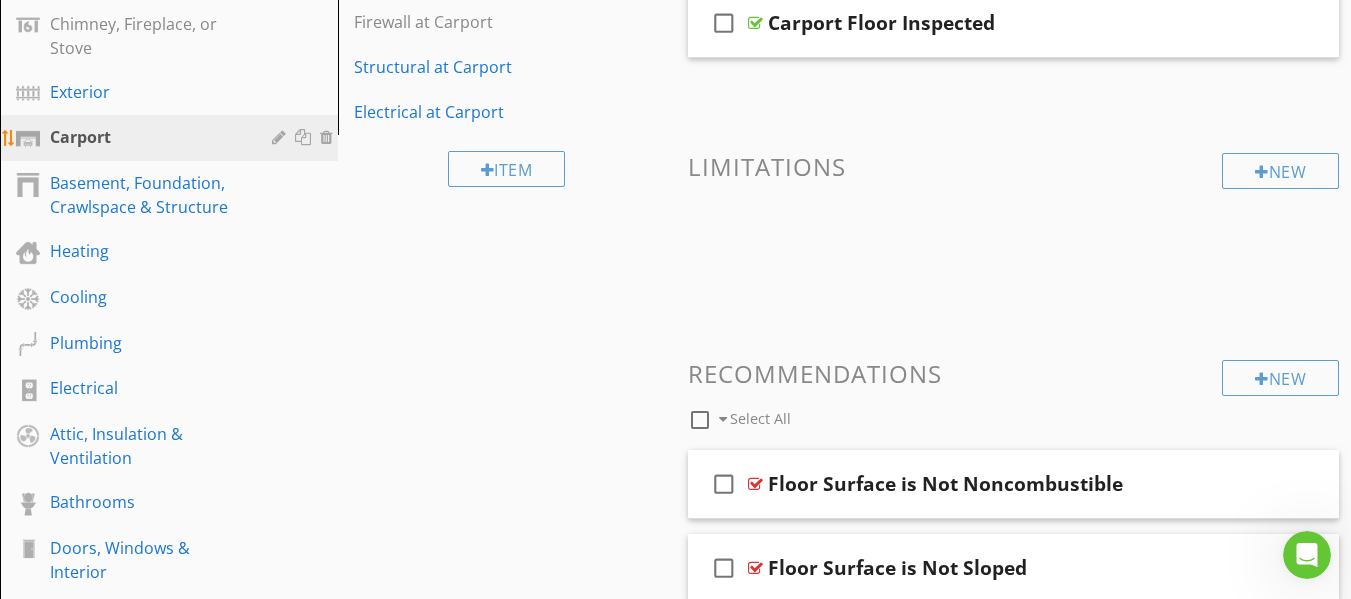 scroll, scrollTop: 311, scrollLeft: 0, axis: vertical 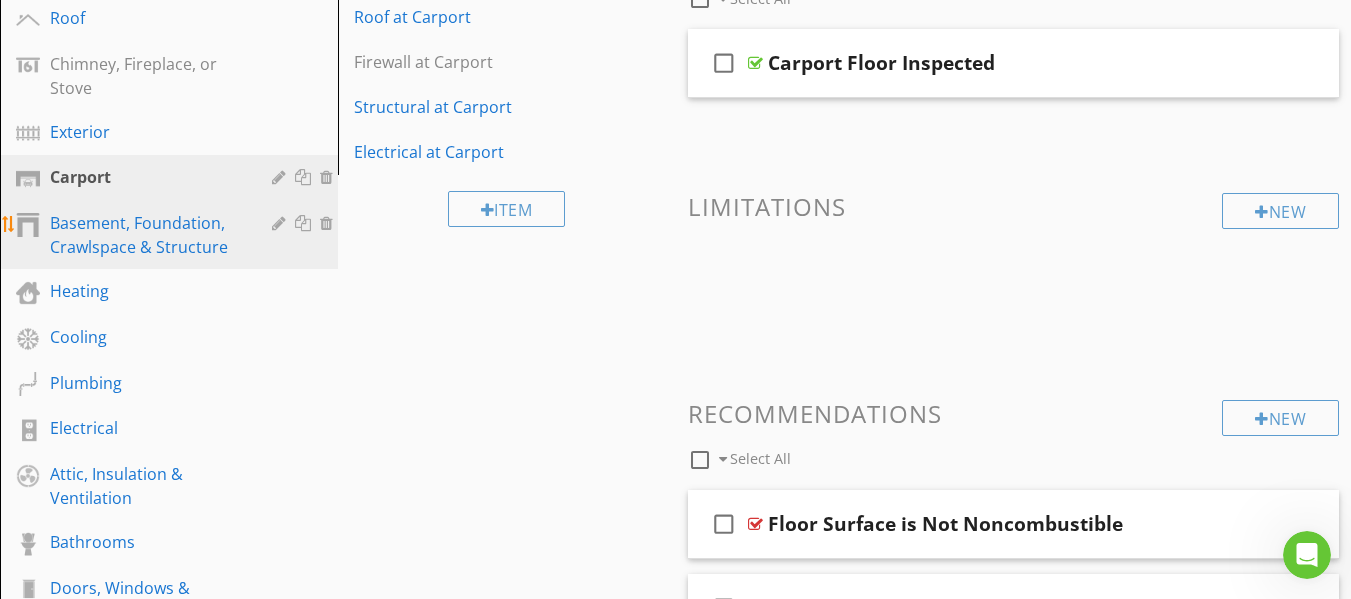 click on "Basement, Foundation, Crawlspace & Structure" at bounding box center (146, 235) 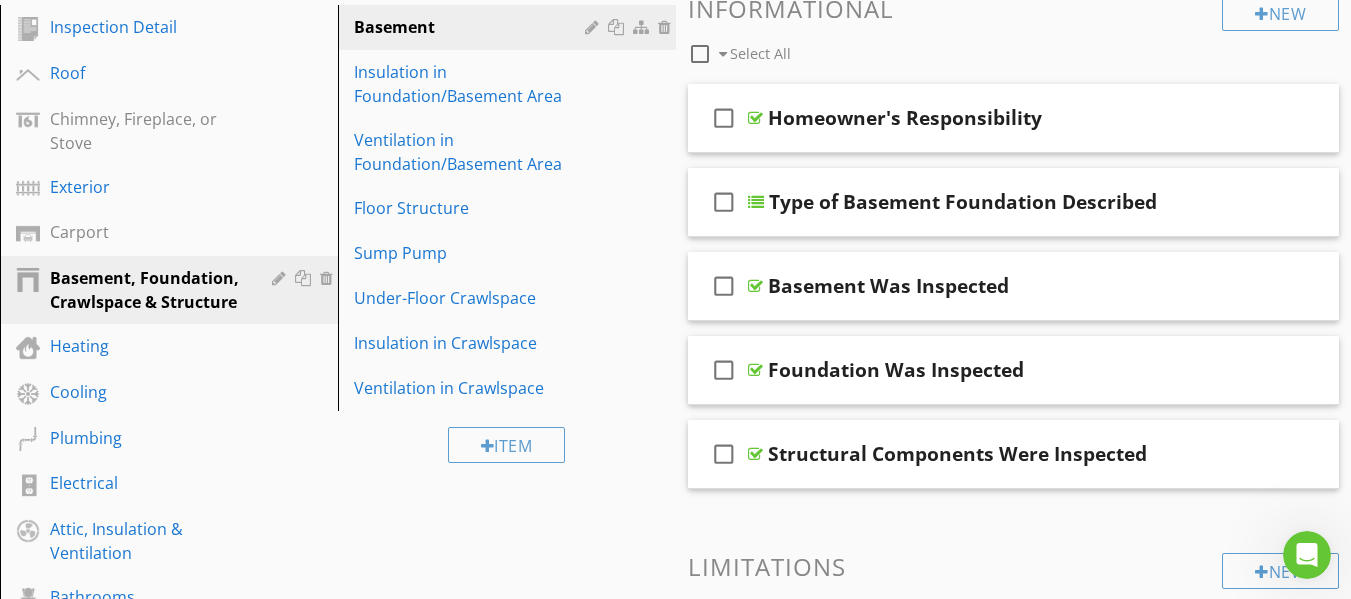 scroll, scrollTop: 231, scrollLeft: 0, axis: vertical 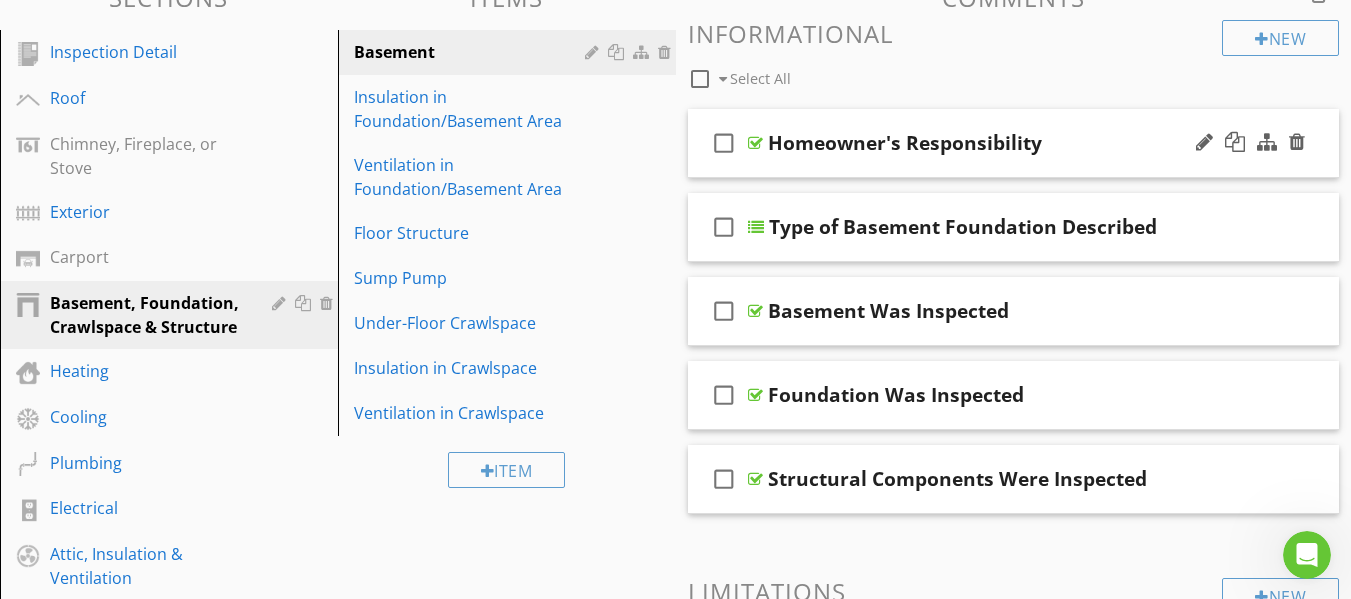 click on "Homeowner's Responsibility" at bounding box center (905, 143) 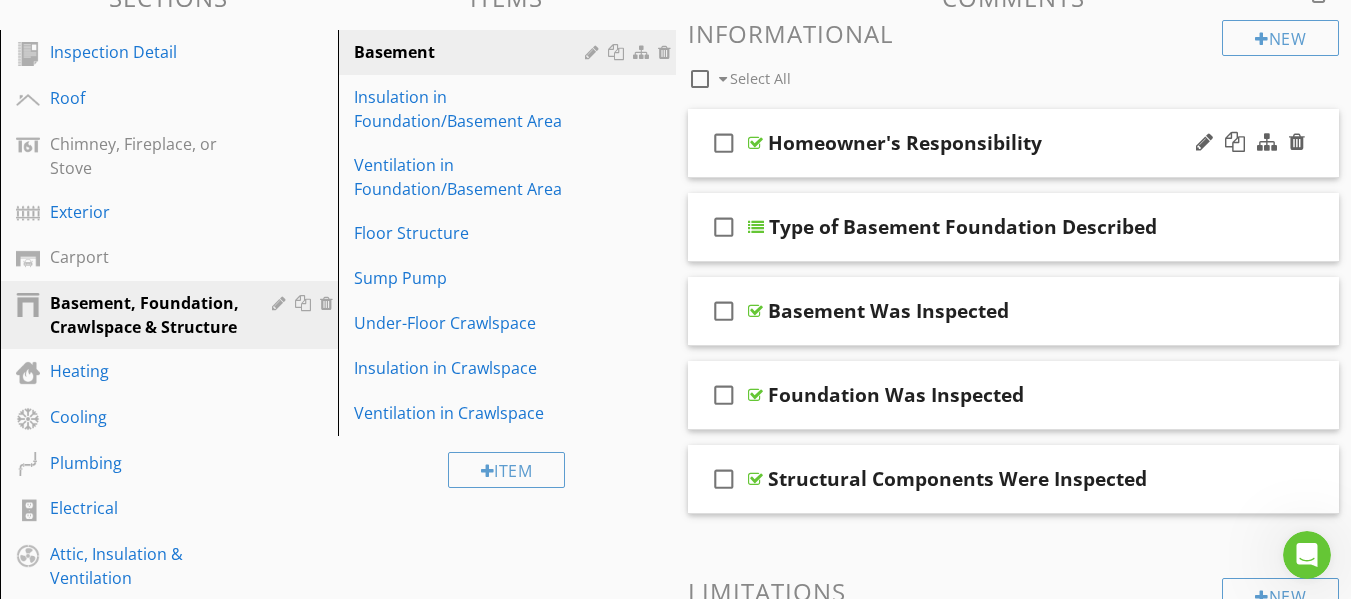 click at bounding box center [755, 143] 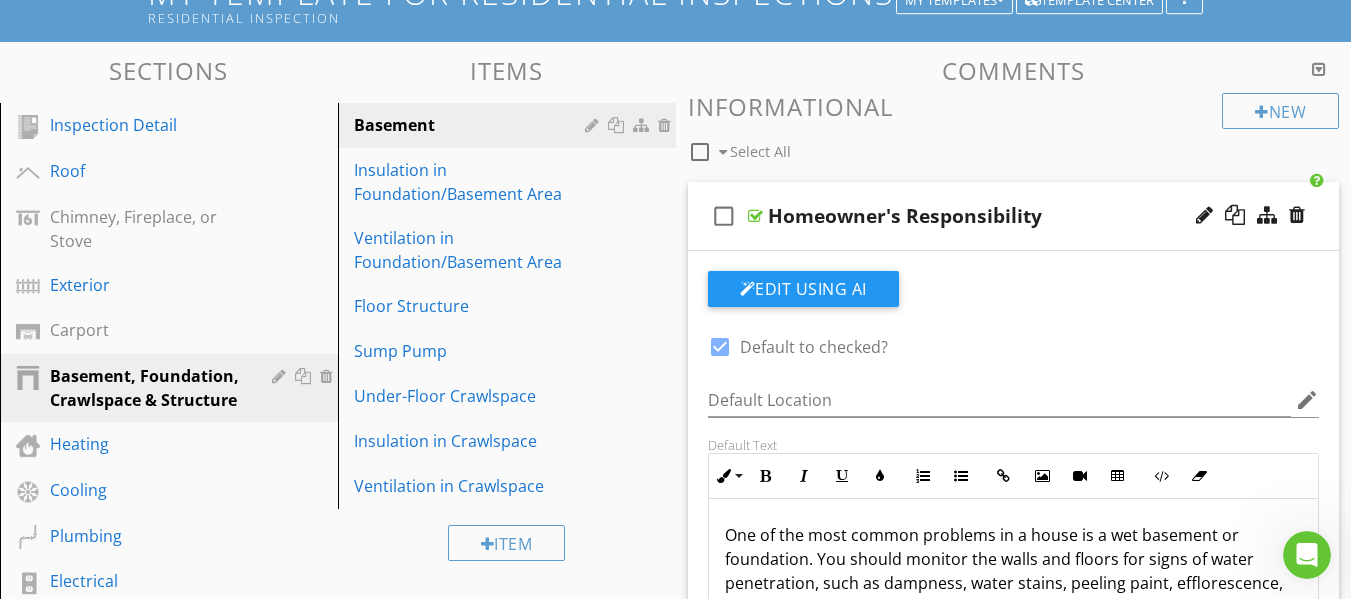 scroll, scrollTop: 151, scrollLeft: 0, axis: vertical 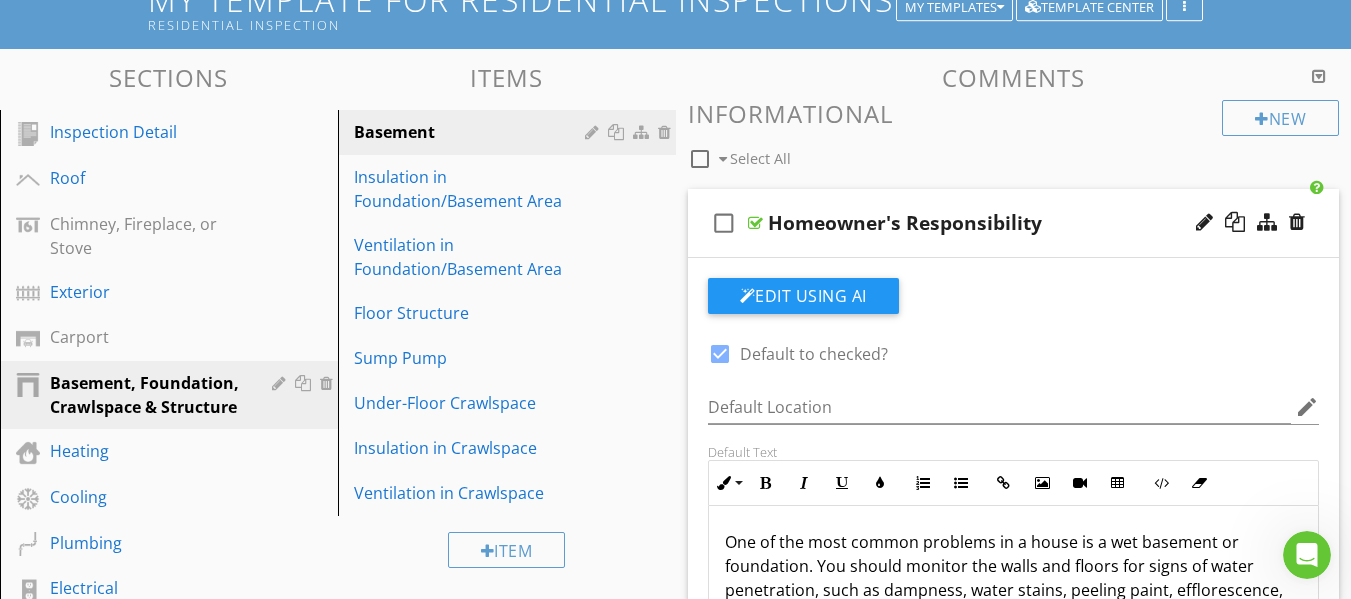 click at bounding box center [755, 223] 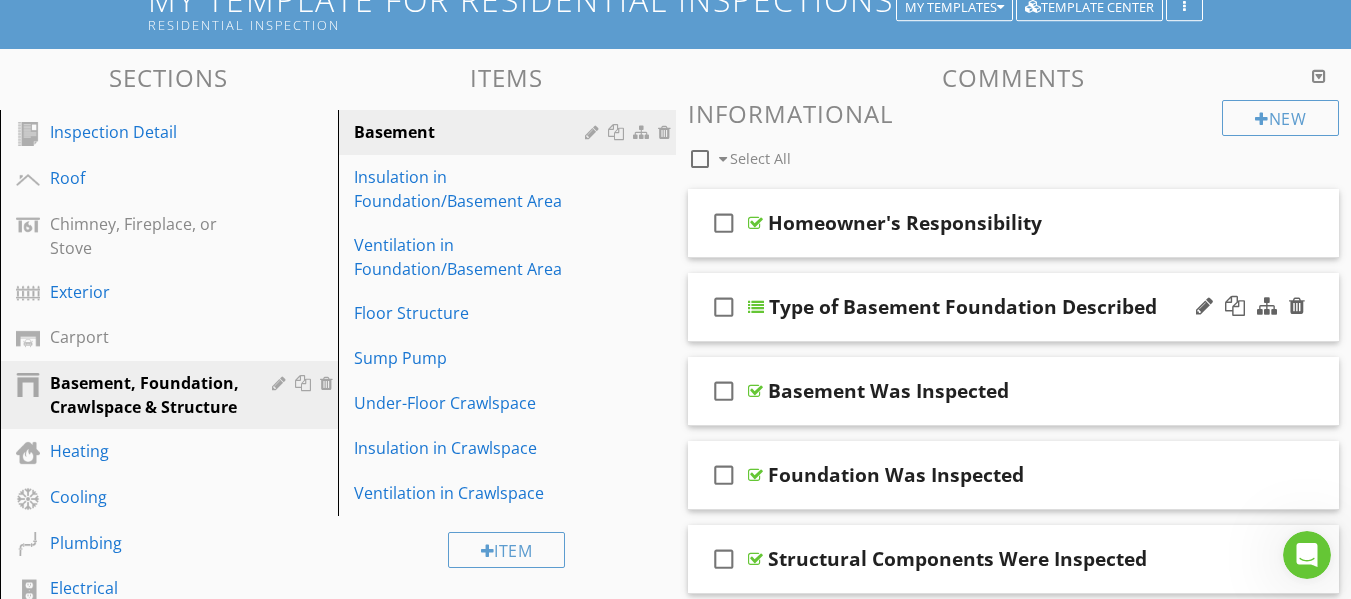 click at bounding box center [756, 307] 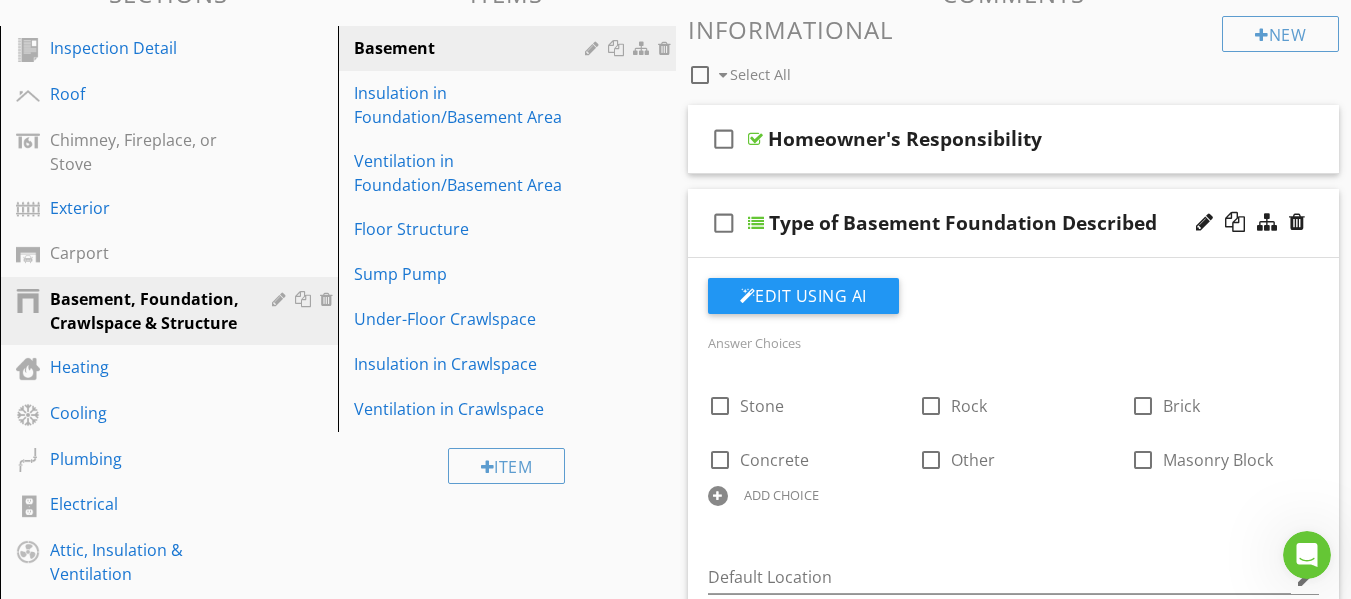 scroll, scrollTop: 191, scrollLeft: 0, axis: vertical 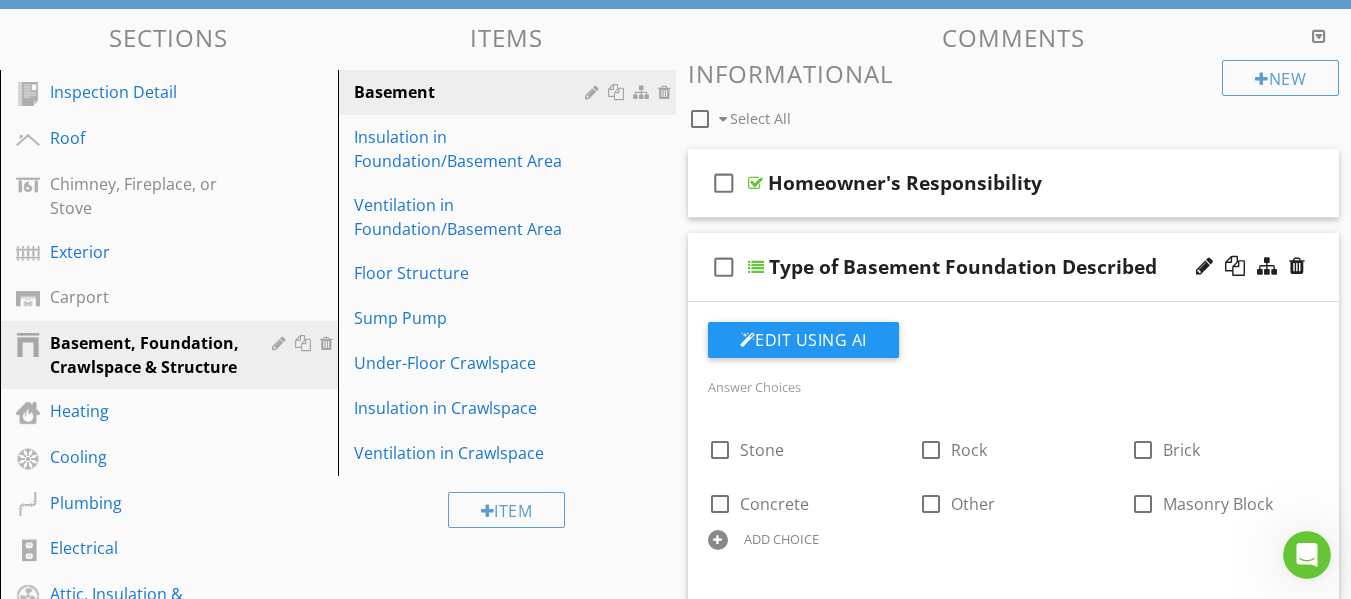 click at bounding box center [756, 267] 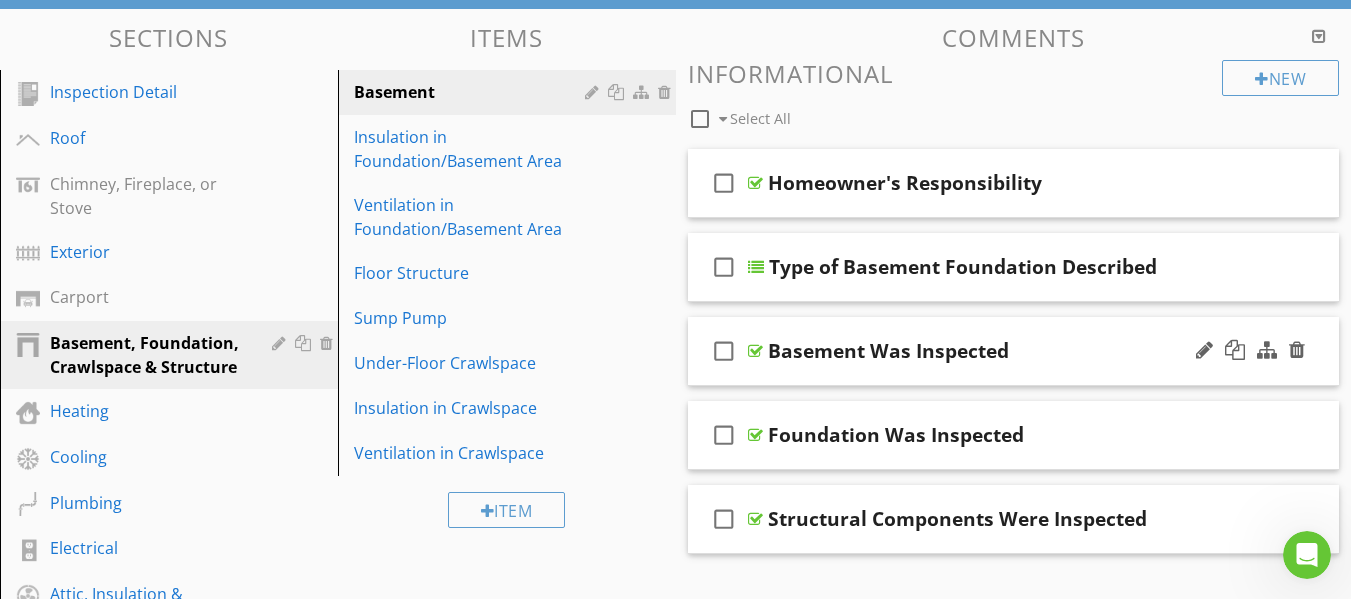 click at bounding box center [755, 351] 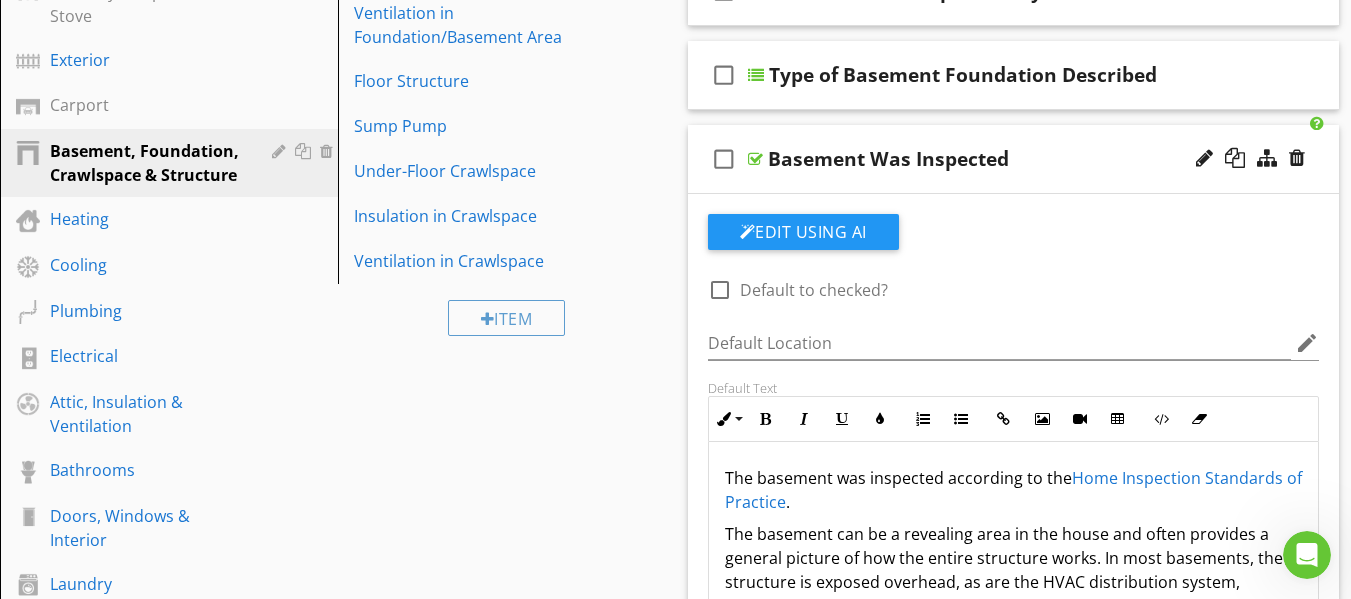 scroll, scrollTop: 151, scrollLeft: 0, axis: vertical 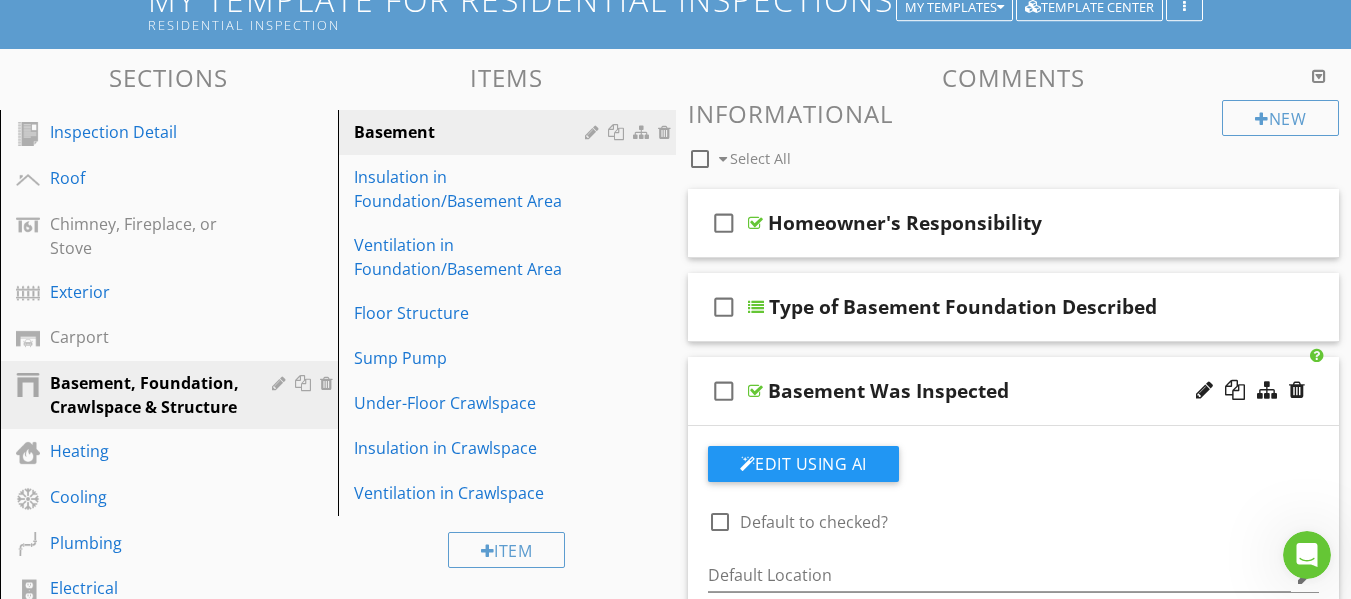 click at bounding box center [755, 391] 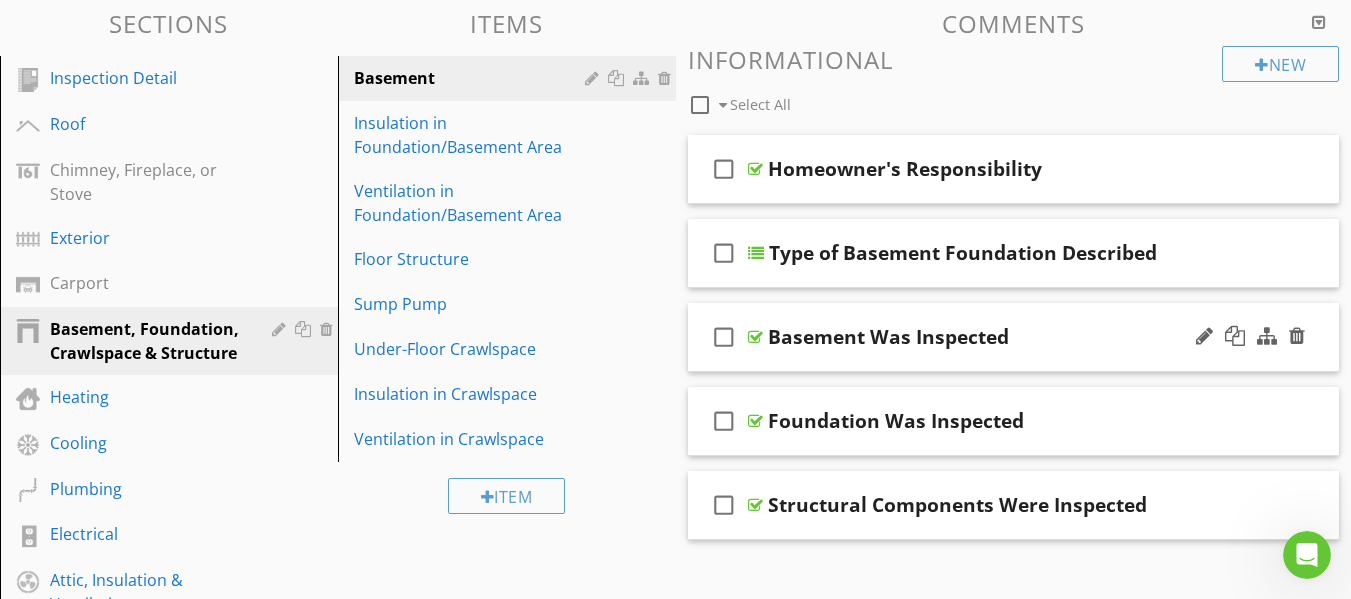 scroll, scrollTop: 231, scrollLeft: 0, axis: vertical 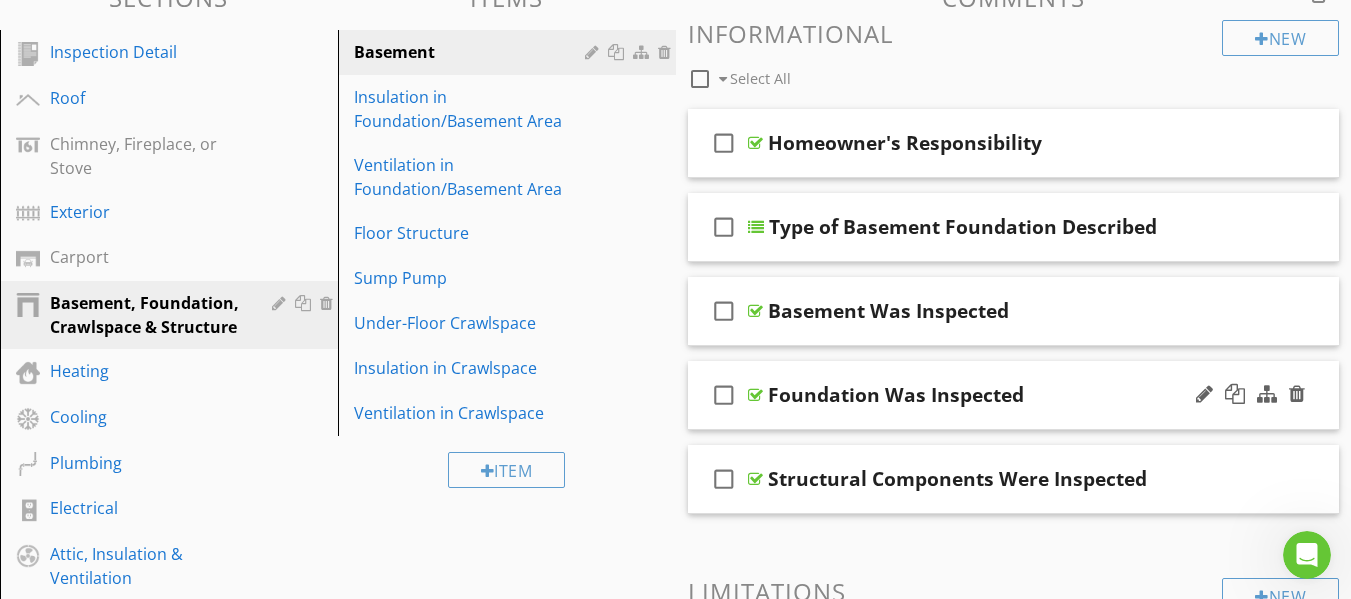 click at bounding box center [755, 395] 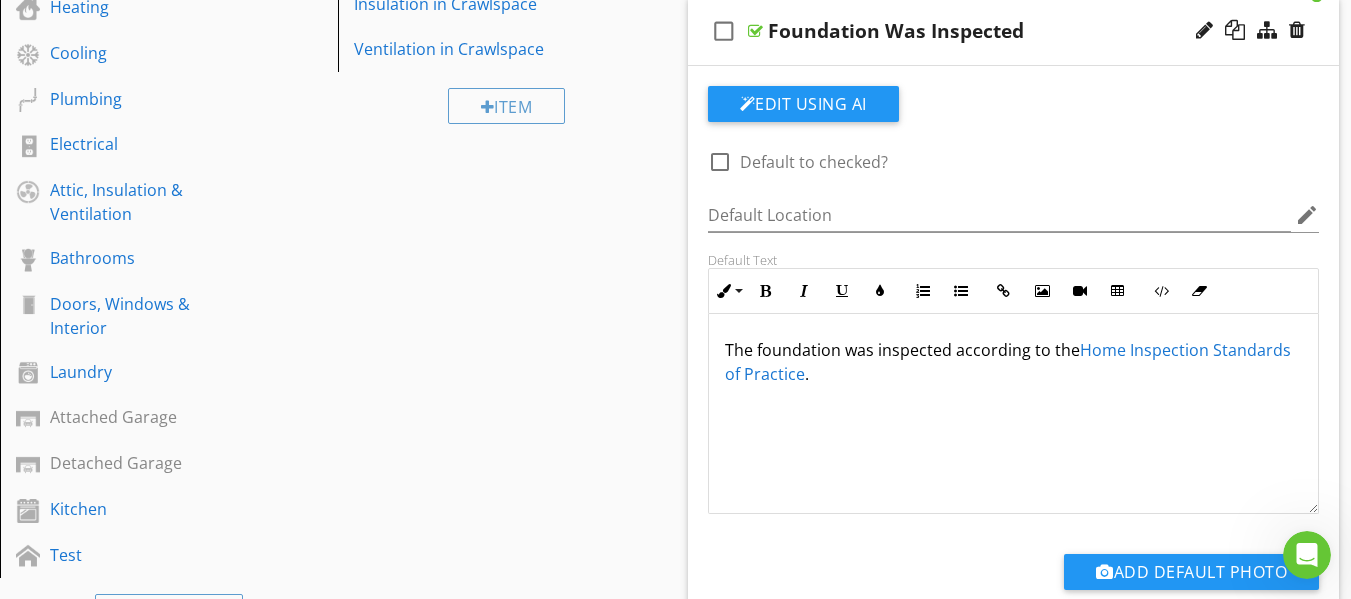 scroll, scrollTop: 431, scrollLeft: 0, axis: vertical 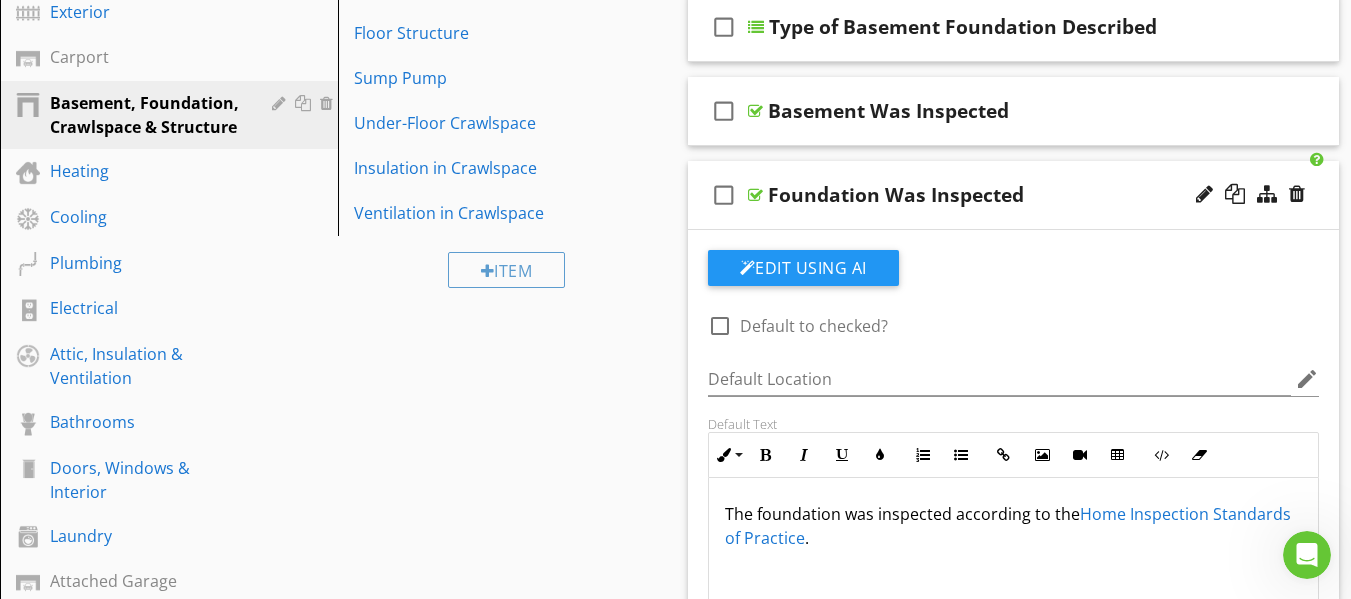 click on "check_box_outline_blank" at bounding box center [724, 195] 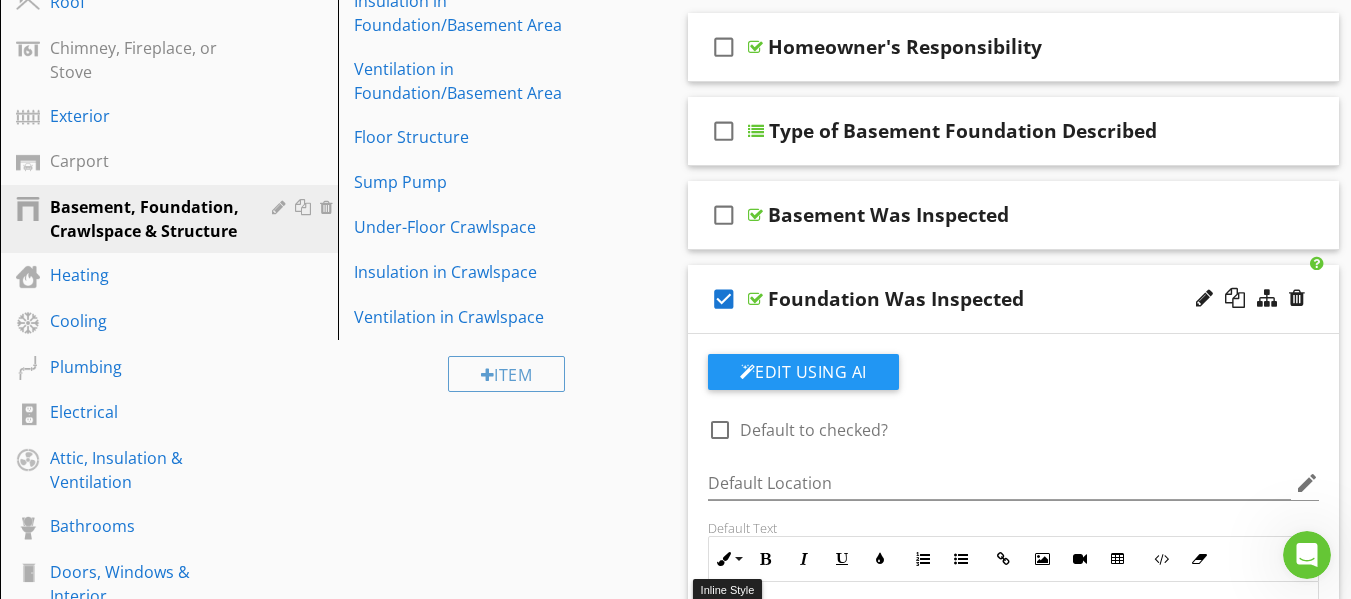 scroll, scrollTop: 311, scrollLeft: 0, axis: vertical 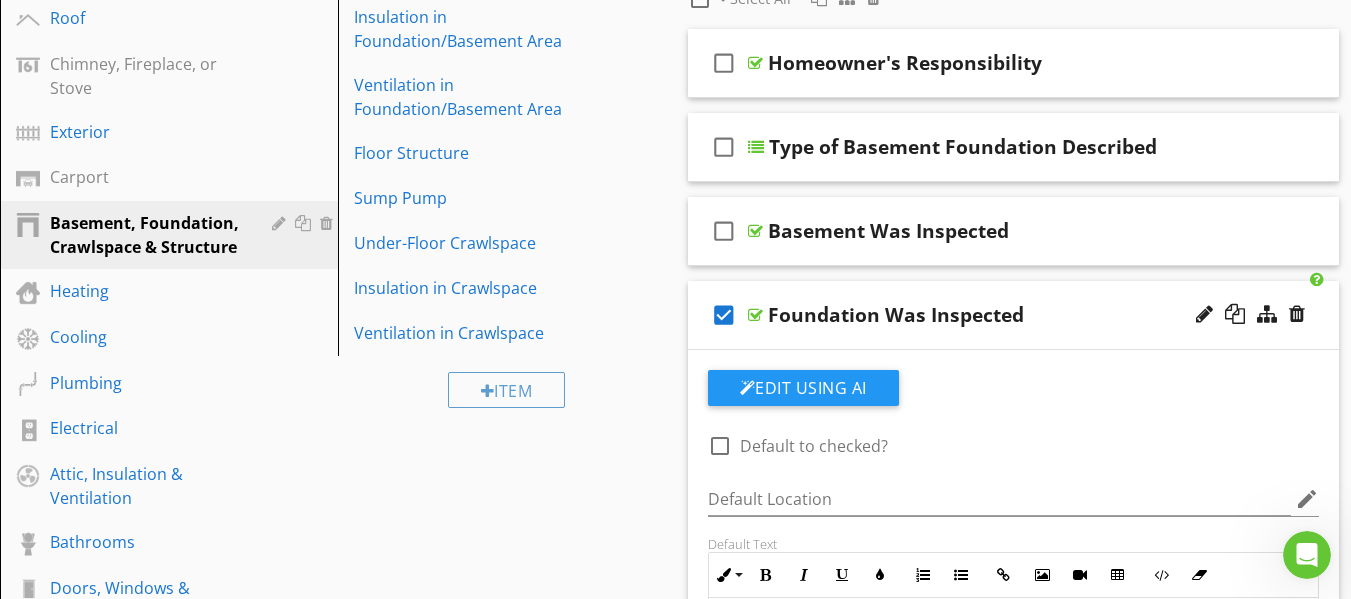 click at bounding box center (755, 315) 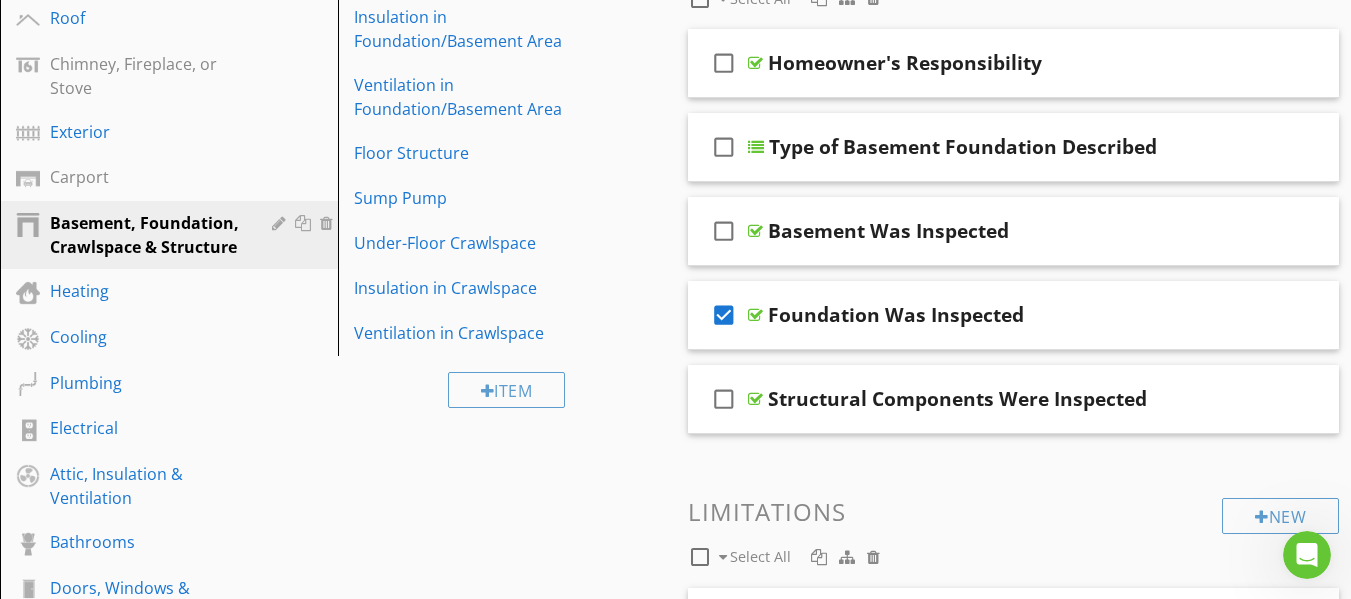click on "check_box" at bounding box center [724, 315] 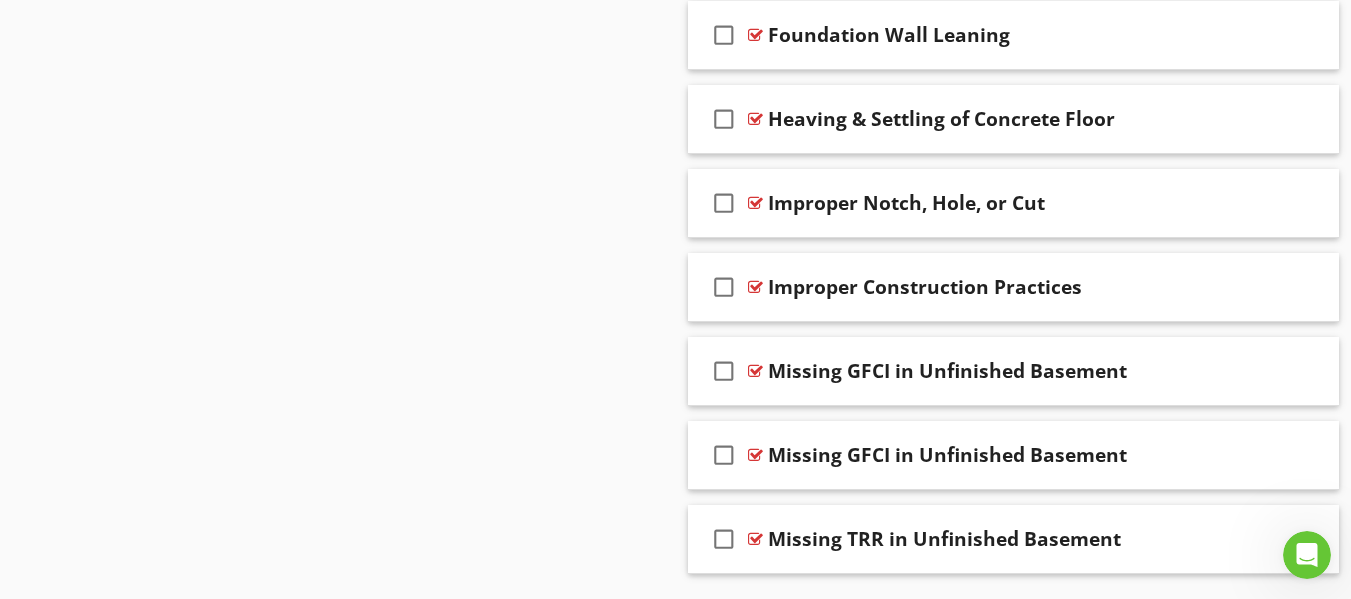 scroll, scrollTop: 2103, scrollLeft: 0, axis: vertical 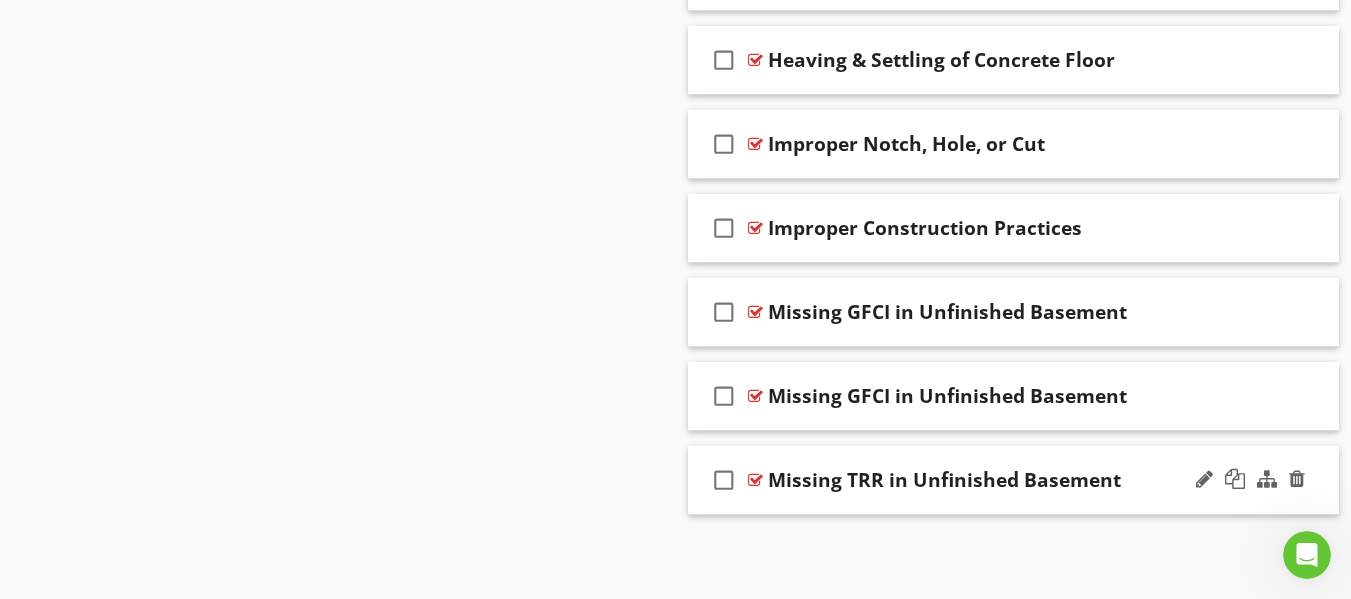click at bounding box center [755, 480] 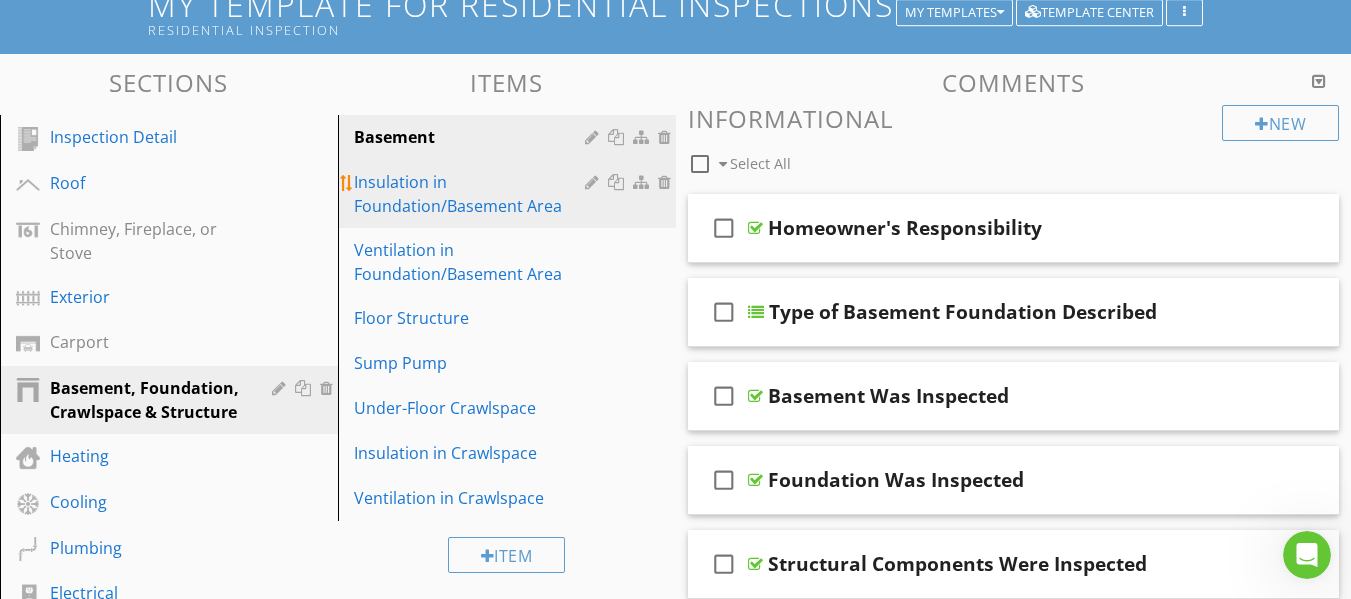 scroll, scrollTop: 143, scrollLeft: 0, axis: vertical 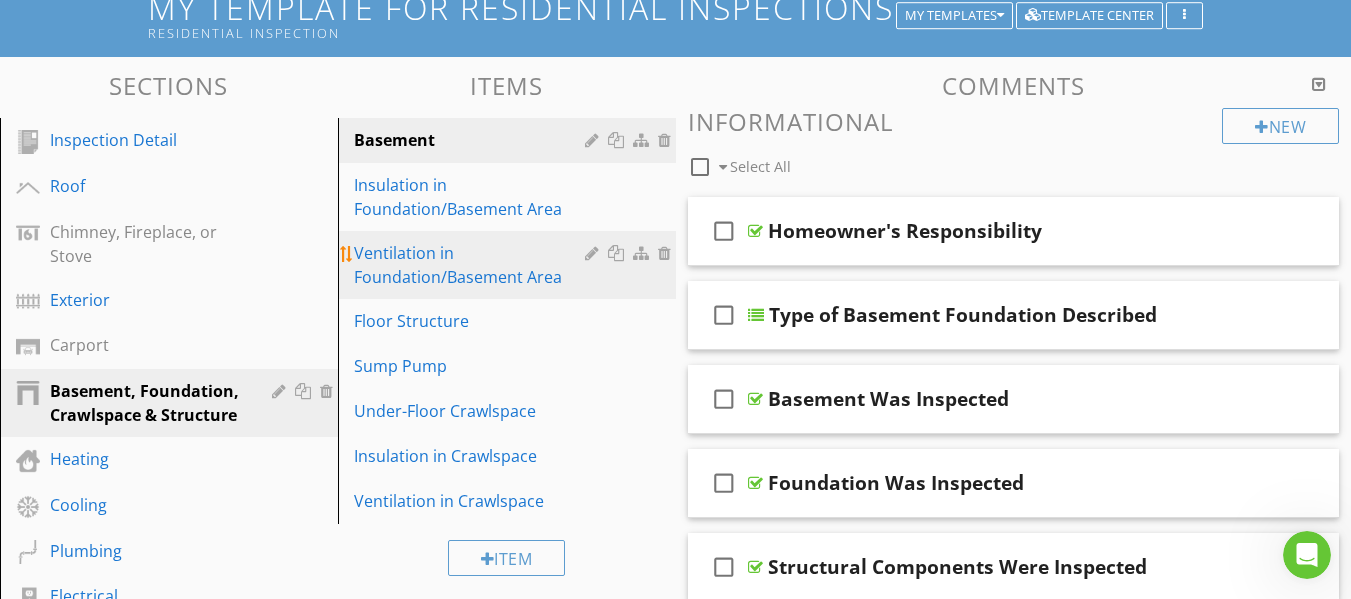 click on "Ventilation in Foundation/Basement Area" at bounding box center [472, 265] 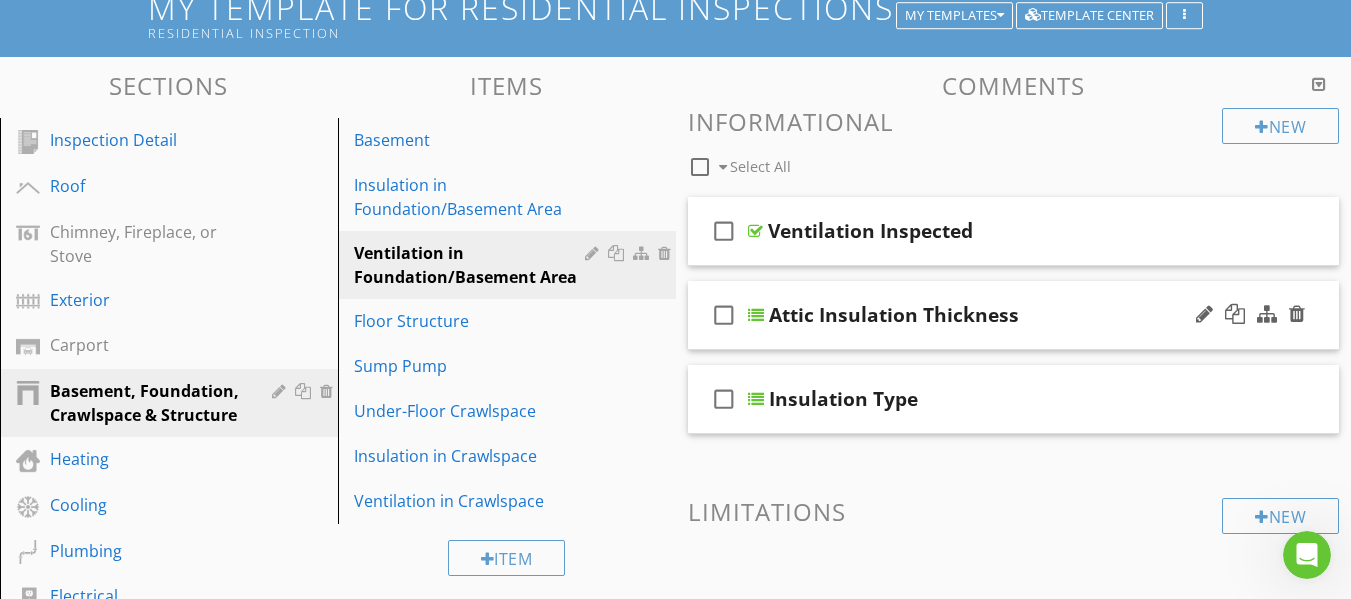 click at bounding box center [756, 315] 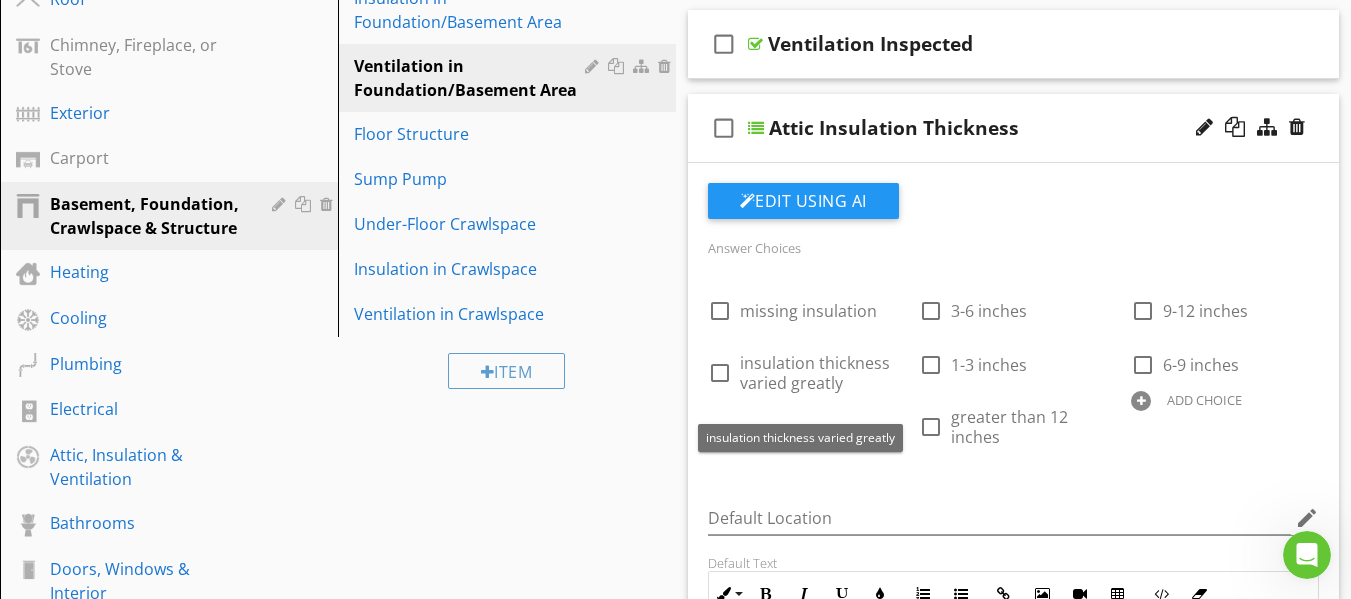 scroll, scrollTop: 328, scrollLeft: 0, axis: vertical 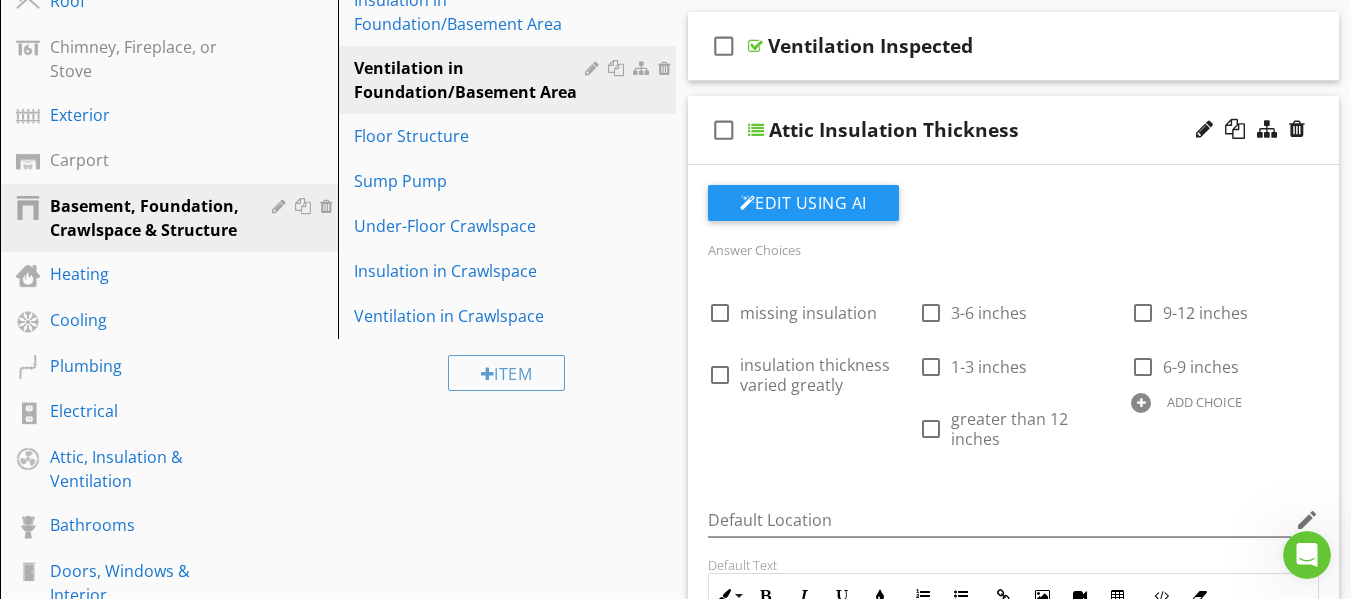 click on "check_box_outline_blank
Attic Insulation Thickness" at bounding box center (1014, 130) 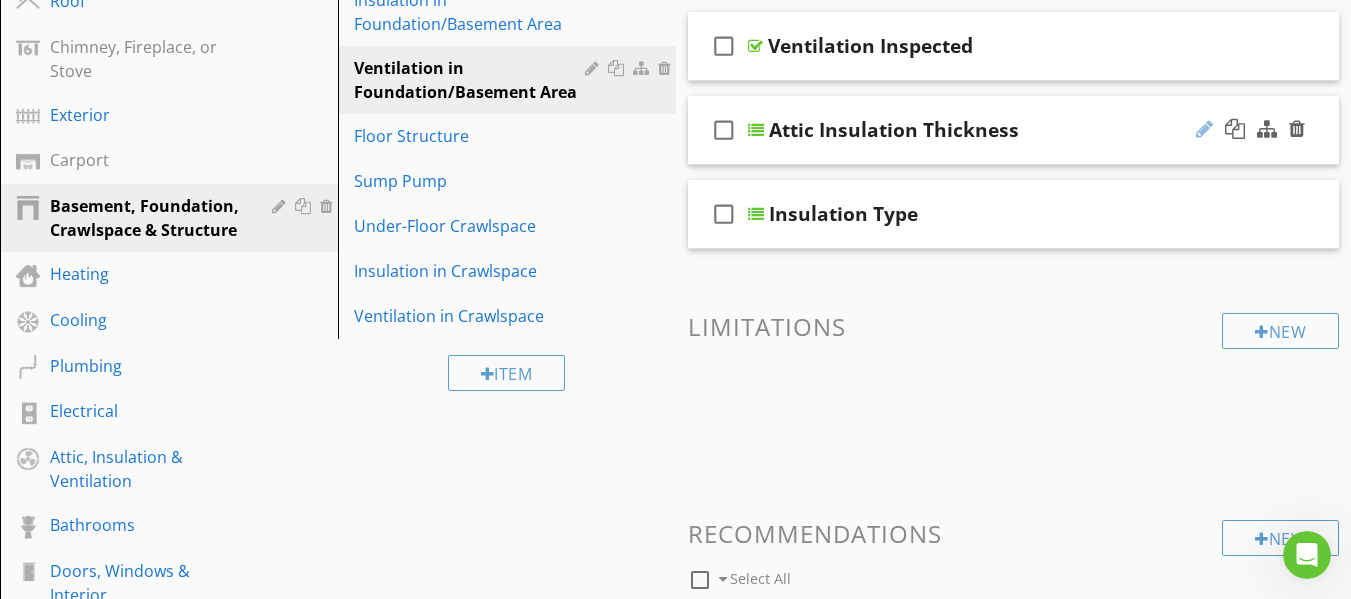 click at bounding box center [1204, 129] 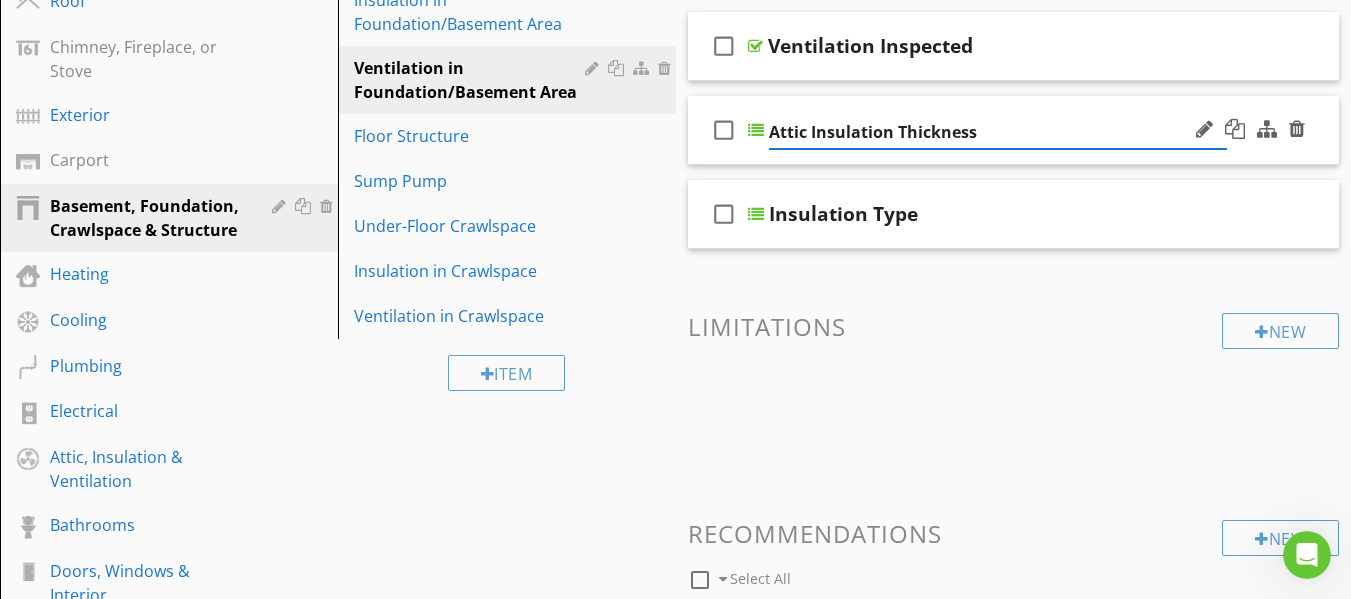 click on "Attic Insulation Thickness" at bounding box center (998, 132) 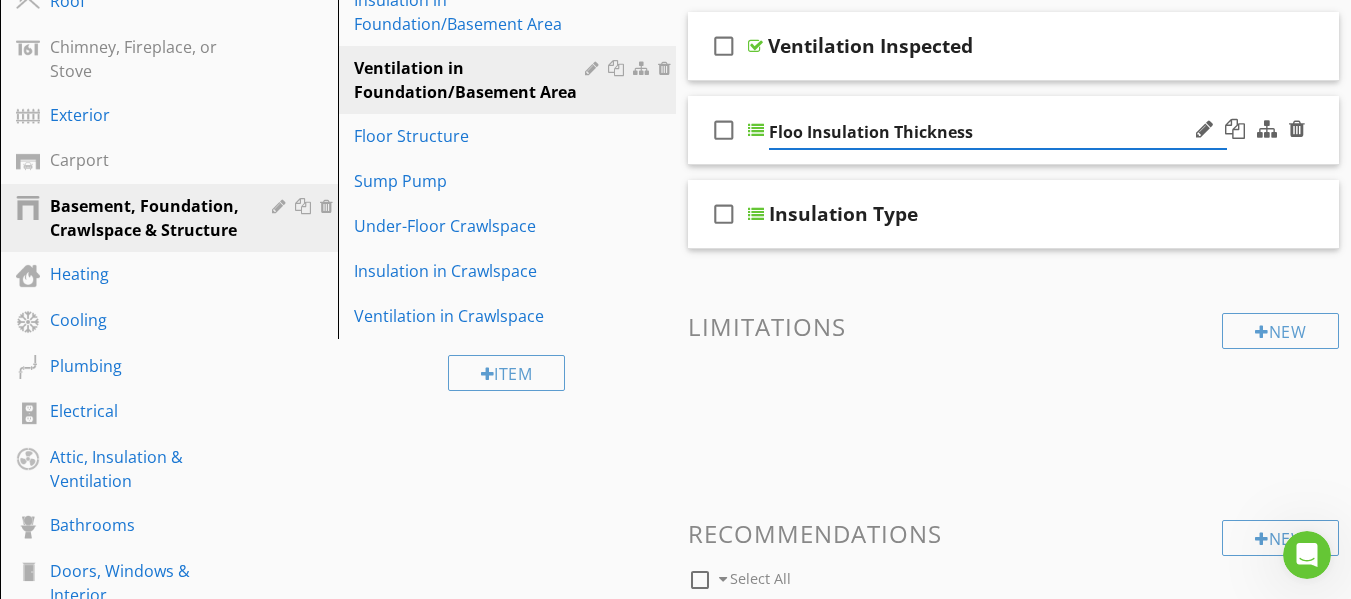 type on "Floor Insulation Thickness" 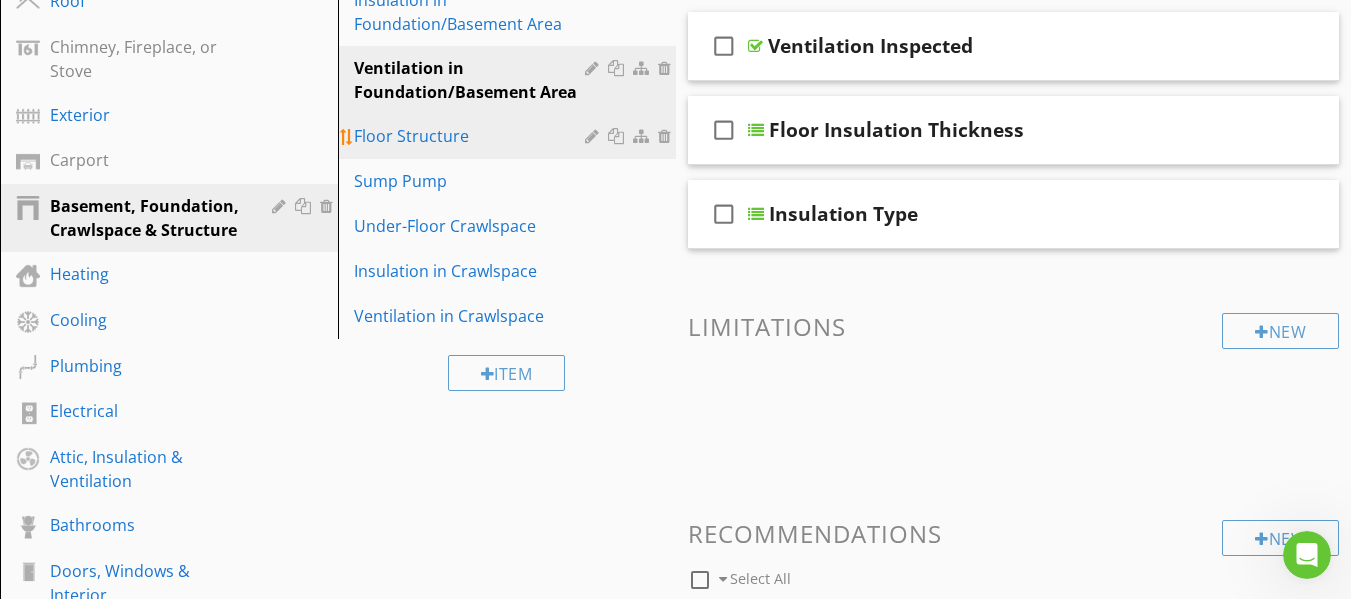 click on "Floor Structure" at bounding box center [472, 136] 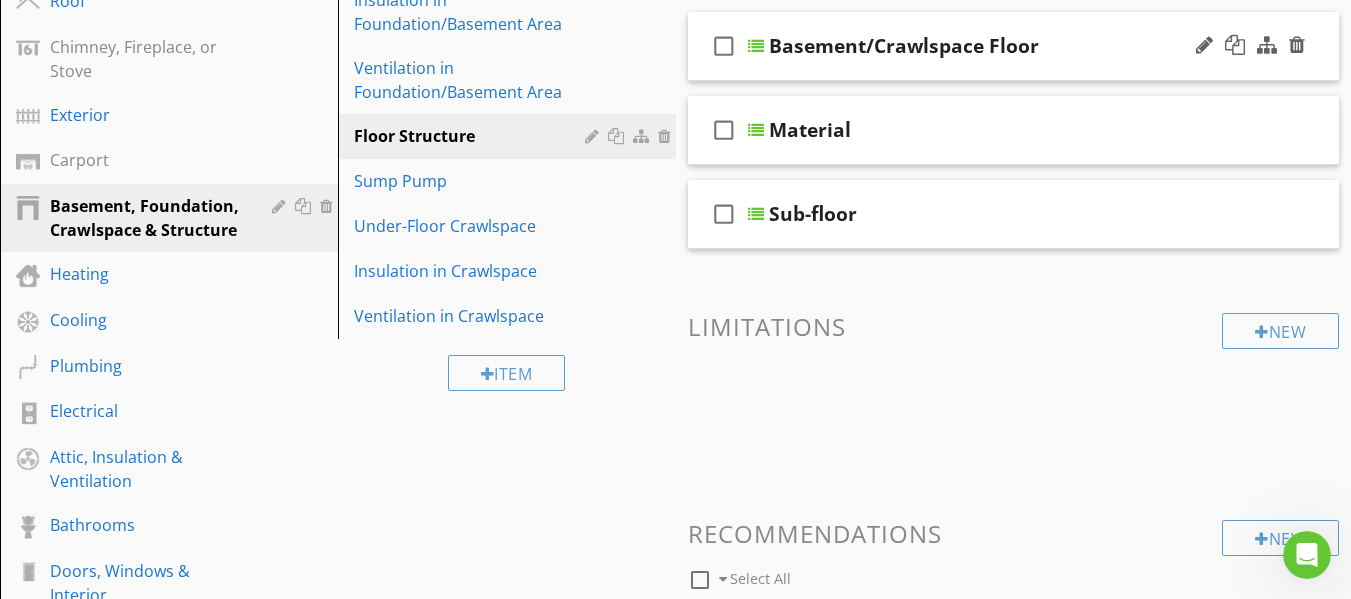 click at bounding box center (756, 46) 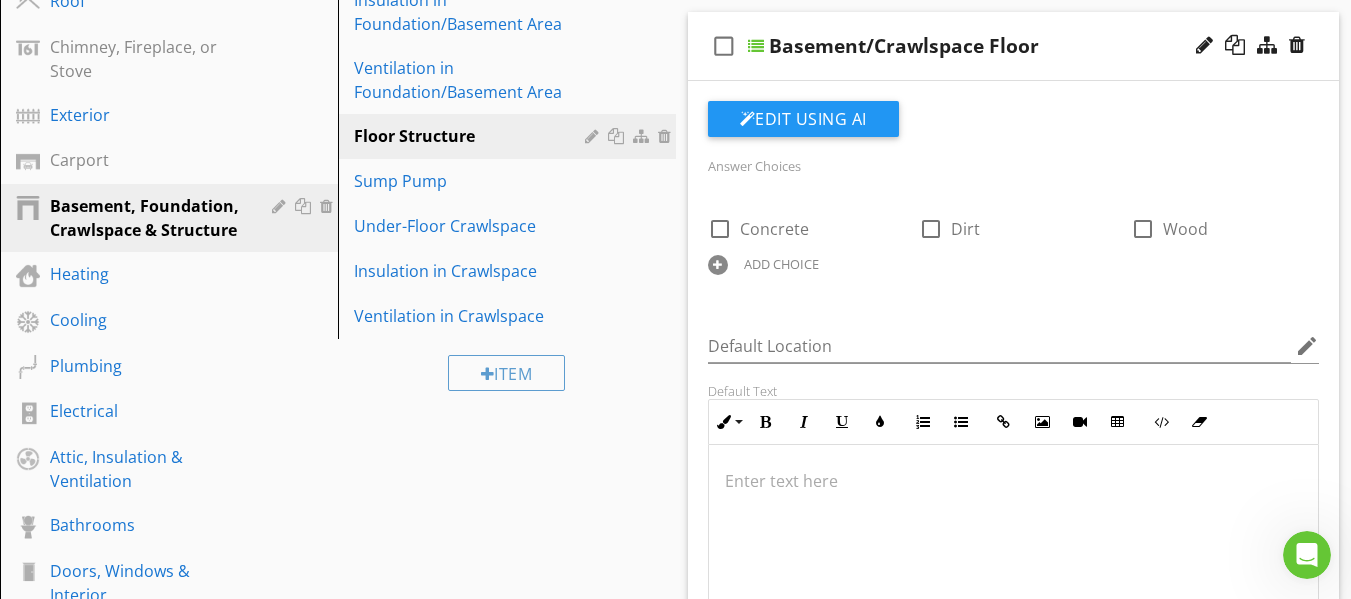 click at bounding box center (756, 46) 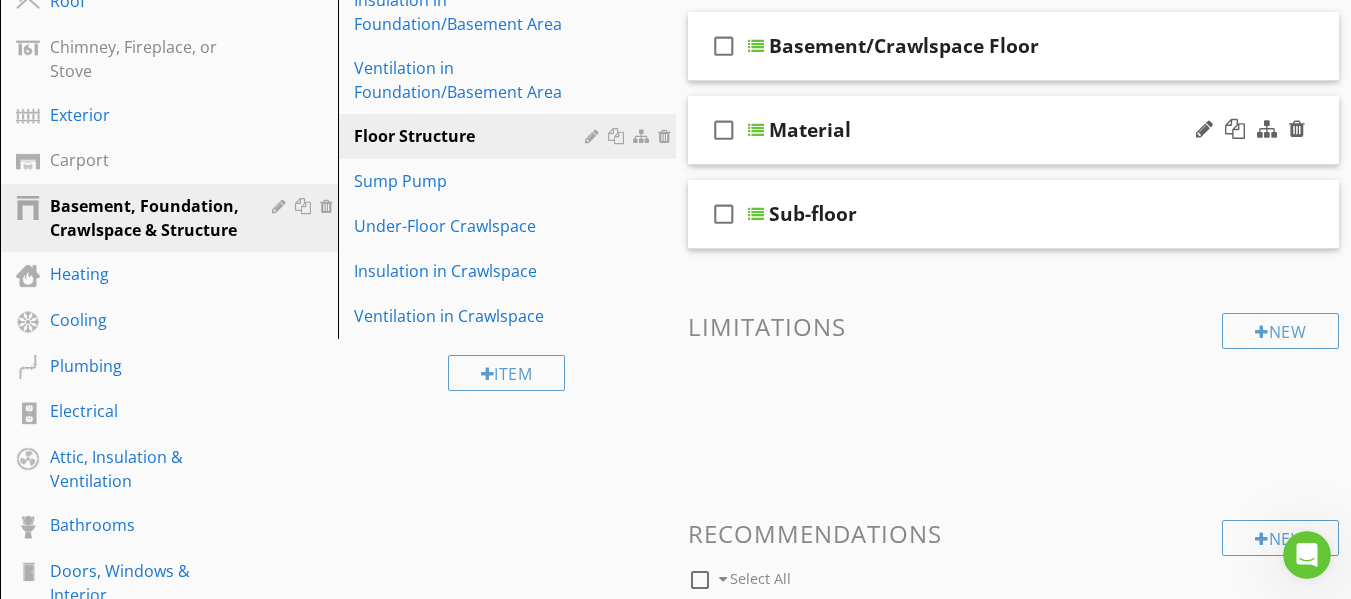 click at bounding box center [756, 130] 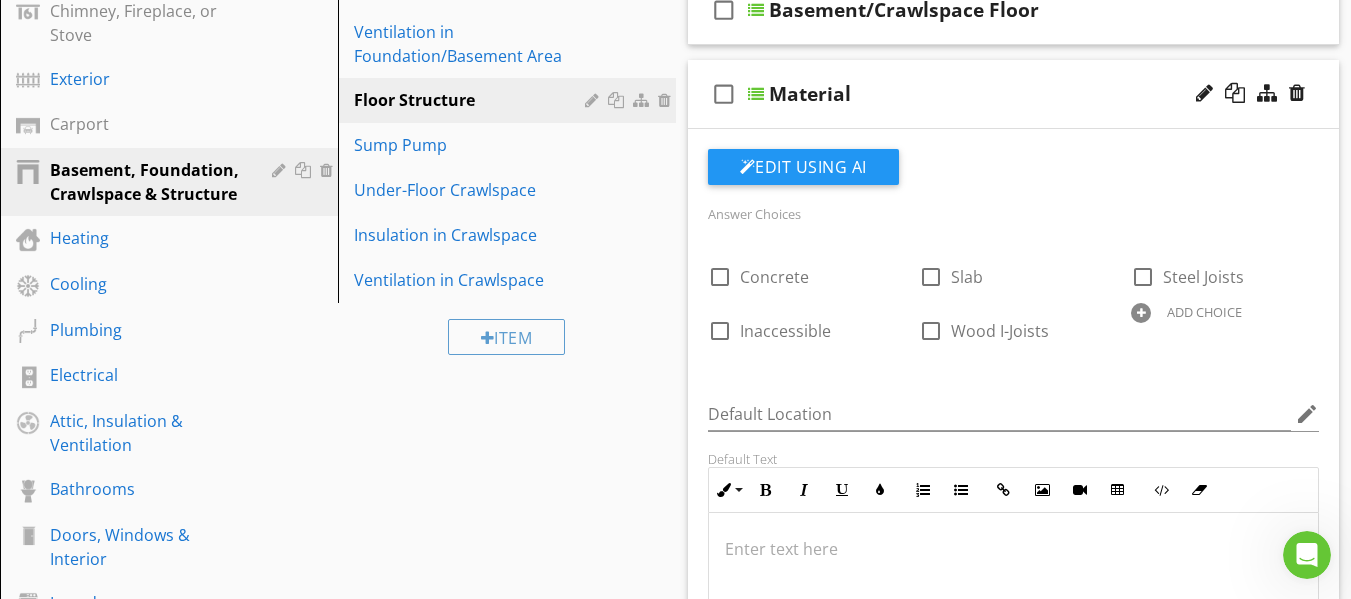 scroll, scrollTop: 327, scrollLeft: 0, axis: vertical 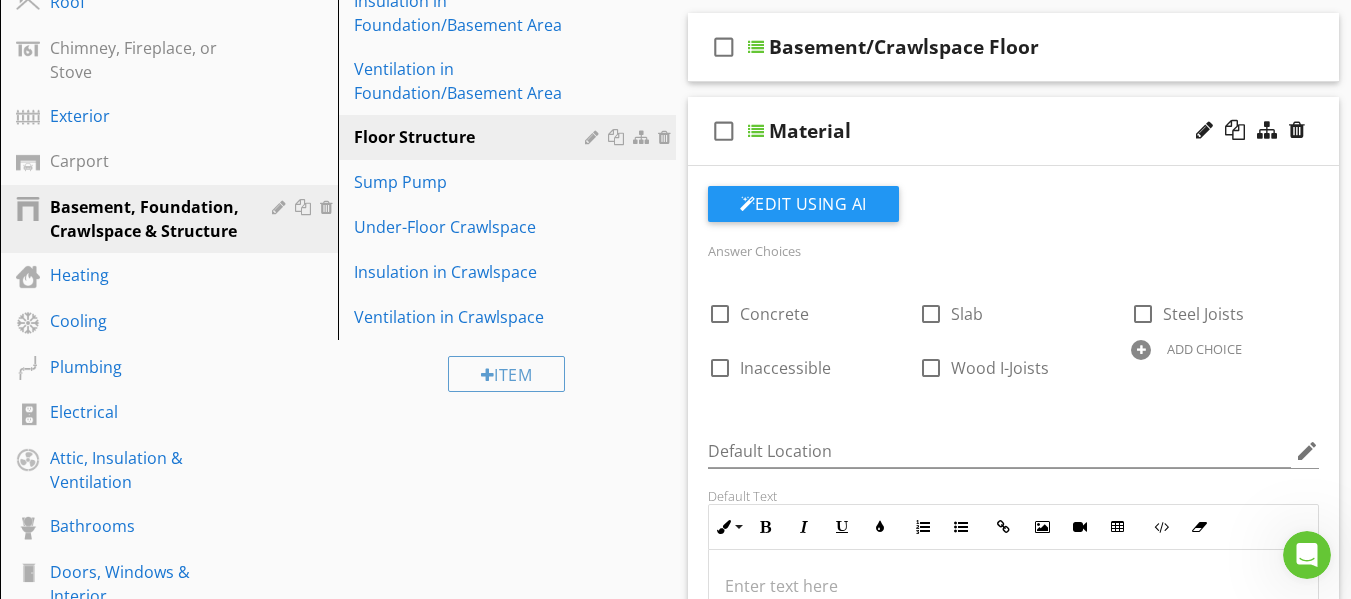 click at bounding box center [756, 131] 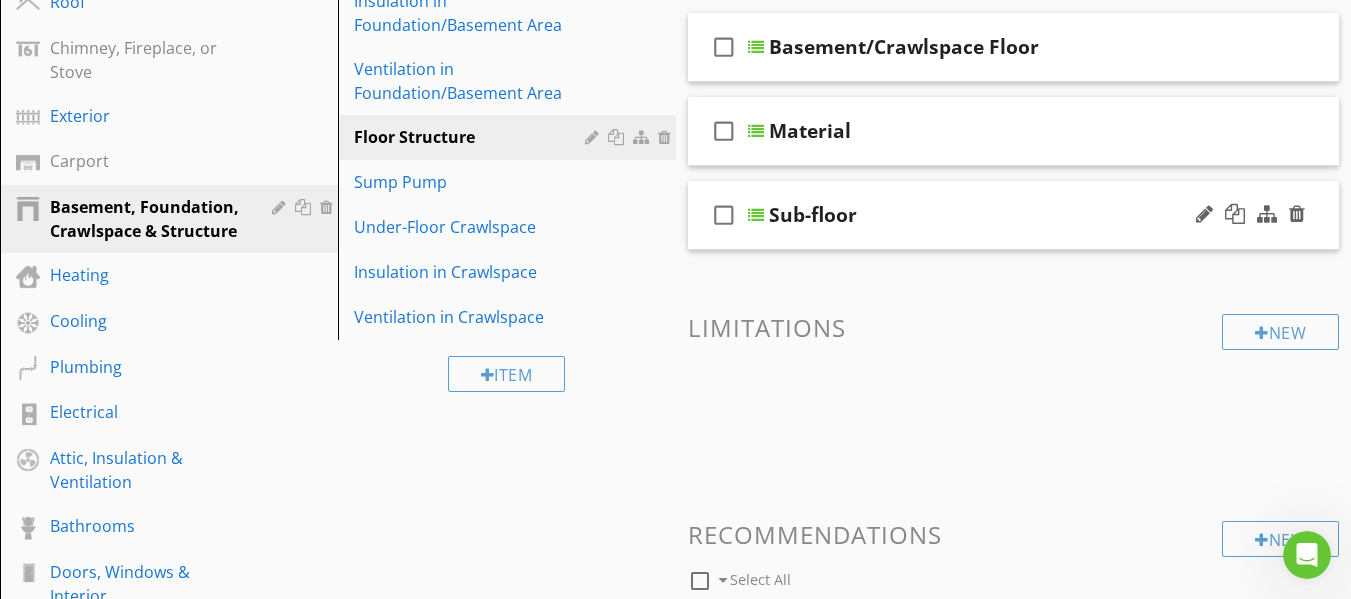 click at bounding box center [756, 215] 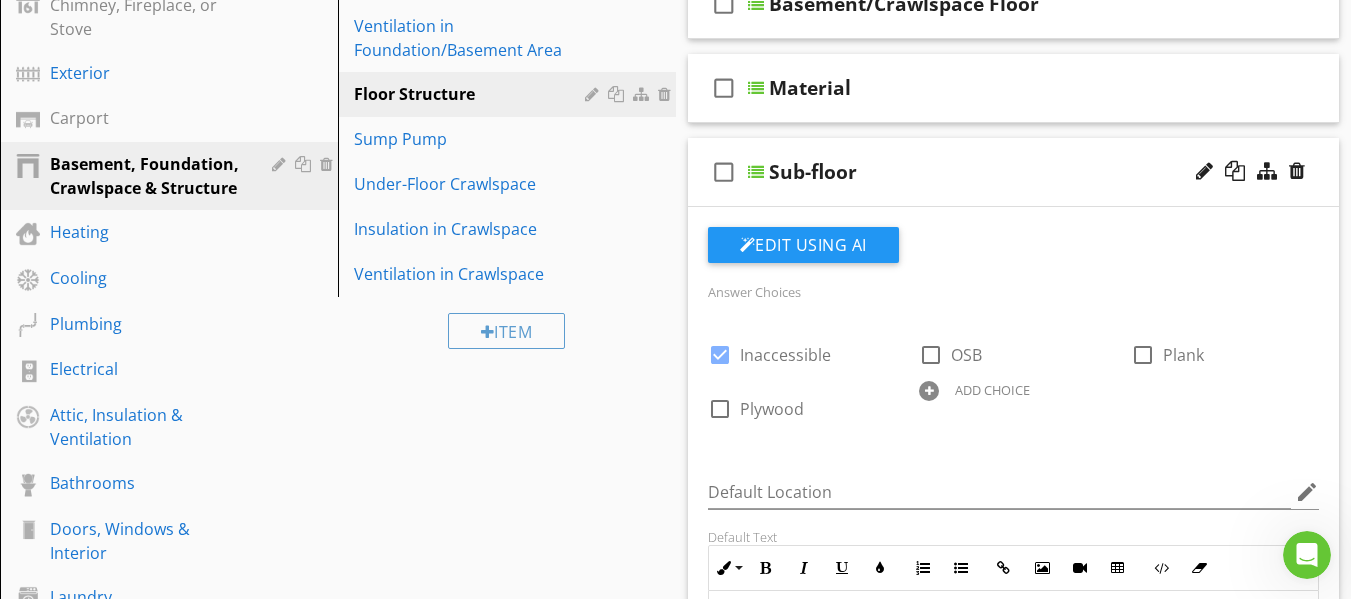 scroll, scrollTop: 367, scrollLeft: 0, axis: vertical 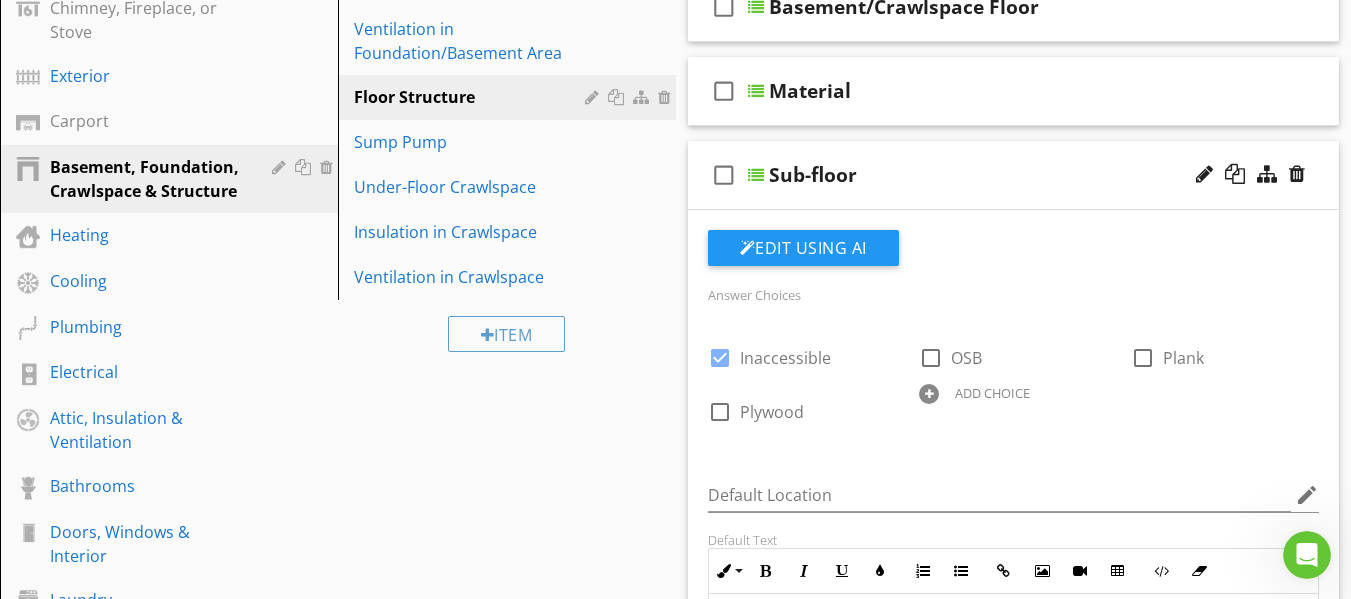 click at bounding box center [756, 175] 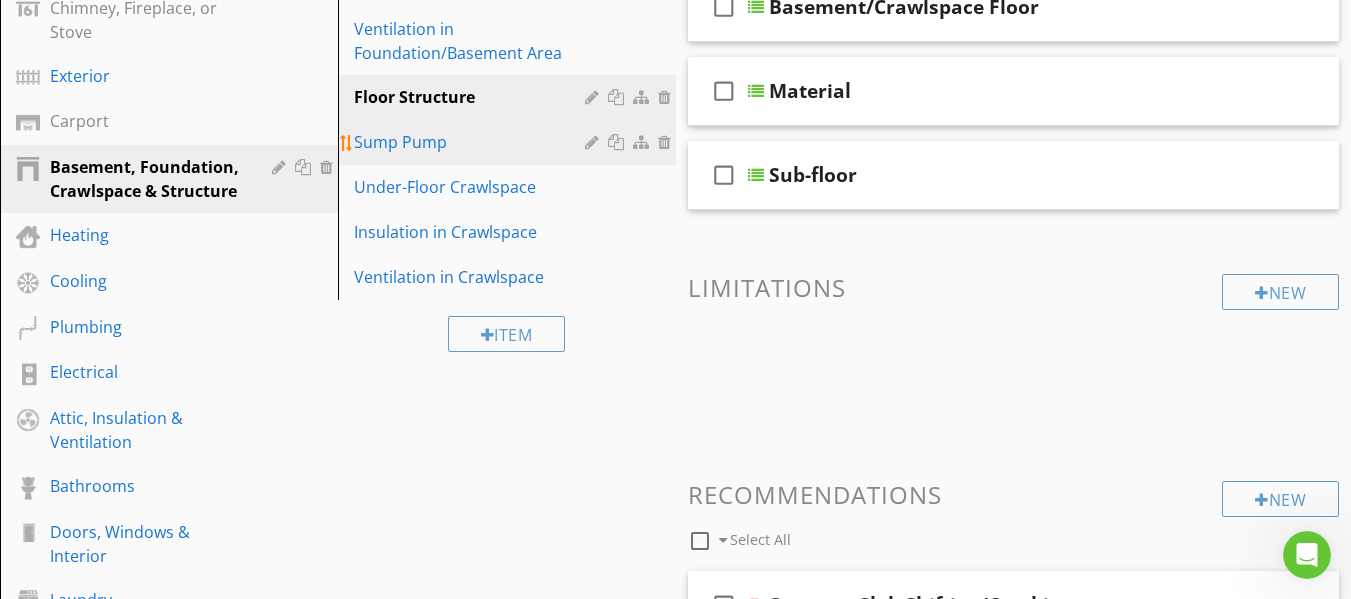 click on "Sump Pump" at bounding box center (472, 142) 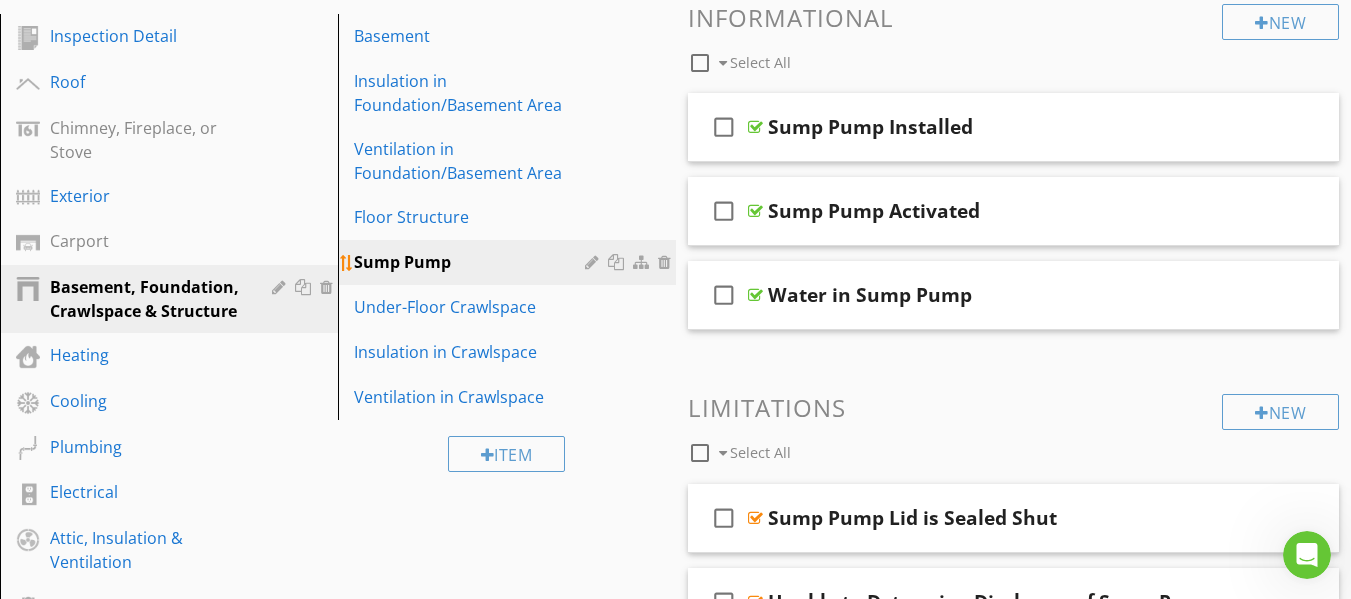 scroll, scrollTop: 207, scrollLeft: 0, axis: vertical 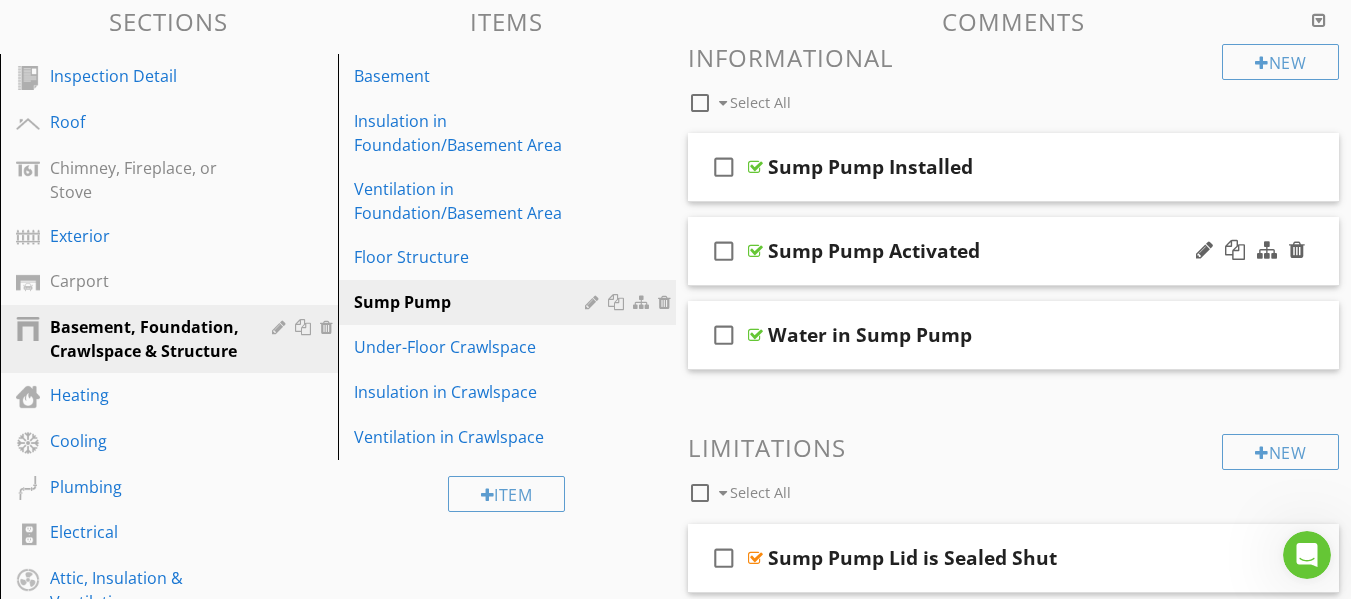 click at bounding box center [755, 251] 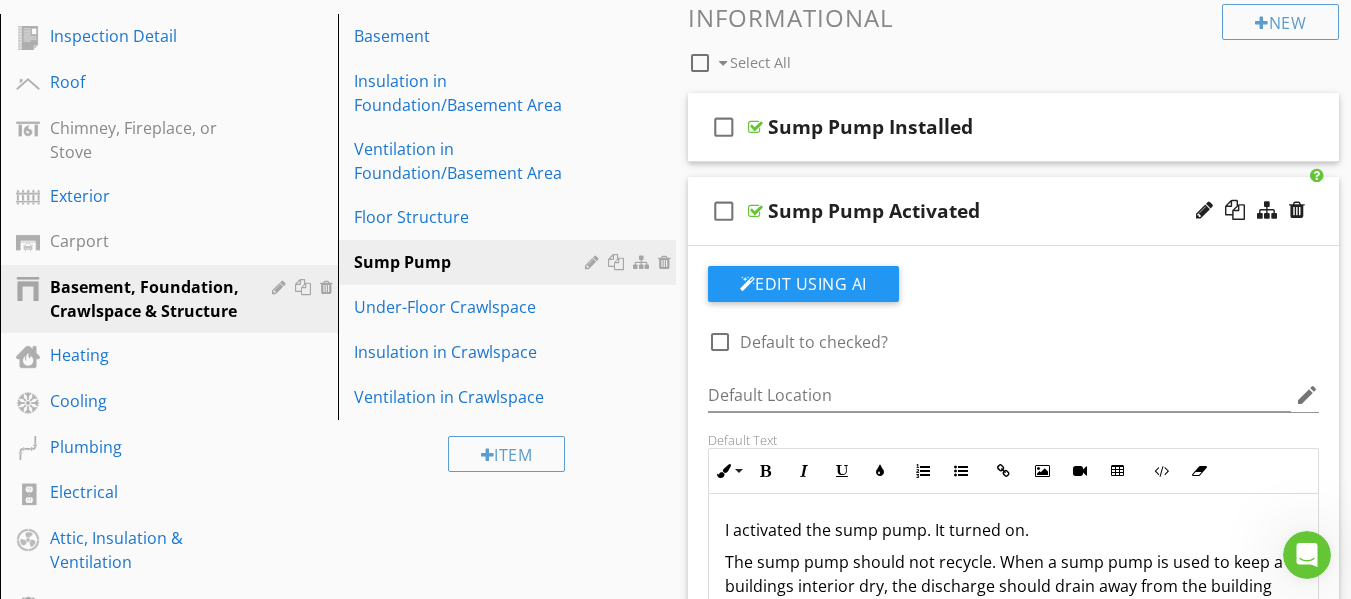 scroll, scrollTop: 207, scrollLeft: 0, axis: vertical 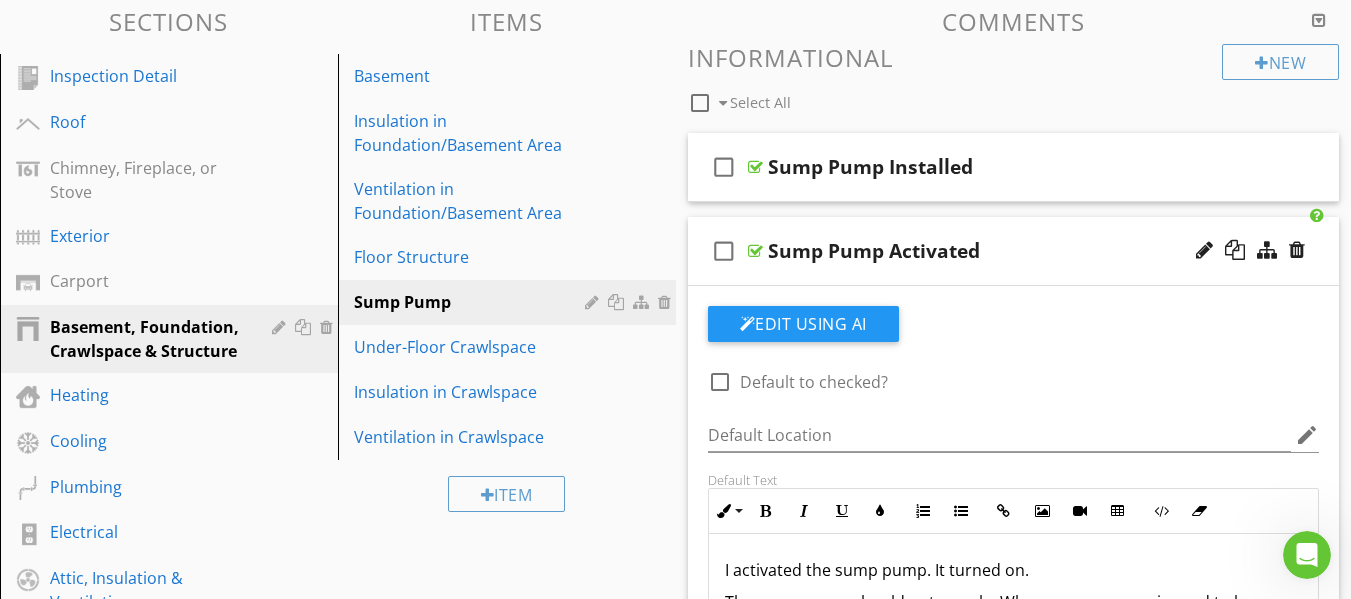 click at bounding box center [755, 251] 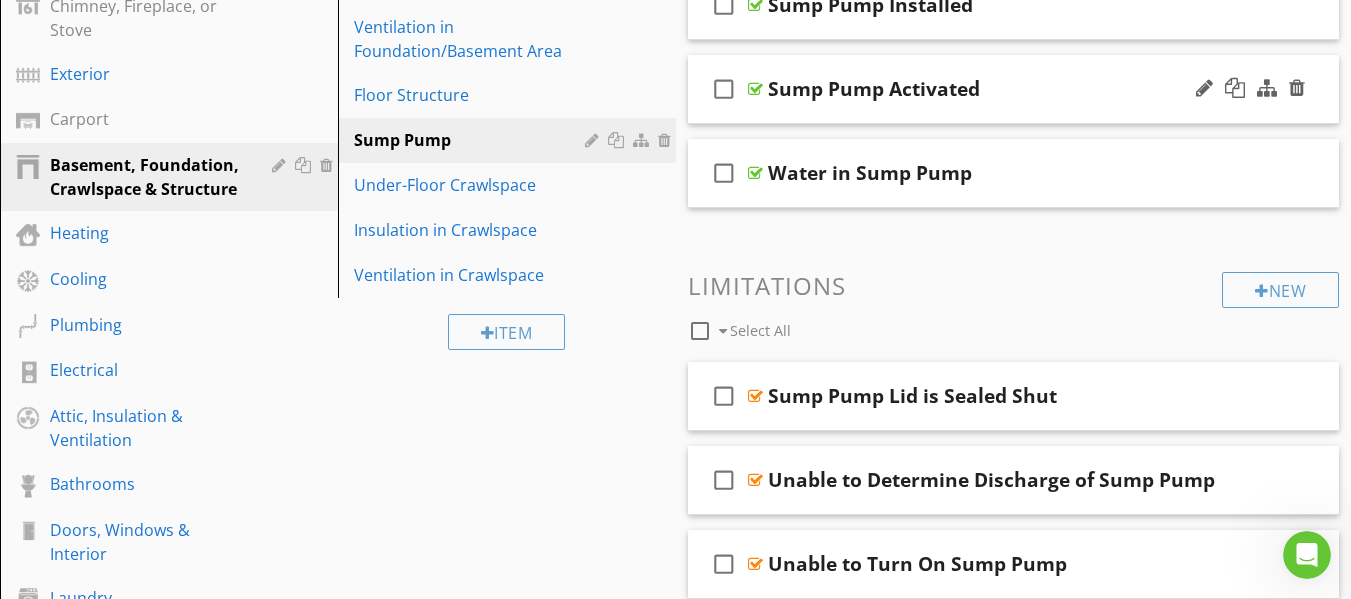 scroll, scrollTop: 367, scrollLeft: 0, axis: vertical 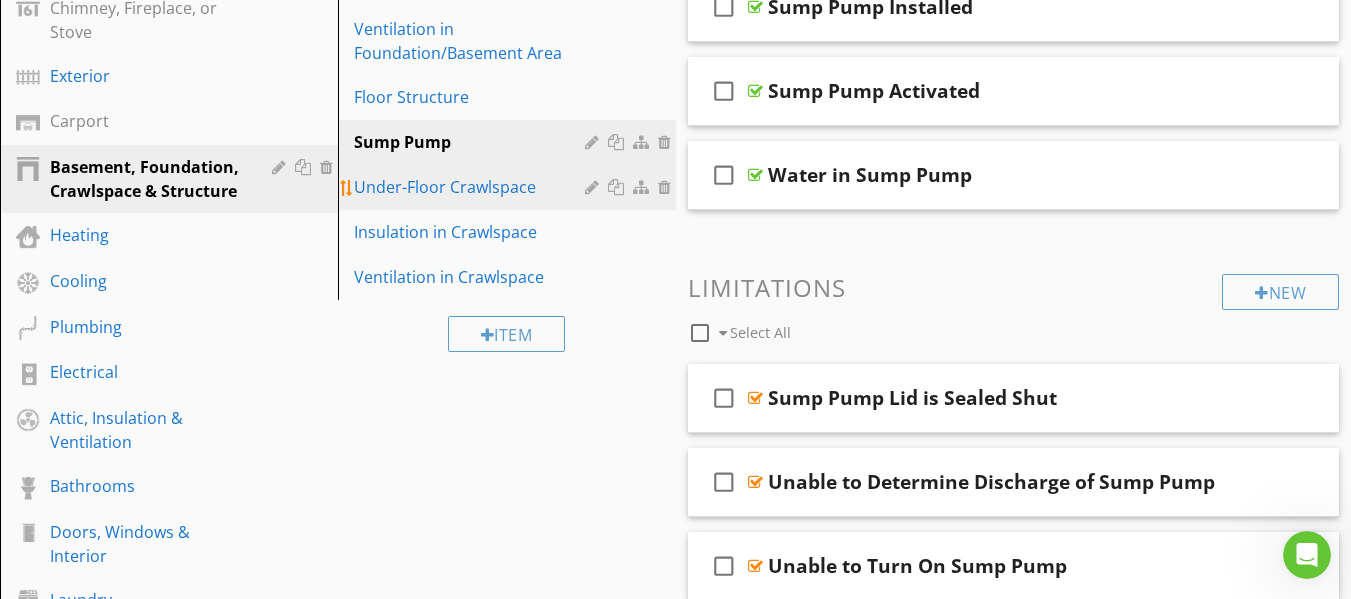 click on "Under-Floor Crawlspace" at bounding box center [472, 187] 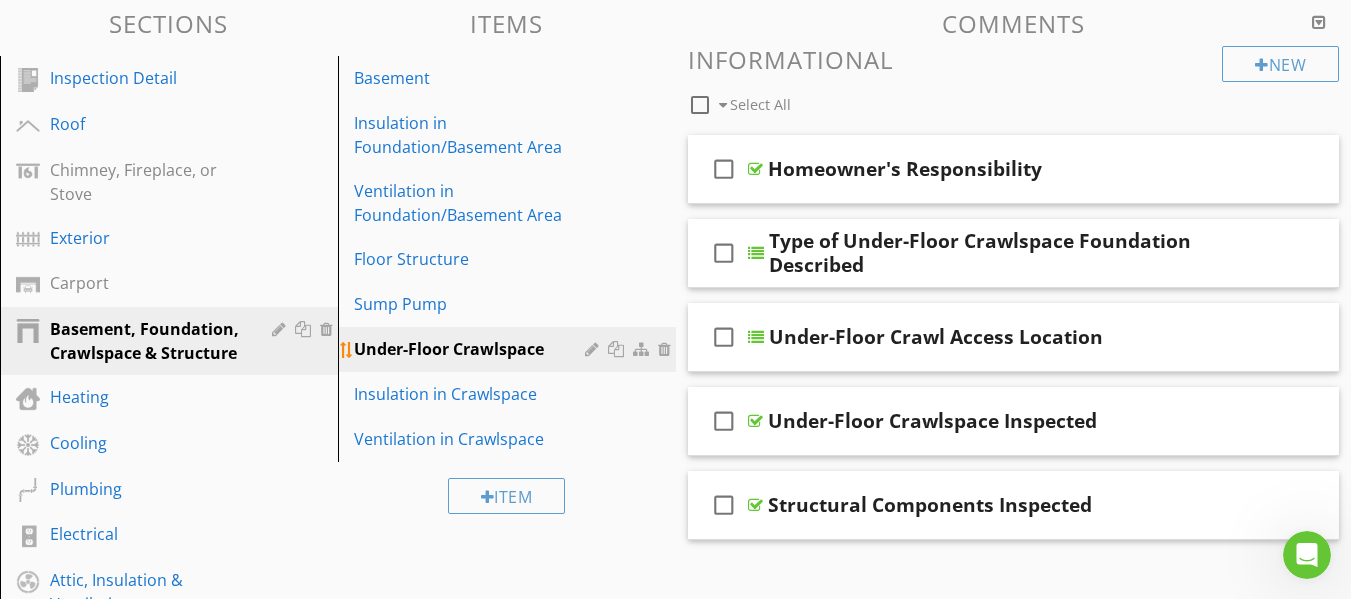 scroll, scrollTop: 179, scrollLeft: 0, axis: vertical 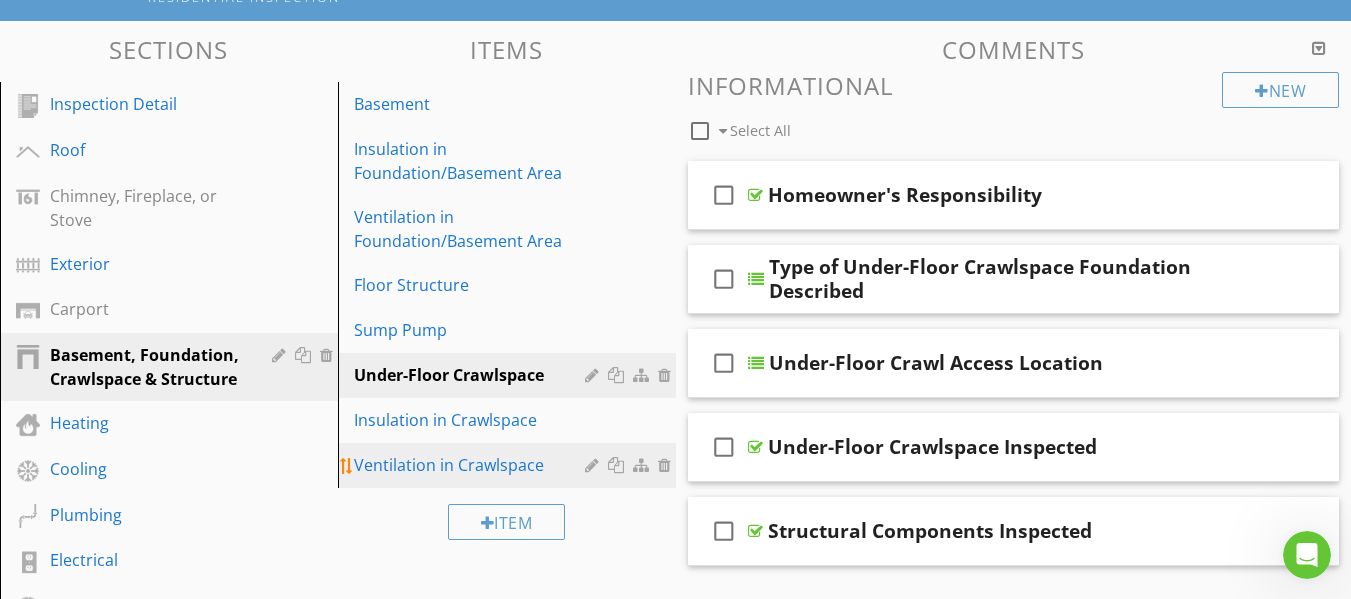 click on "Ventilation in Crawlspace" at bounding box center (472, 465) 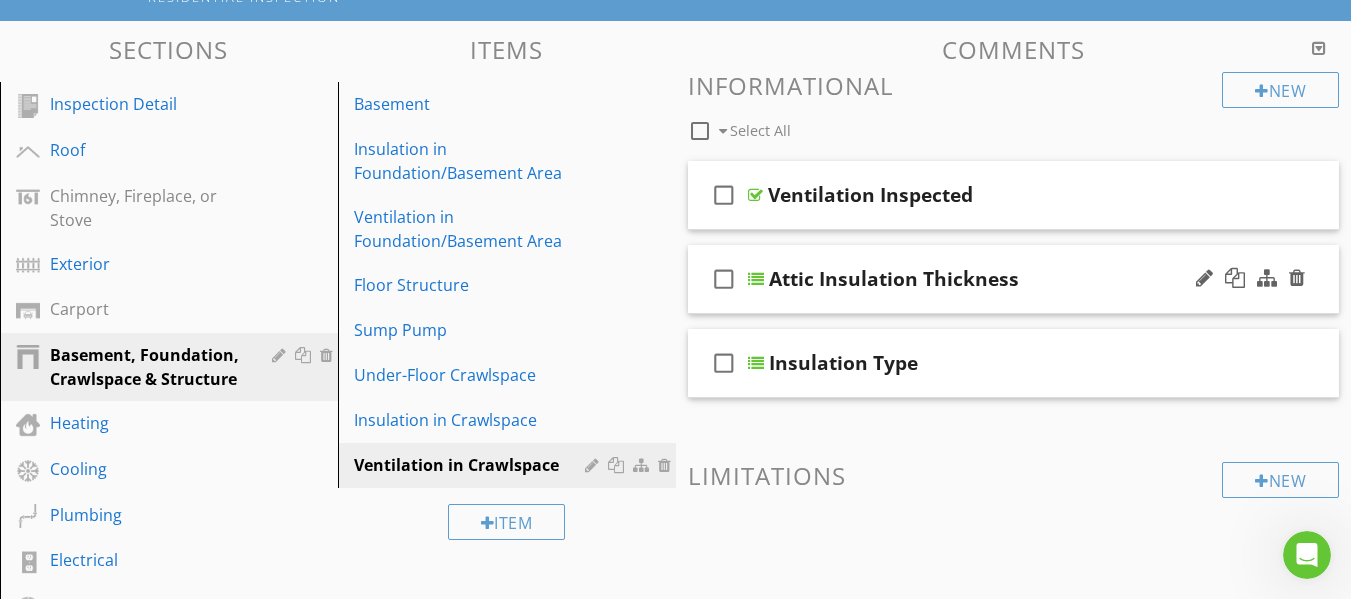 click at bounding box center (756, 279) 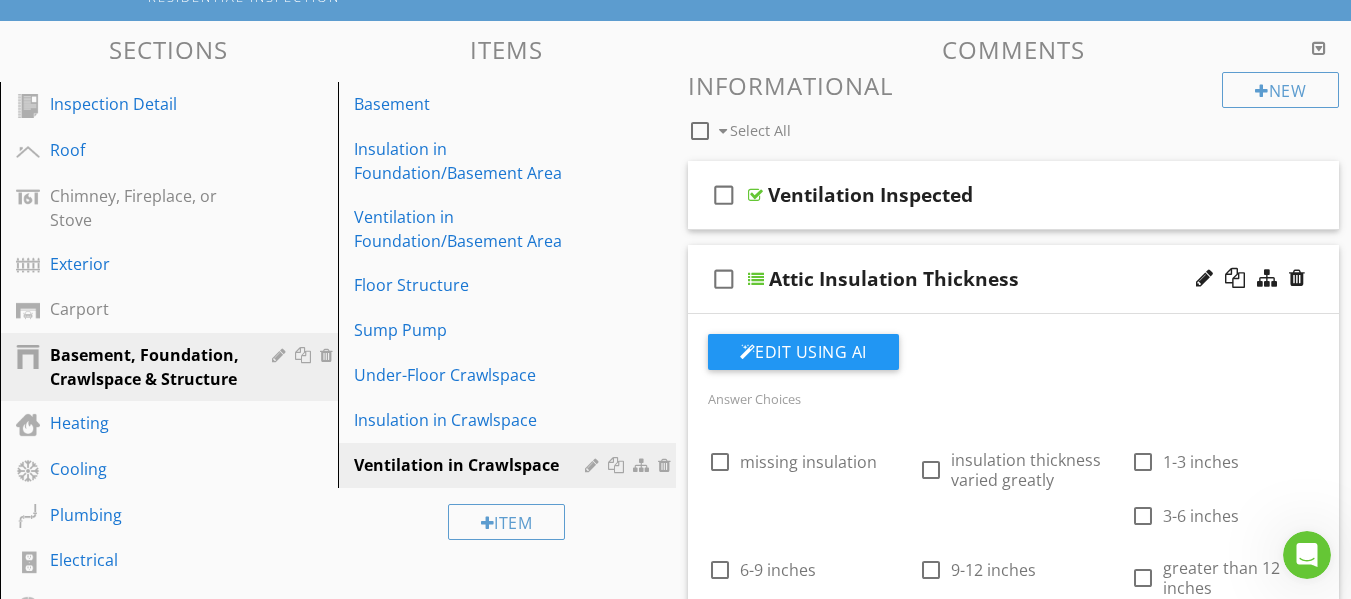click on "Item" at bounding box center [507, 521] 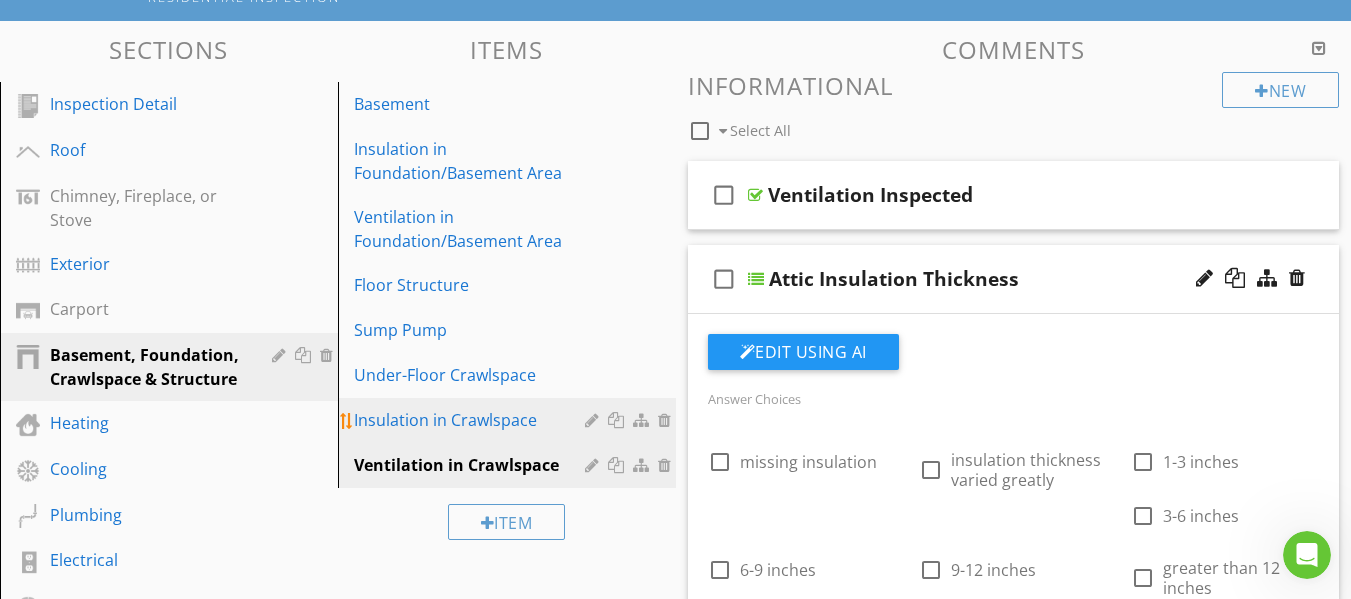 click on "Insulation in Crawlspace" at bounding box center [472, 420] 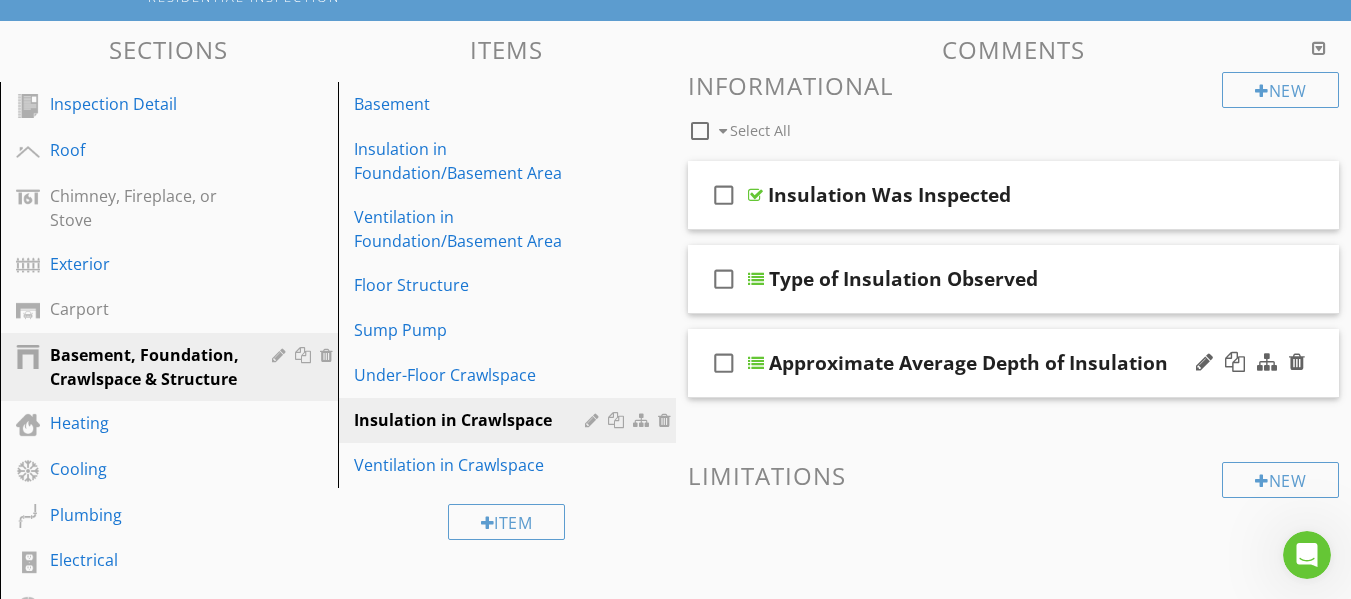 click at bounding box center [756, 363] 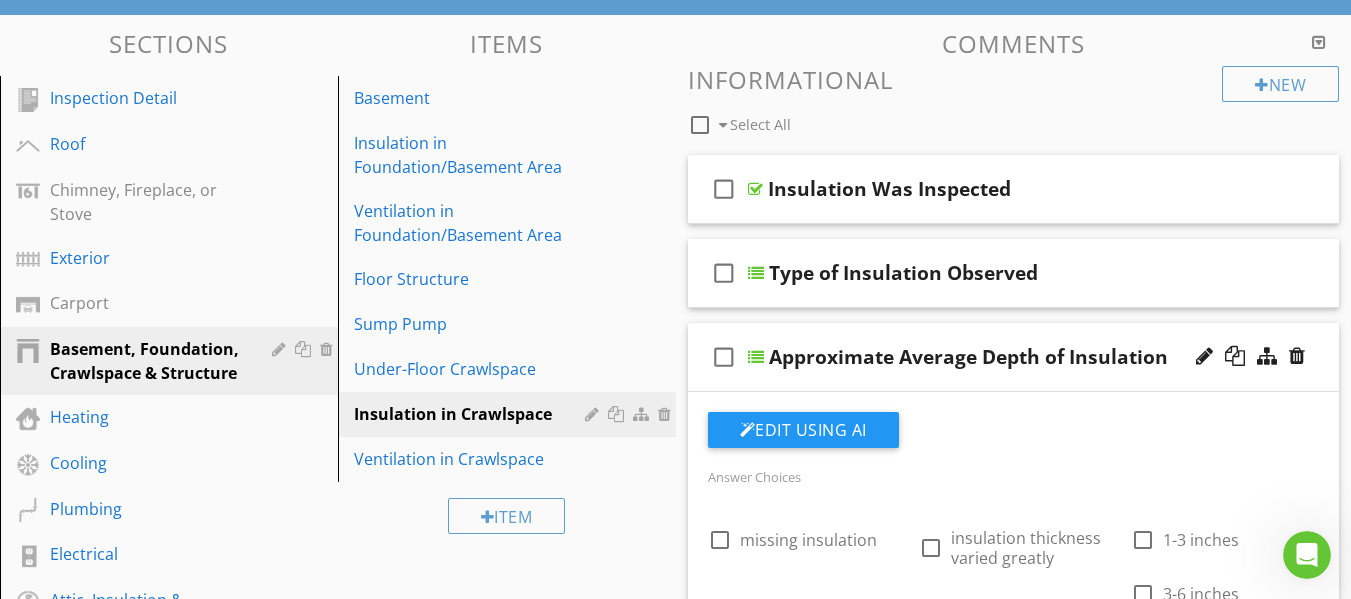 scroll, scrollTop: 183, scrollLeft: 0, axis: vertical 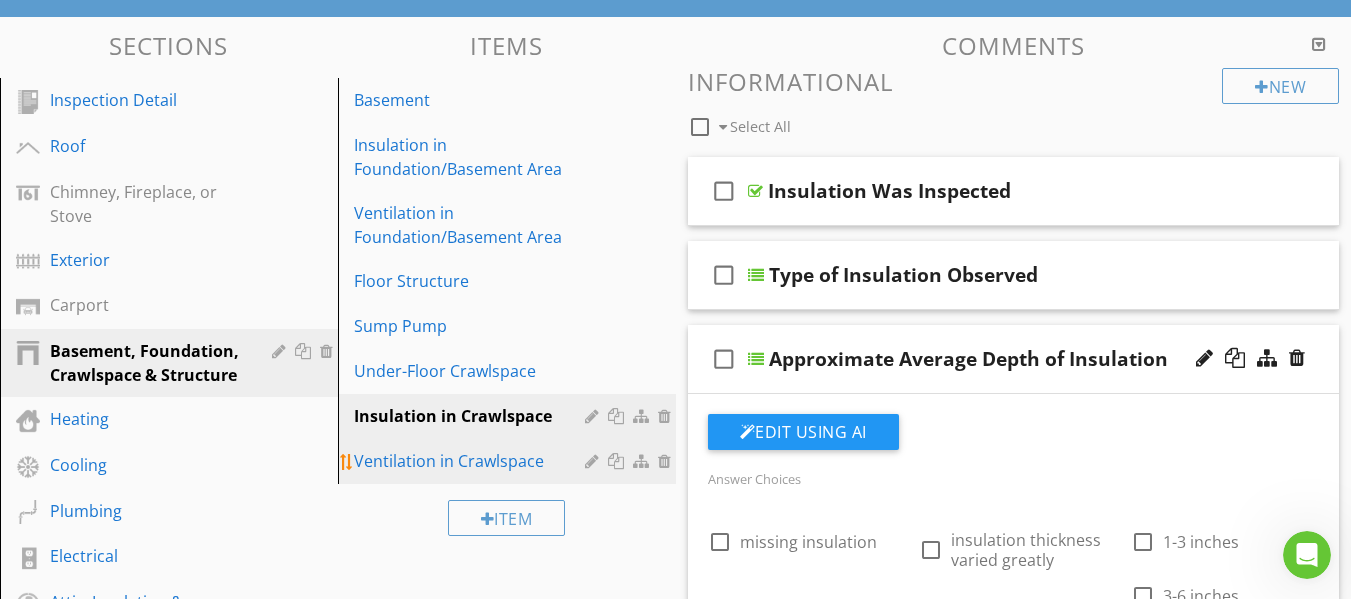click on "Ventilation in Crawlspace" at bounding box center (472, 461) 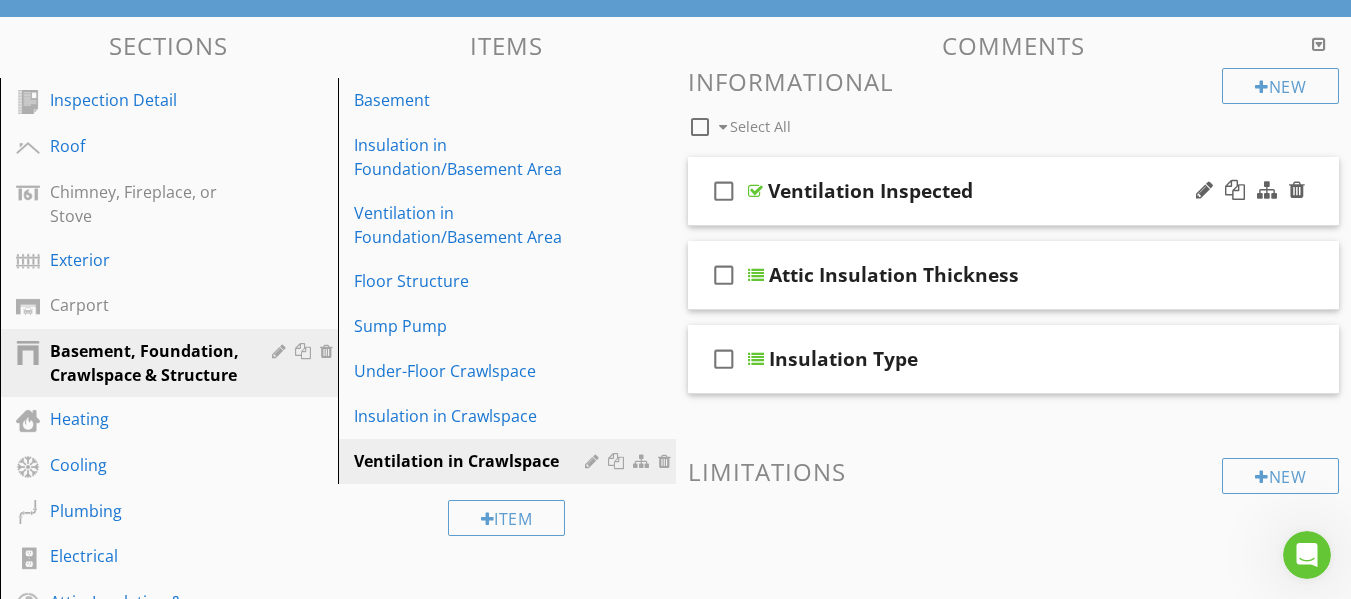 click at bounding box center (755, 191) 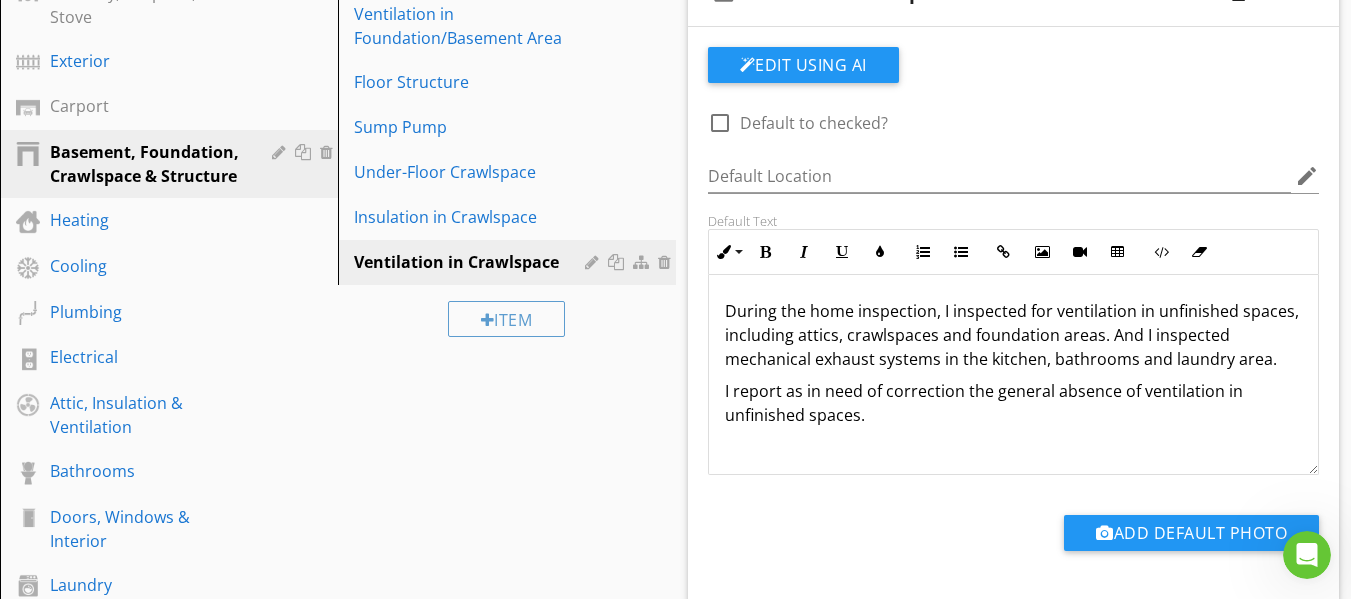 scroll, scrollTop: 139, scrollLeft: 0, axis: vertical 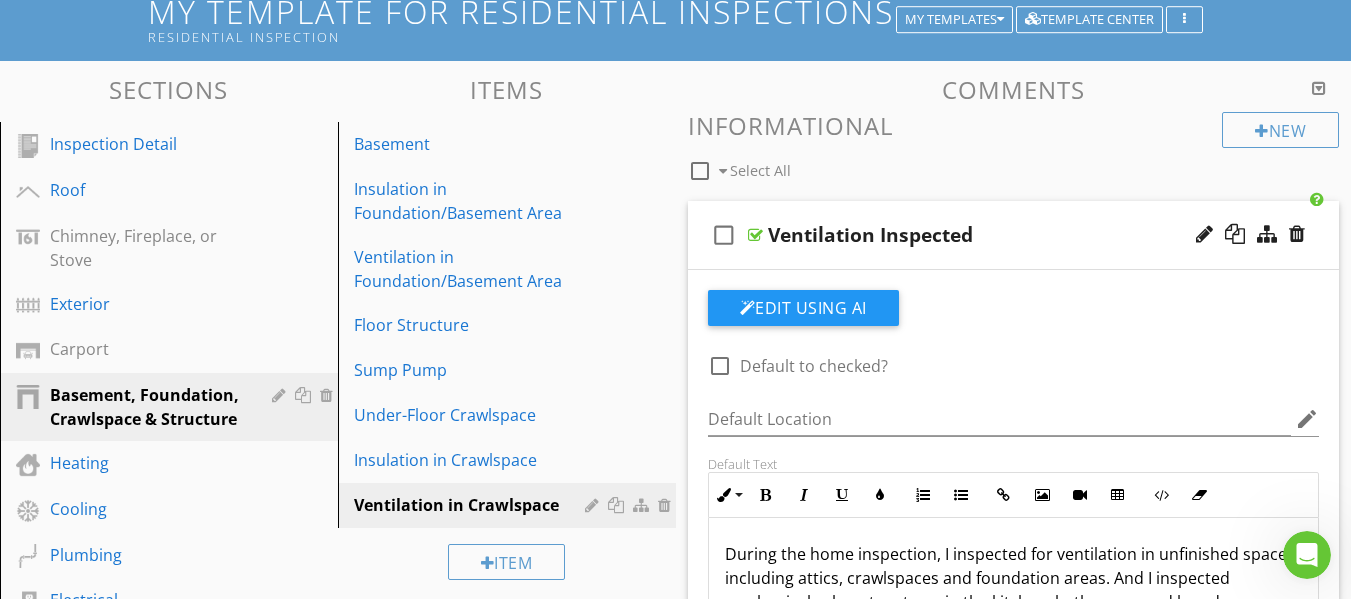 click at bounding box center (755, 235) 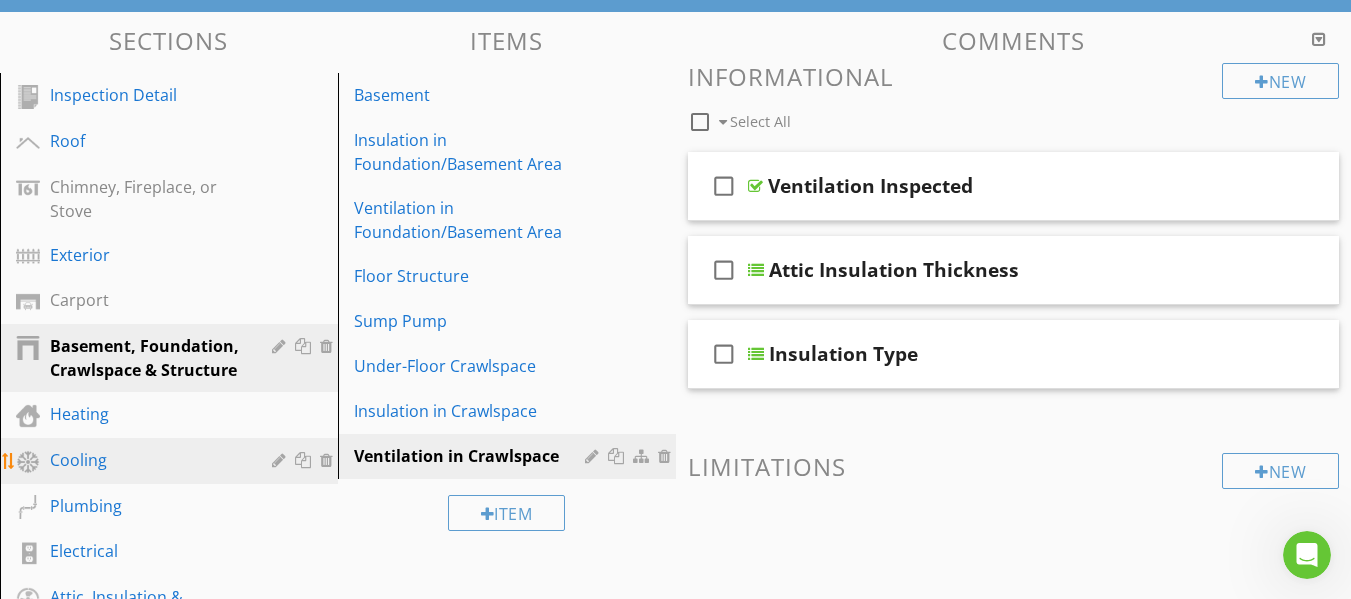 scroll, scrollTop: 179, scrollLeft: 0, axis: vertical 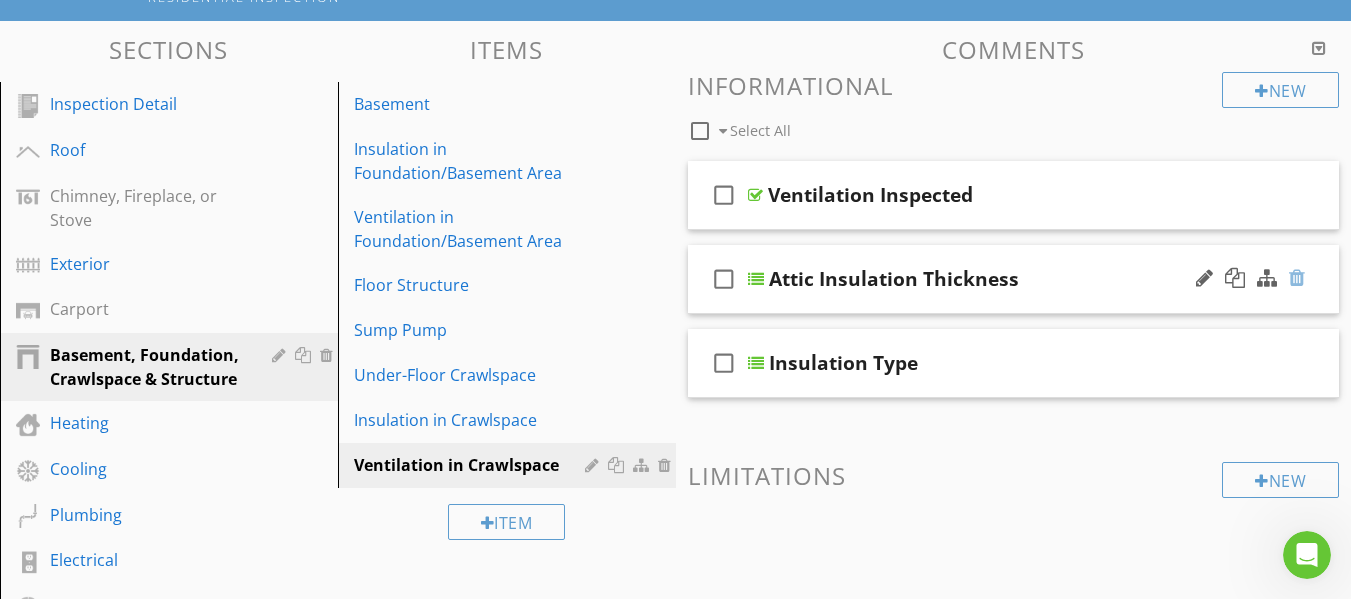 click at bounding box center (1297, 278) 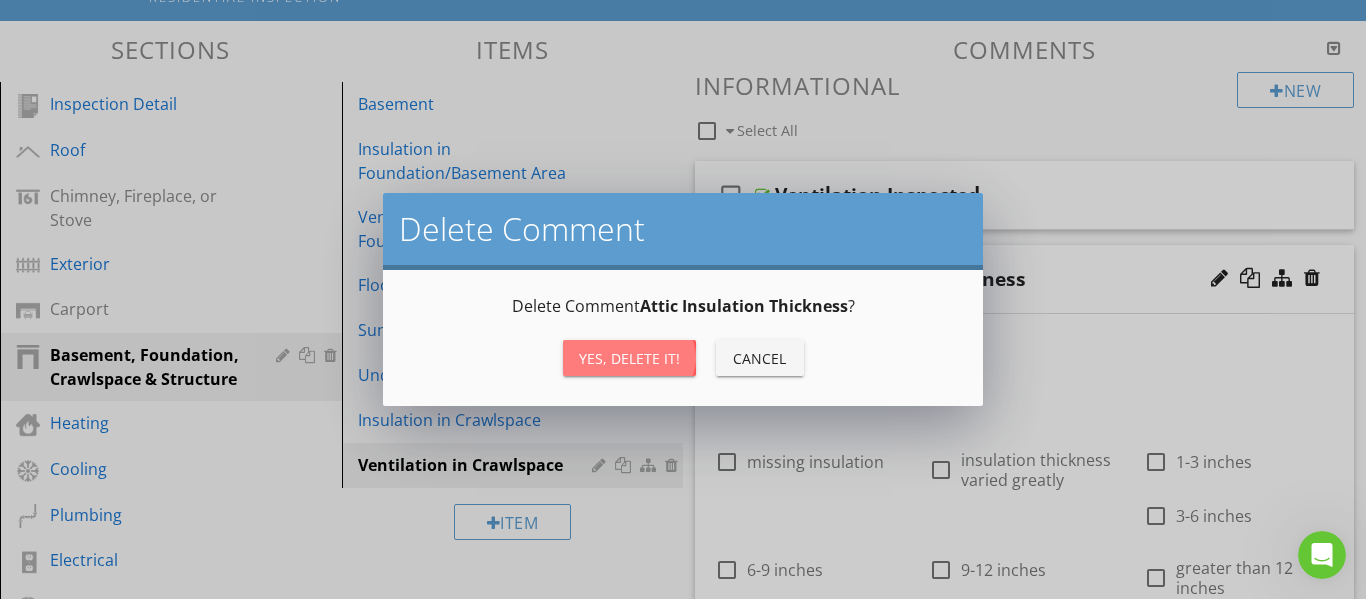 click on "Yes, Delete it!" at bounding box center [629, 358] 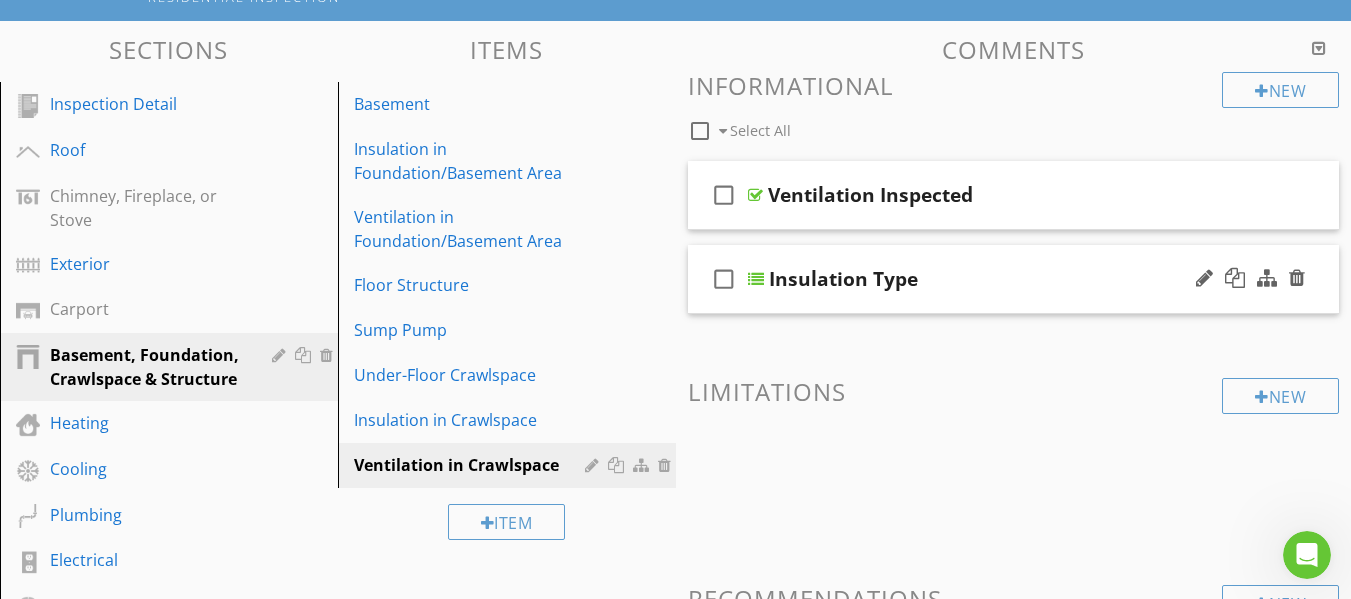 click at bounding box center (756, 279) 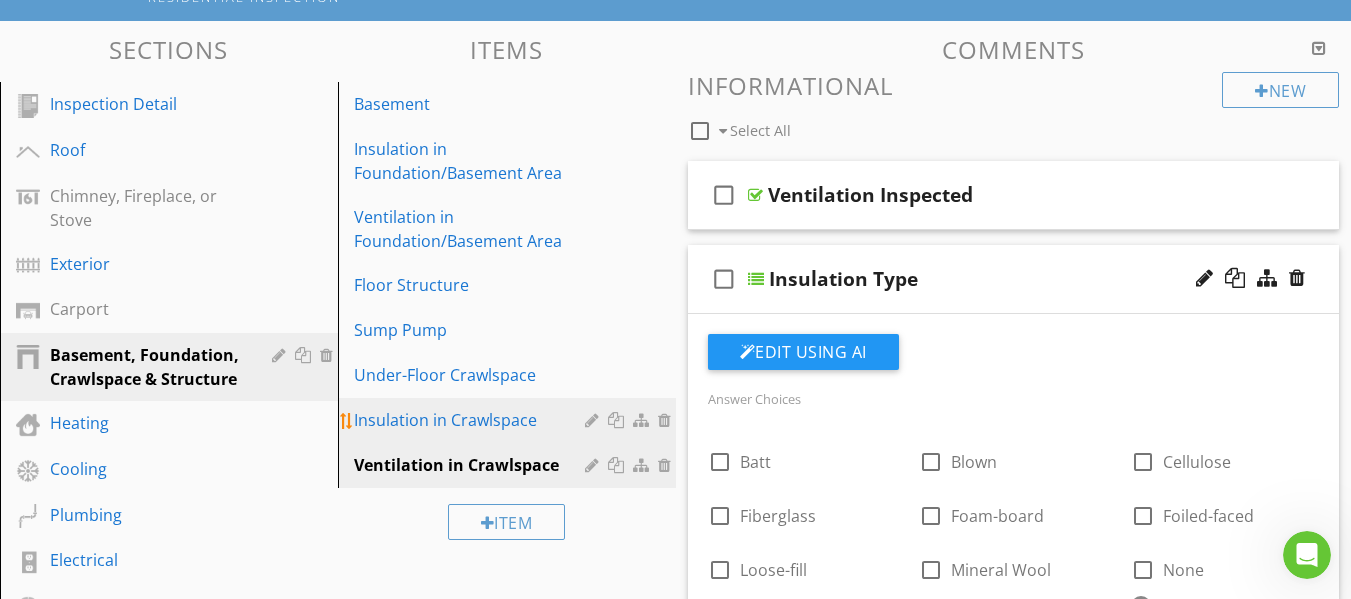 click on "Insulation in Crawlspace" at bounding box center (472, 420) 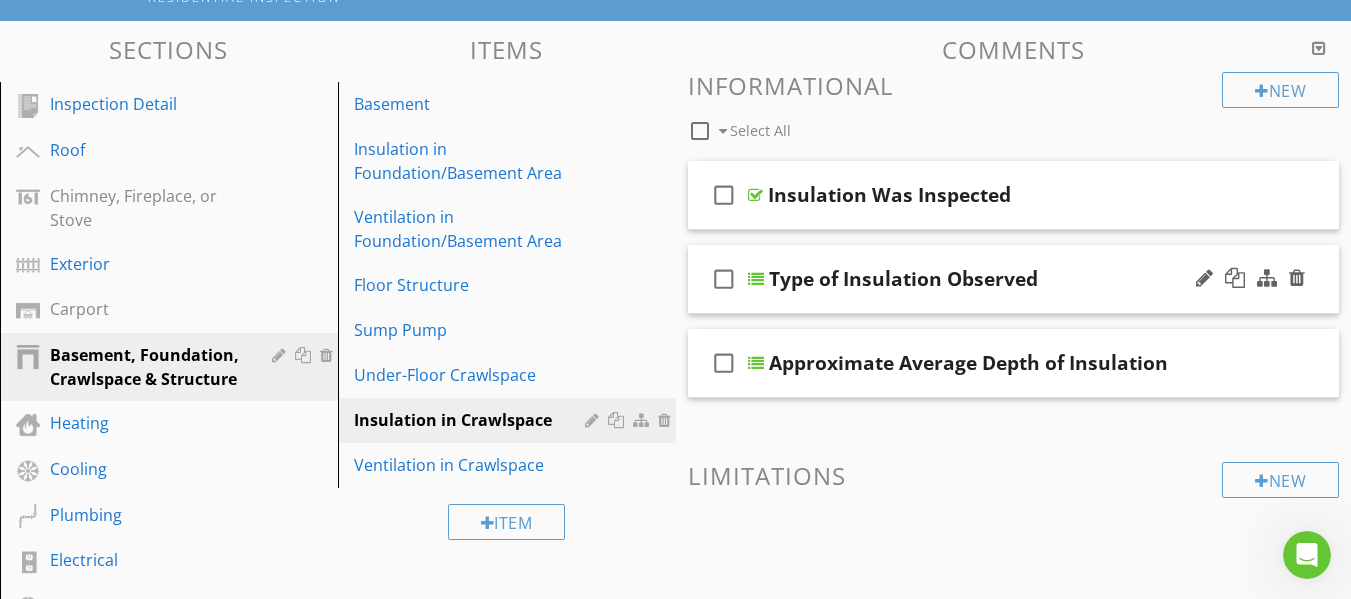 click at bounding box center (756, 279) 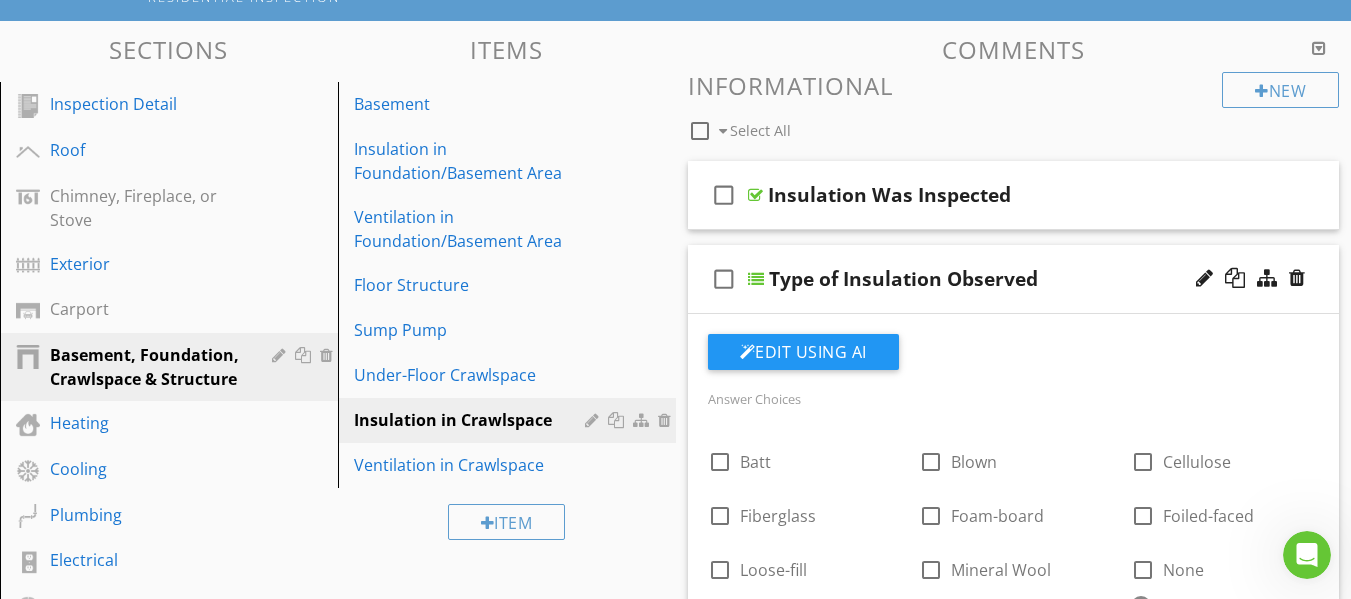 click at bounding box center [756, 279] 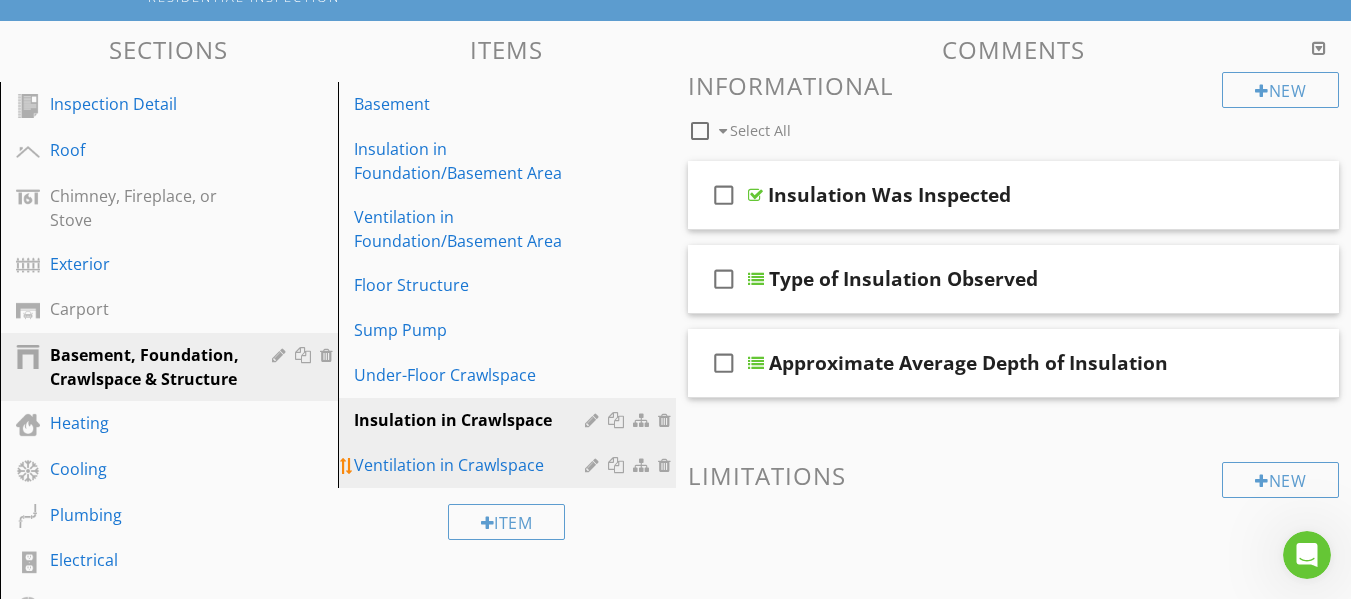 click on "Ventilation in Crawlspace" at bounding box center [472, 465] 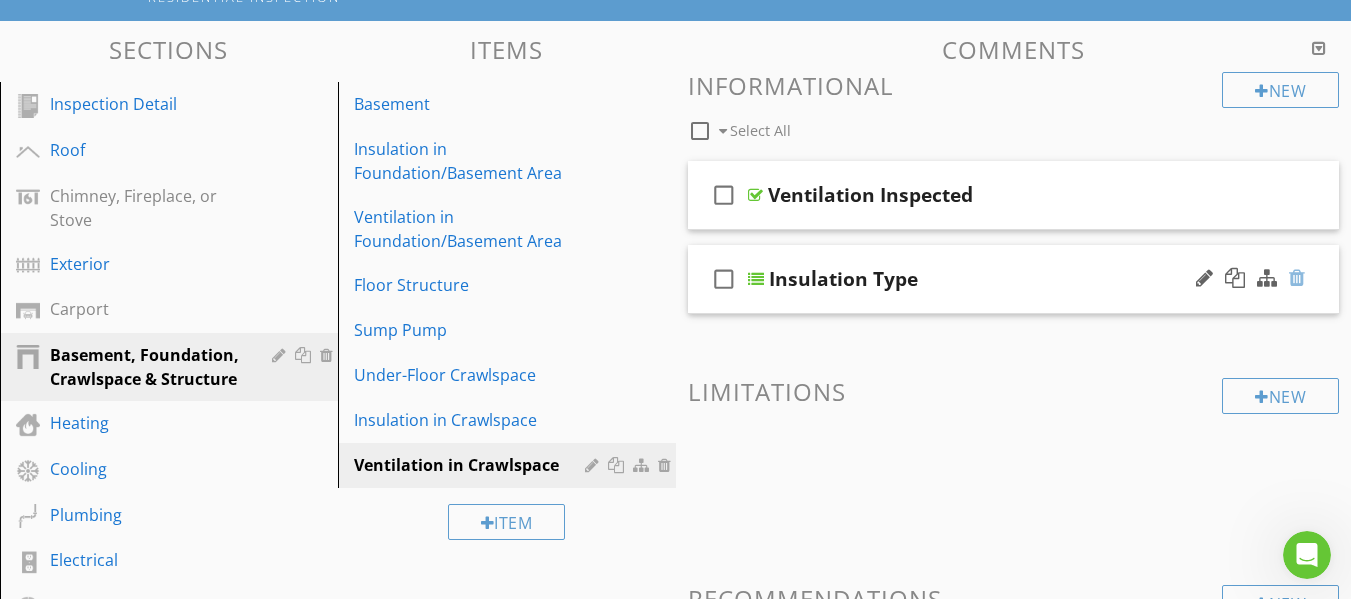 click at bounding box center [1297, 278] 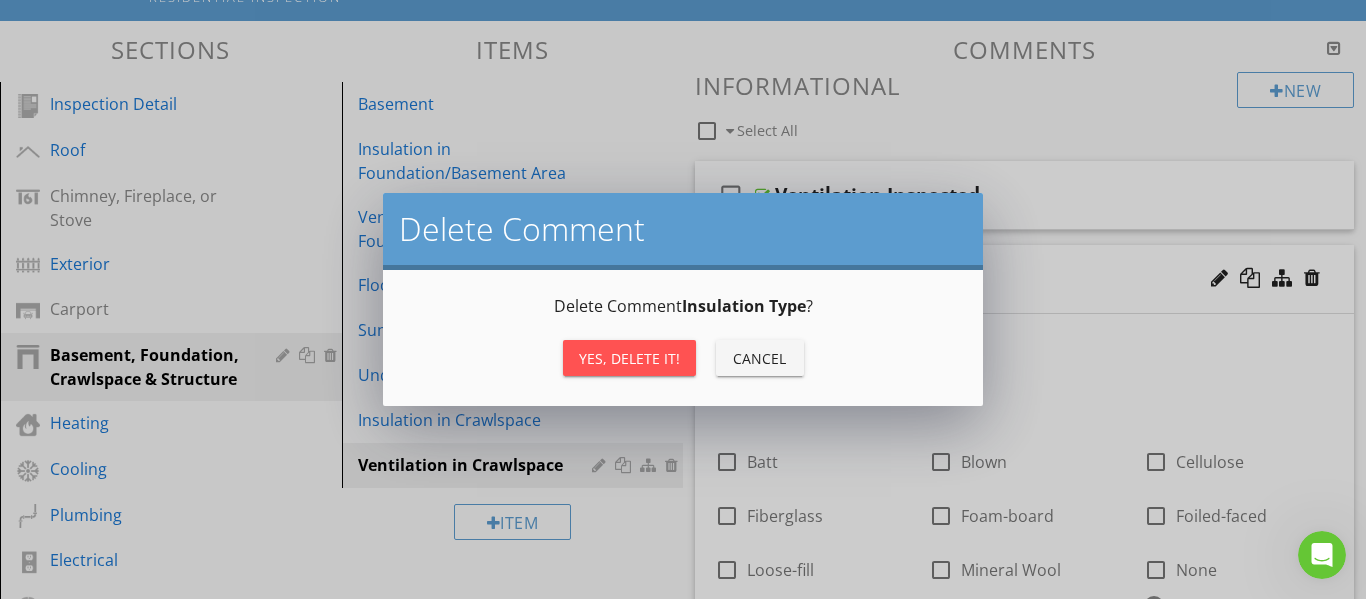 click on "Yes, Delete it!" at bounding box center [629, 358] 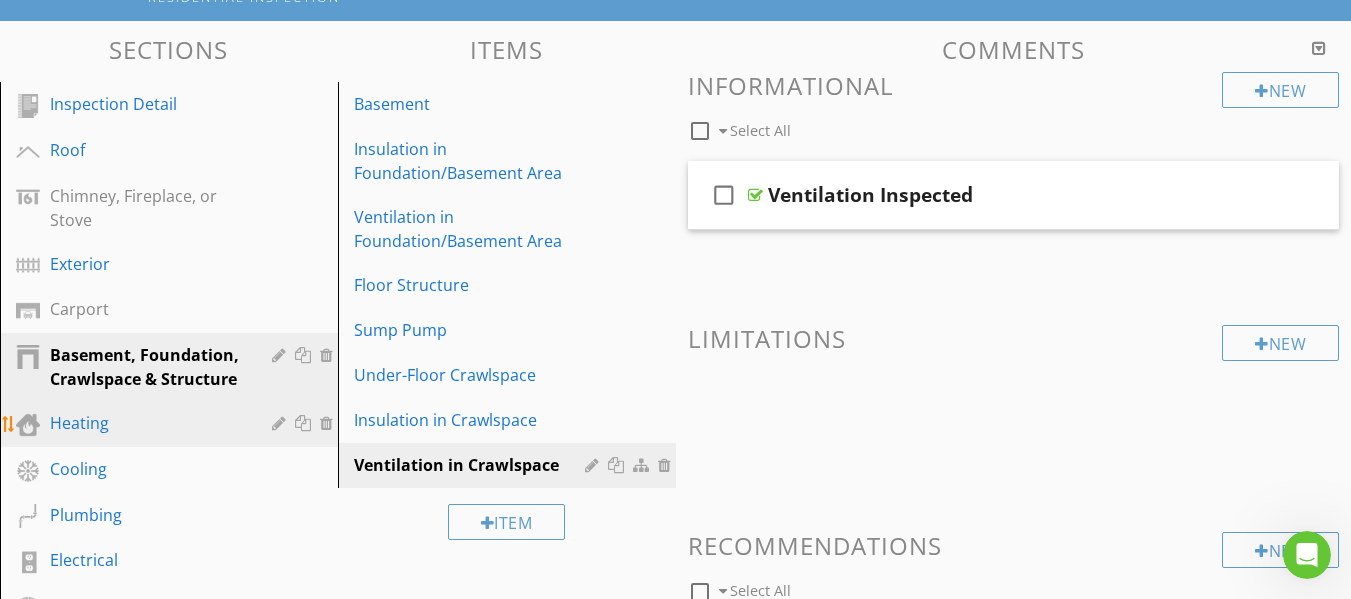click on "Heating" at bounding box center (184, 424) 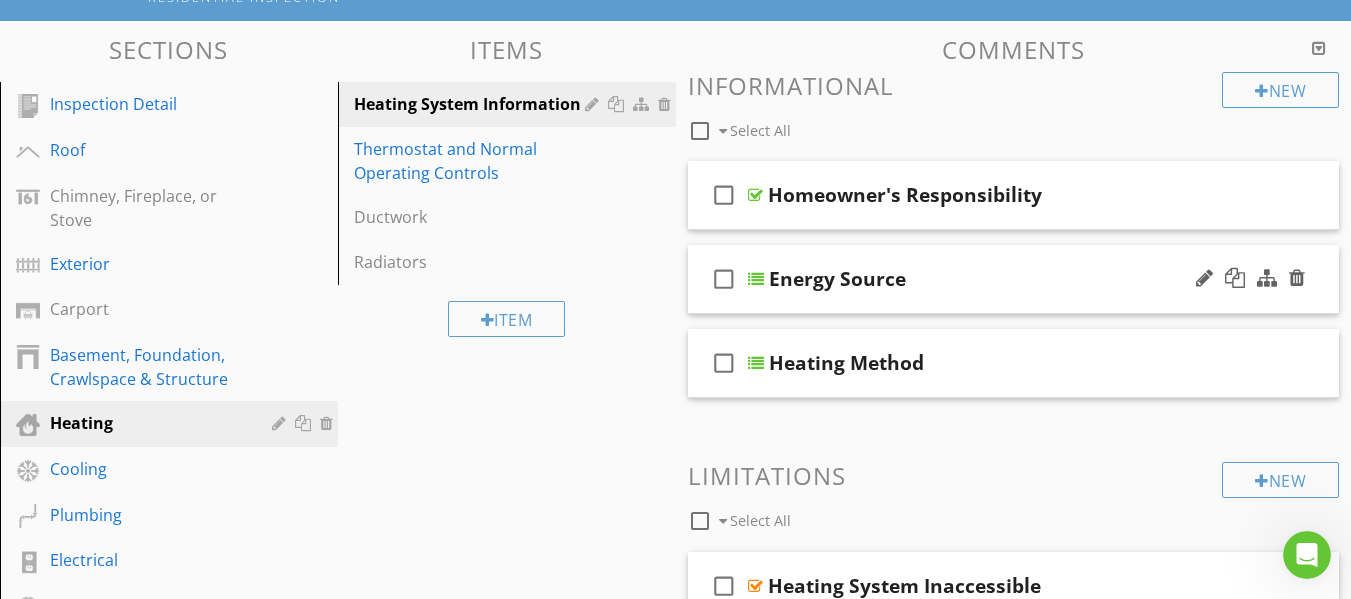 click at bounding box center (756, 279) 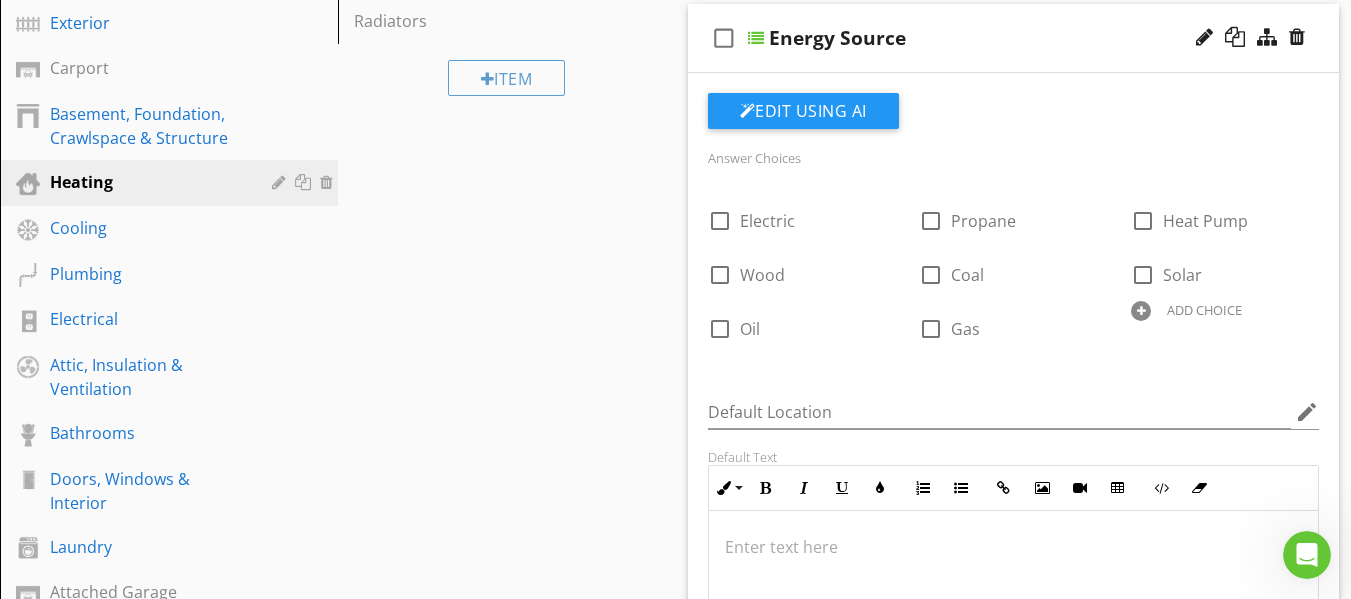 scroll, scrollTop: 379, scrollLeft: 0, axis: vertical 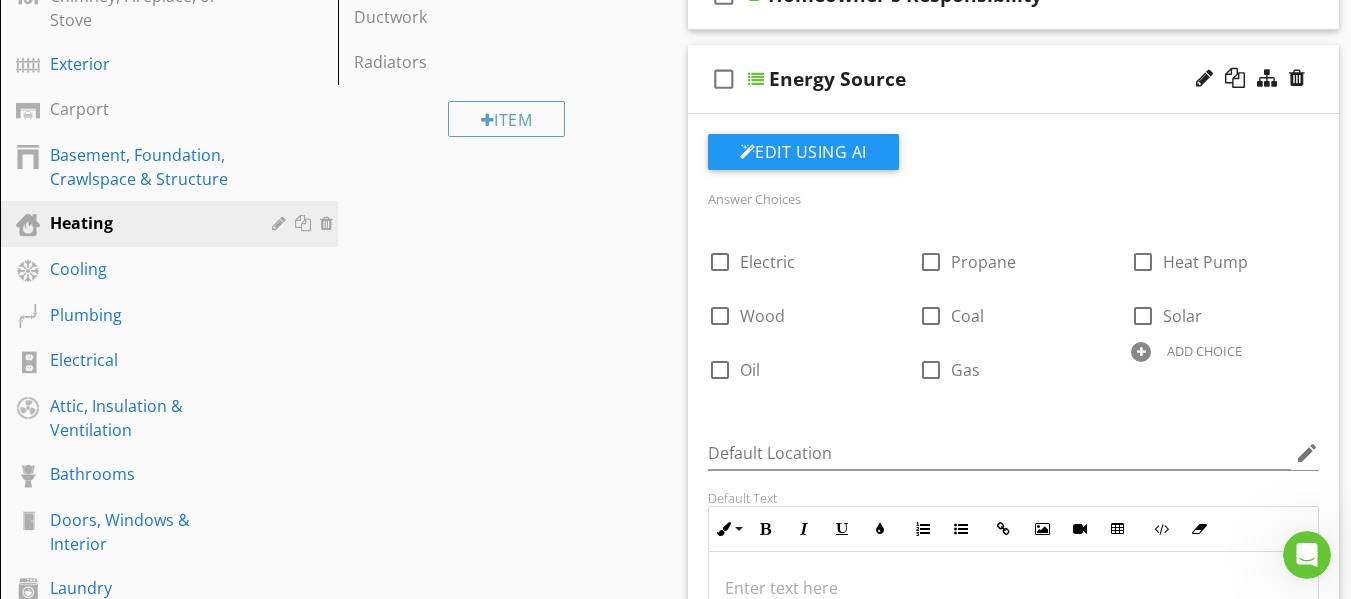 click at bounding box center [756, 79] 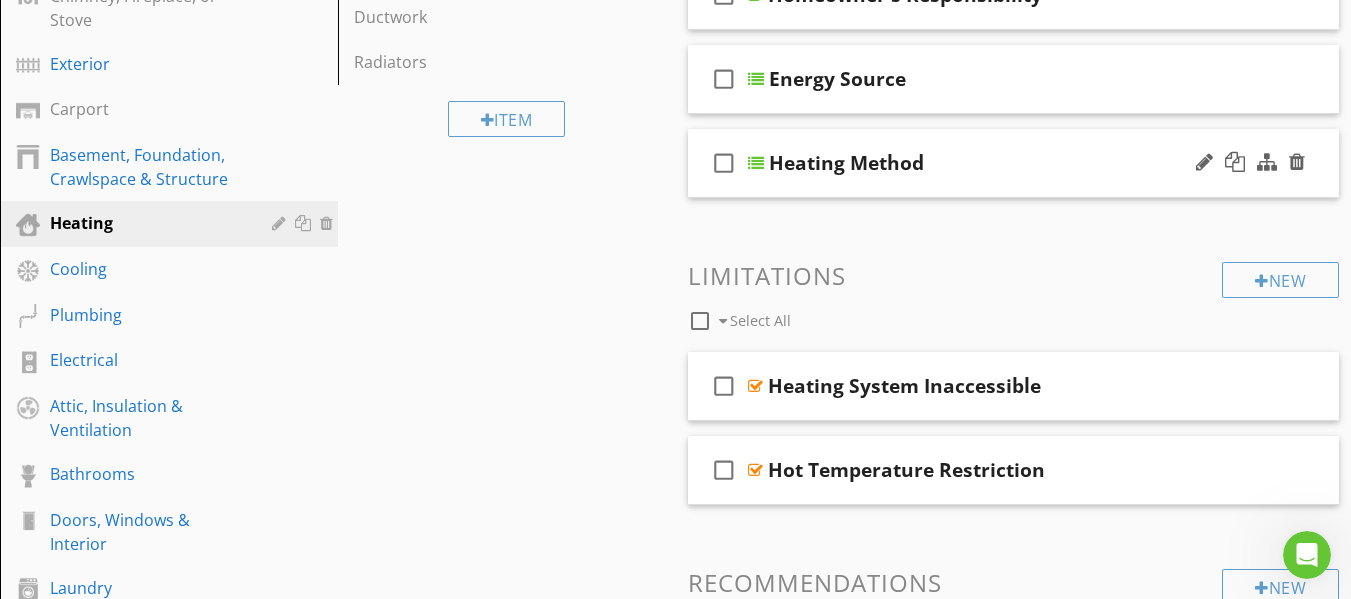 click at bounding box center [756, 163] 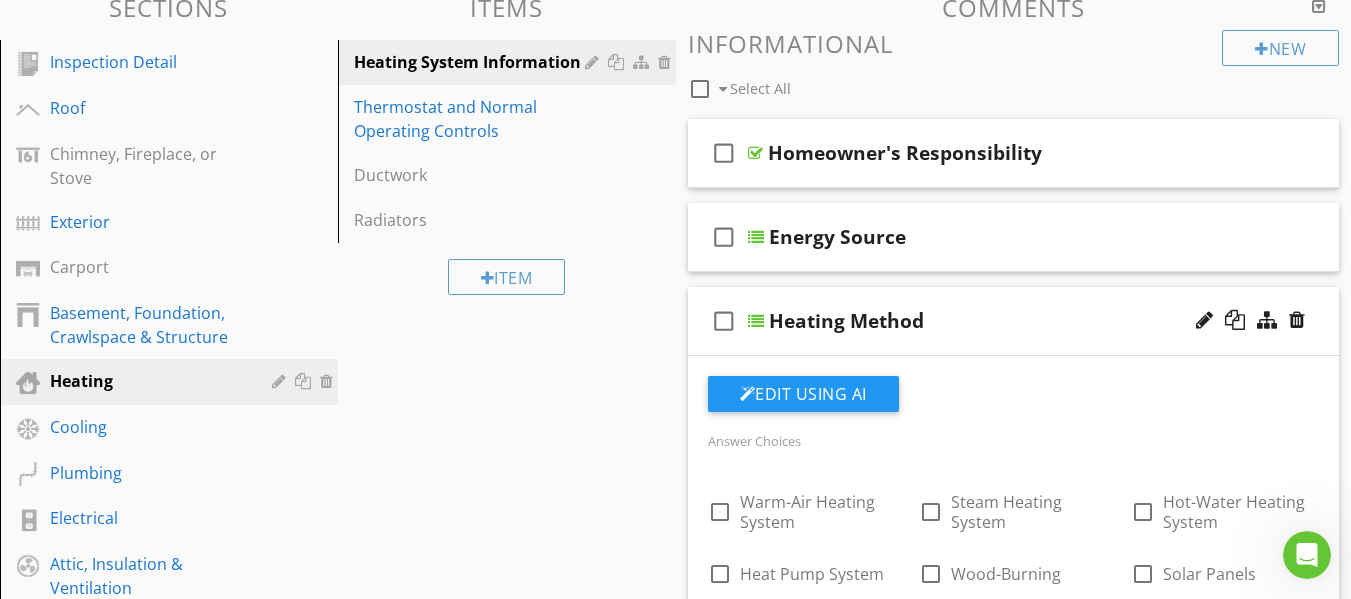 scroll, scrollTop: 219, scrollLeft: 0, axis: vertical 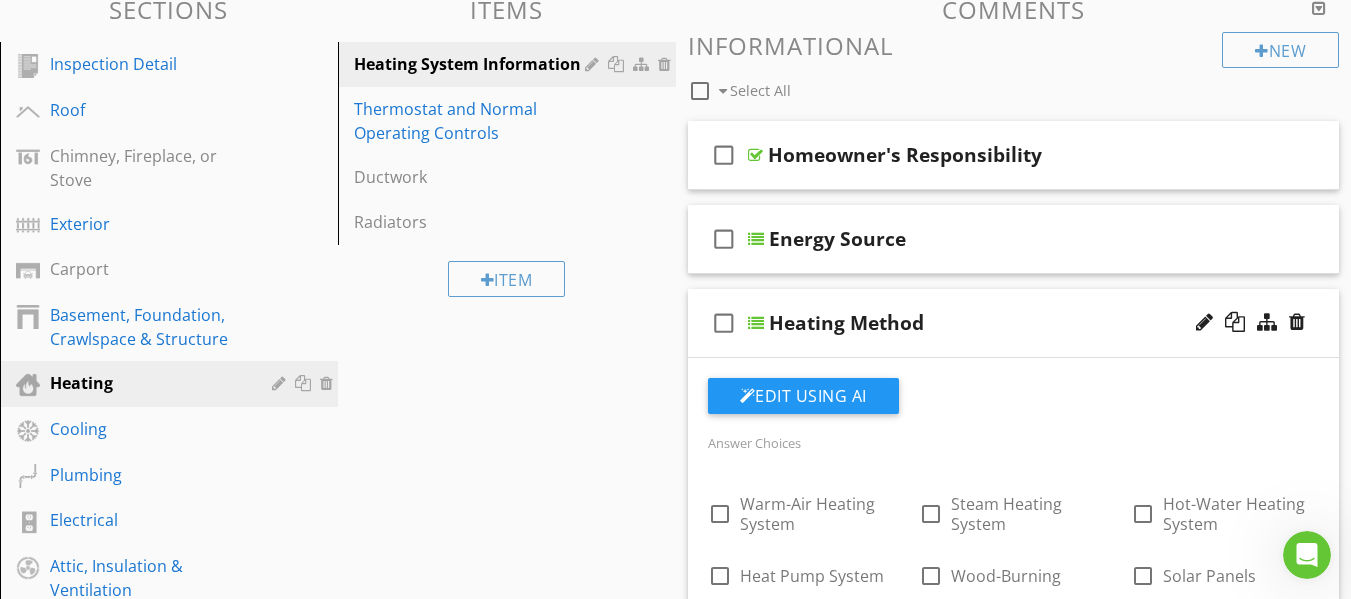 click at bounding box center [756, 323] 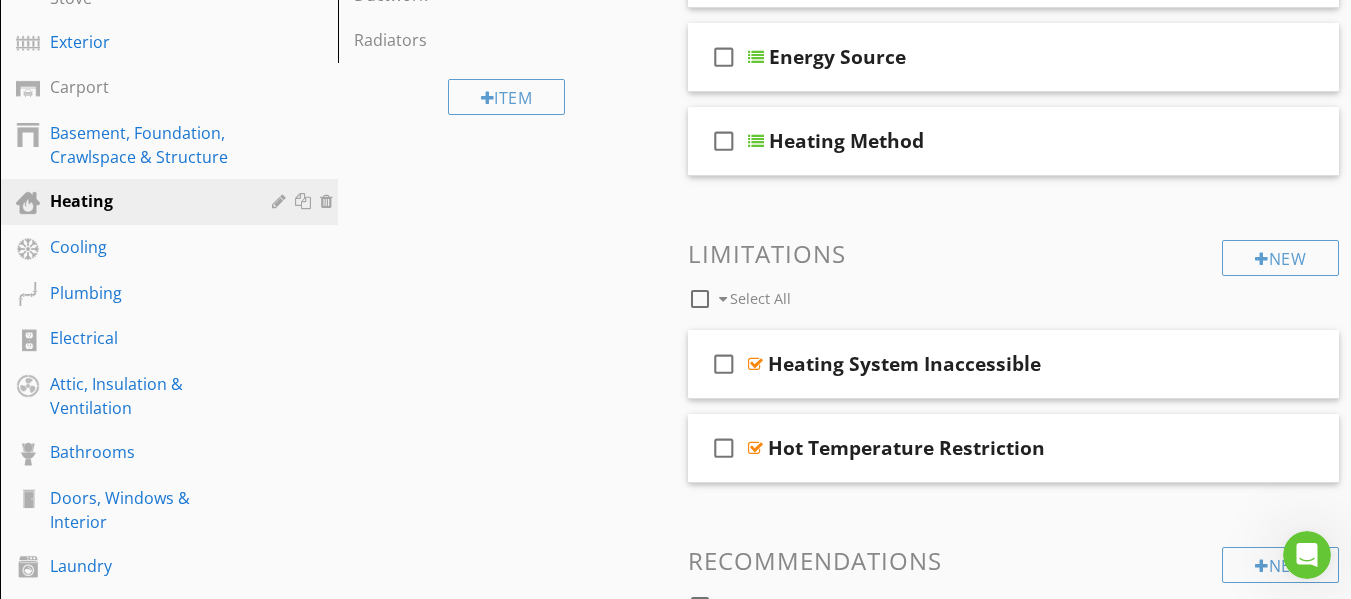scroll, scrollTop: 419, scrollLeft: 0, axis: vertical 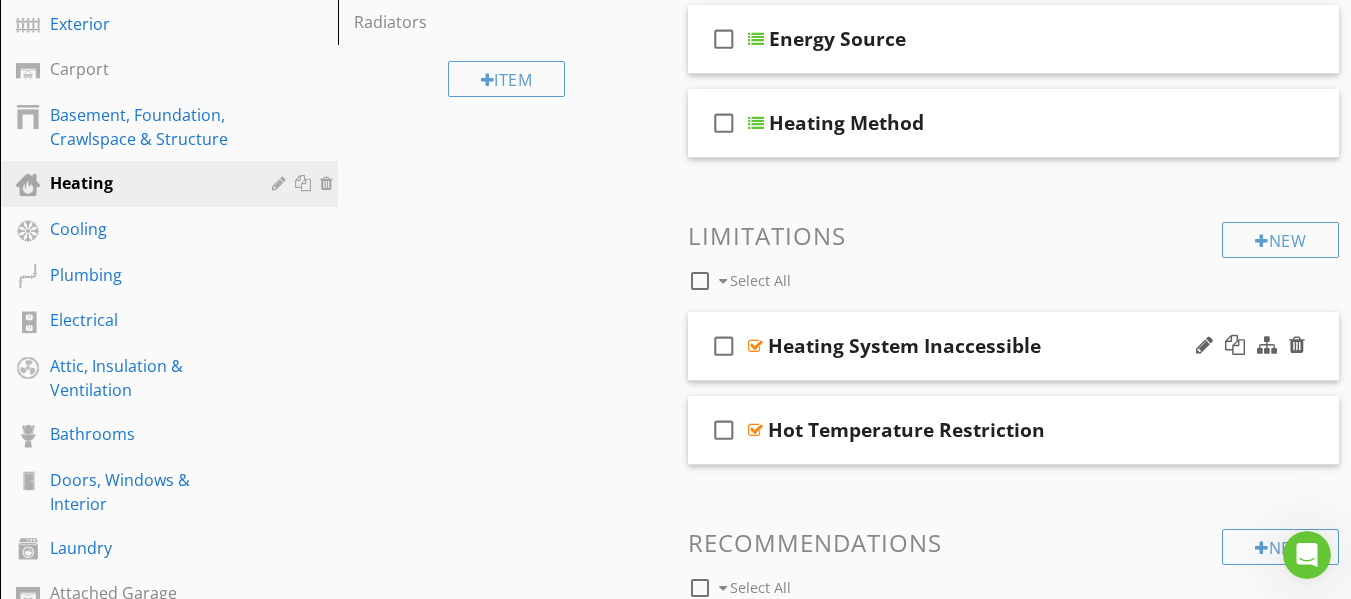 click at bounding box center [755, 346] 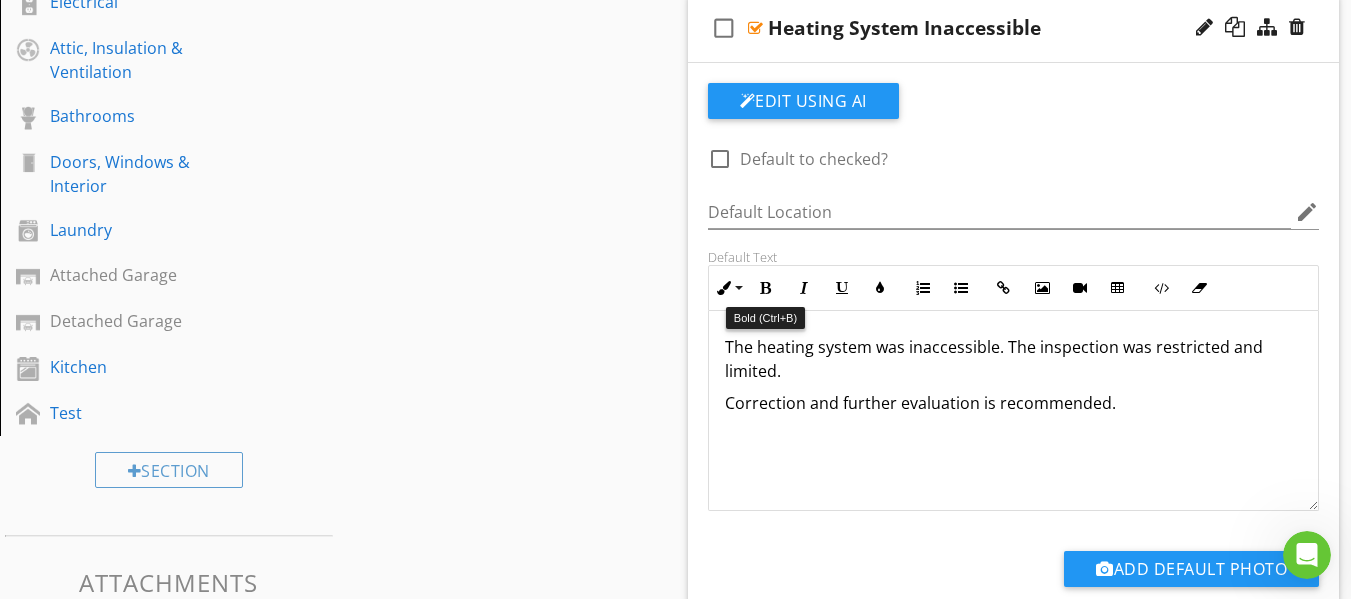 scroll, scrollTop: 739, scrollLeft: 0, axis: vertical 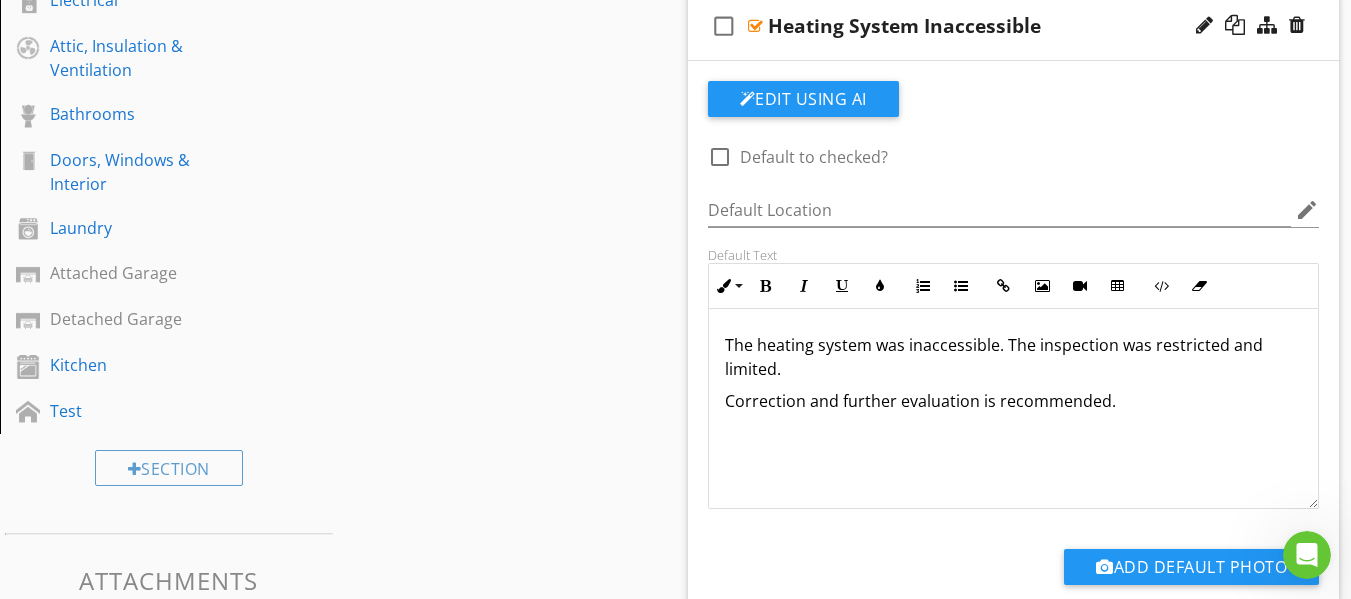 click at bounding box center (755, 26) 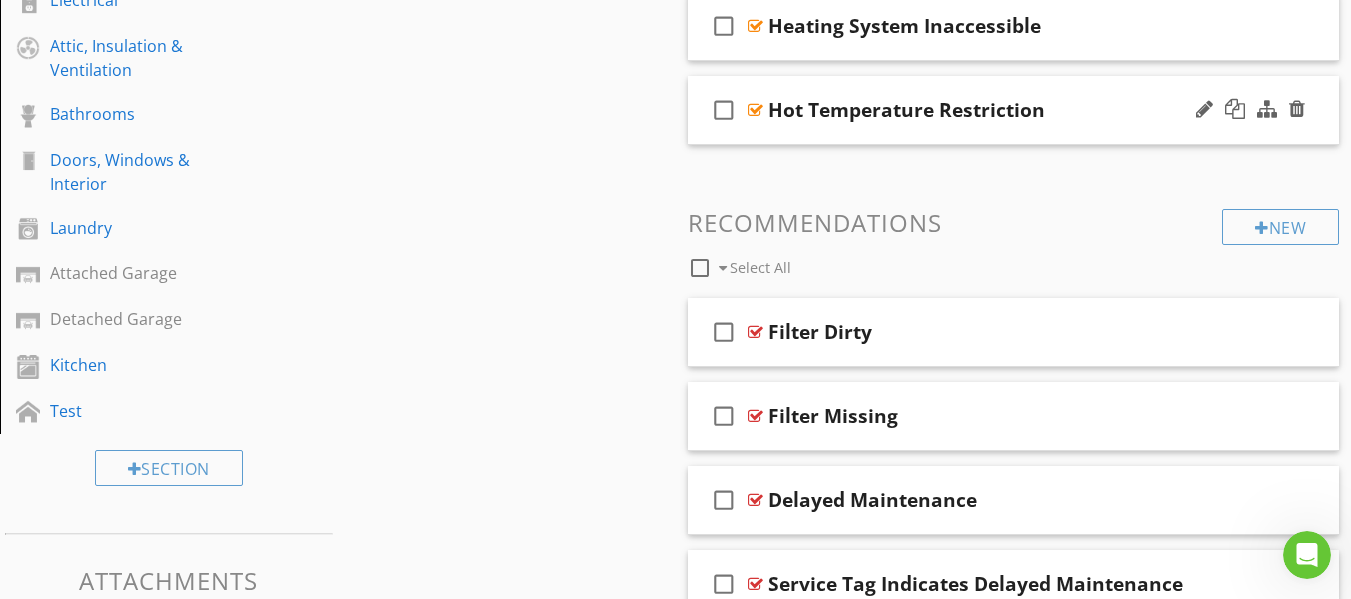 click at bounding box center [755, 110] 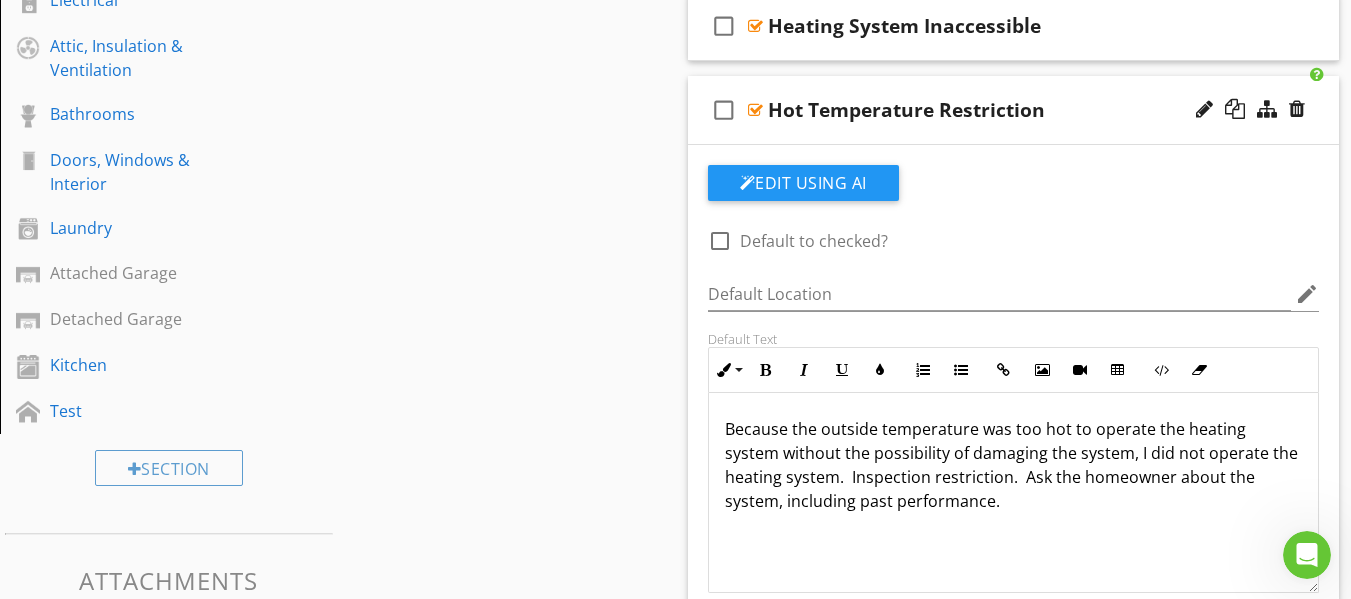 click at bounding box center (755, 110) 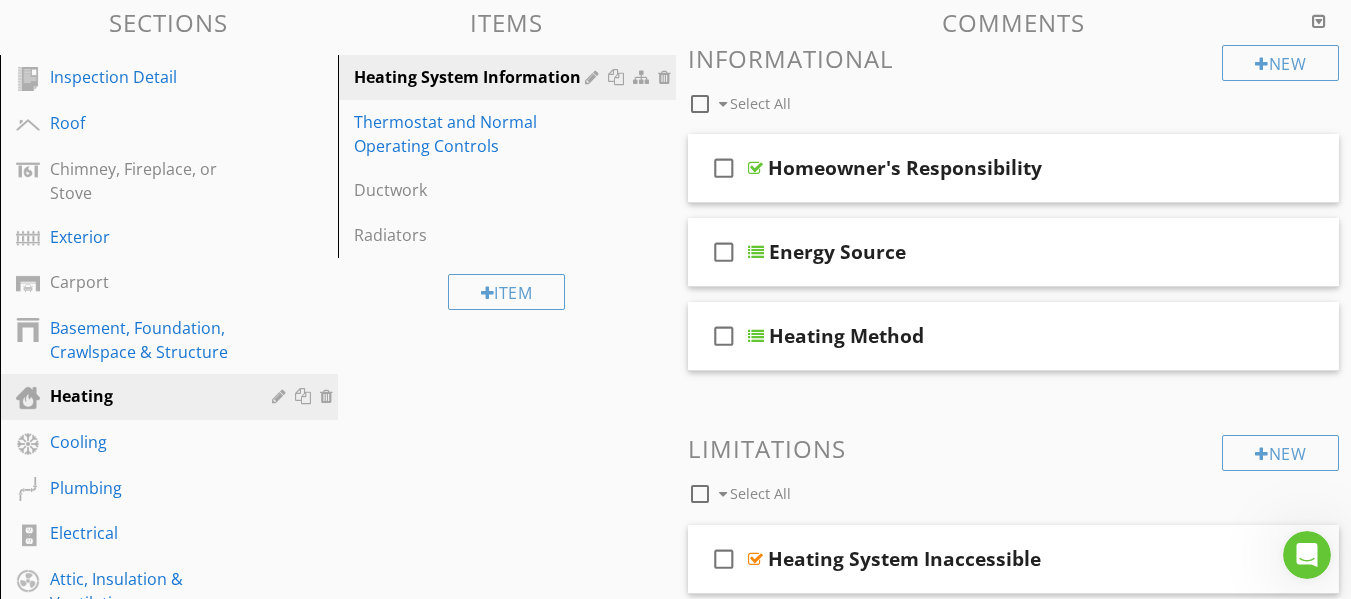 scroll, scrollTop: 179, scrollLeft: 0, axis: vertical 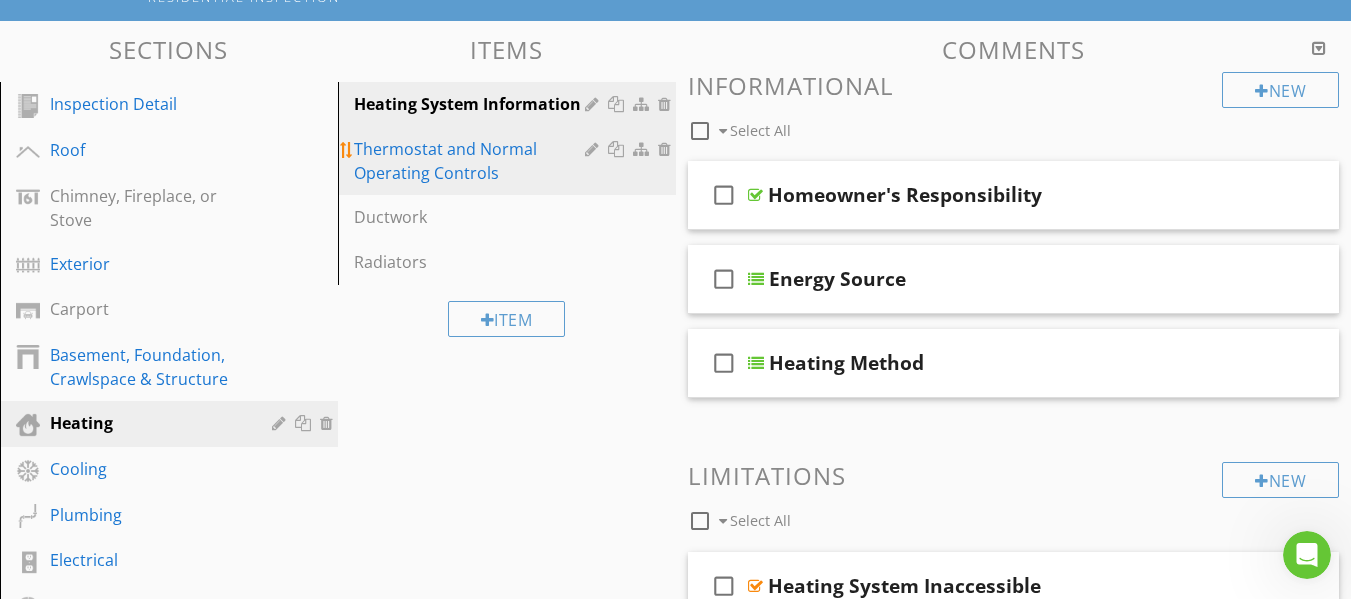 click on "Thermostat and Normal Operating Controls" at bounding box center (472, 161) 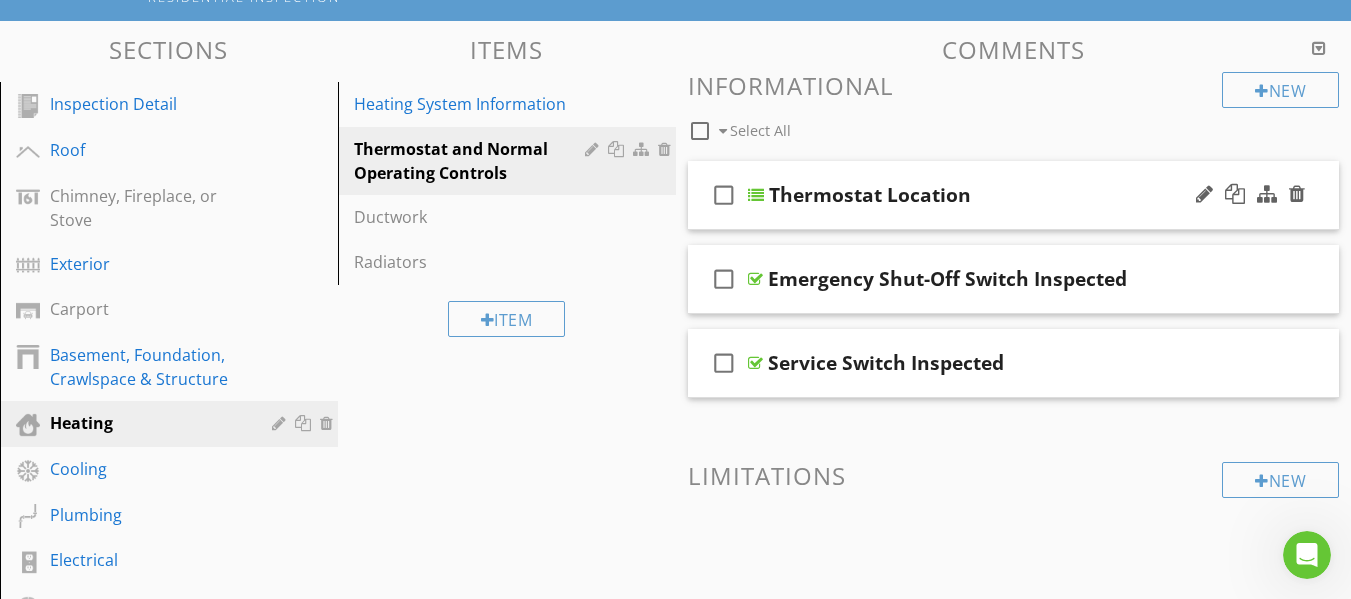 click at bounding box center (756, 195) 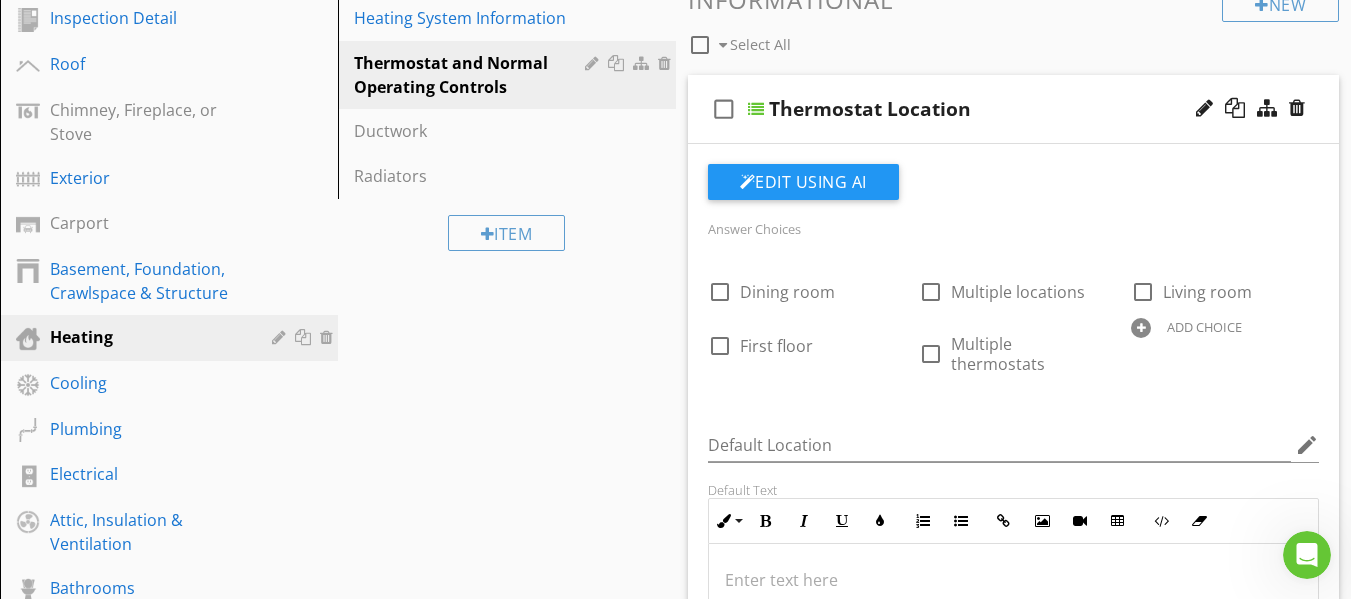 scroll, scrollTop: 259, scrollLeft: 0, axis: vertical 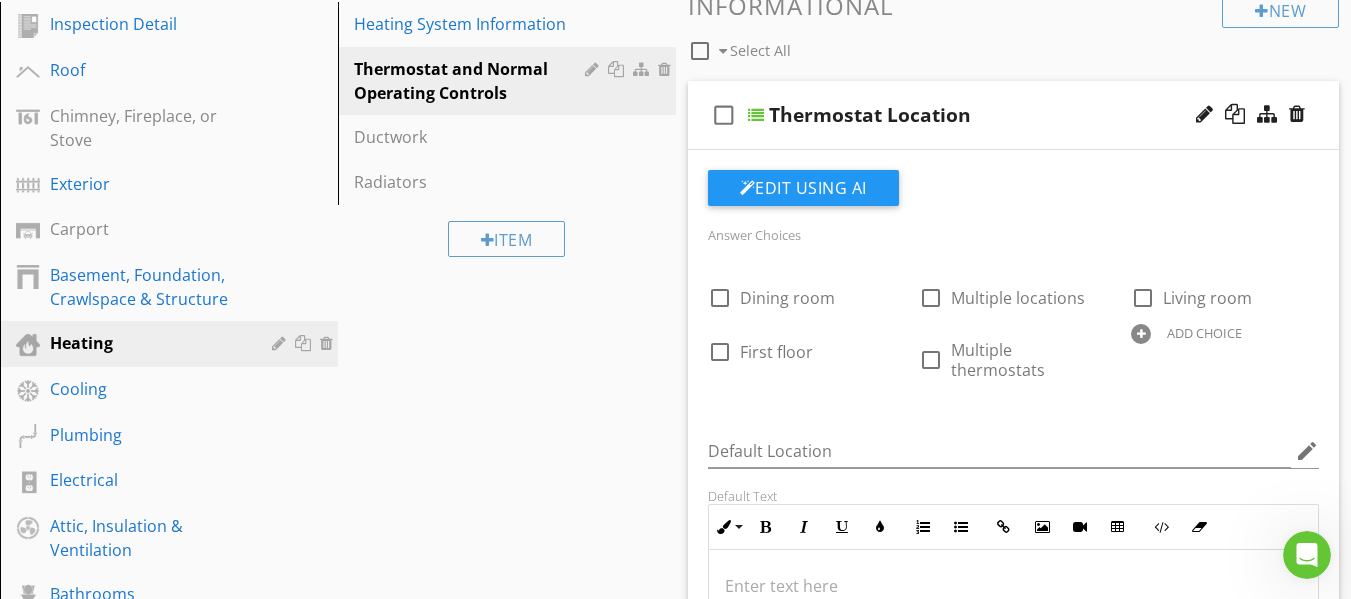 click at bounding box center (756, 115) 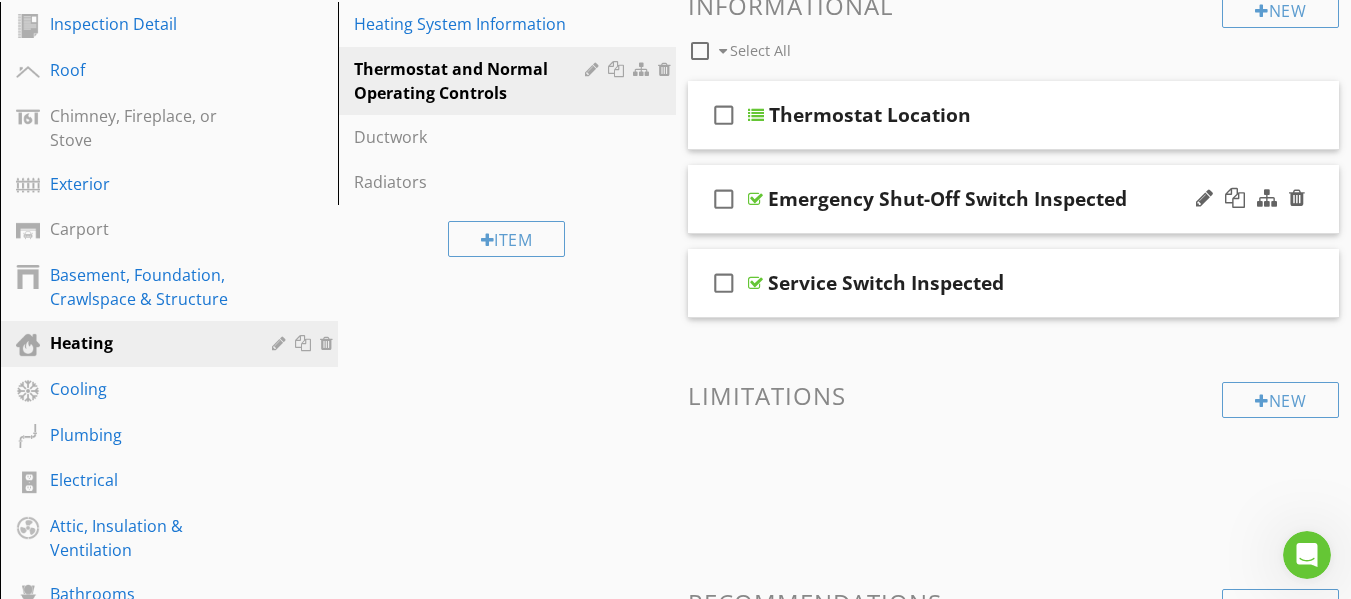 click at bounding box center (755, 199) 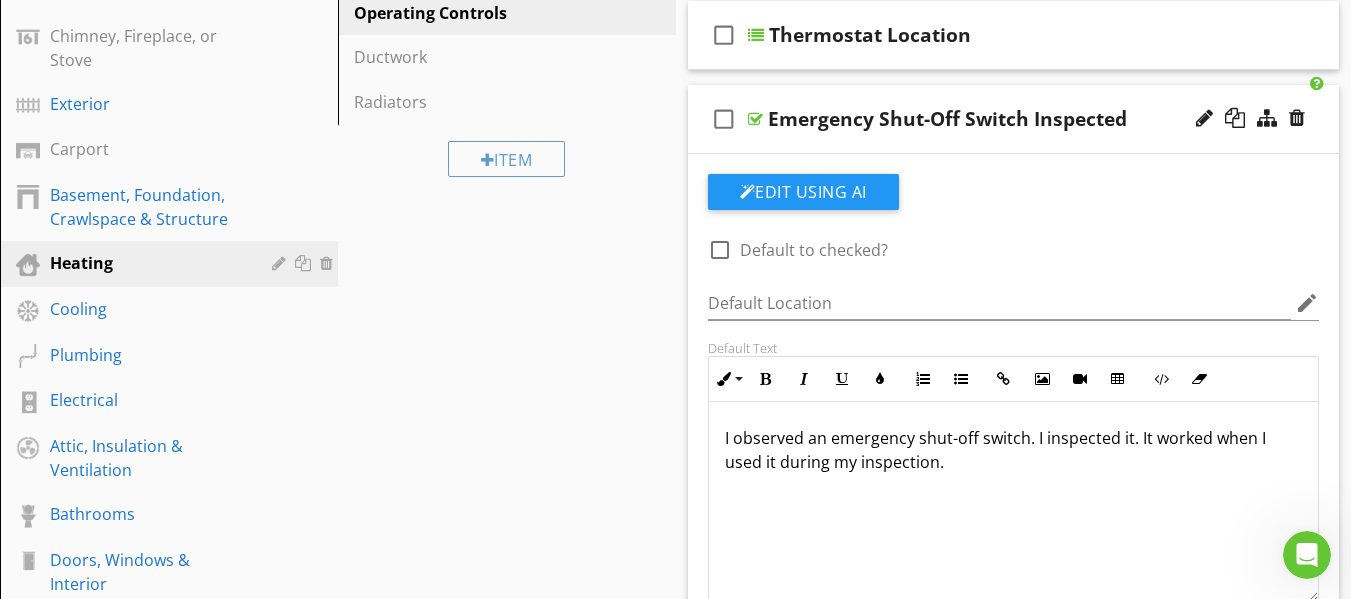 scroll, scrollTop: 299, scrollLeft: 0, axis: vertical 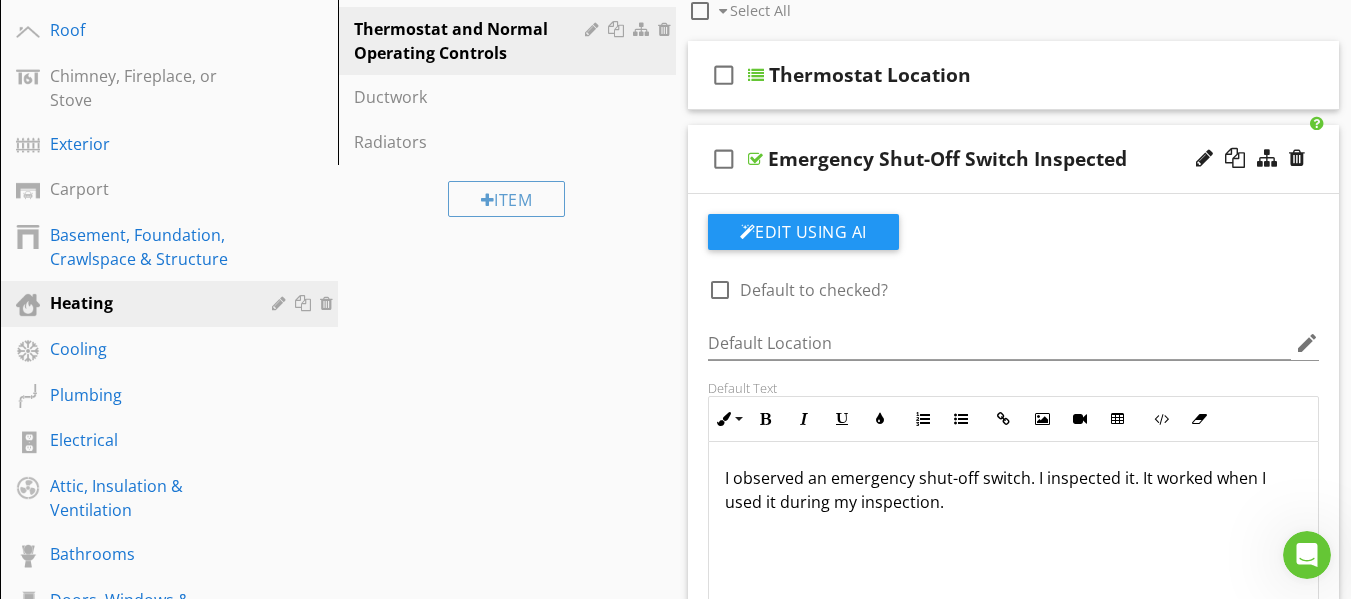click at bounding box center (755, 159) 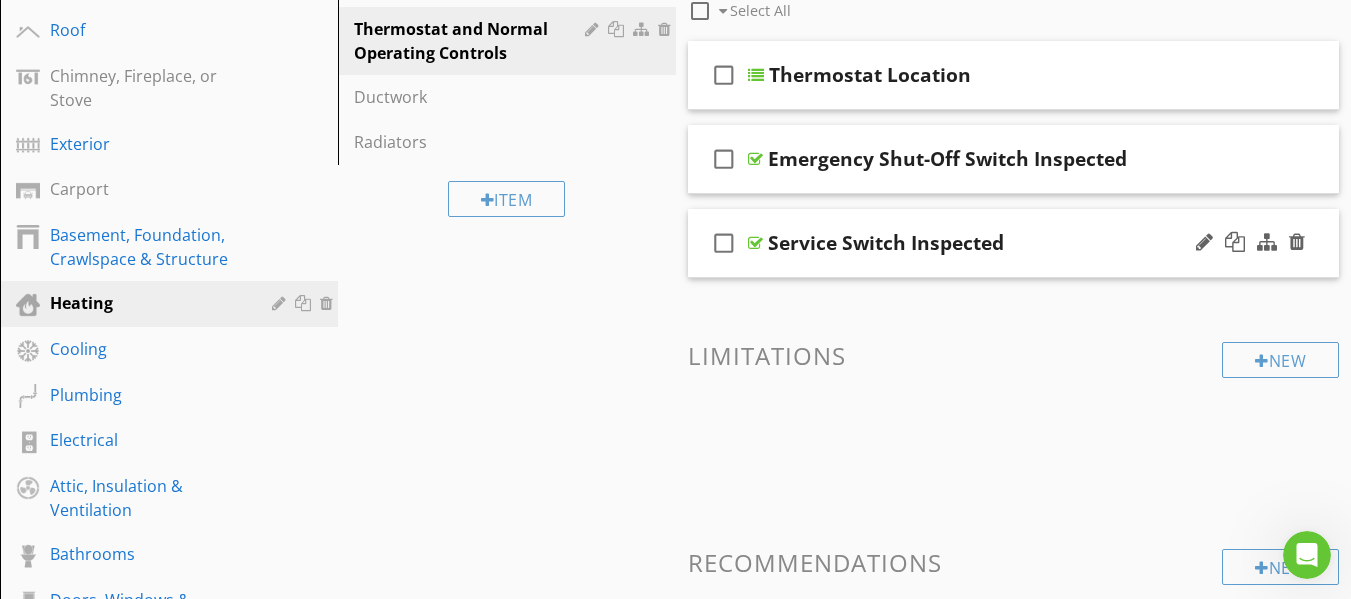 click at bounding box center (755, 243) 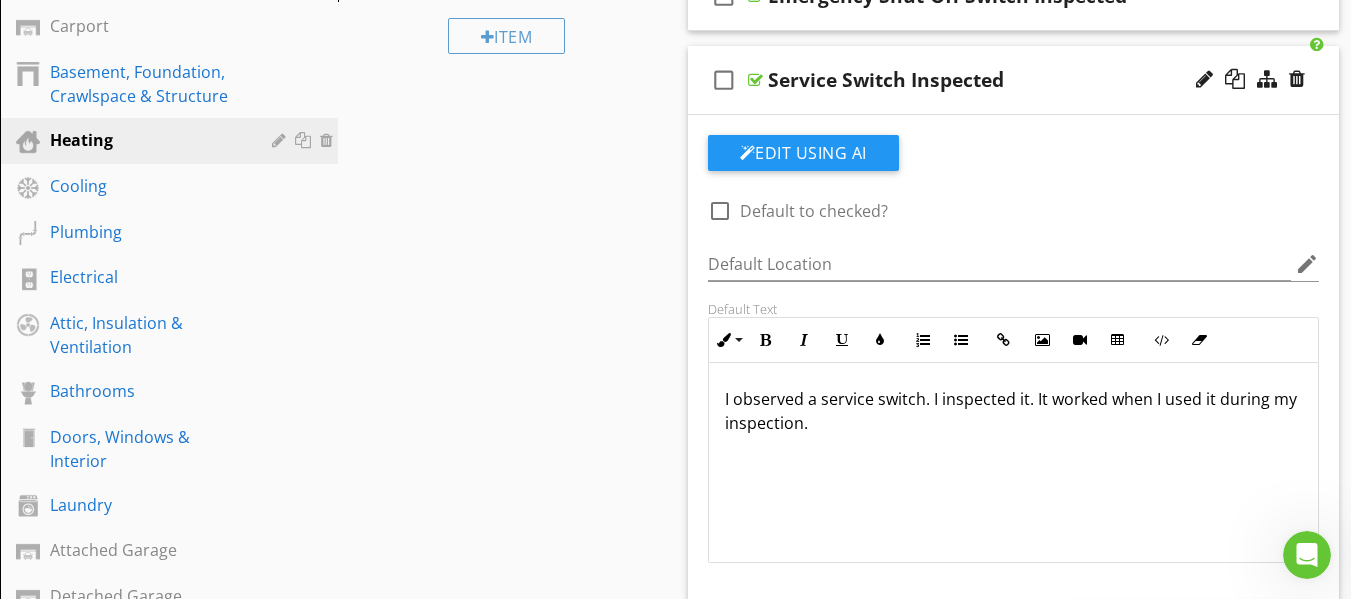 scroll, scrollTop: 459, scrollLeft: 0, axis: vertical 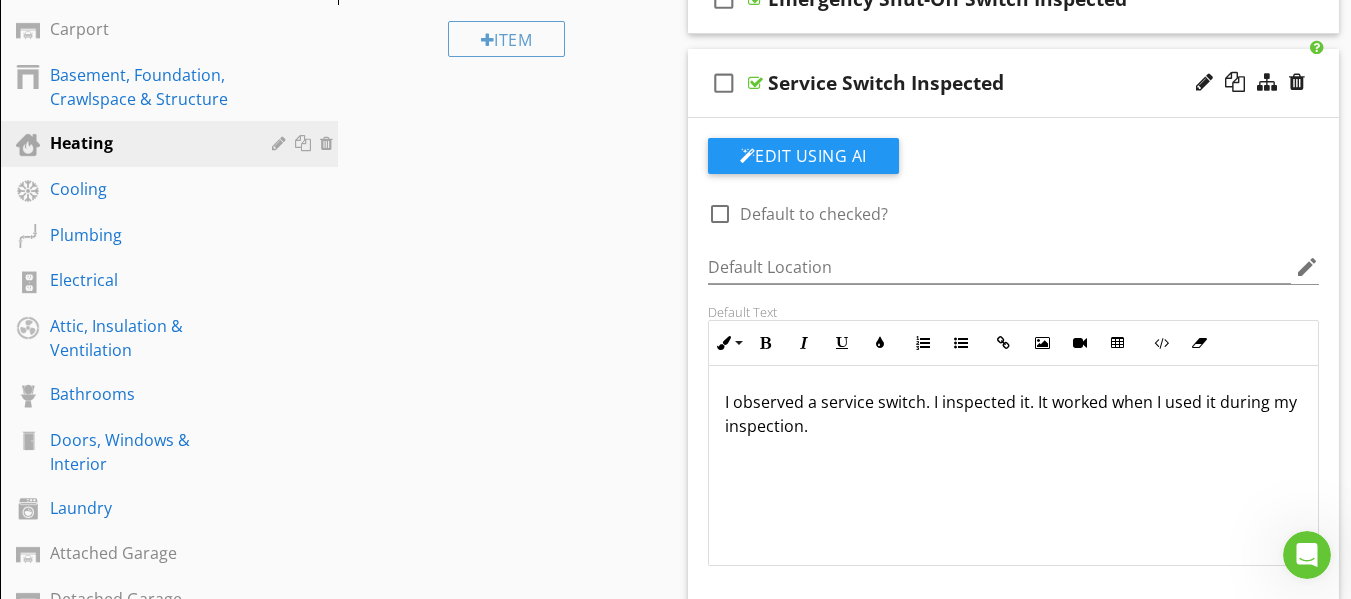 click at bounding box center [755, 83] 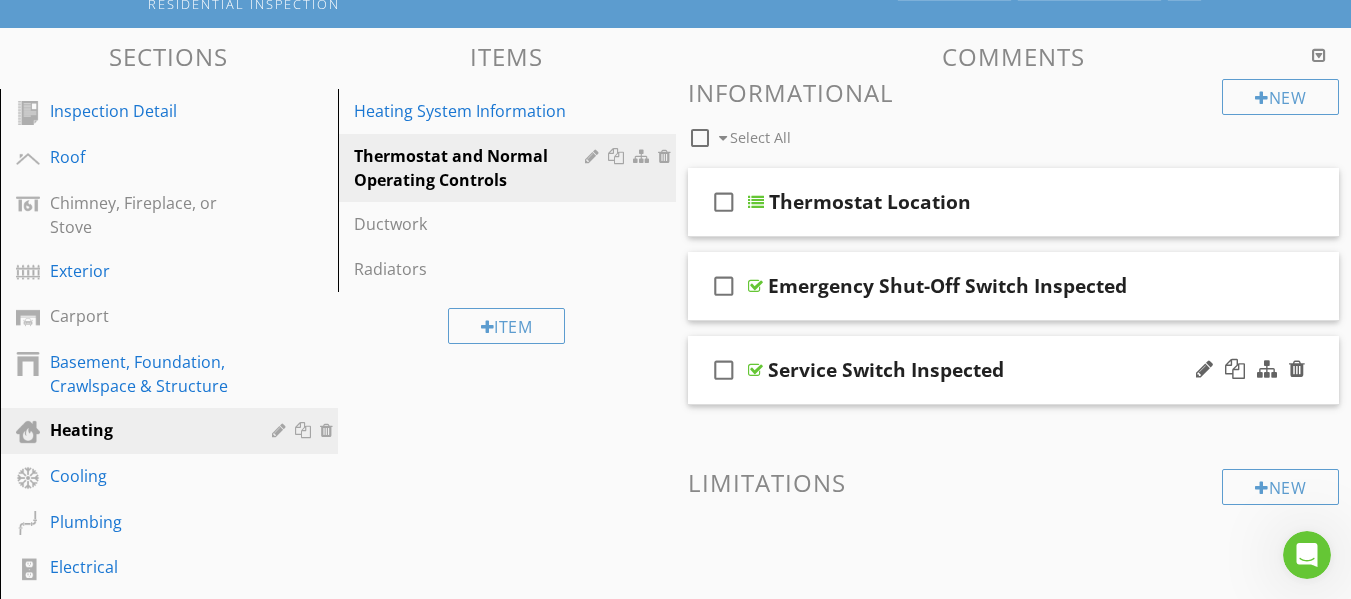 scroll, scrollTop: 160, scrollLeft: 0, axis: vertical 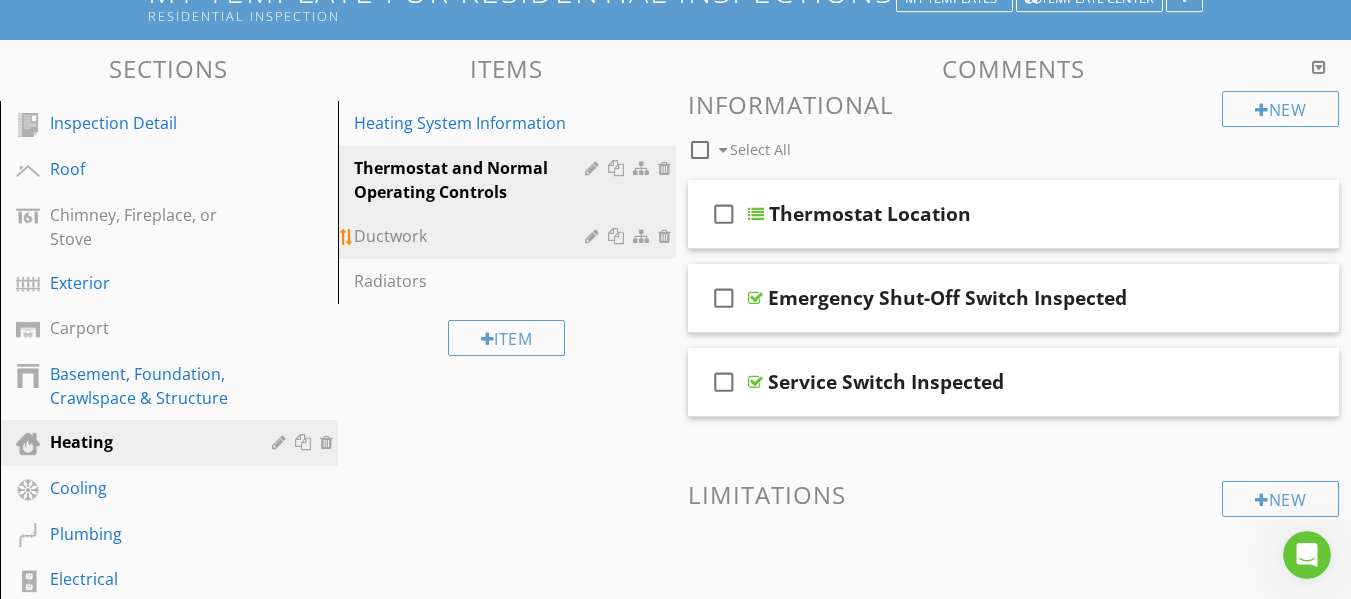 click on "Ductwork" at bounding box center (472, 236) 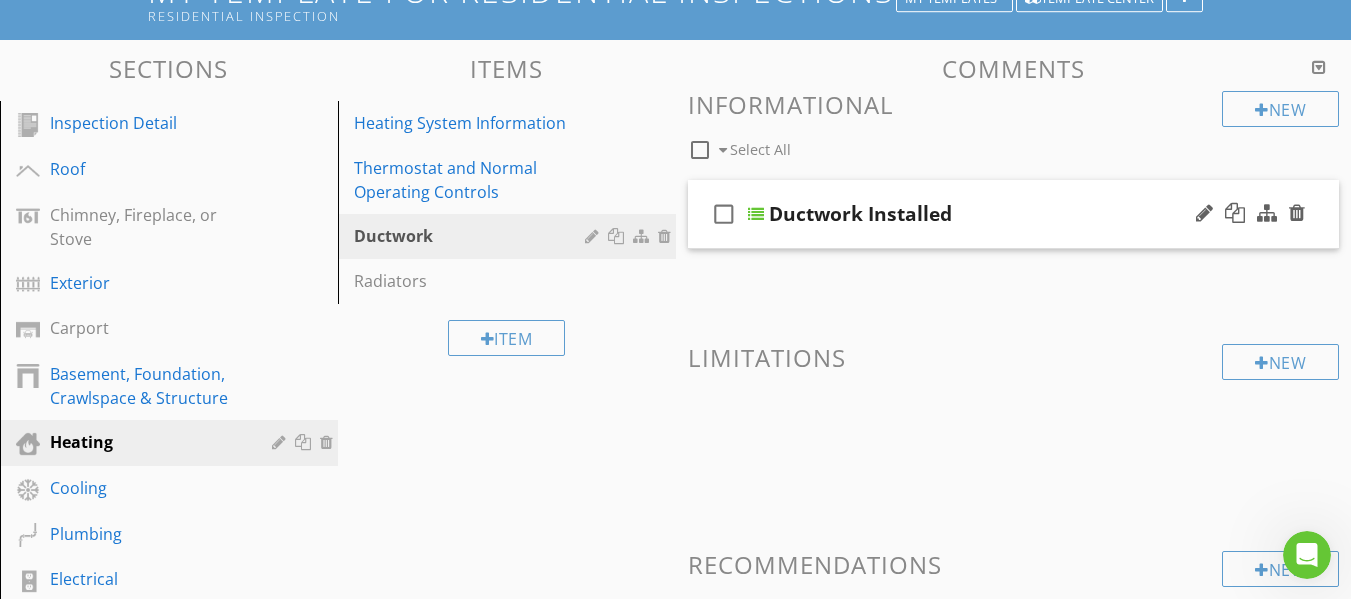 click at bounding box center [756, 214] 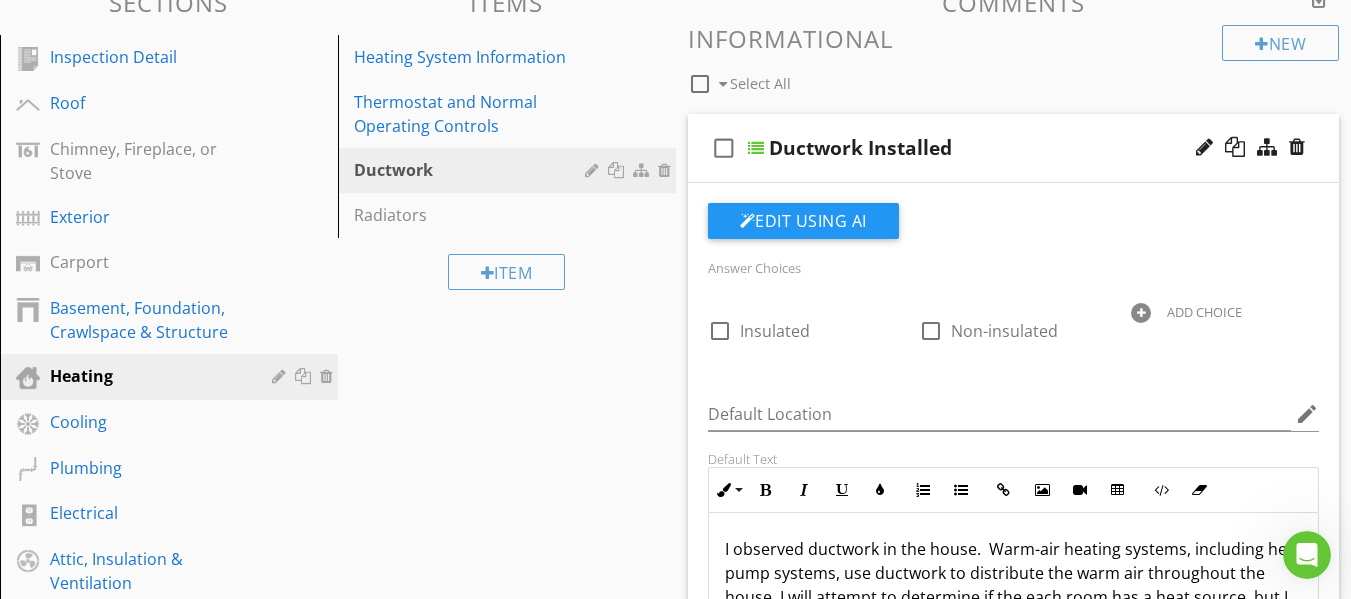scroll, scrollTop: 221, scrollLeft: 0, axis: vertical 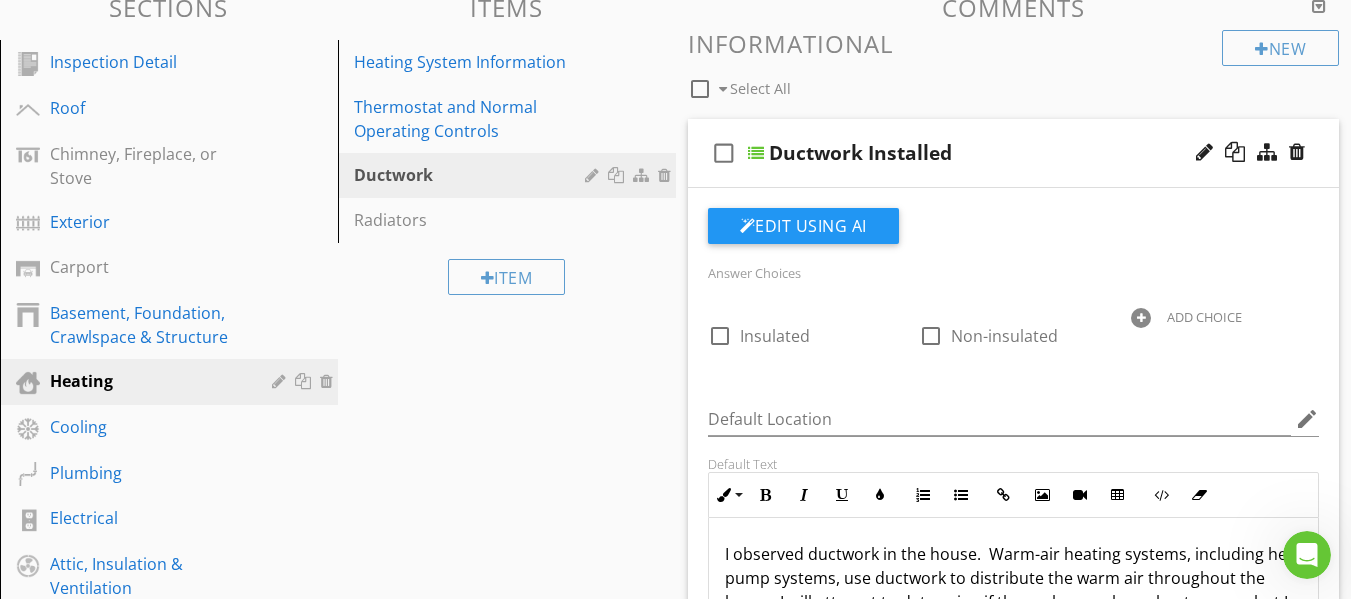 click at bounding box center (756, 153) 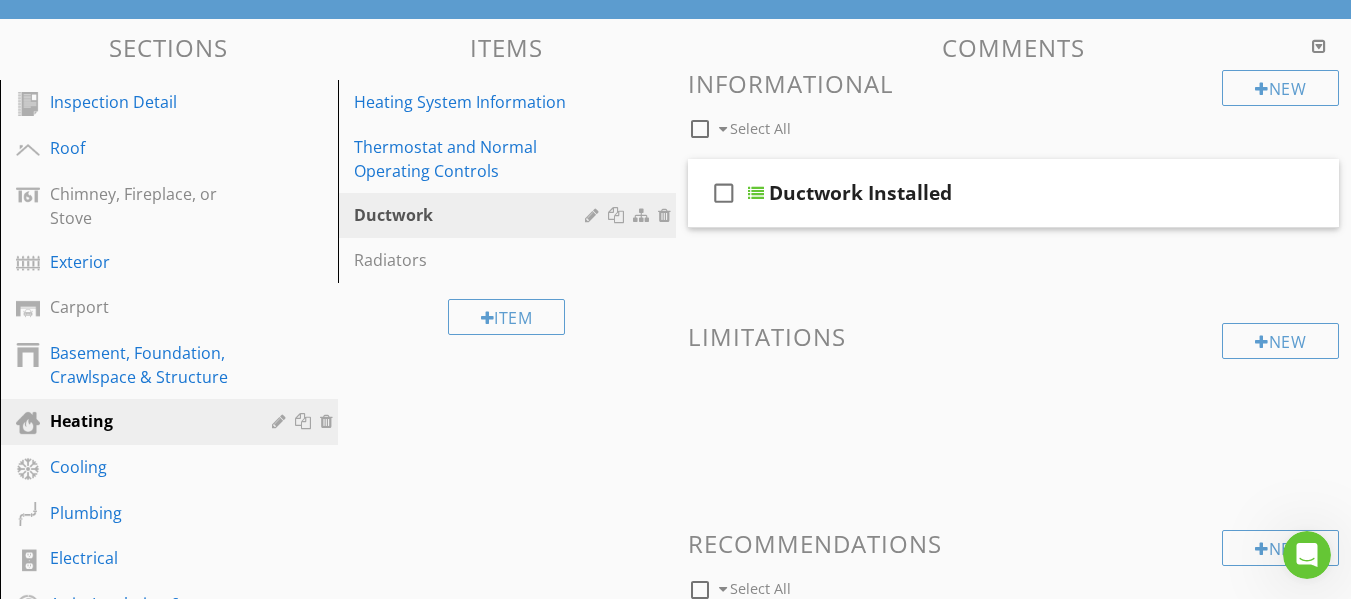 scroll, scrollTop: 221, scrollLeft: 0, axis: vertical 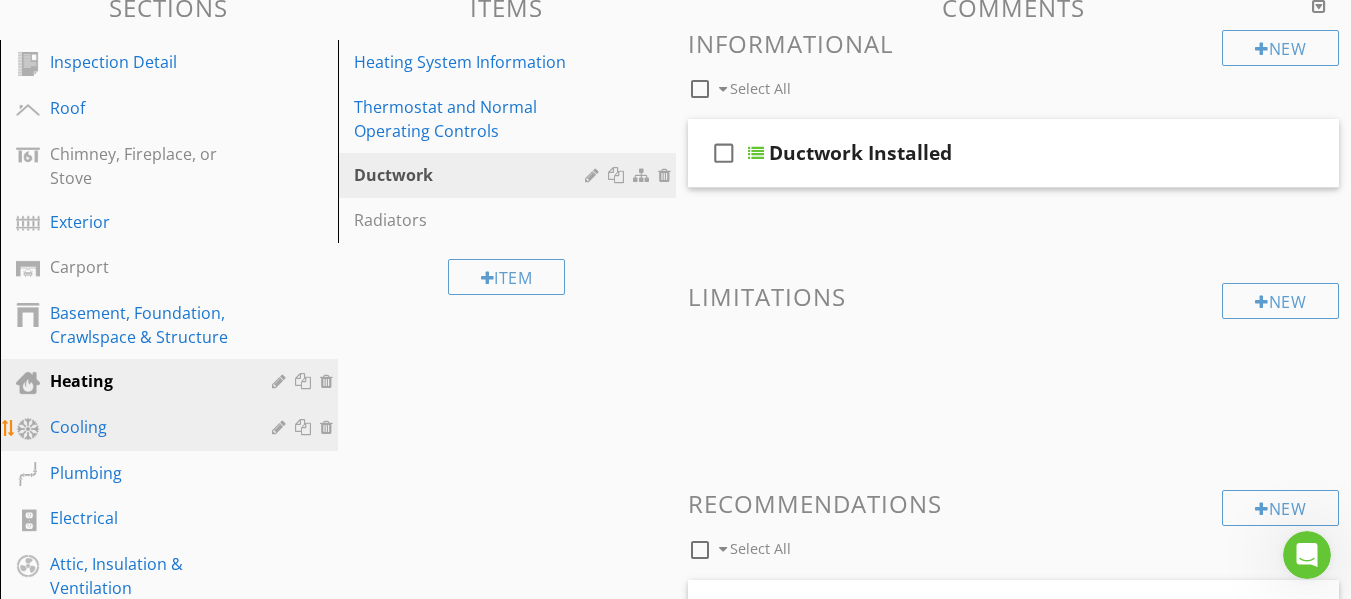 click on "Cooling" at bounding box center [146, 427] 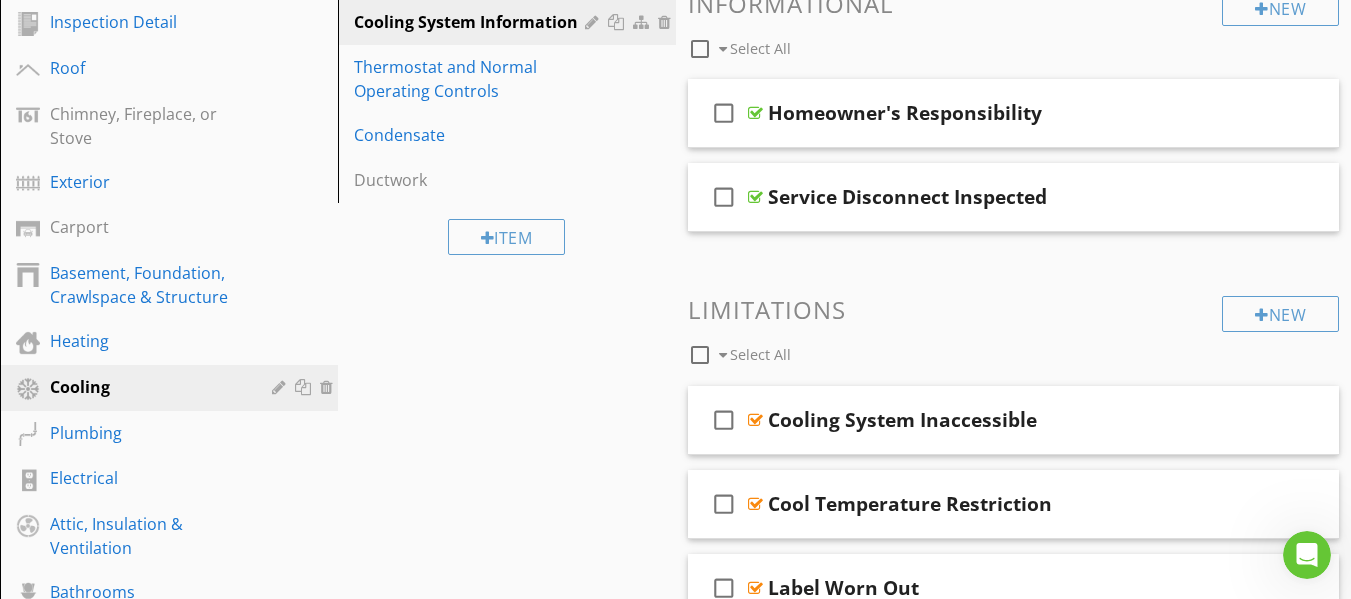 scroll, scrollTop: 181, scrollLeft: 0, axis: vertical 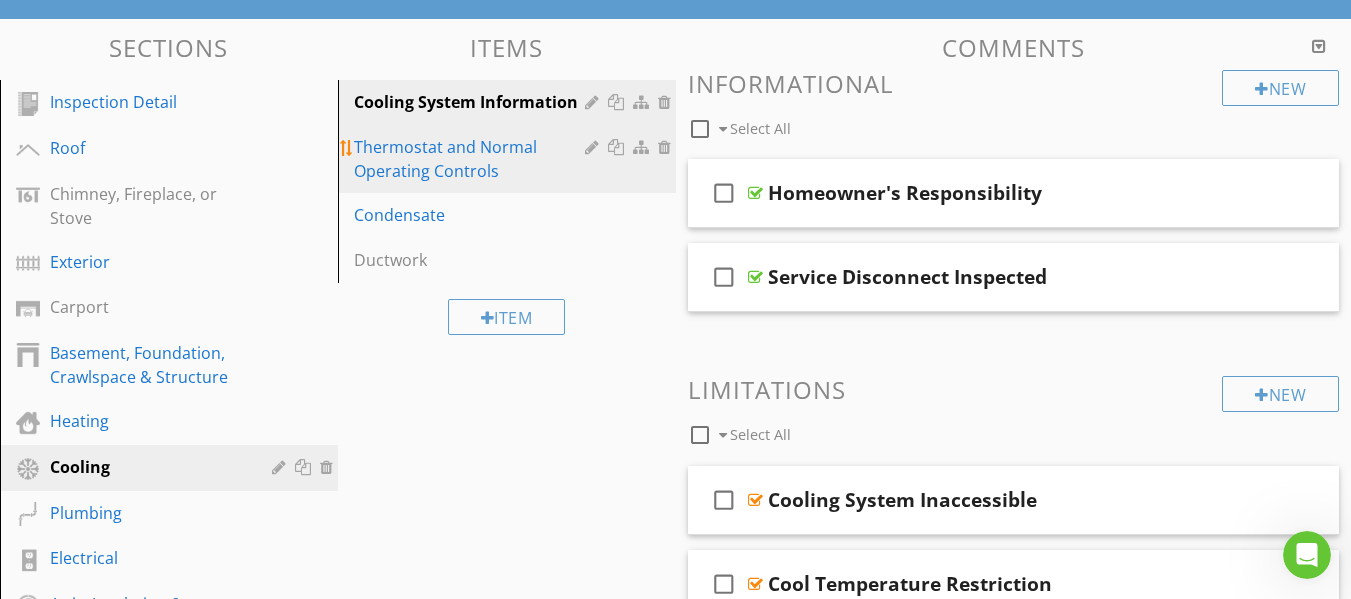 click on "Thermostat and Normal Operating Controls" at bounding box center [472, 159] 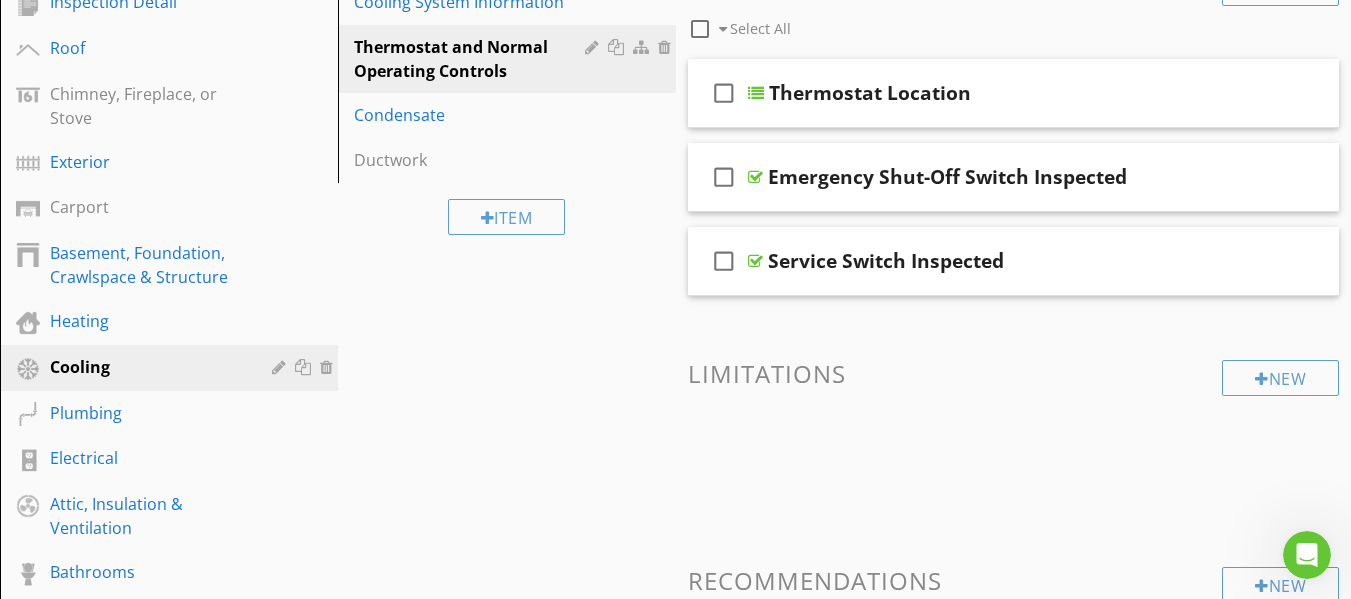 scroll, scrollTop: 280, scrollLeft: 0, axis: vertical 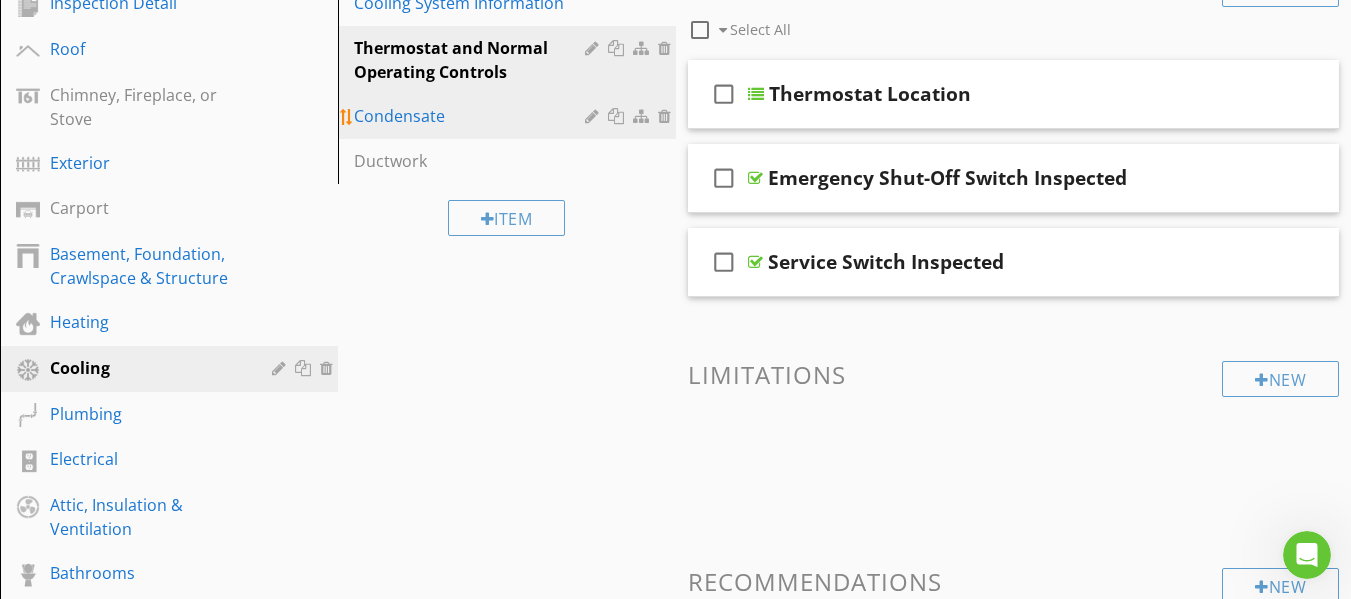 click on "Condensate" at bounding box center [472, 116] 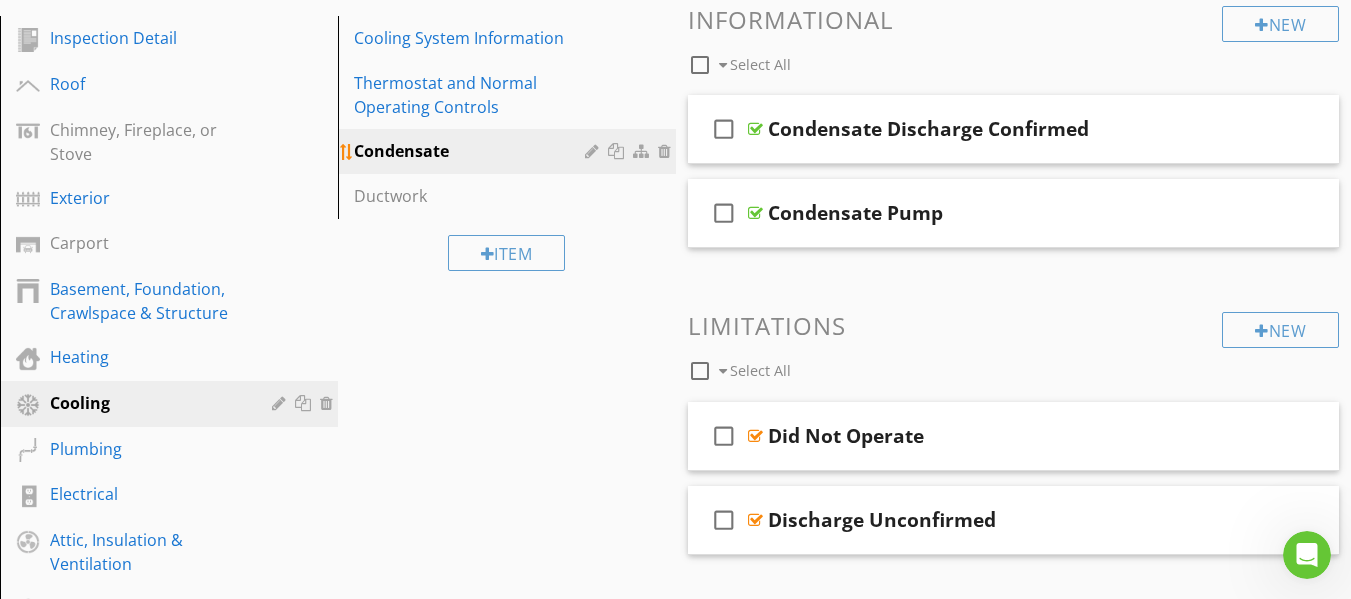 scroll, scrollTop: 240, scrollLeft: 0, axis: vertical 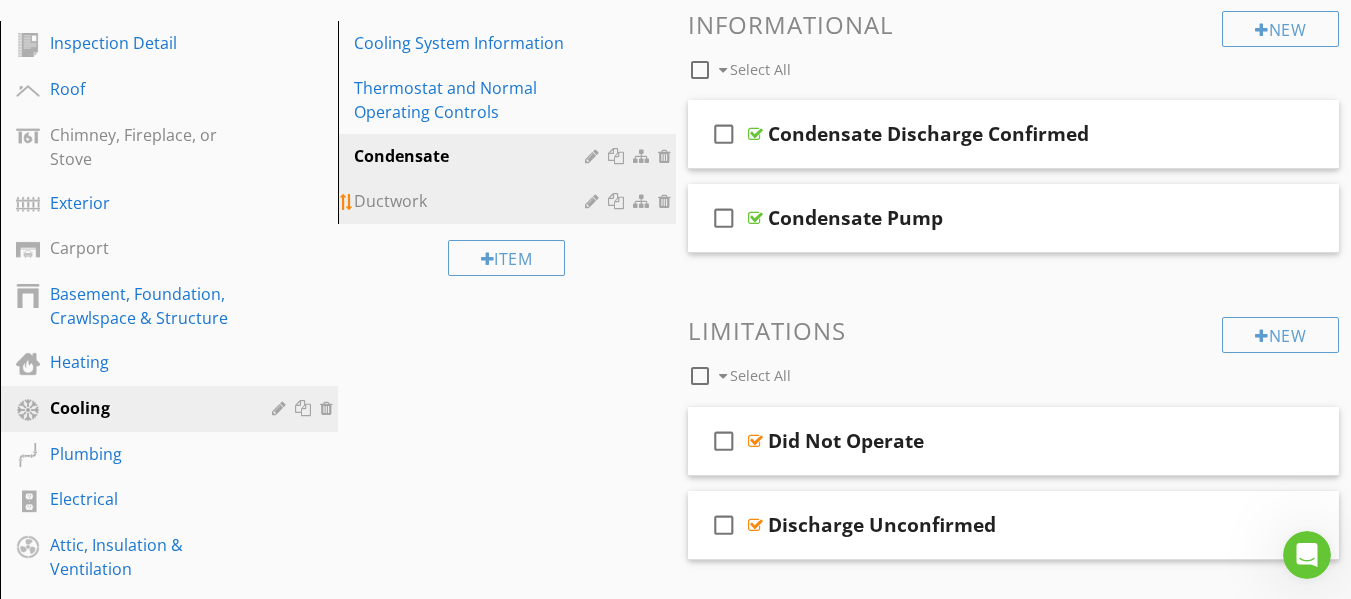 click on "Ductwork" at bounding box center (472, 201) 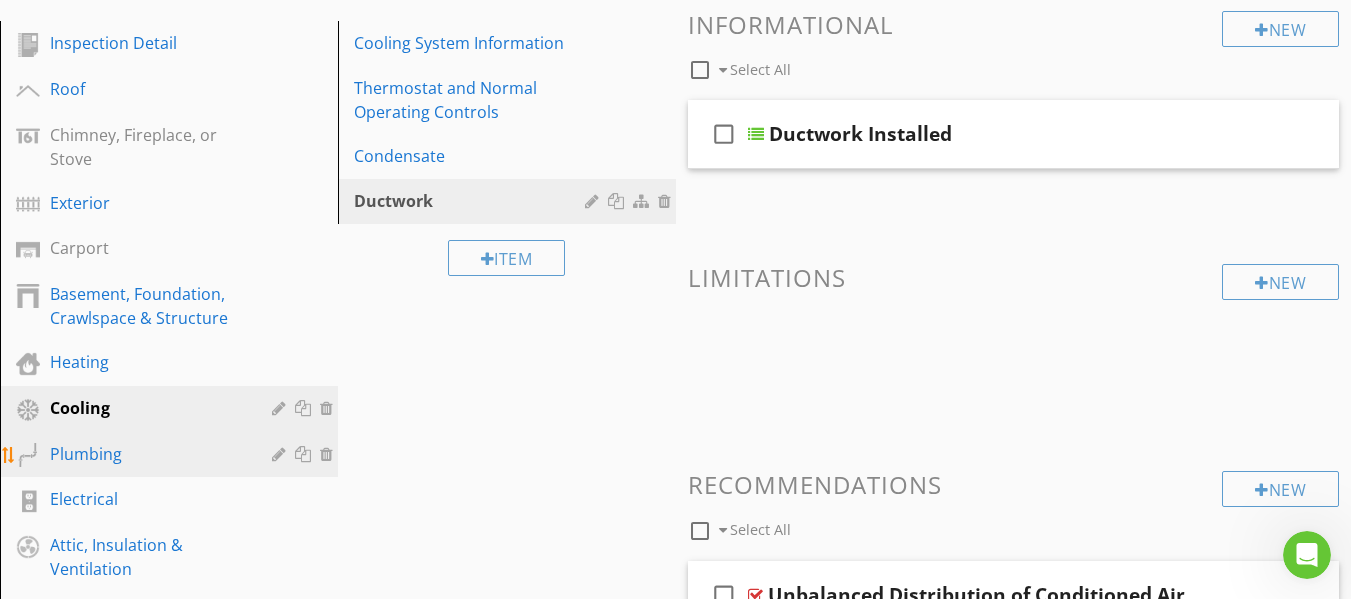 click on "Plumbing" at bounding box center (146, 454) 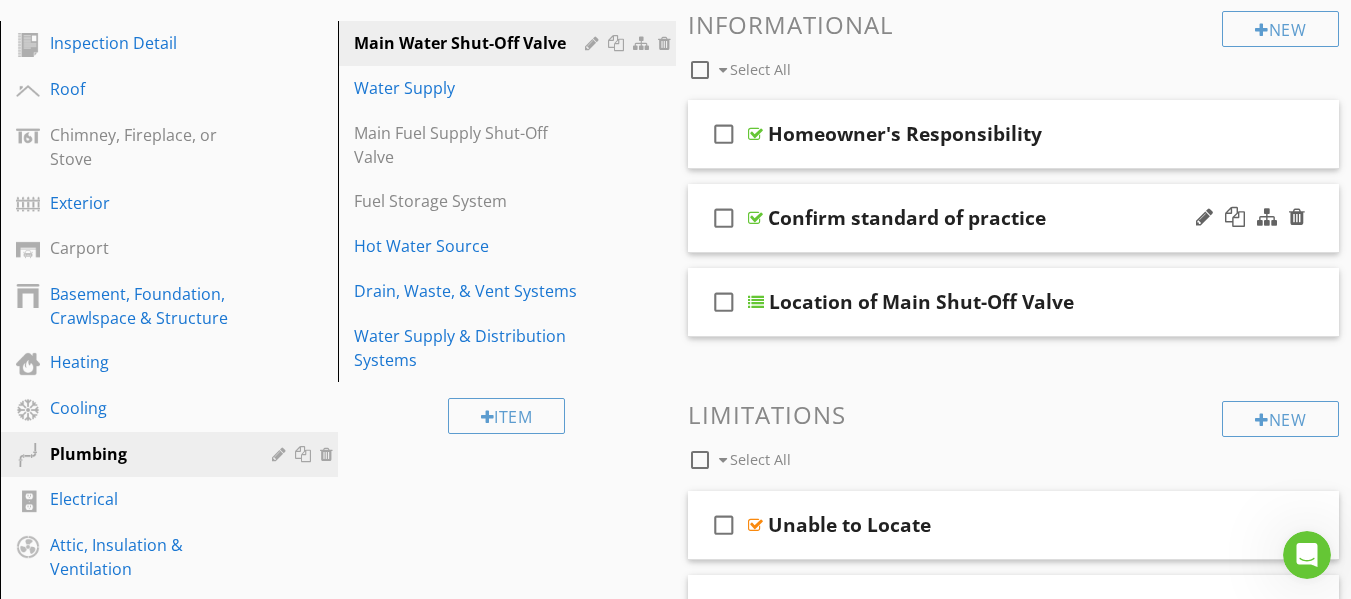 click at bounding box center (755, 218) 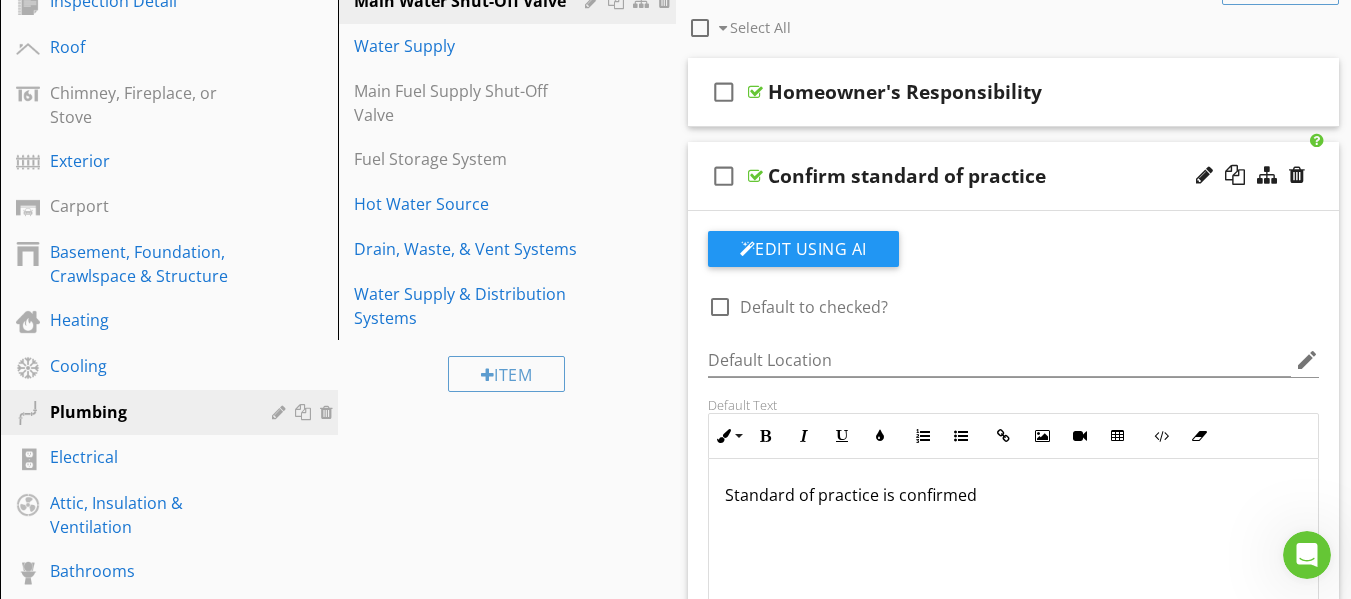 scroll, scrollTop: 240, scrollLeft: 0, axis: vertical 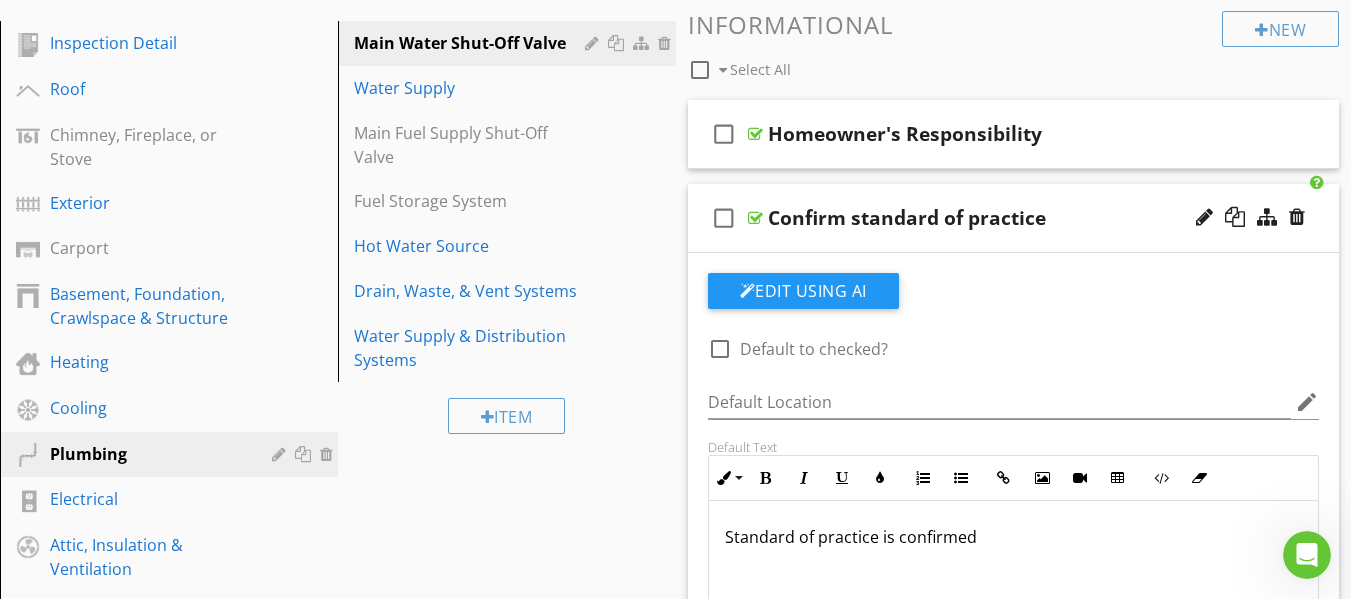 click at bounding box center [755, 218] 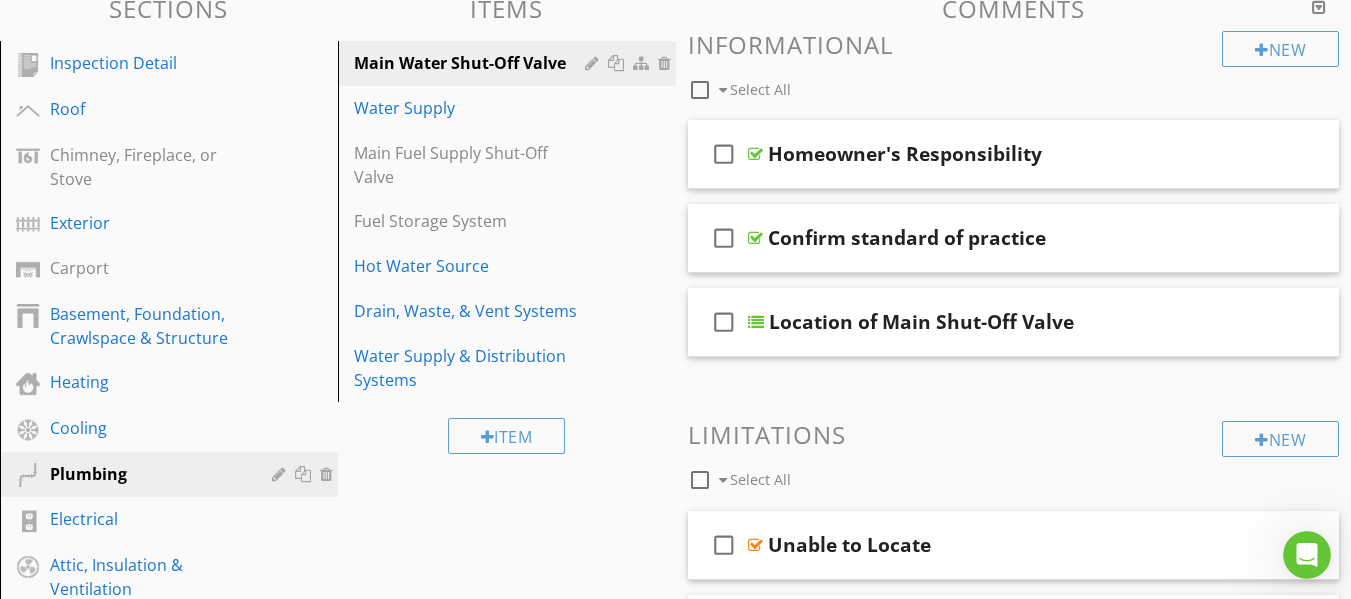 scroll, scrollTop: 203, scrollLeft: 0, axis: vertical 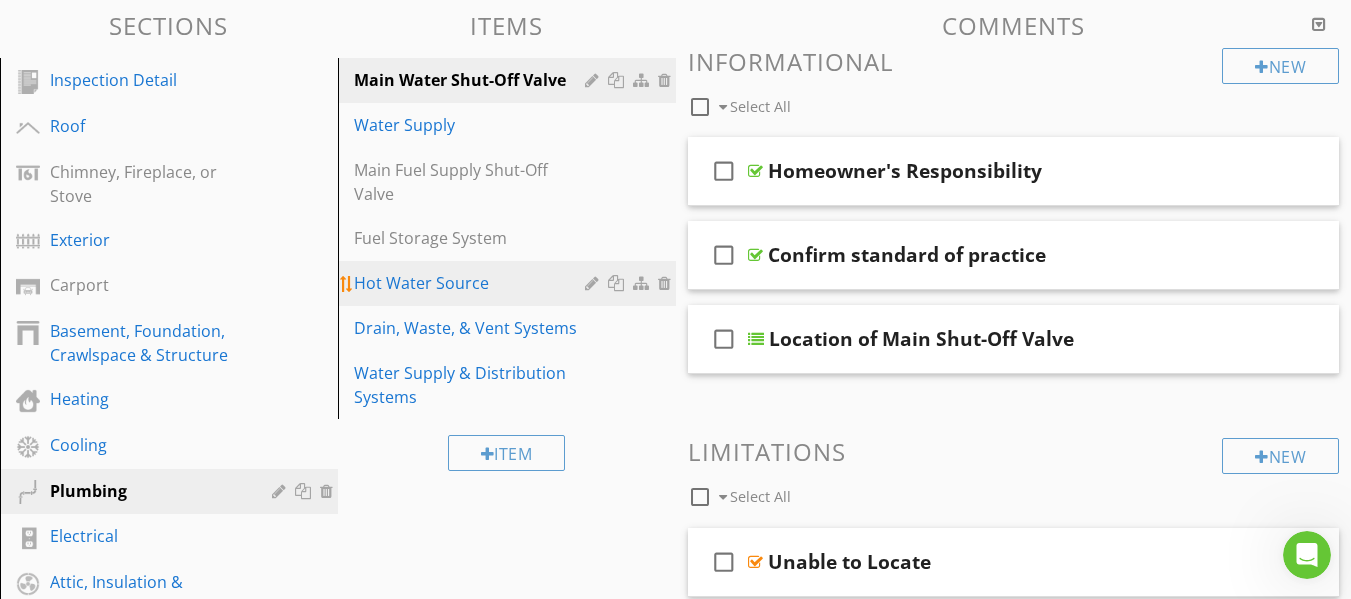 click on "Hot Water Source" at bounding box center (472, 283) 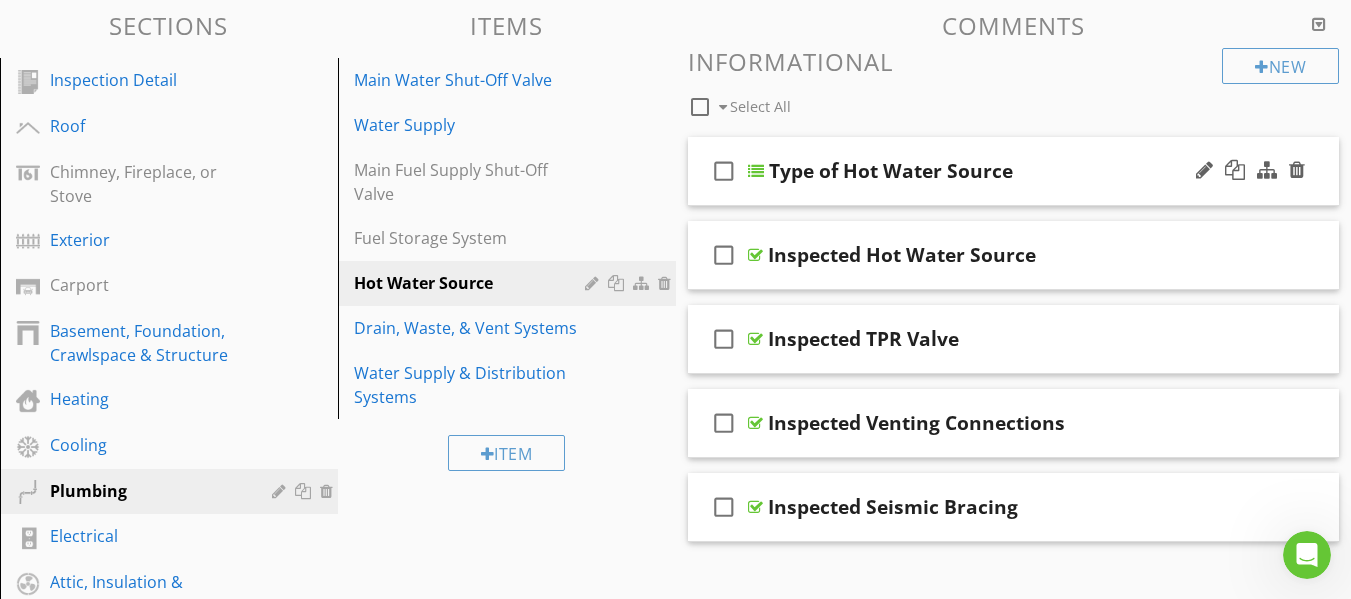 click at bounding box center [756, 171] 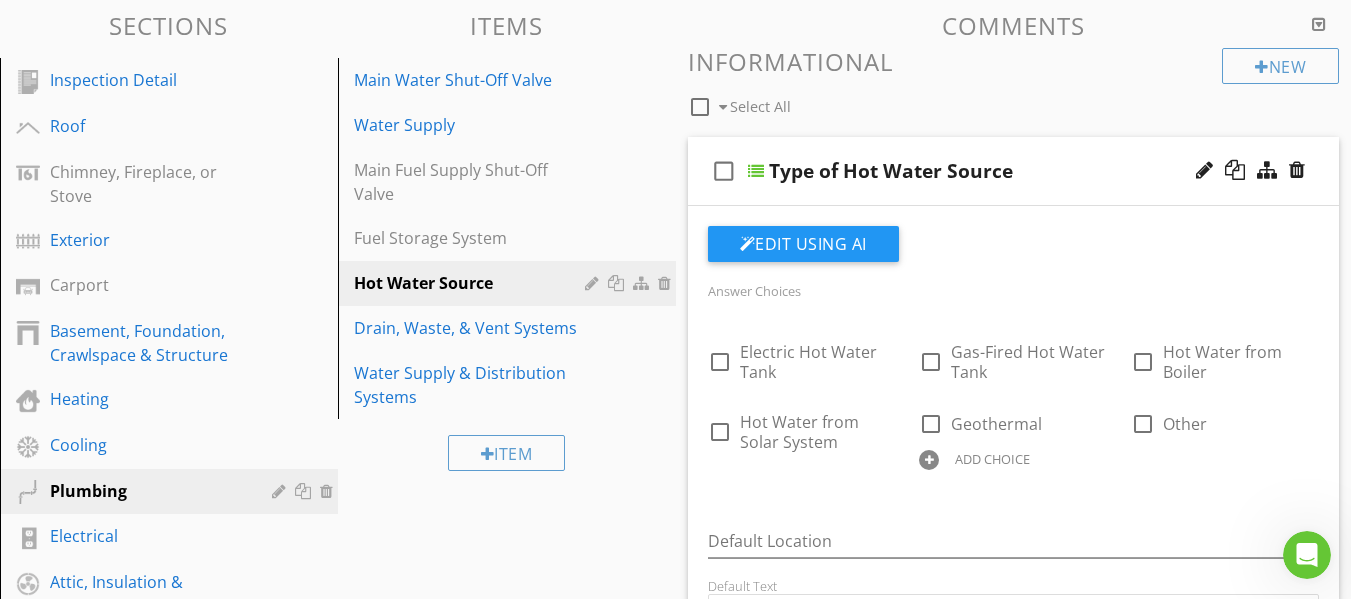click at bounding box center (929, 460) 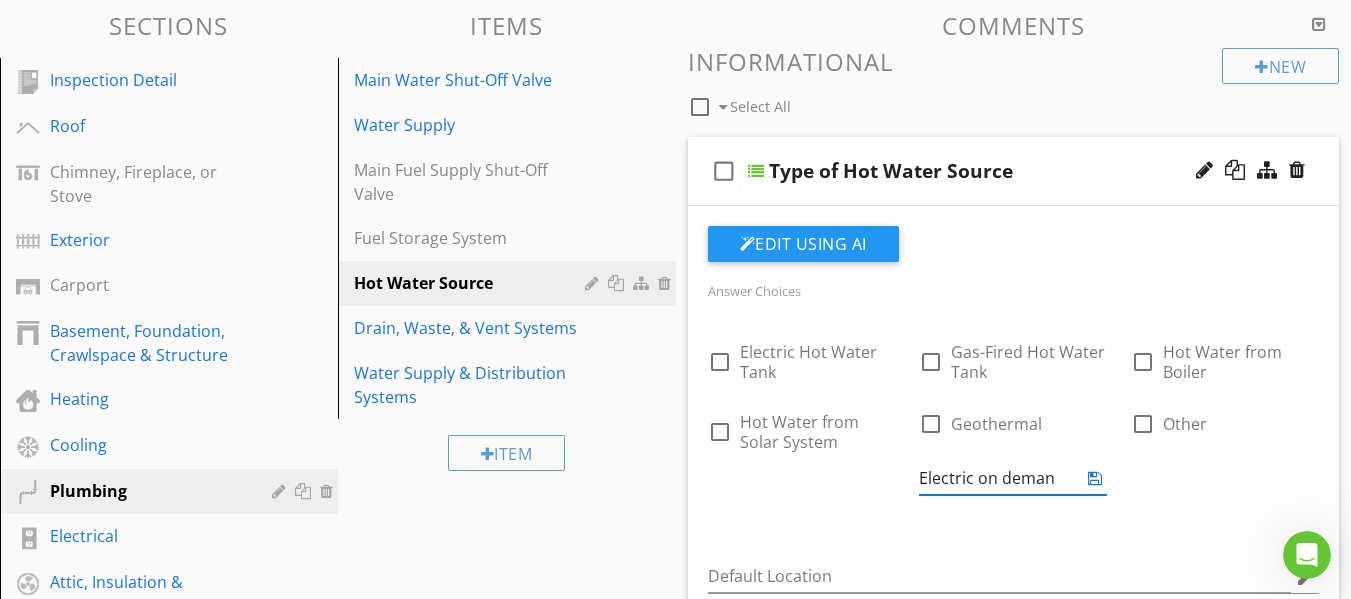 type on "Electric on demand" 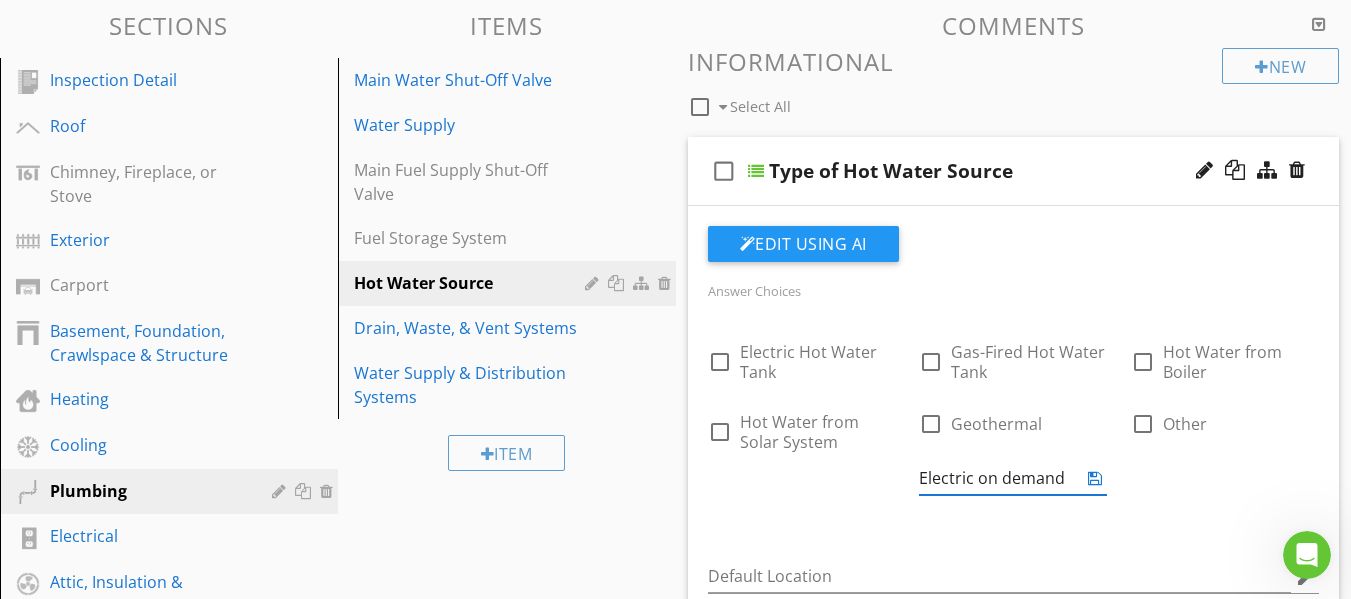 click at bounding box center (1095, 478) 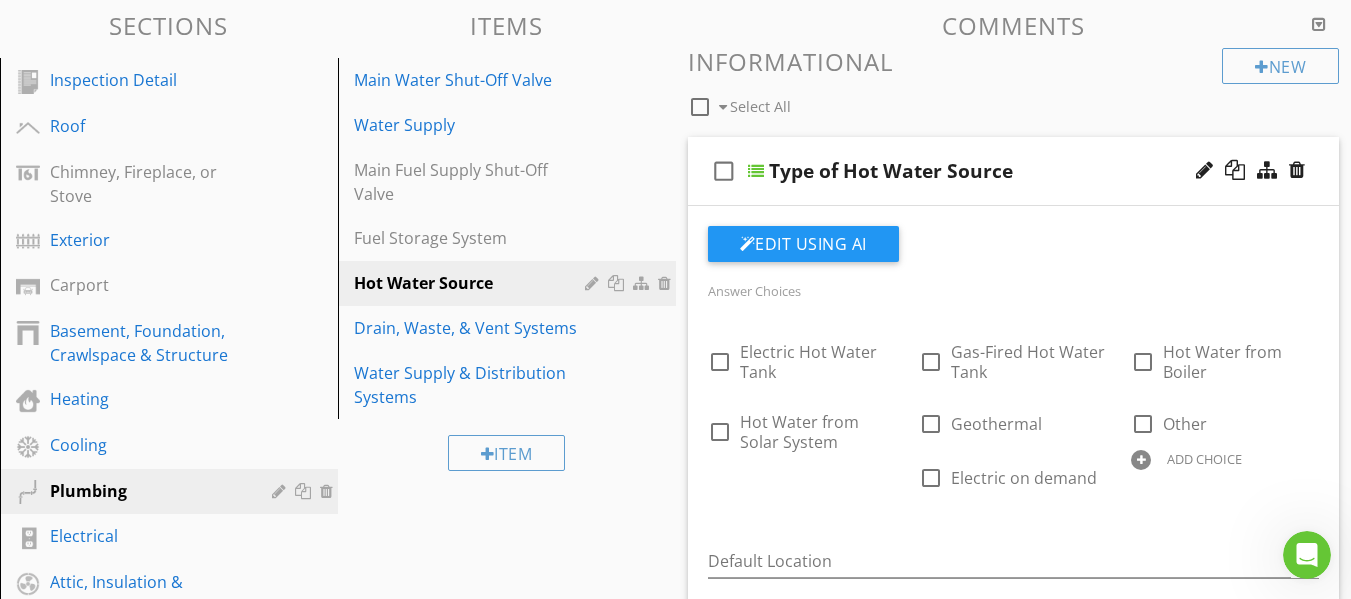 click at bounding box center [1141, 460] 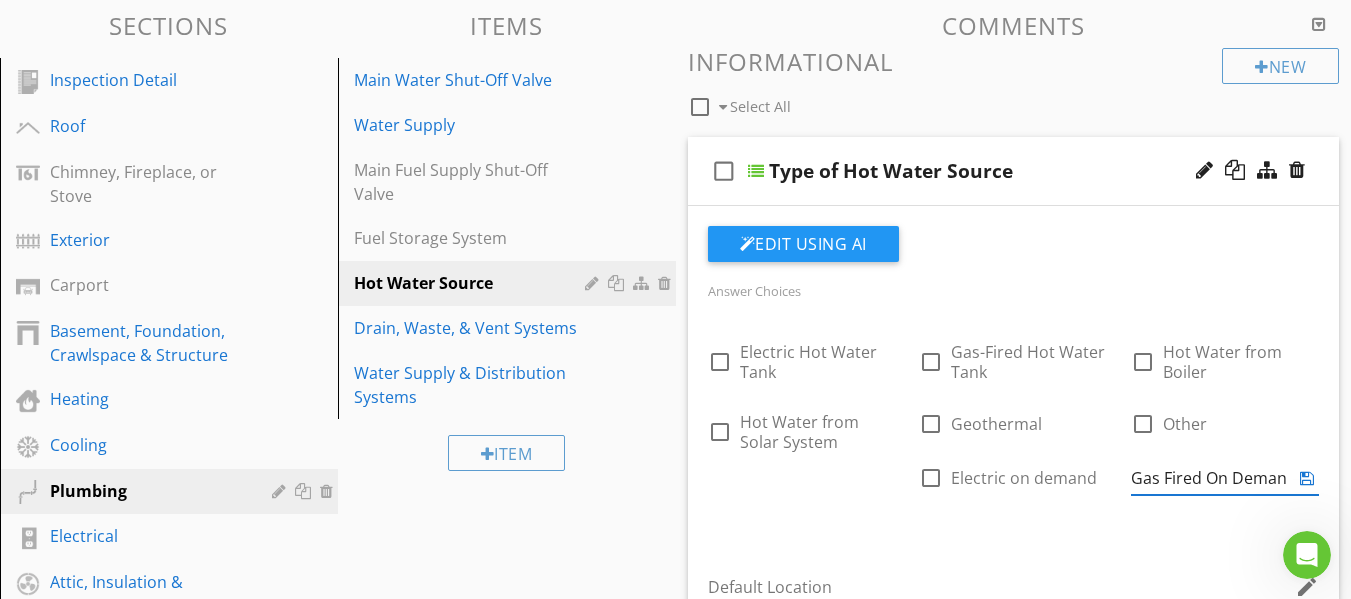 type on "Gas Fired On Demand" 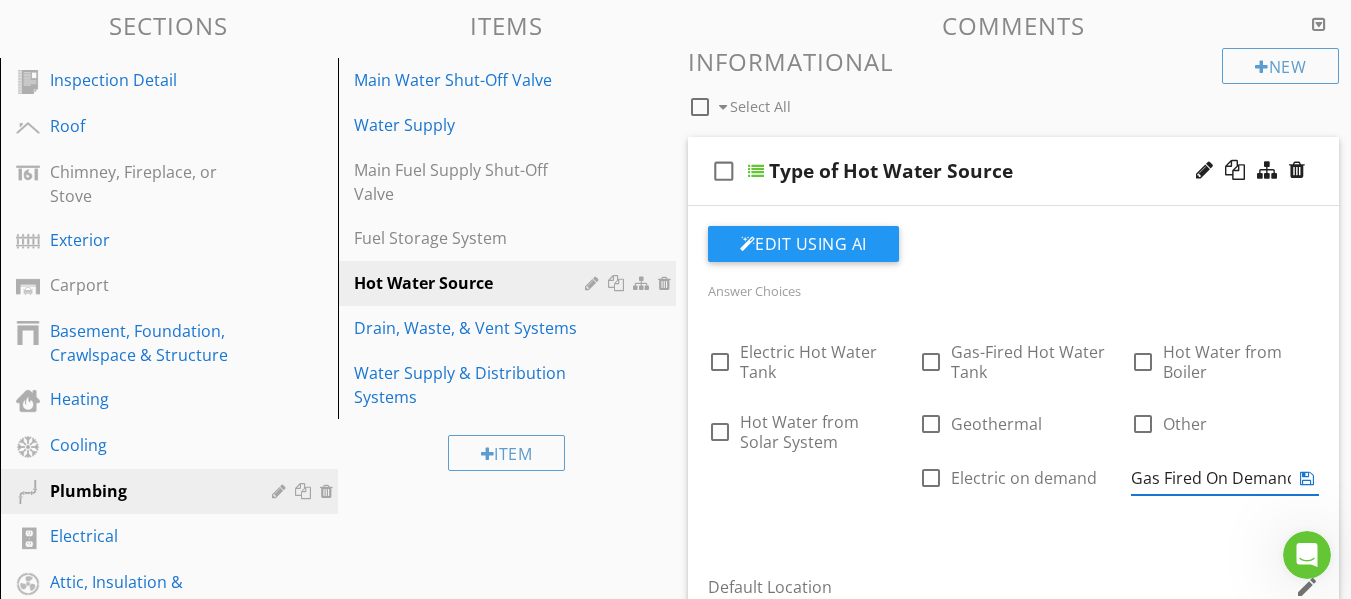 scroll, scrollTop: 0, scrollLeft: 4, axis: horizontal 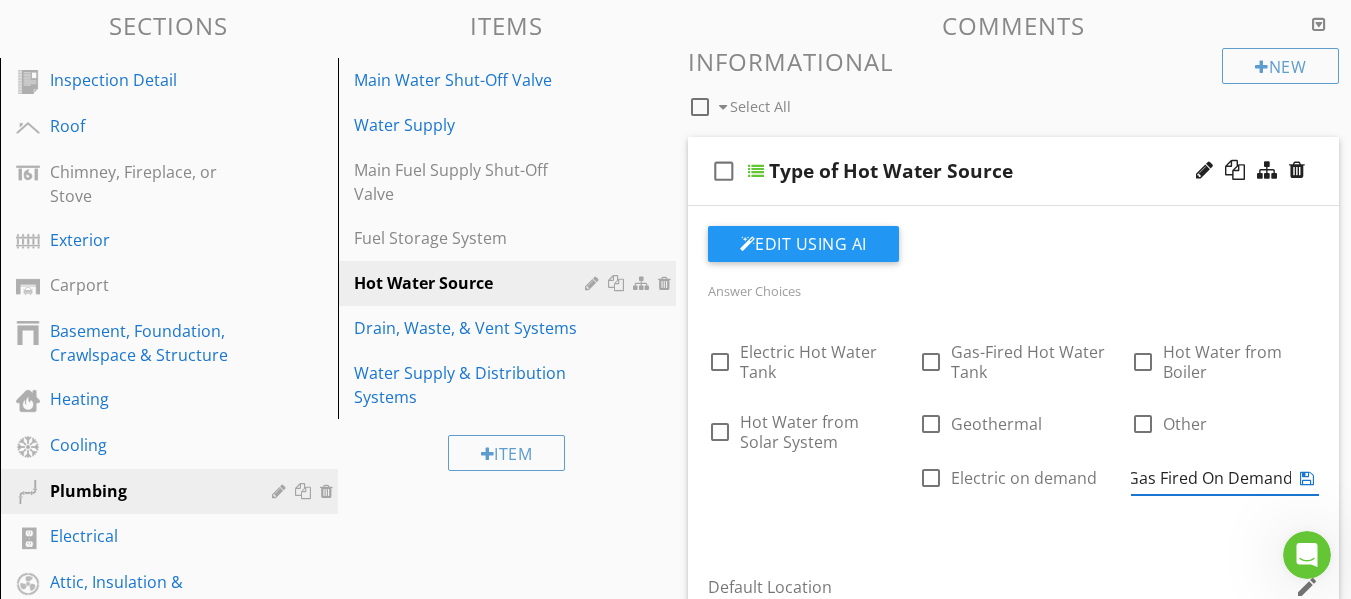click at bounding box center [1307, 478] 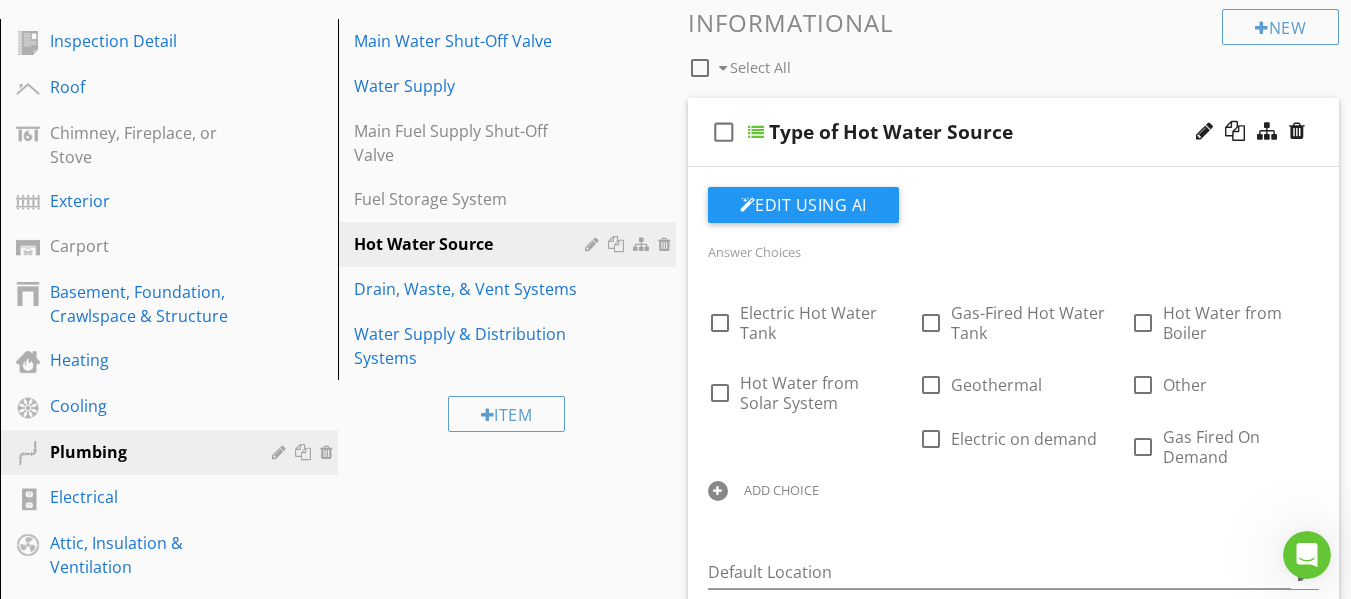 scroll, scrollTop: 203, scrollLeft: 0, axis: vertical 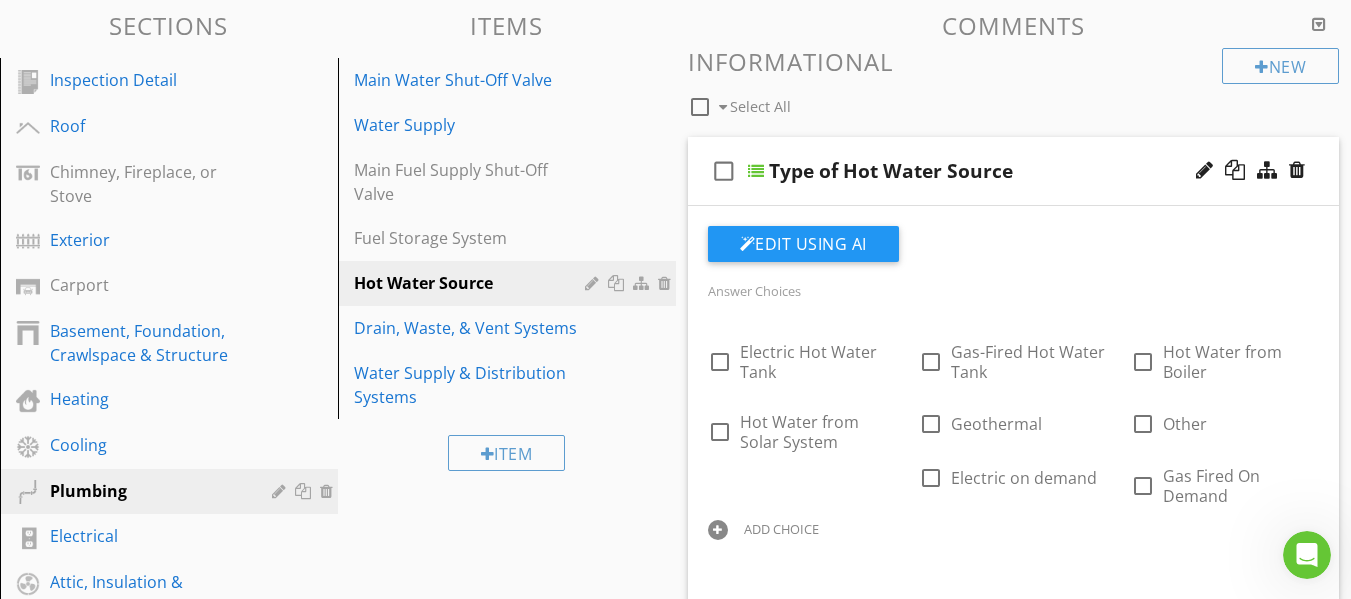 click at bounding box center (756, 171) 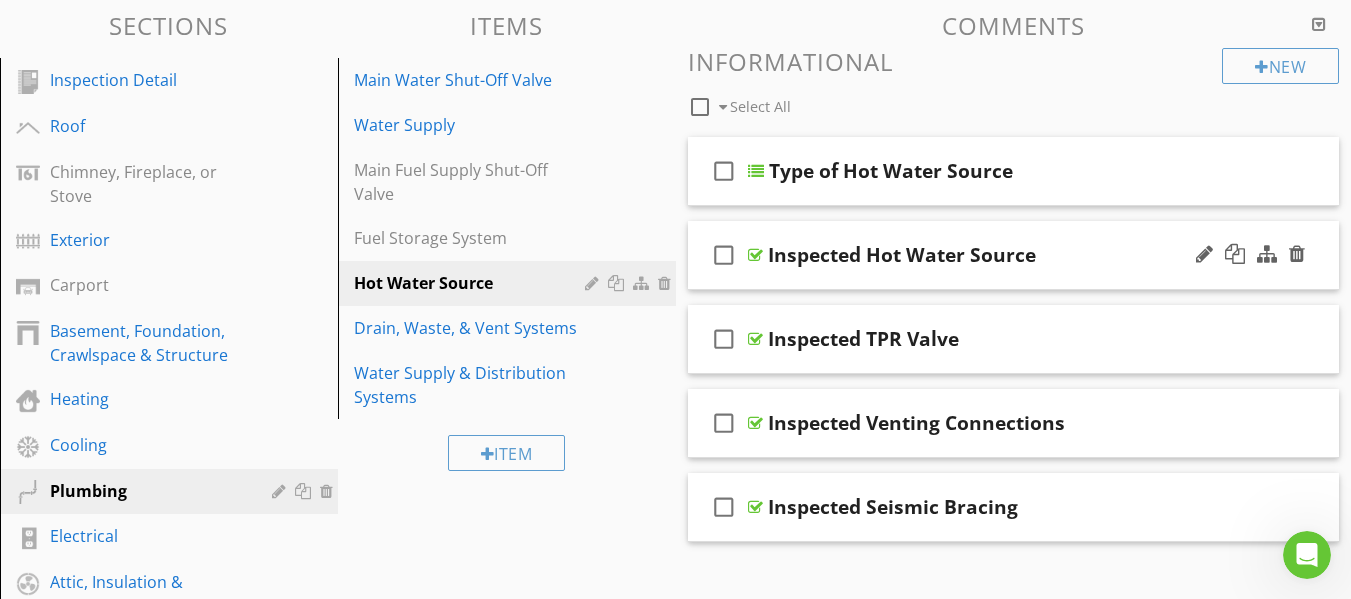click at bounding box center [755, 255] 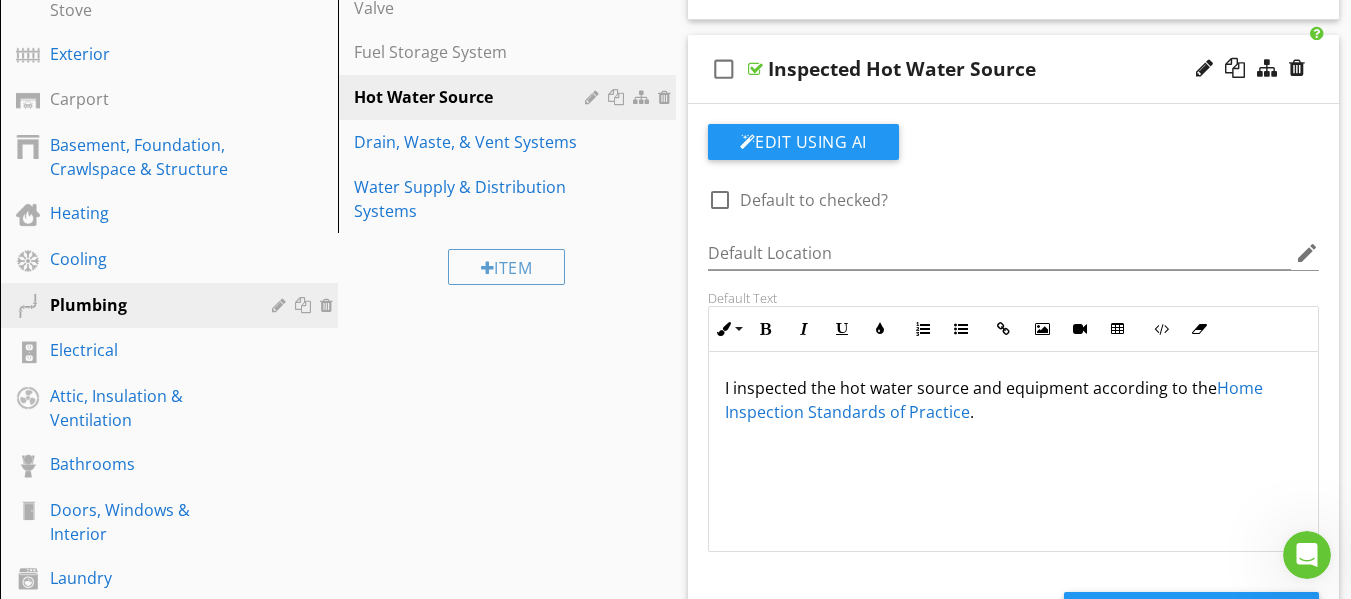 scroll, scrollTop: 163, scrollLeft: 0, axis: vertical 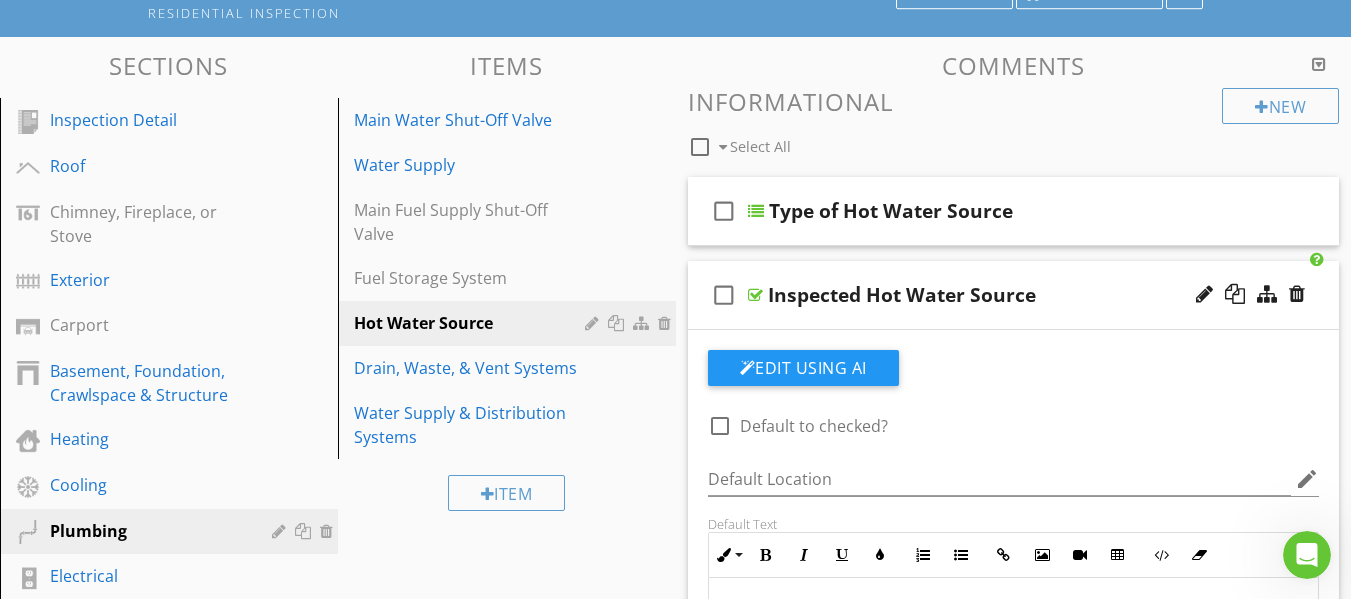 click at bounding box center [755, 295] 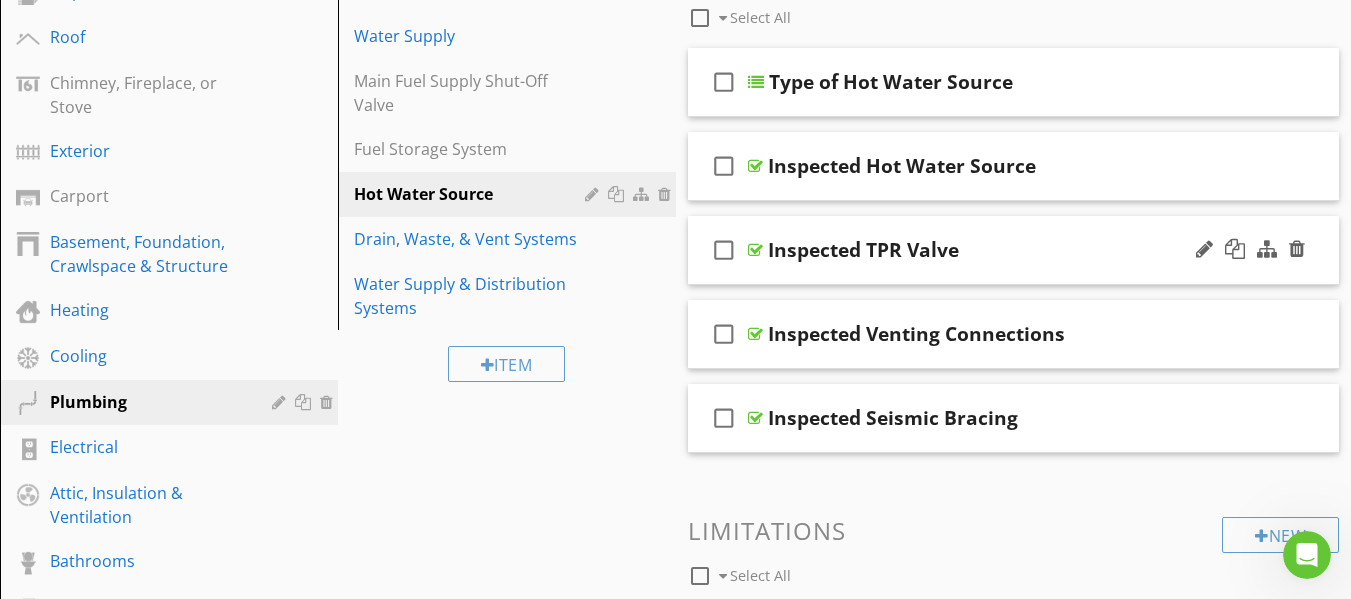 scroll, scrollTop: 323, scrollLeft: 0, axis: vertical 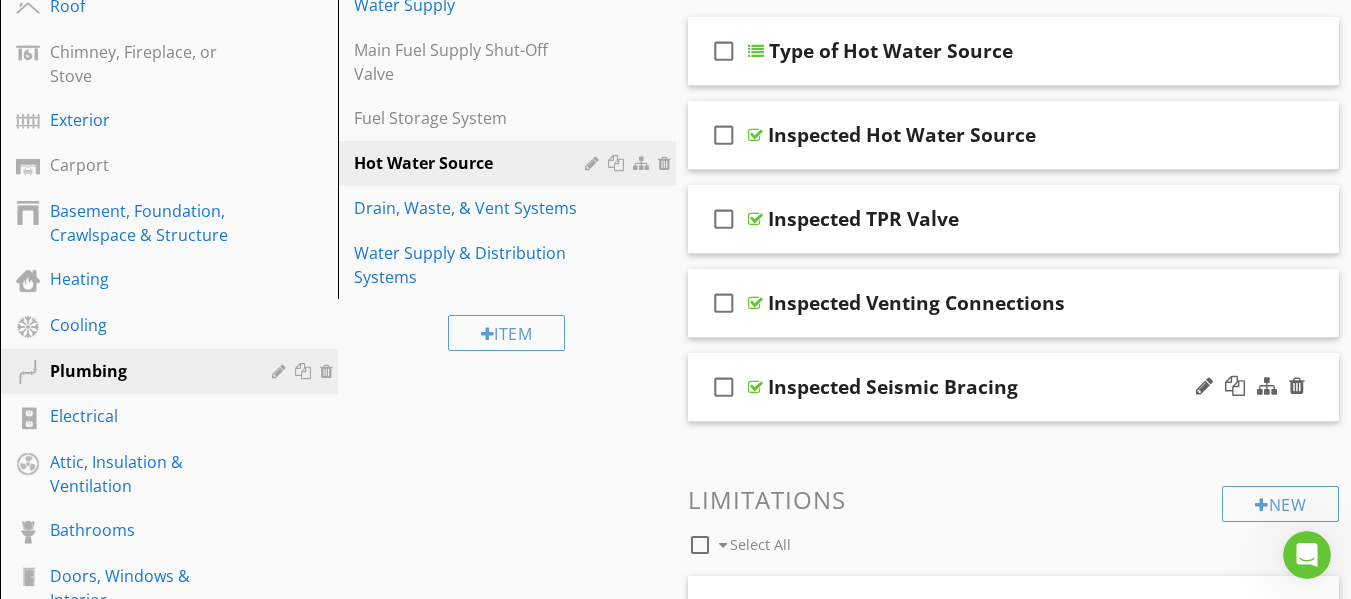 click at bounding box center (755, 387) 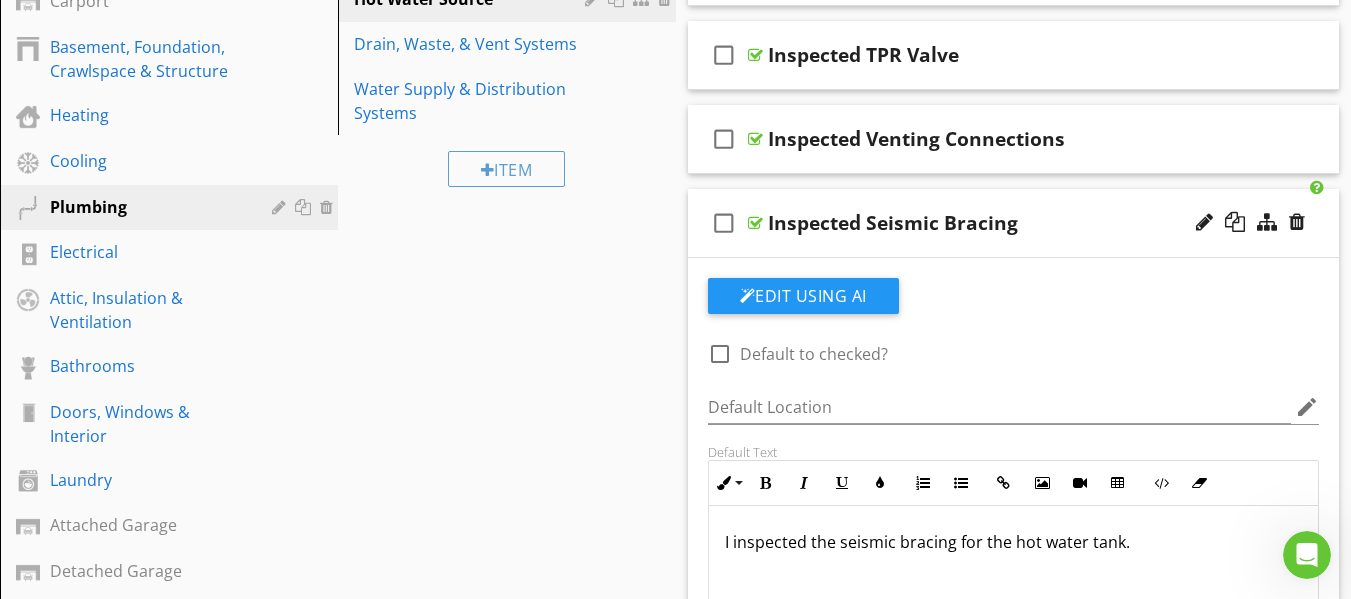 scroll, scrollTop: 483, scrollLeft: 0, axis: vertical 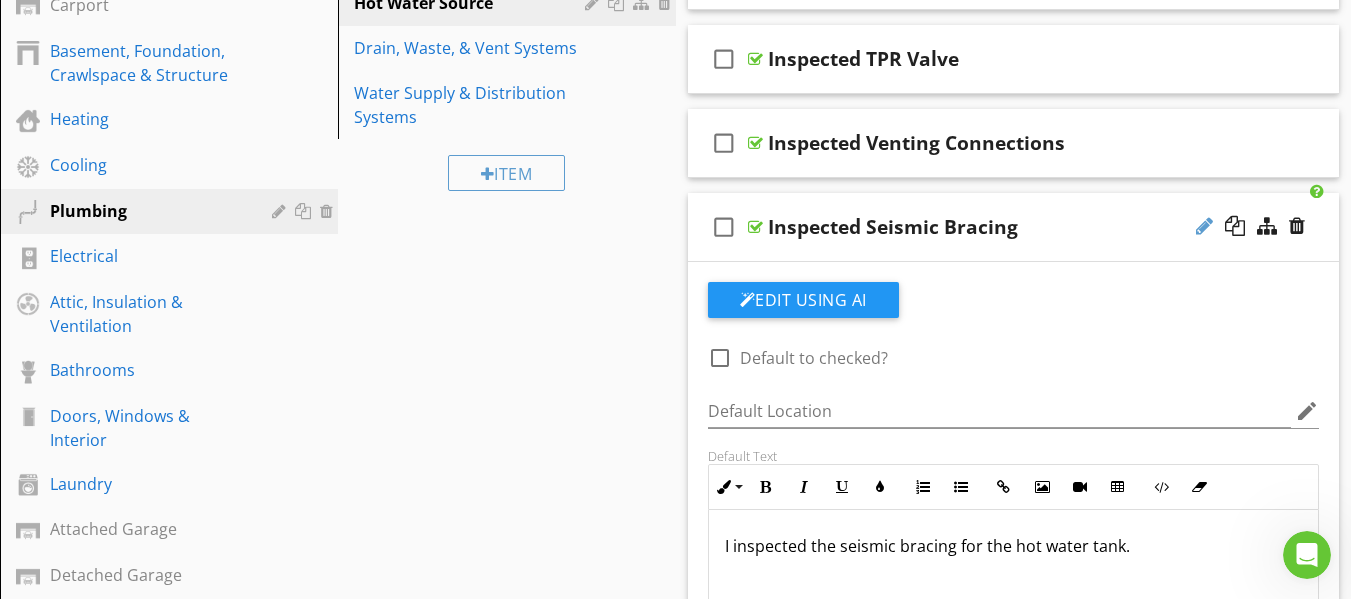 click at bounding box center (1204, 226) 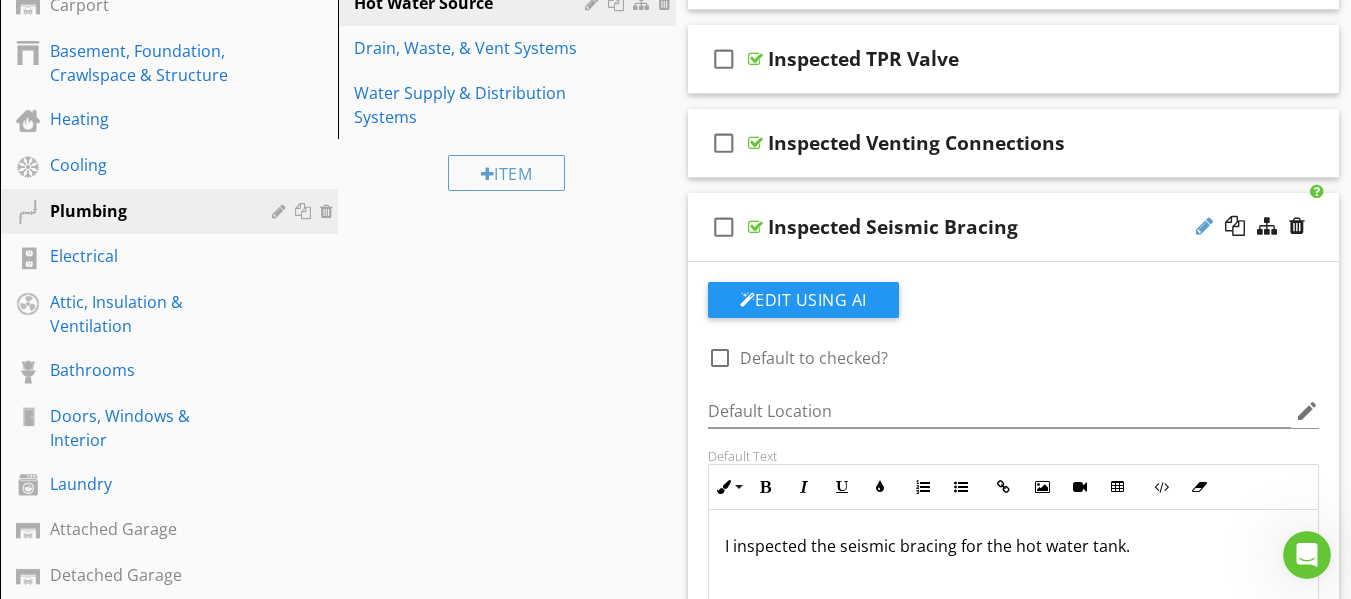 click at bounding box center (1204, 226) 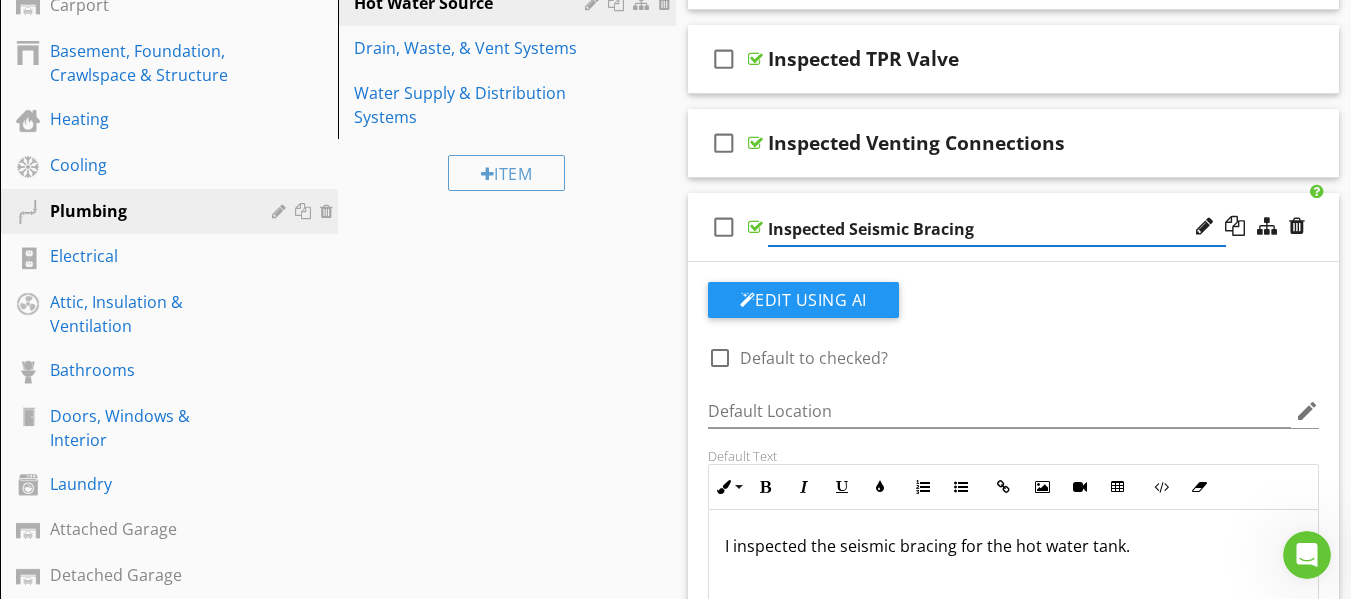 click on "Edit Using AI" at bounding box center [1014, 308] 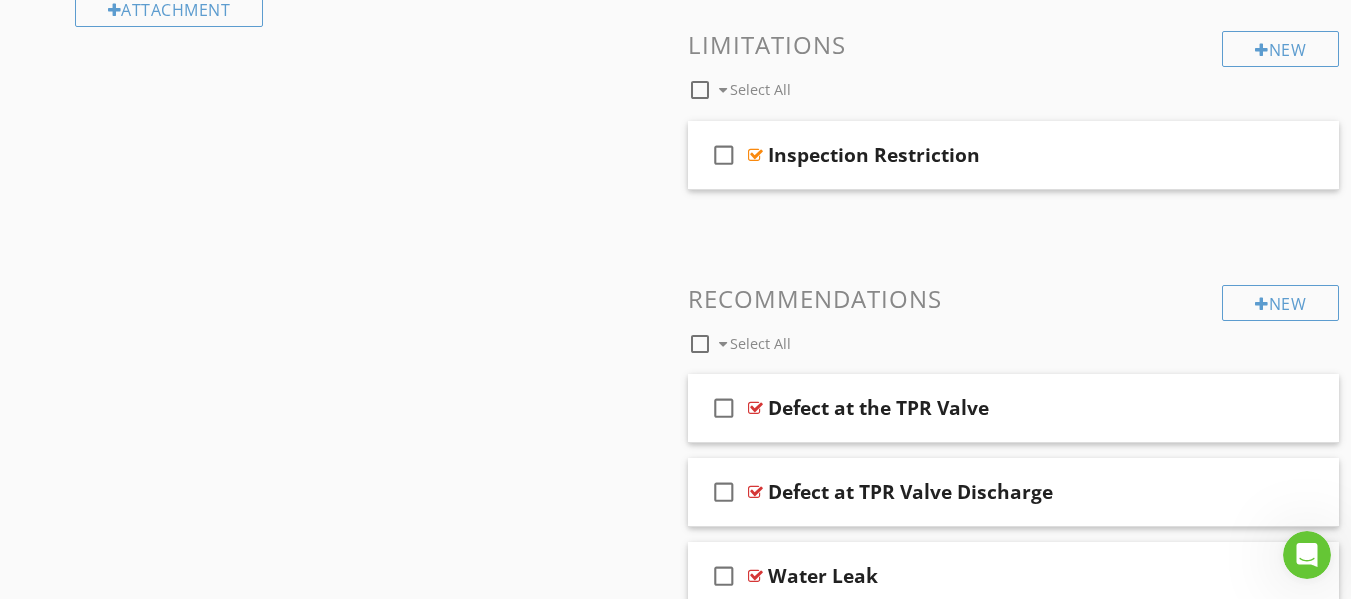 scroll, scrollTop: 1337, scrollLeft: 0, axis: vertical 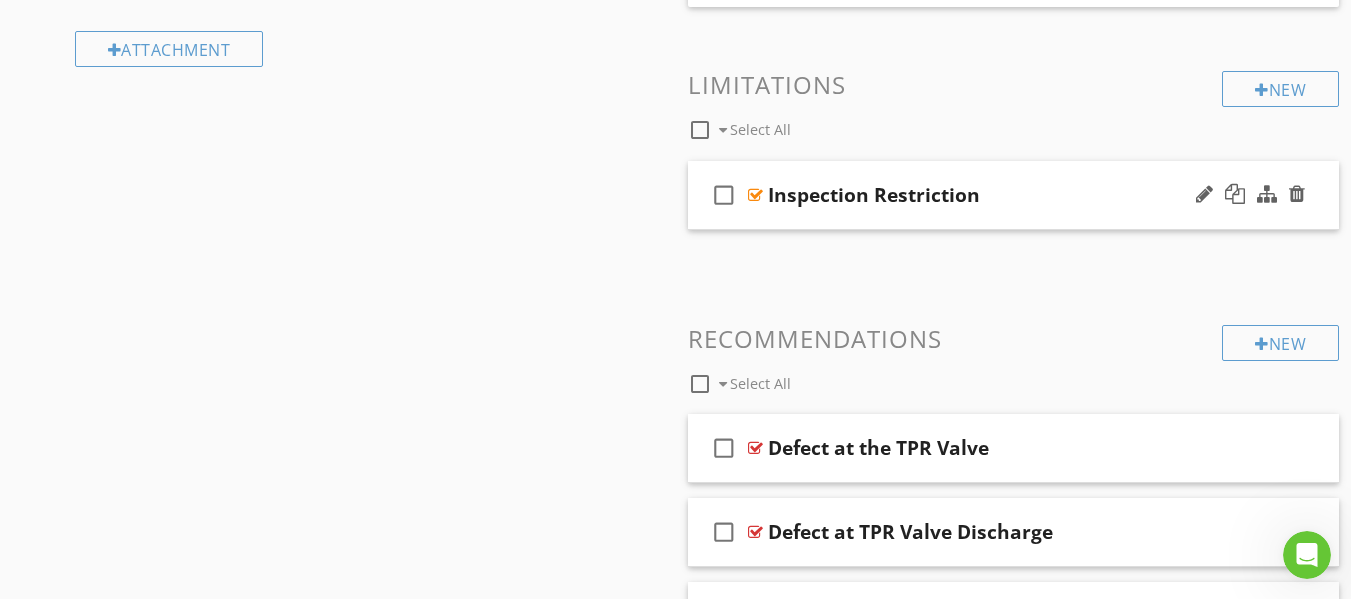 click at bounding box center [755, 195] 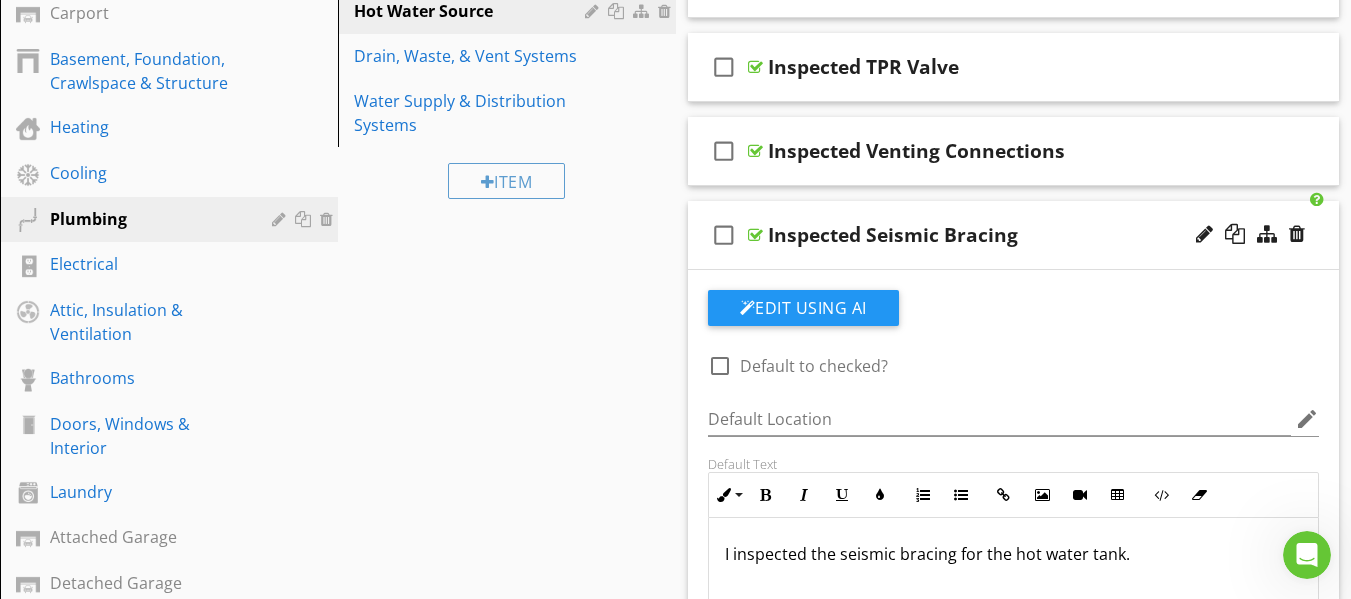 scroll, scrollTop: 417, scrollLeft: 0, axis: vertical 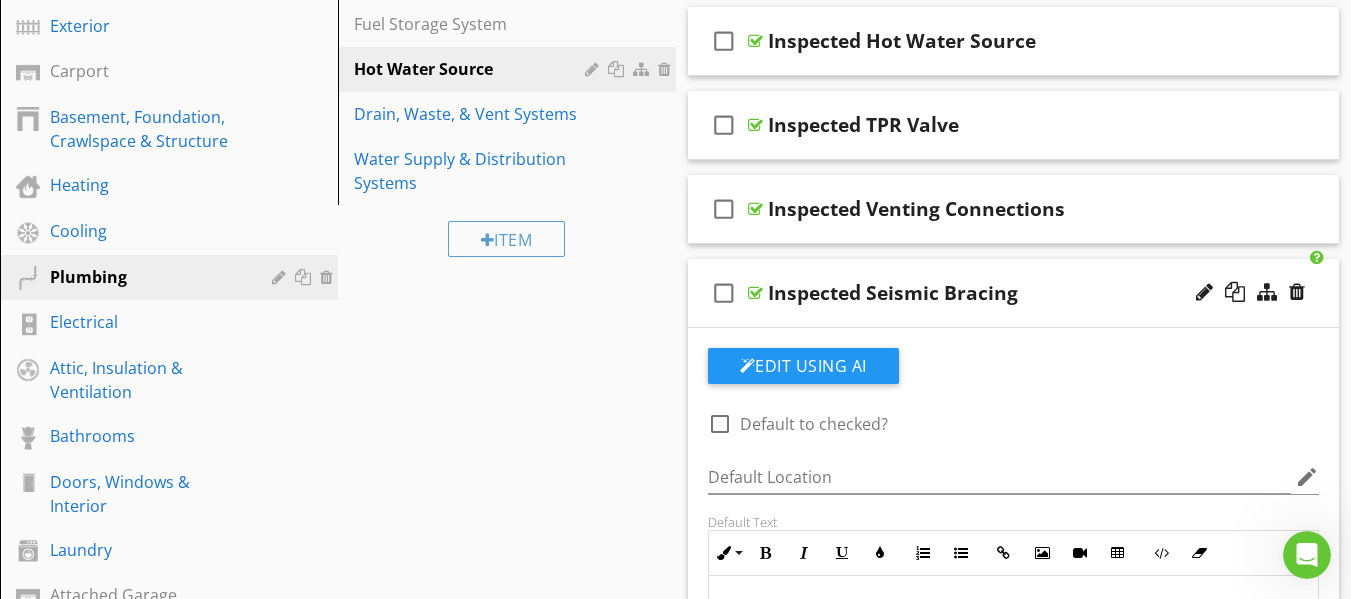 click at bounding box center [755, 293] 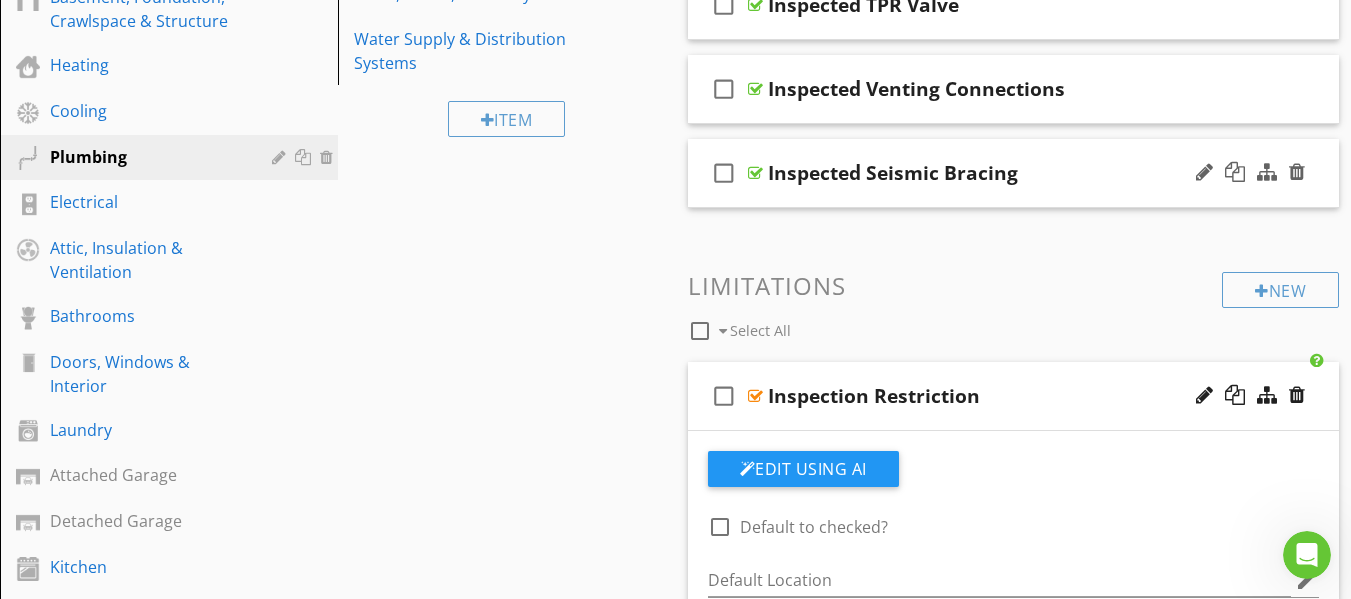 scroll, scrollTop: 497, scrollLeft: 0, axis: vertical 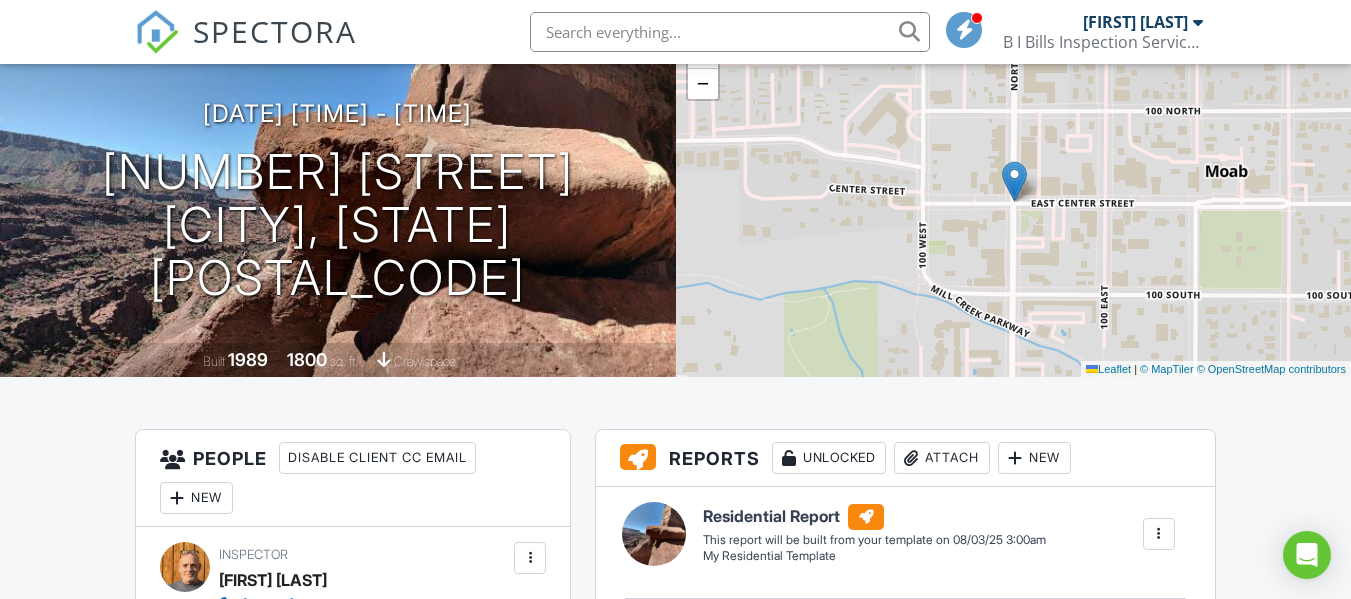 click on "08/03/2025  8:00 am
- 11:00 am
123 Sample Dr
Moab, UT 84532
Built
1989
1800
sq. ft.
crawlspace" at bounding box center (338, 202) 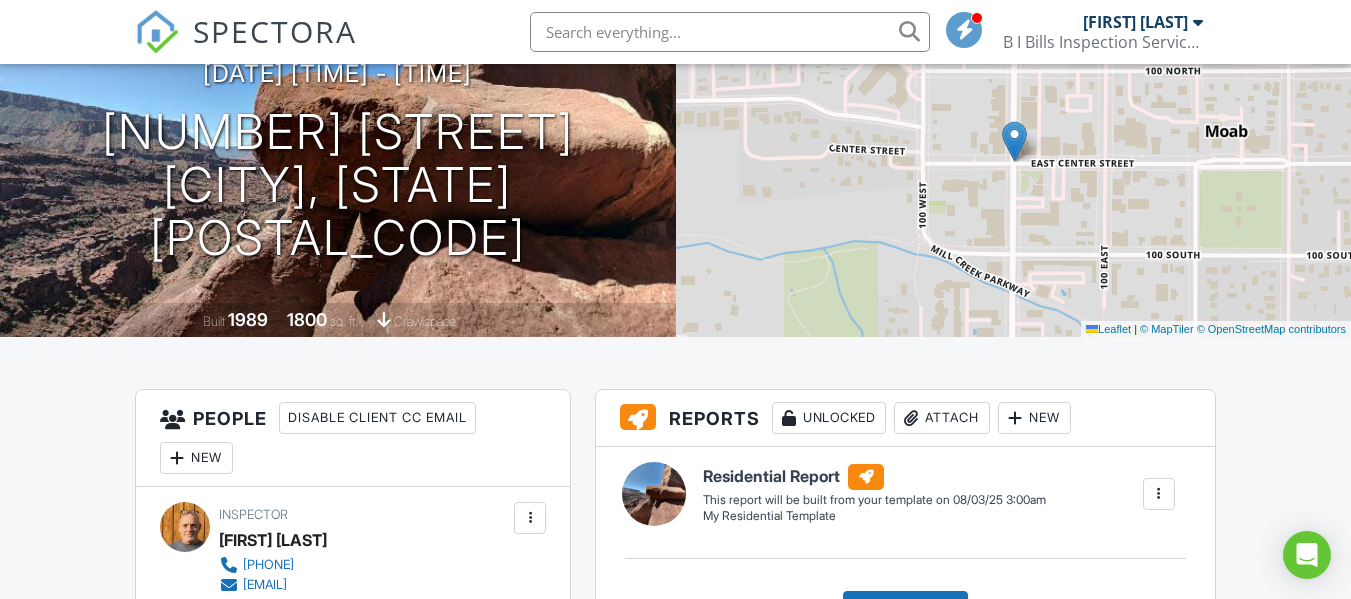 scroll, scrollTop: 277, scrollLeft: 0, axis: vertical 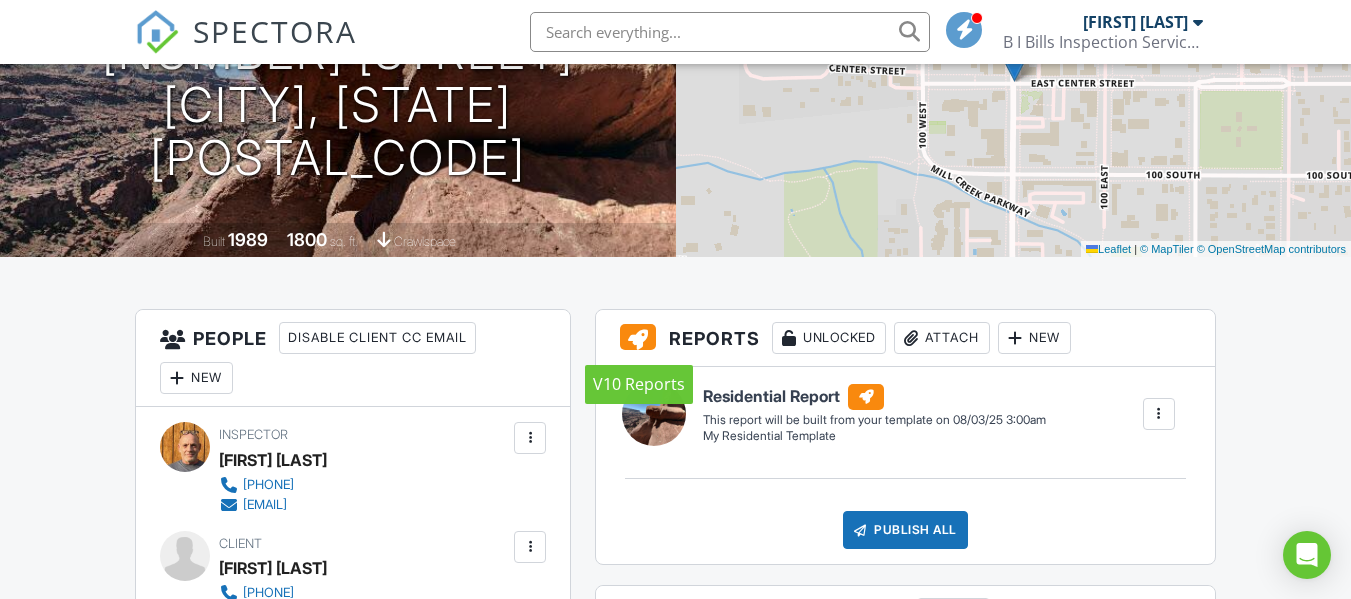 click at bounding box center [638, 337] 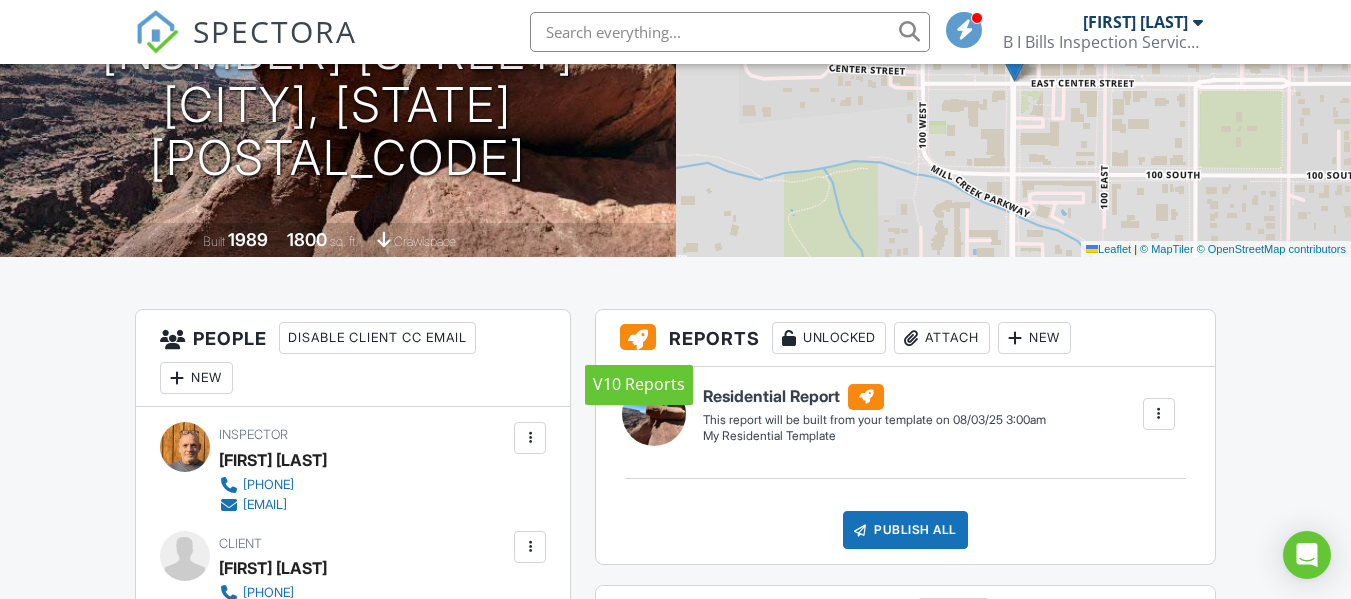 click at bounding box center [638, 337] 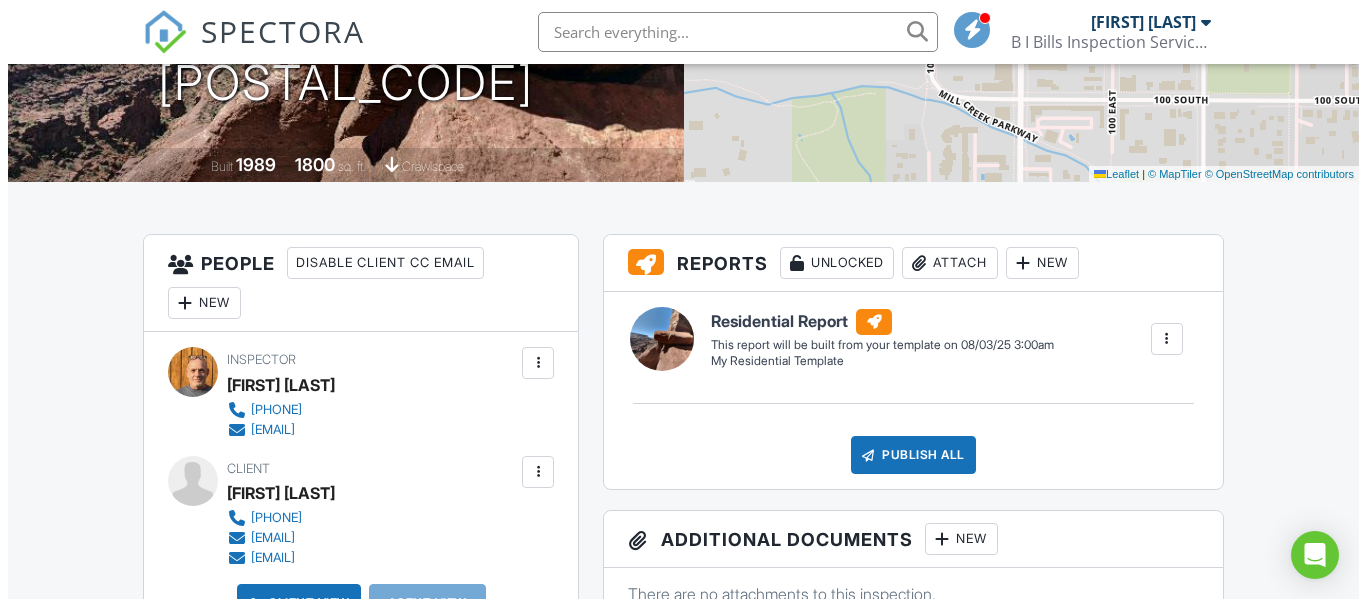 scroll, scrollTop: 357, scrollLeft: 0, axis: vertical 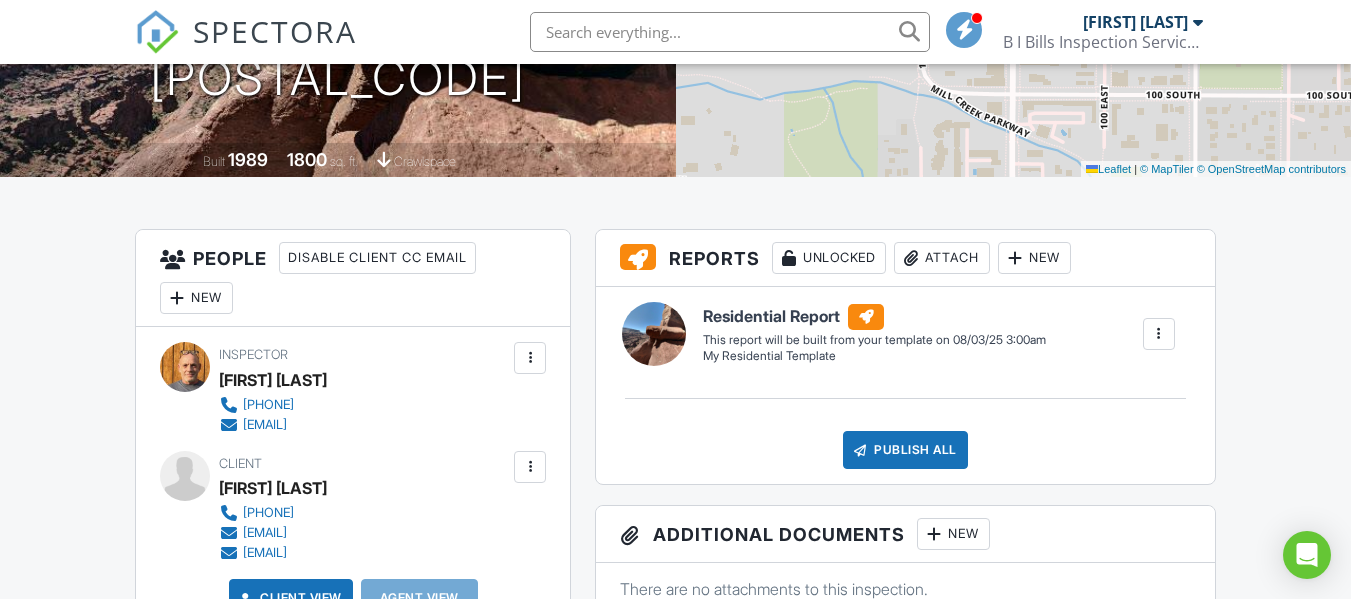 click at bounding box center (1159, 334) 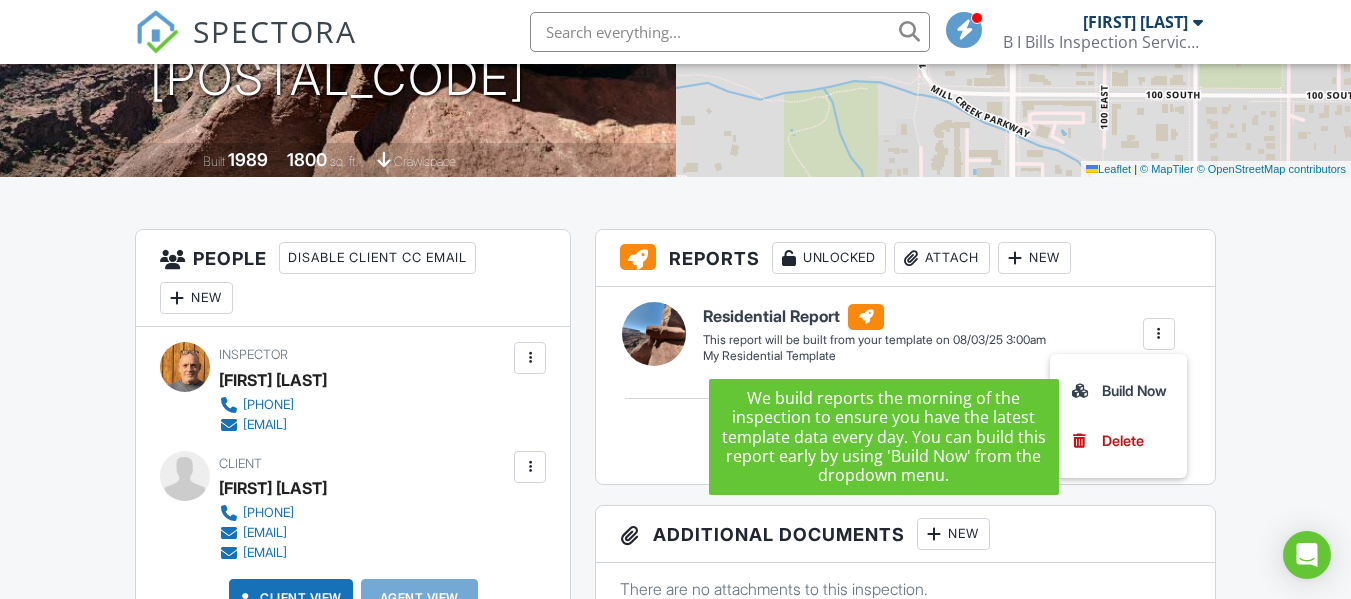 click on "Residential Report" at bounding box center (874, 317) 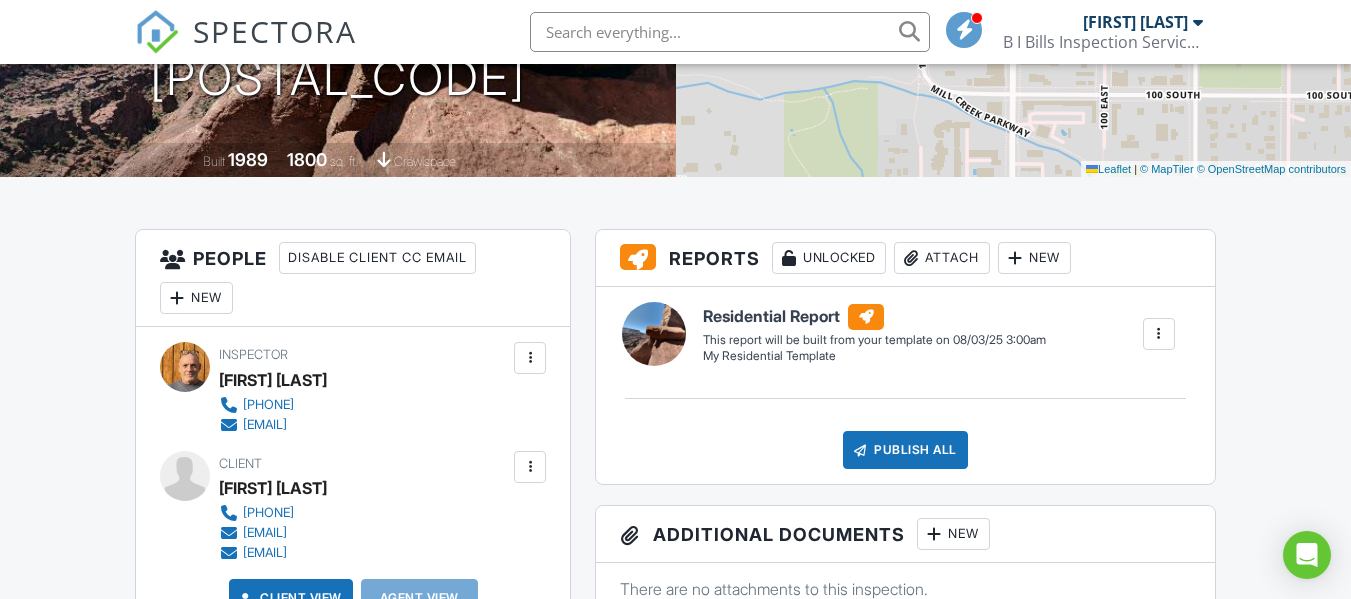 click at bounding box center [654, 334] 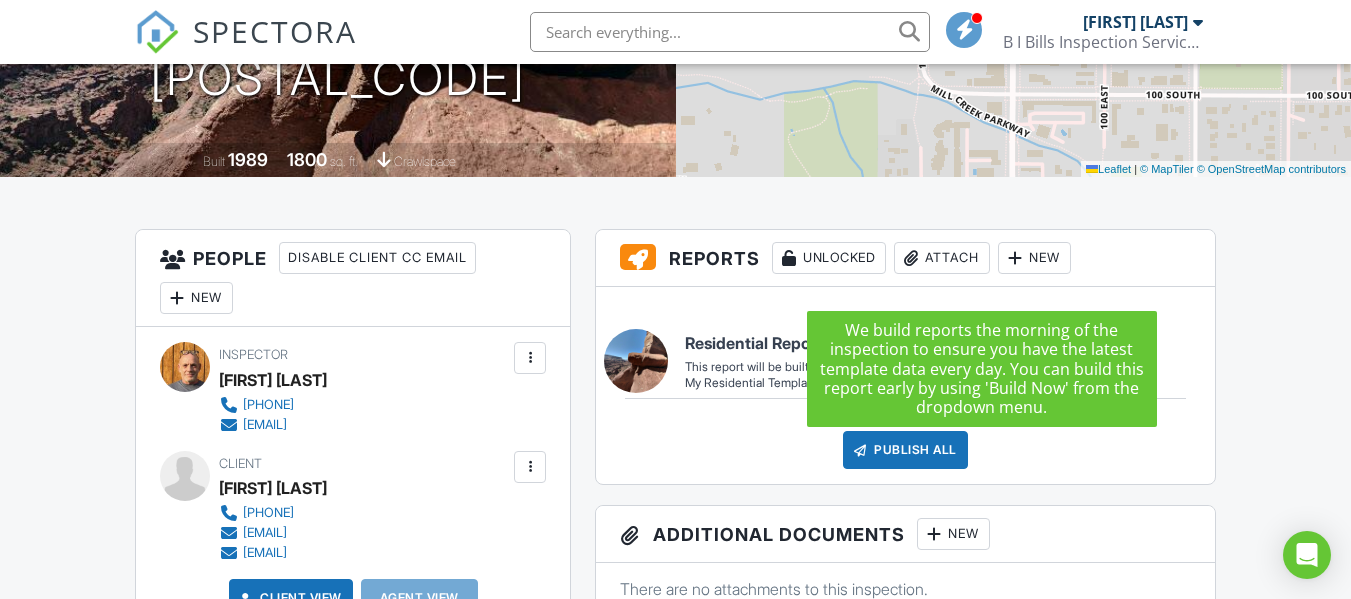 drag, startPoint x: 758, startPoint y: 319, endPoint x: 744, endPoint y: 340, distance: 25.23886 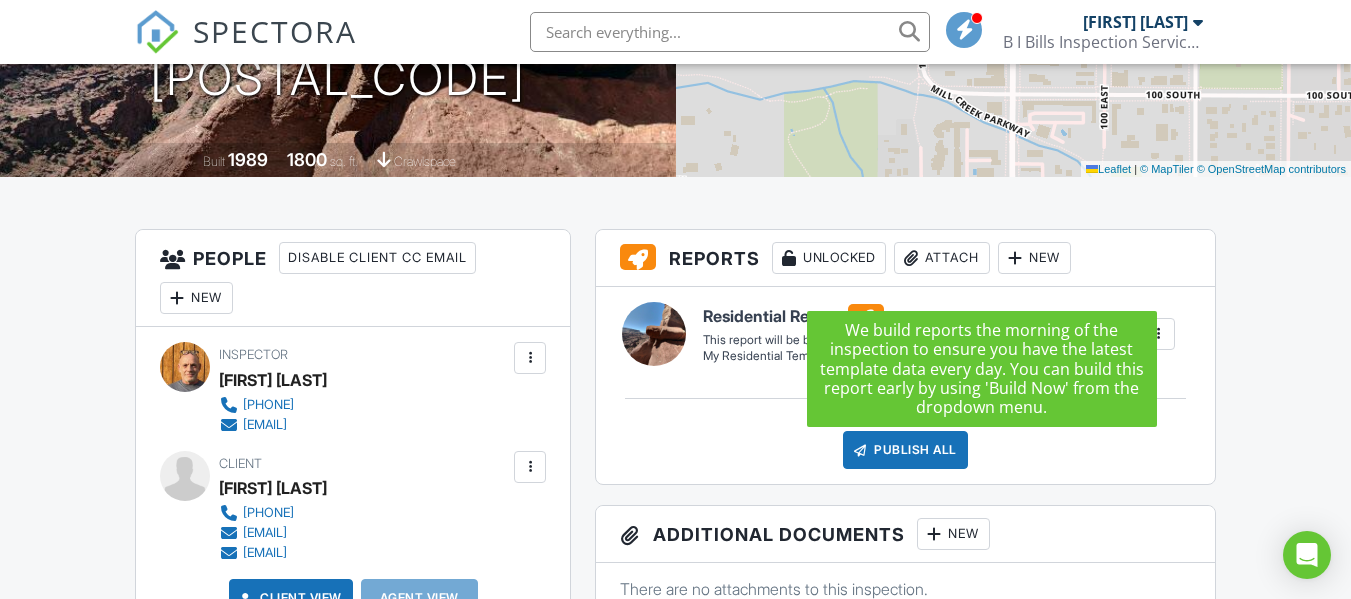 click on "This report will be built from your template on 08/03/25  3:00am" at bounding box center [874, 340] 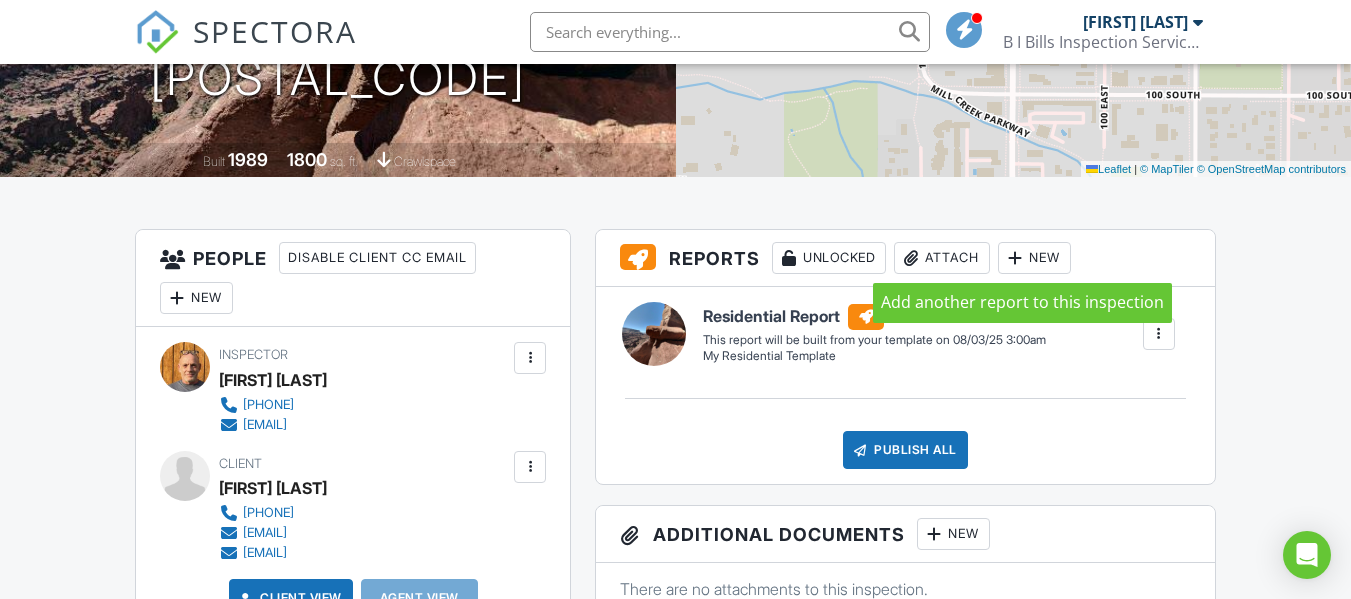 click at bounding box center [1015, 258] 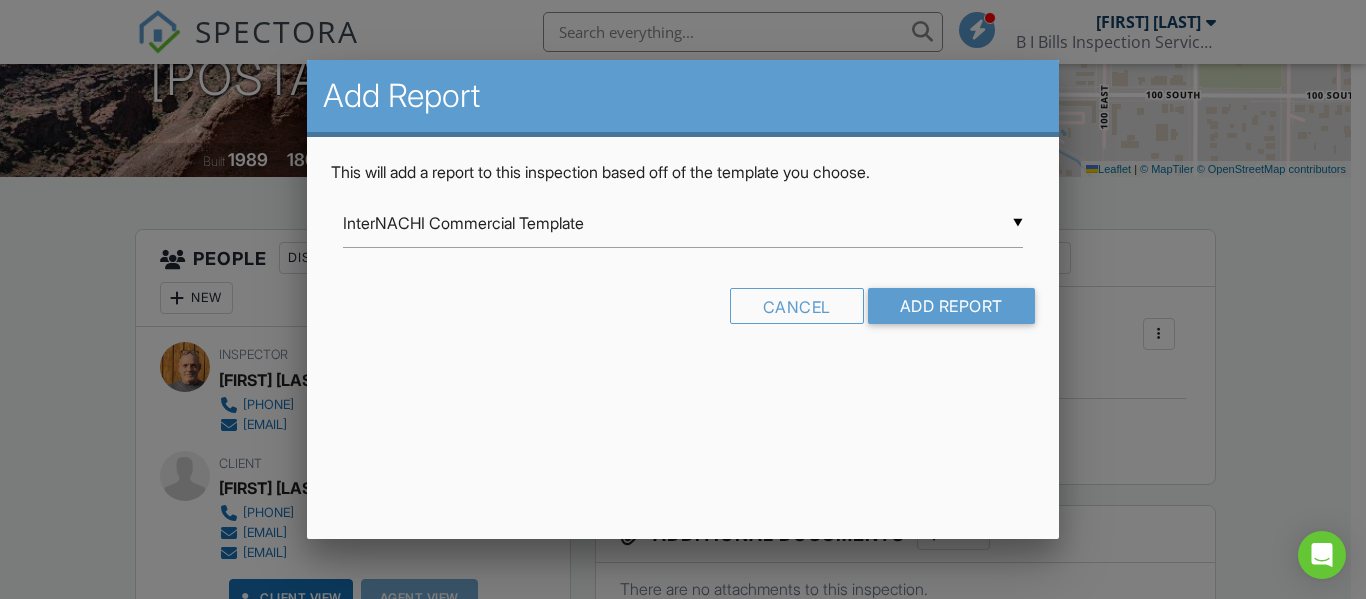 click on "▼ InterNACHI Commercial Template InterNACHI Commercial Template InterNACHI Residential  My Residential Template Room-by-Room Residential Template InterNACHI Commercial Template
InterNACHI Residential
My Residential Template
Room-by-Room Residential Template" at bounding box center [682, 223] 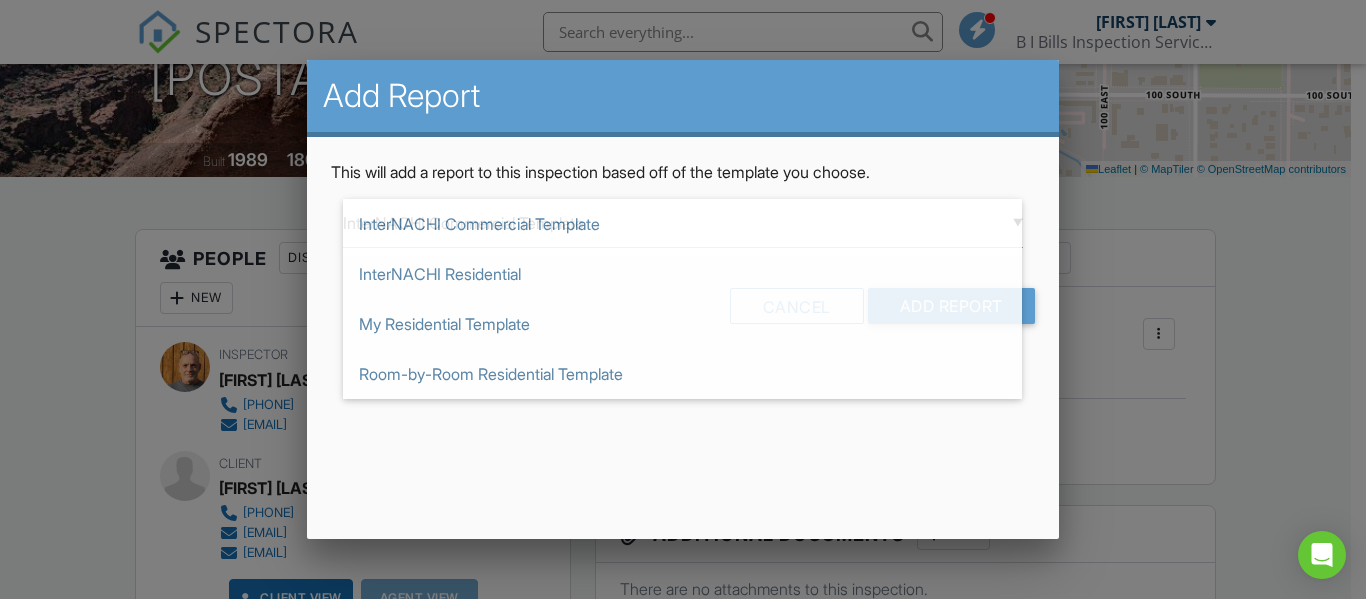 click on "This will add a report to this inspection based off of the template you choose." at bounding box center [682, 172] 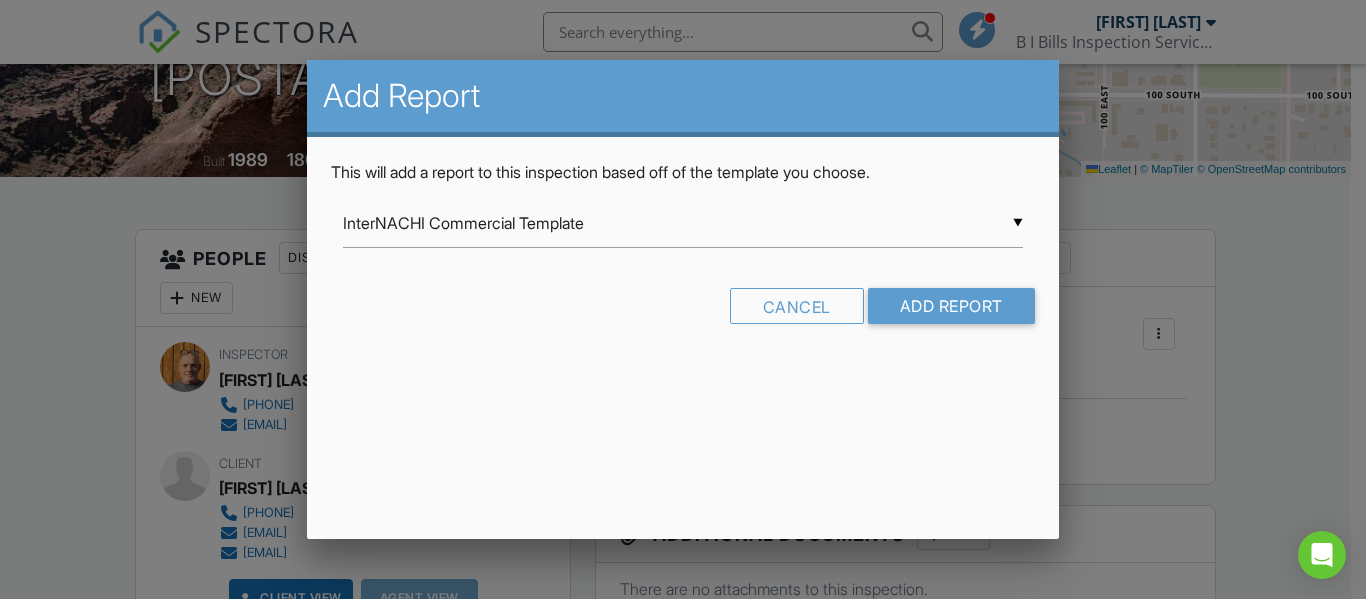 click on "▼ InterNACHI Commercial Template InterNACHI Commercial Template InterNACHI Residential  My Residential Template Room-by-Room Residential Template InterNACHI Commercial Template
InterNACHI Residential
My Residential Template
Room-by-Room Residential Template" at bounding box center [682, 223] 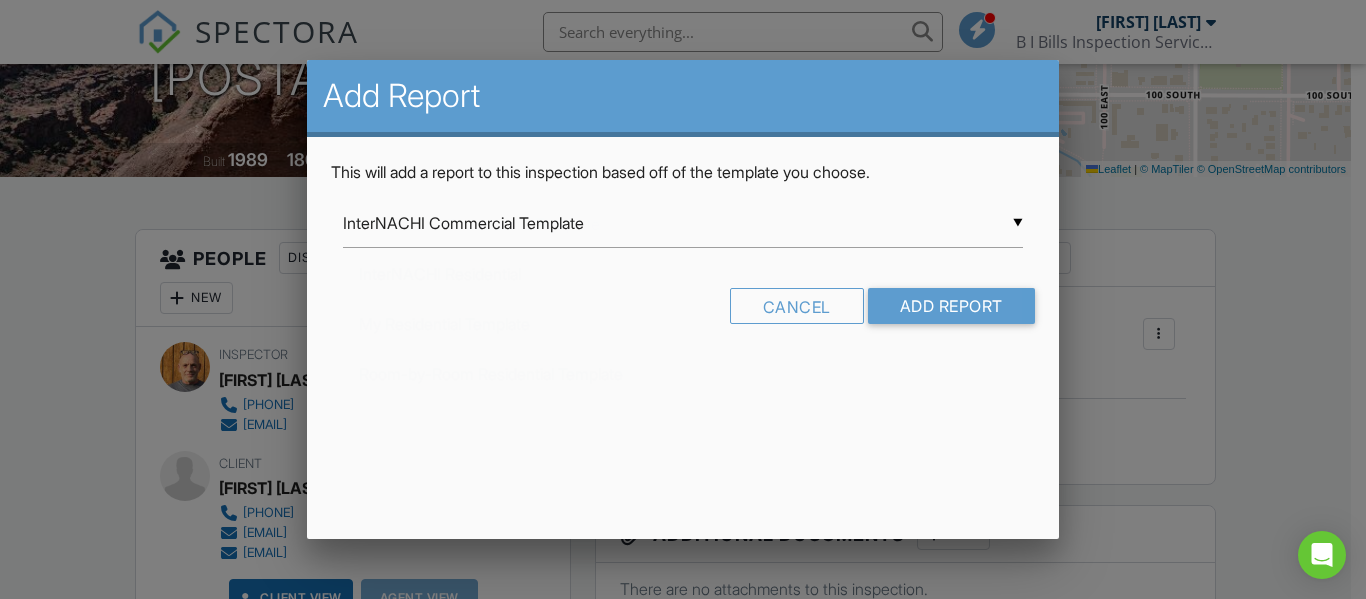 click on "InterNACHI Commercial Template" at bounding box center (682, 224) 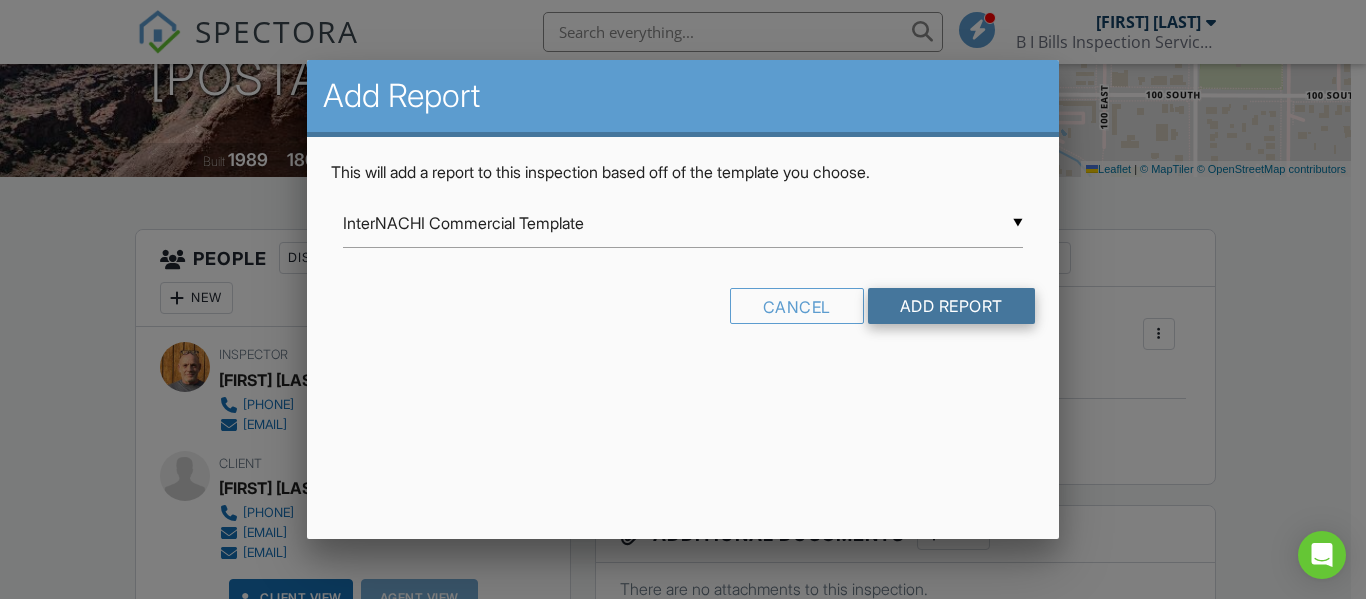 click on "Add Report" at bounding box center [951, 306] 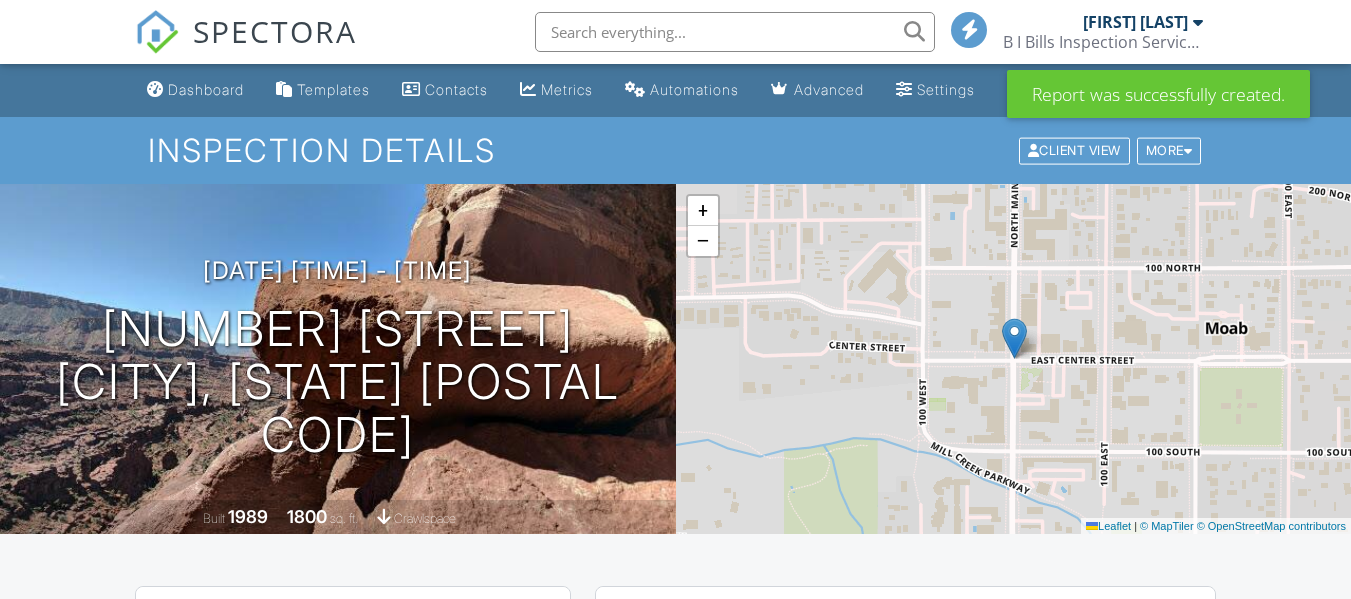 scroll, scrollTop: 0, scrollLeft: 0, axis: both 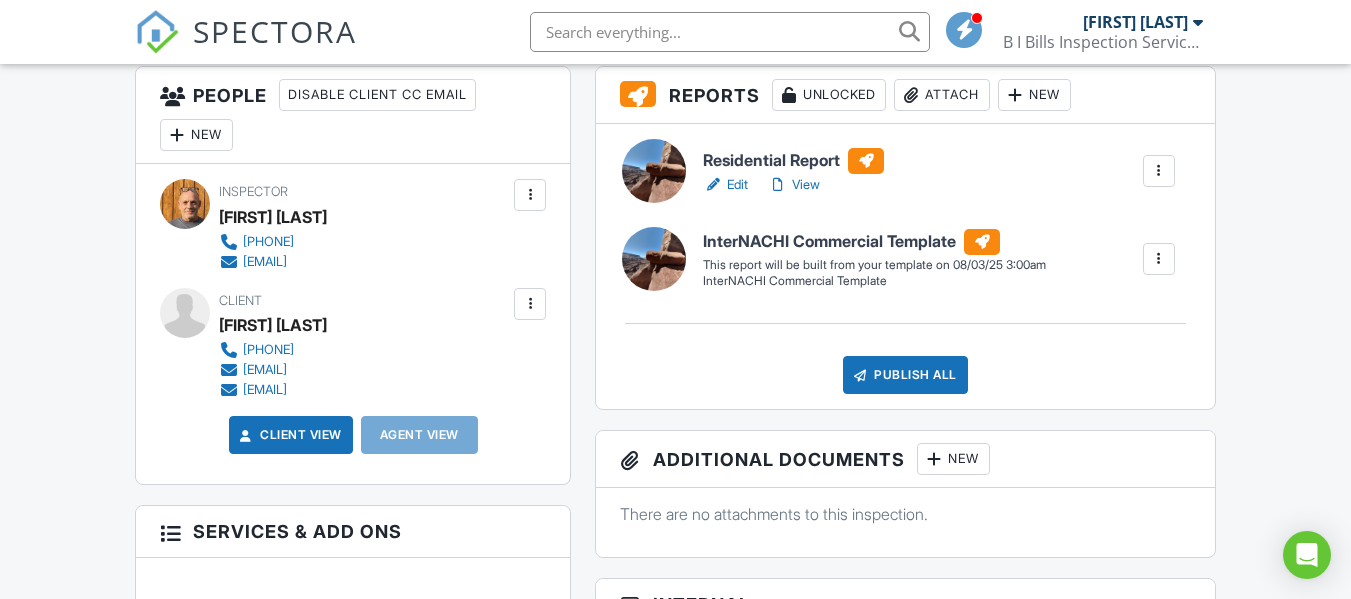 click at bounding box center (1159, 259) 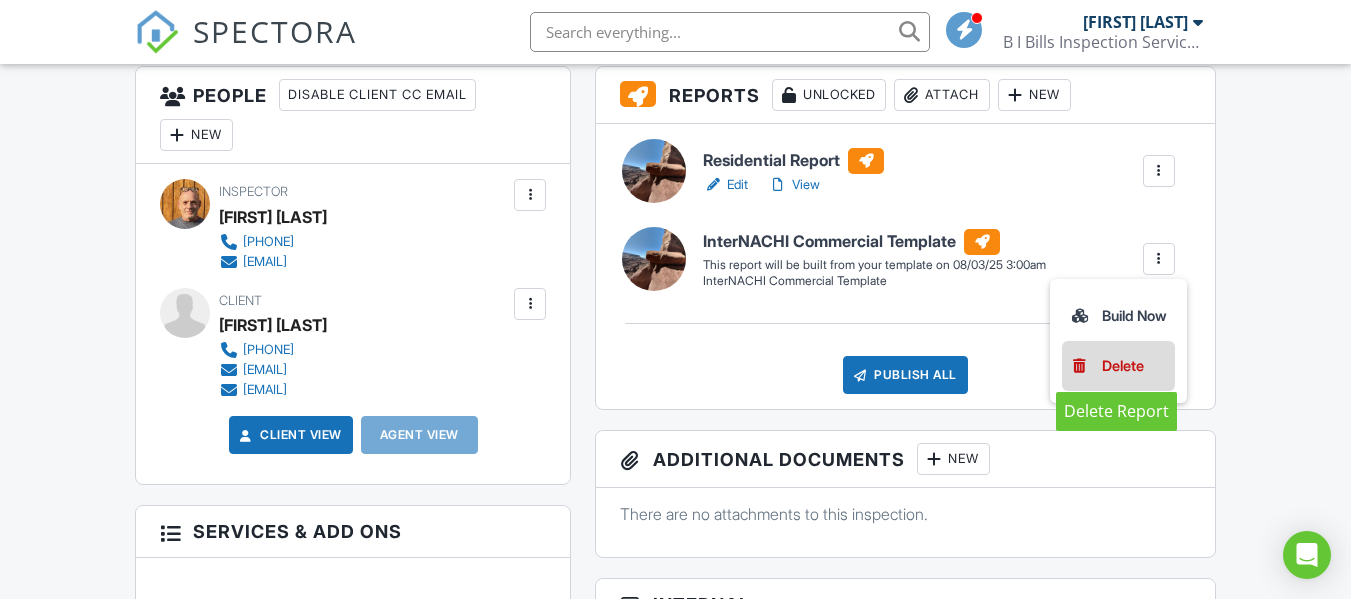 click on "Delete" at bounding box center [1123, 366] 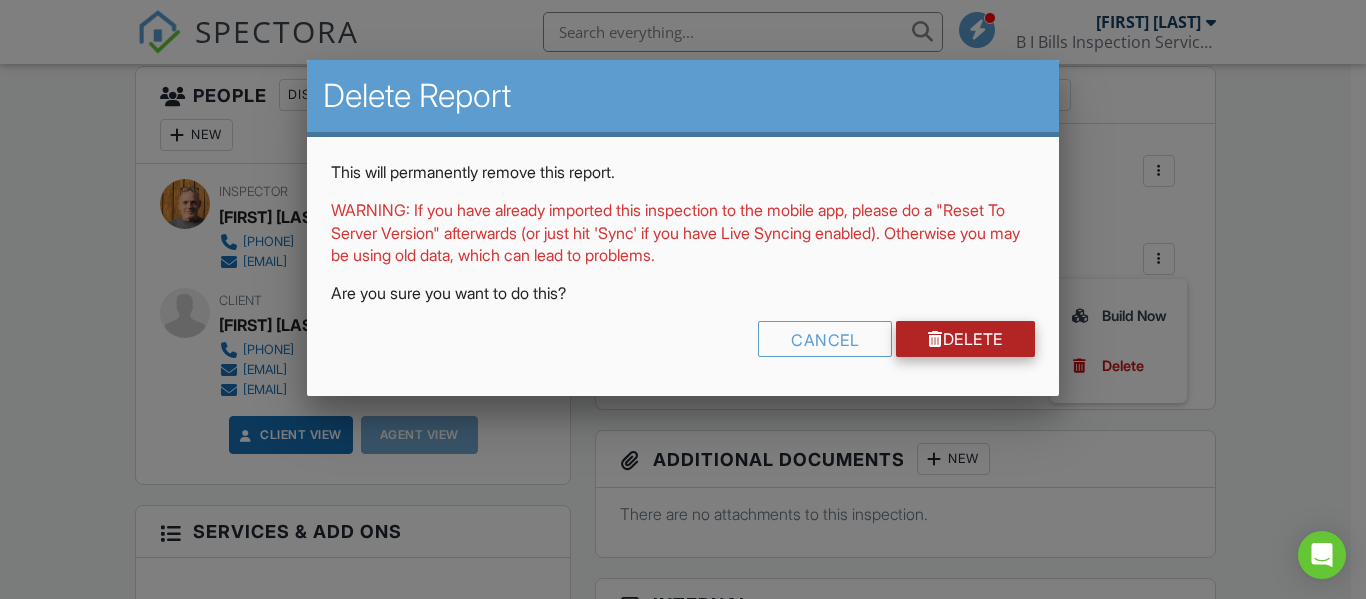 click on "Delete" at bounding box center [965, 339] 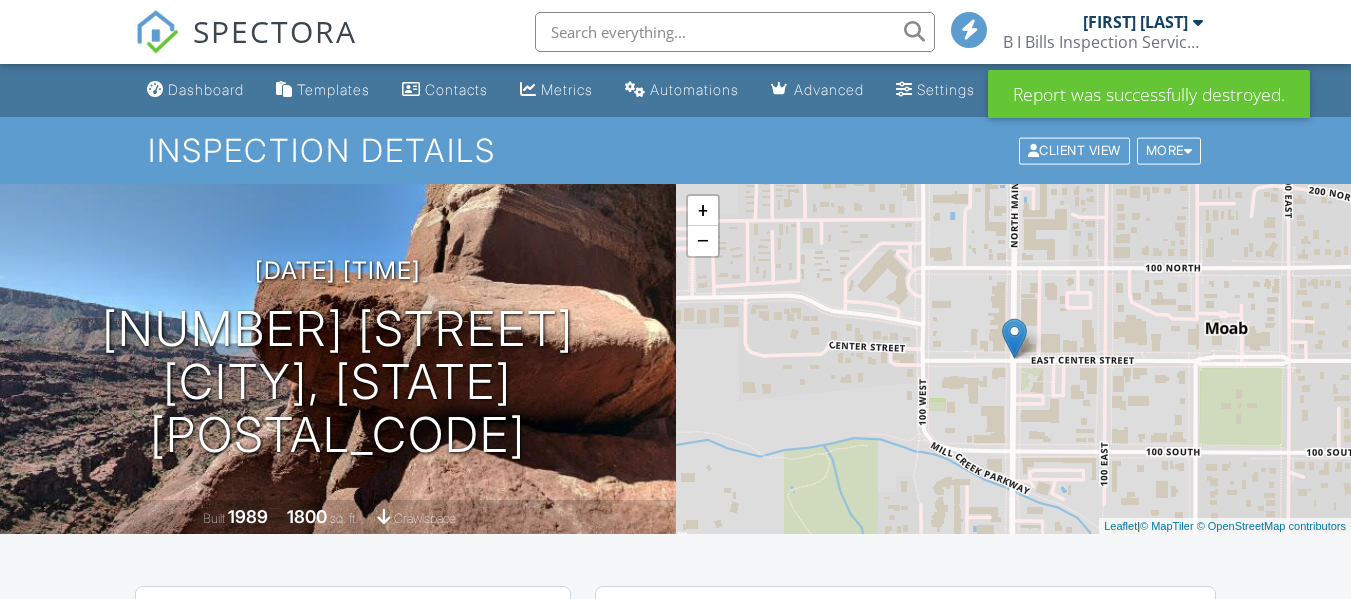 scroll, scrollTop: 0, scrollLeft: 0, axis: both 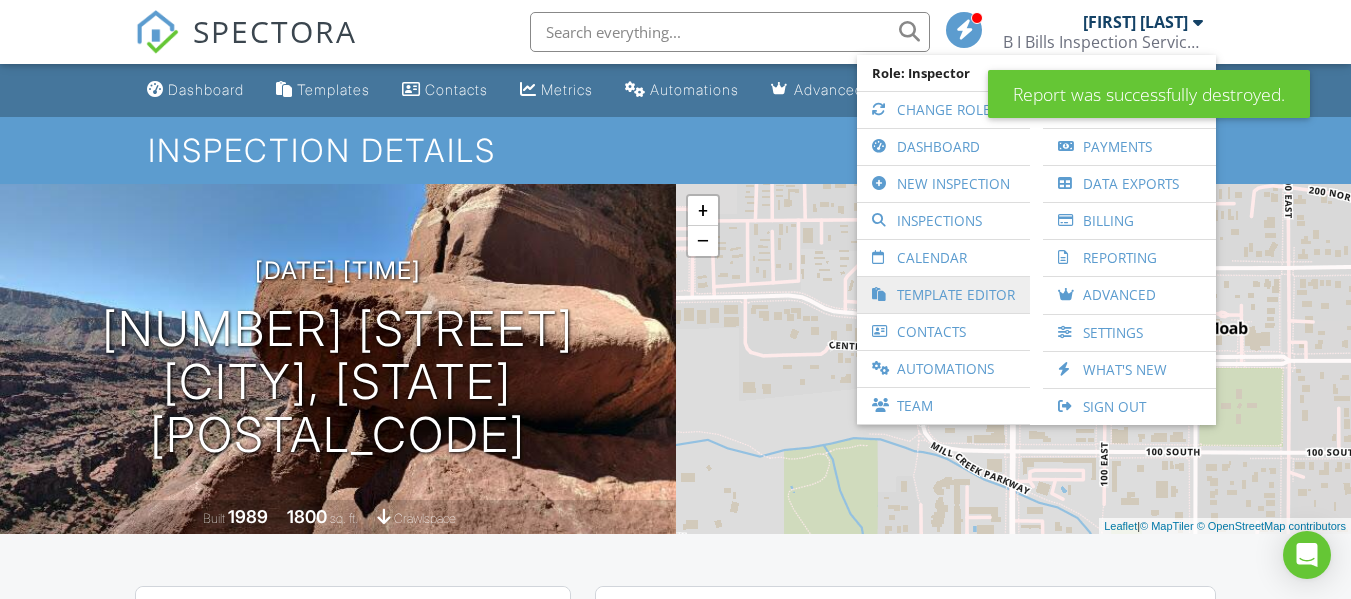 click on "Template Editor" at bounding box center (943, 295) 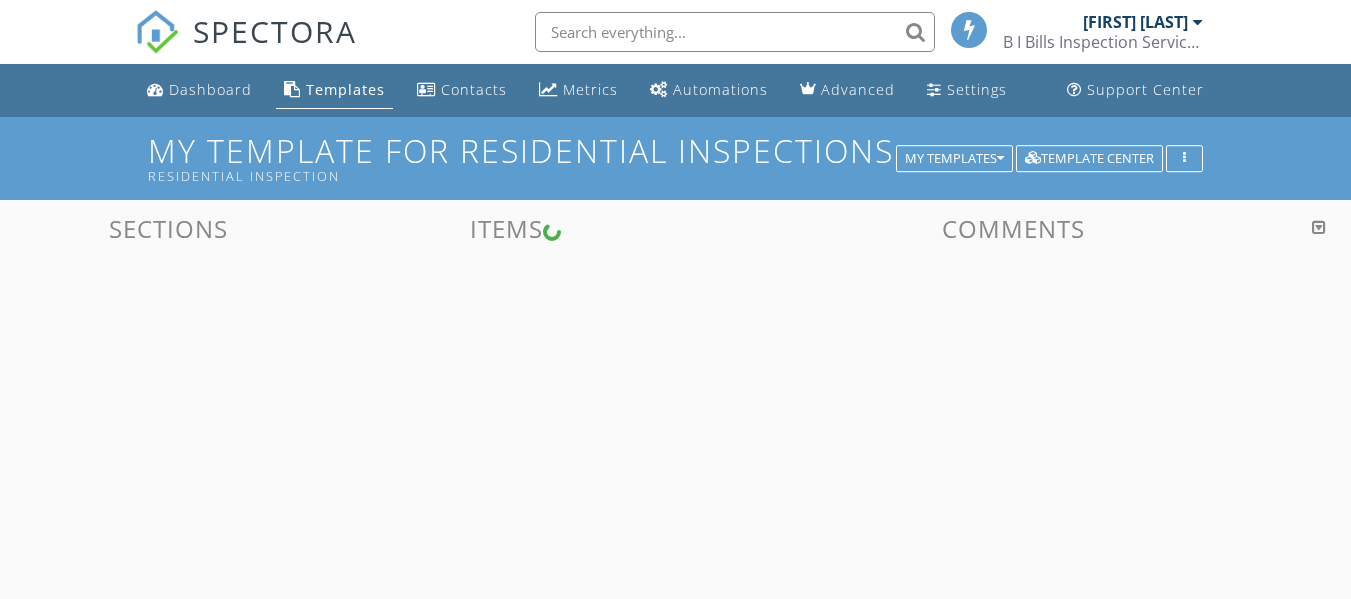 scroll, scrollTop: 0, scrollLeft: 0, axis: both 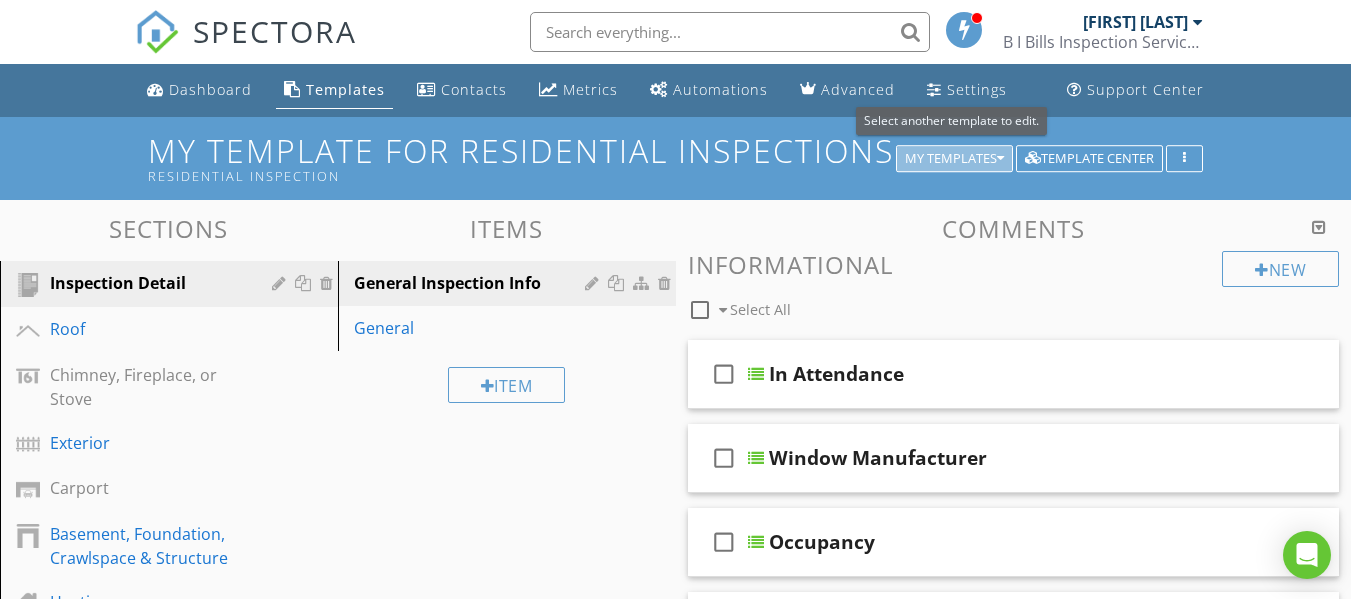 click on "My Templates" at bounding box center (954, 159) 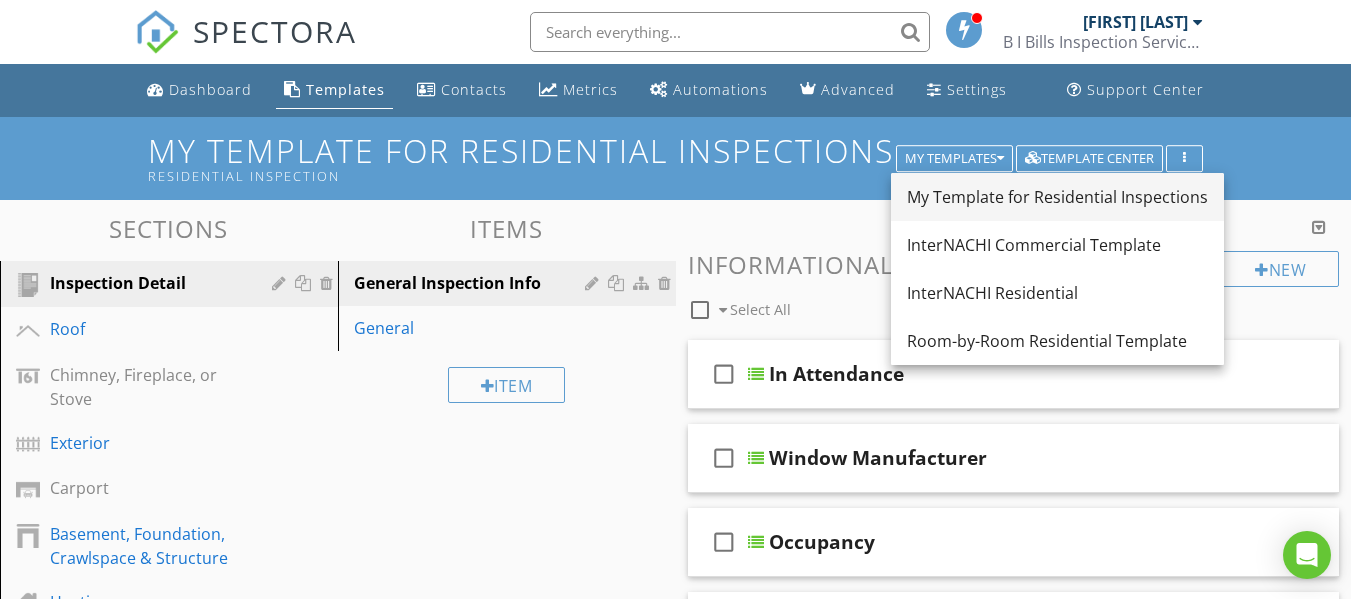 click on "My Template for Residential Inspections" at bounding box center [1057, 197] 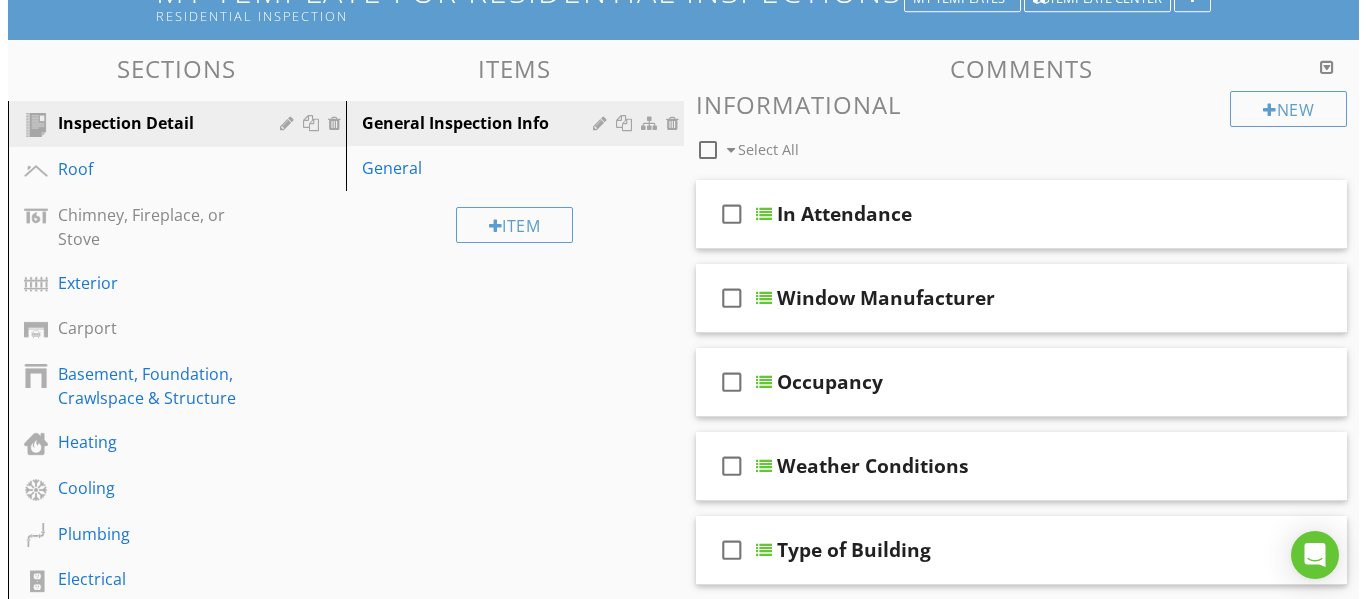scroll, scrollTop: 120, scrollLeft: 0, axis: vertical 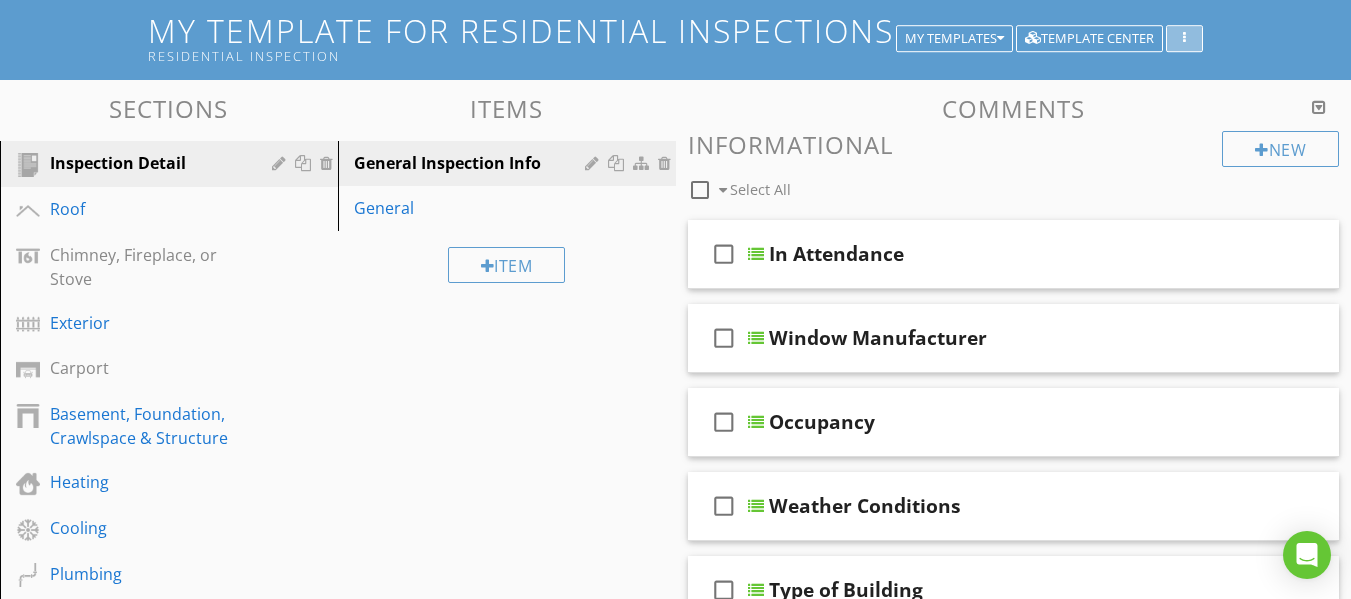 click at bounding box center [1184, 39] 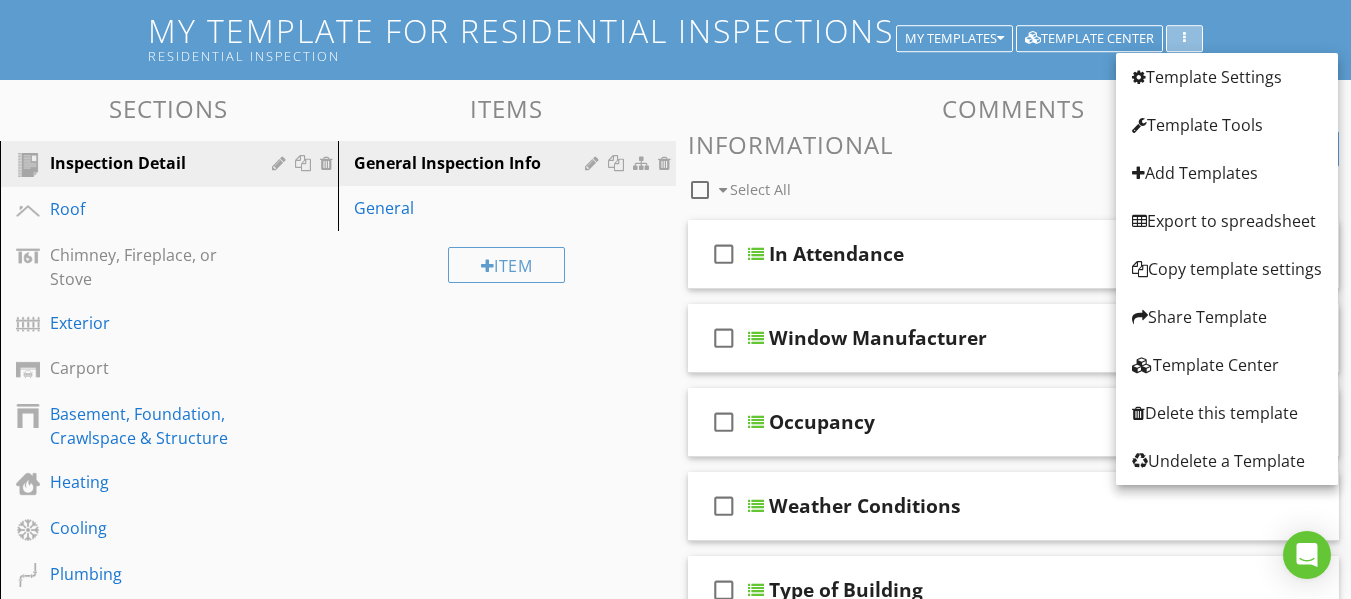 click at bounding box center [1184, 39] 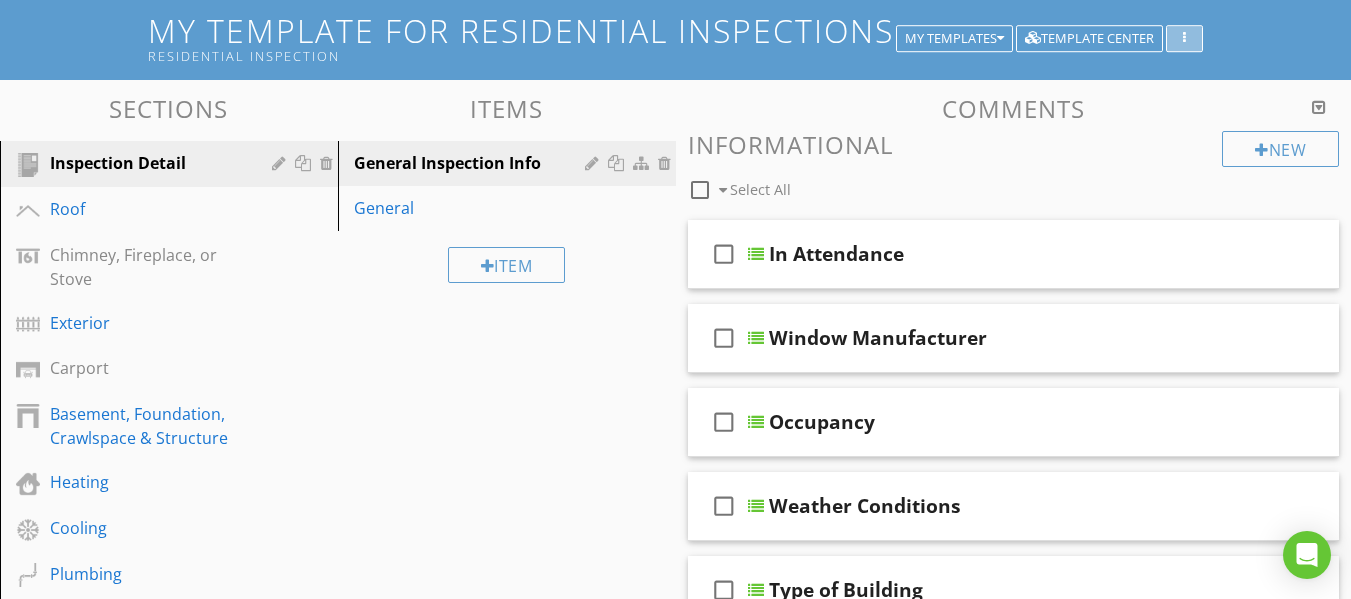 click at bounding box center [1184, 39] 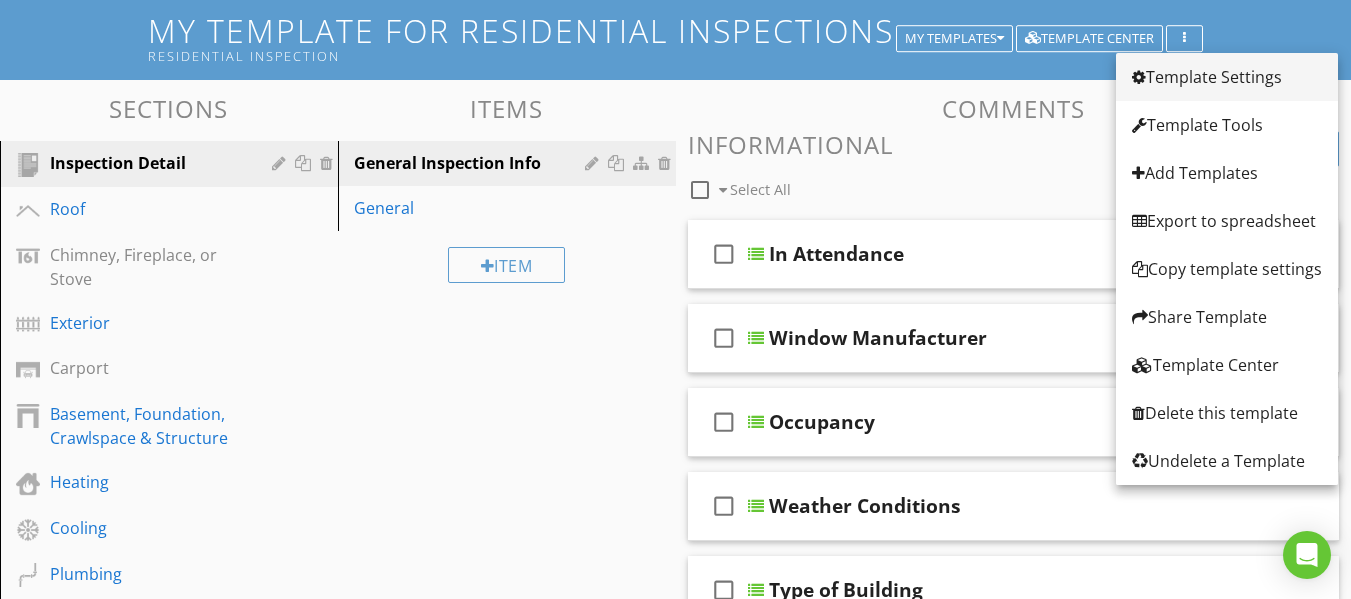click on "Template Settings" at bounding box center (1227, 77) 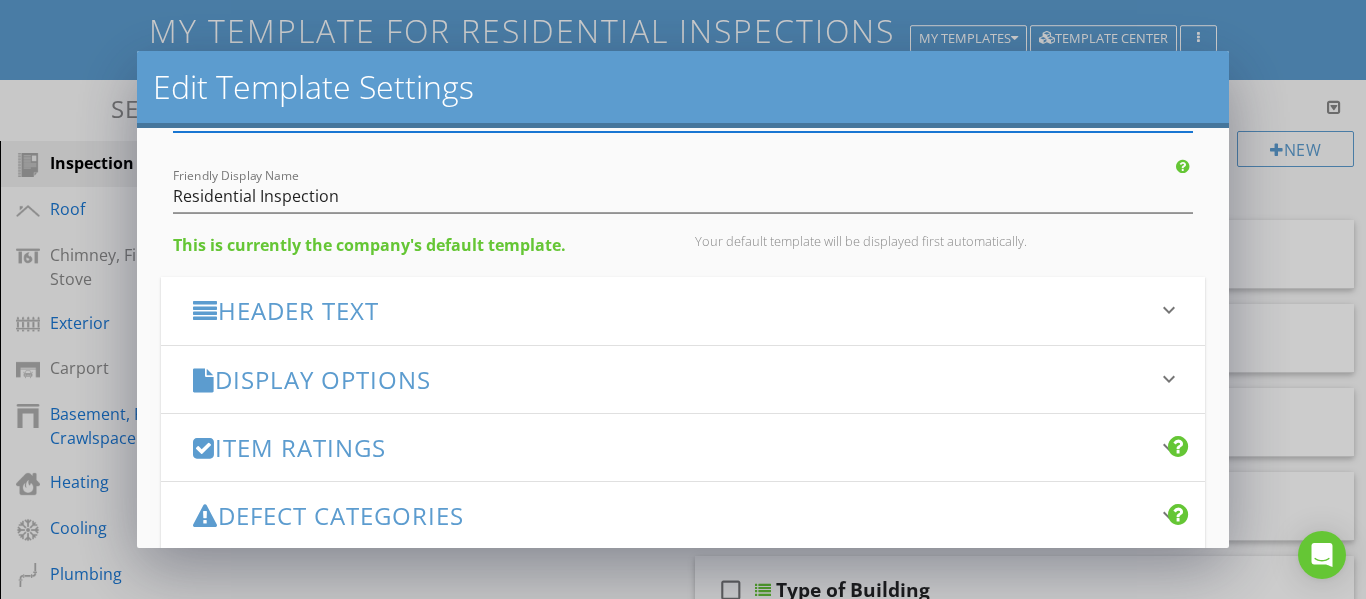 scroll, scrollTop: 120, scrollLeft: 0, axis: vertical 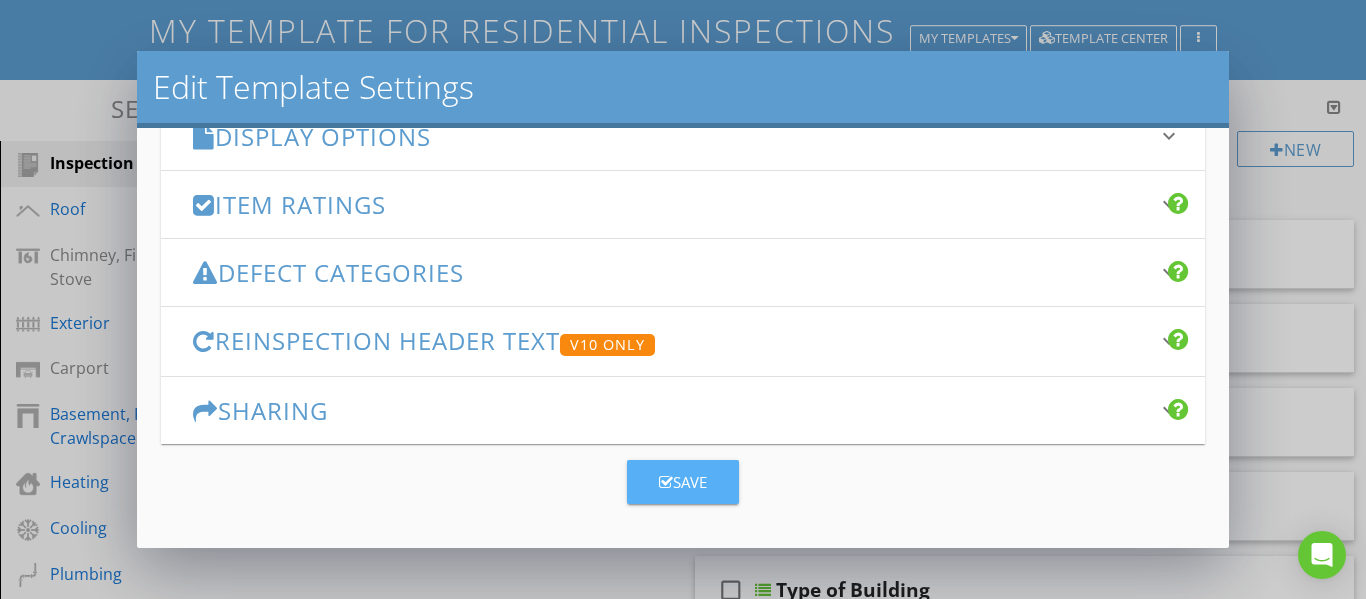 click on "Save" at bounding box center [683, 482] 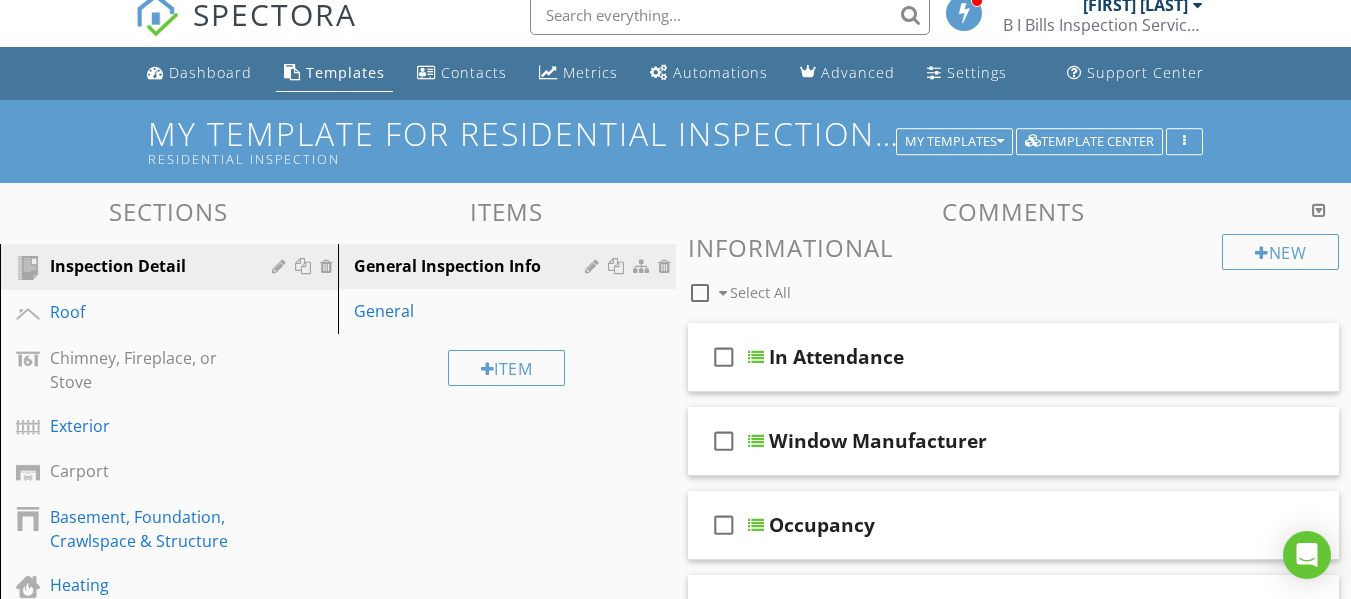 scroll, scrollTop: 0, scrollLeft: 0, axis: both 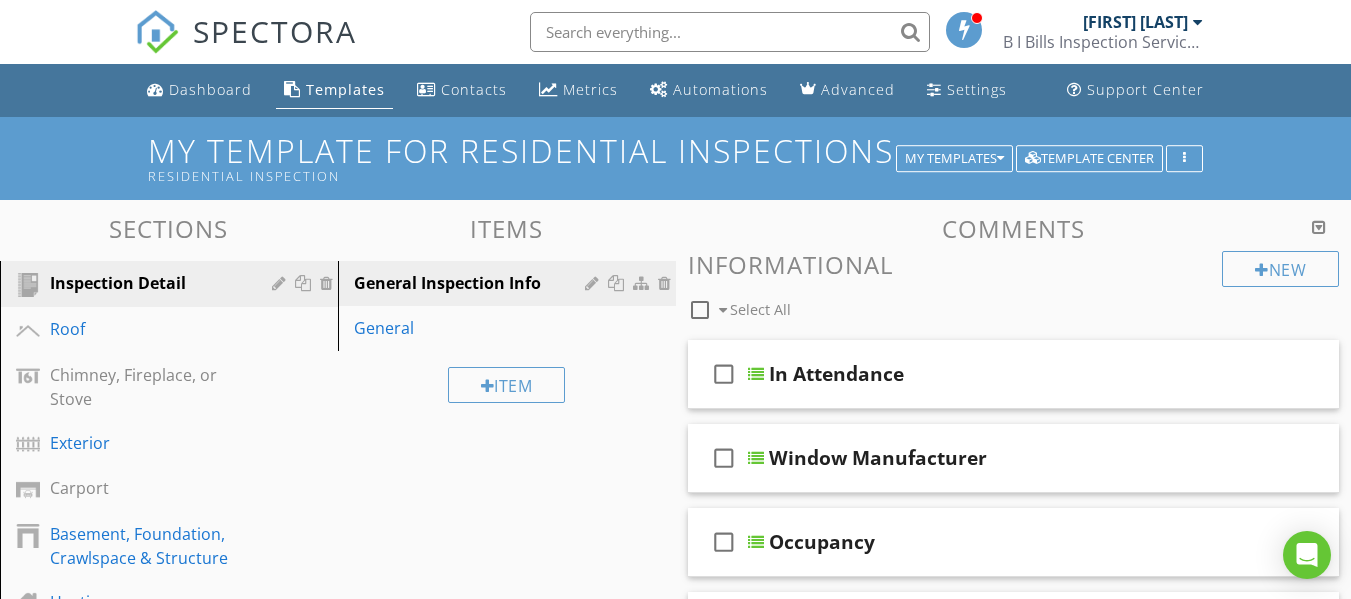 click on "B I Bills Inspection Services LLC" at bounding box center (1103, 42) 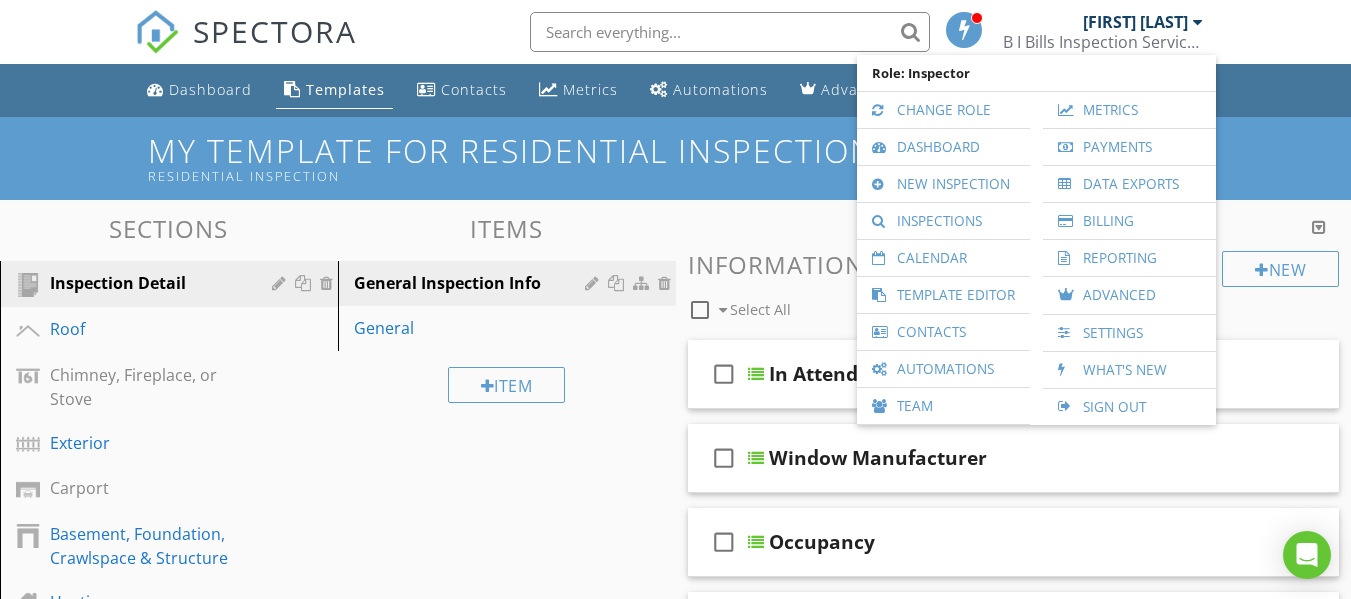 click on "Sections
Inspection Detail           Roof           Chimney, Fireplace, or Stove           Exterior           Carport           Basement, Foundation, Crawlspace & Structure           Heating           Cooling           Plumbing           Electrical           Attic, Insulation & Ventilation           Bathrooms           Doors, Windows & Interior           Laundry           Attached Garage           Detached Garage           Kitchen           Test
Section
Attachments
Attachment
Items
General Inspection Info           General
Item
Comments
New
Informational   check_box_outline_blank     Select All       check_box_outline_blank
In Attendance
check_box_outline_blank
Window Manufacturer
check_box_outline_blank" at bounding box center (675, 809) 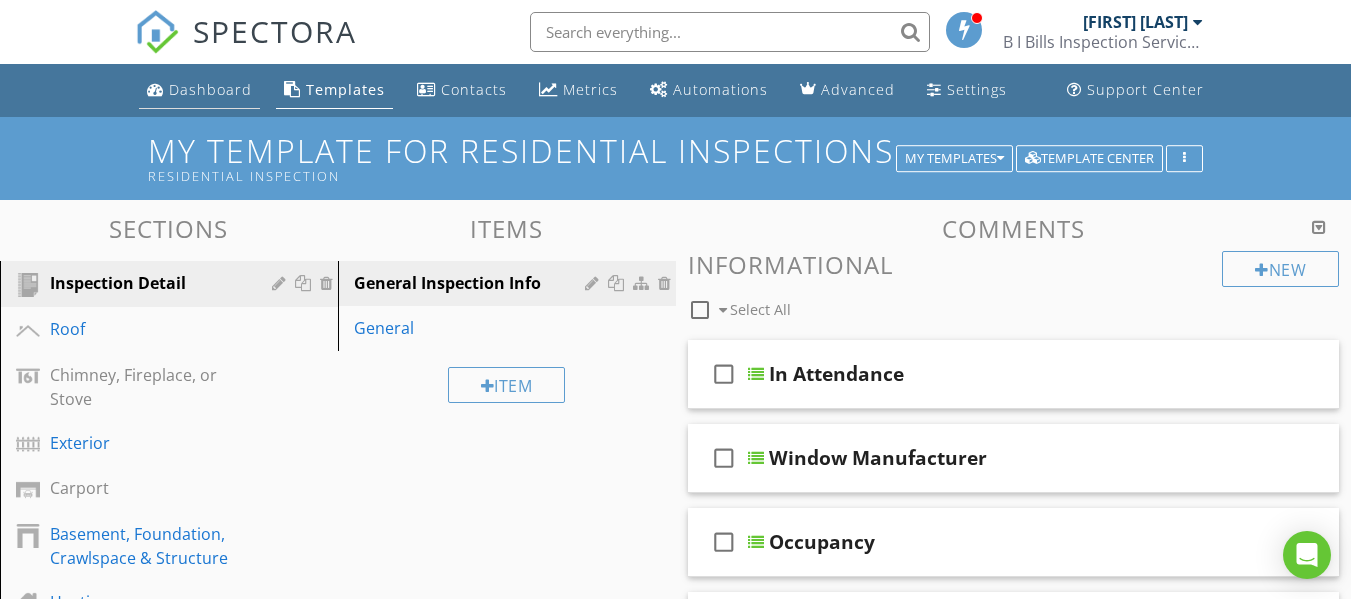 click on "Dashboard" at bounding box center (210, 89) 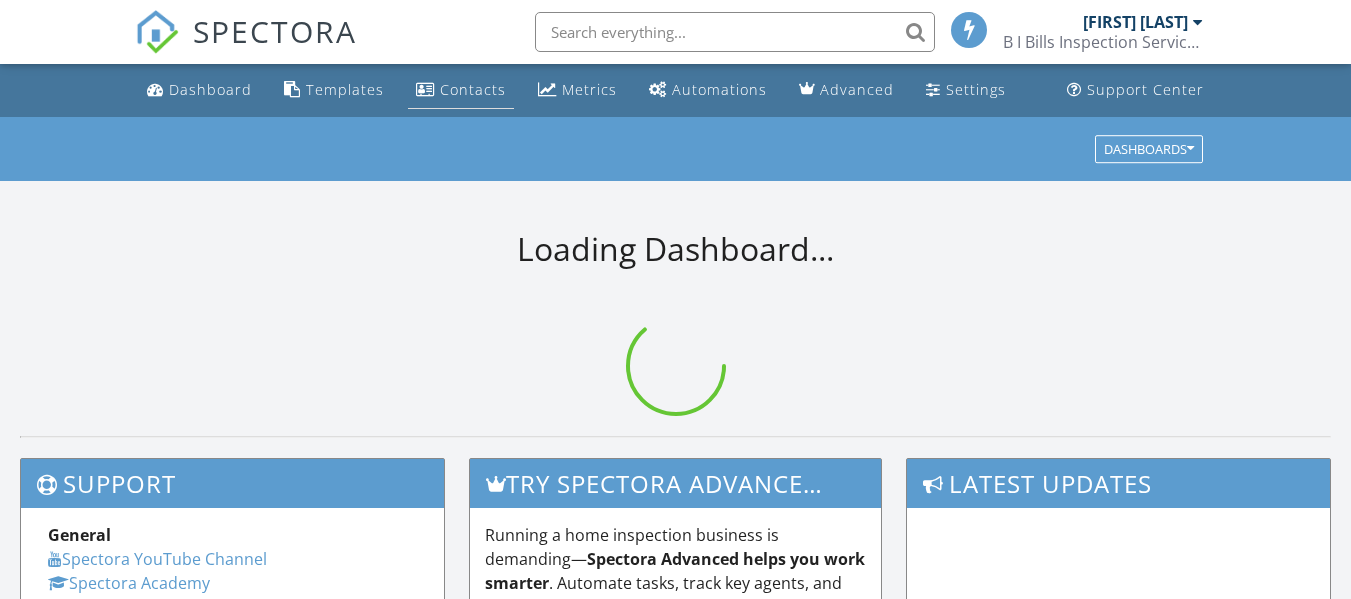 scroll, scrollTop: 0, scrollLeft: 0, axis: both 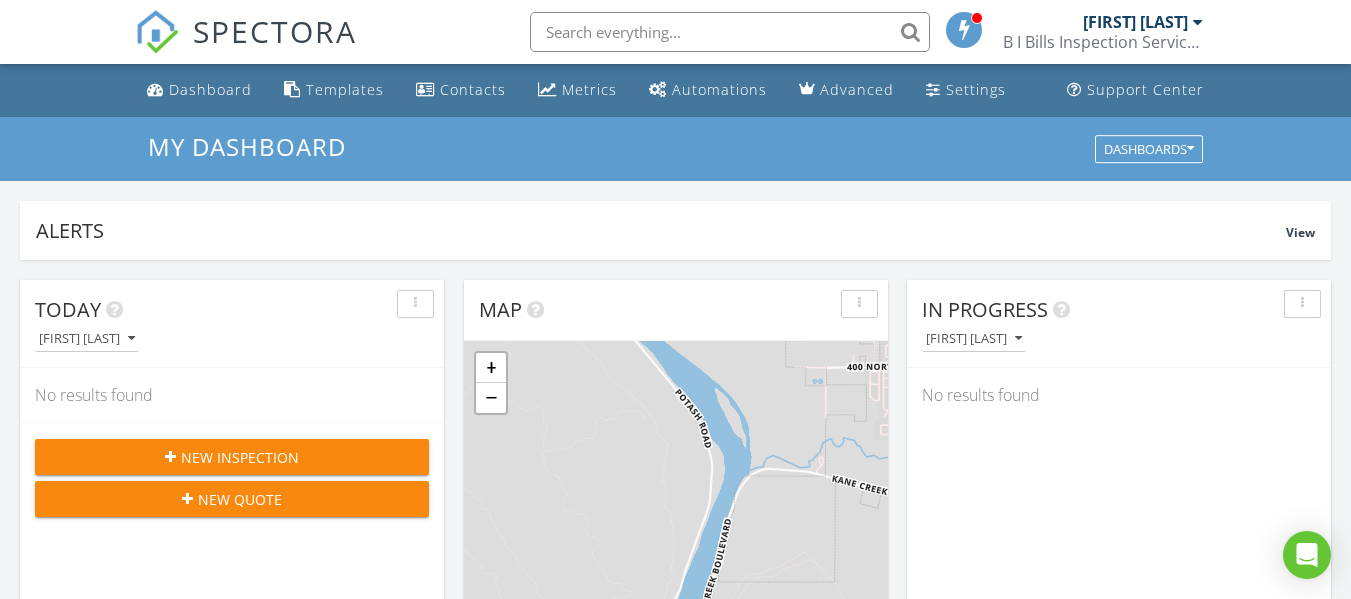 click at bounding box center (730, 32) 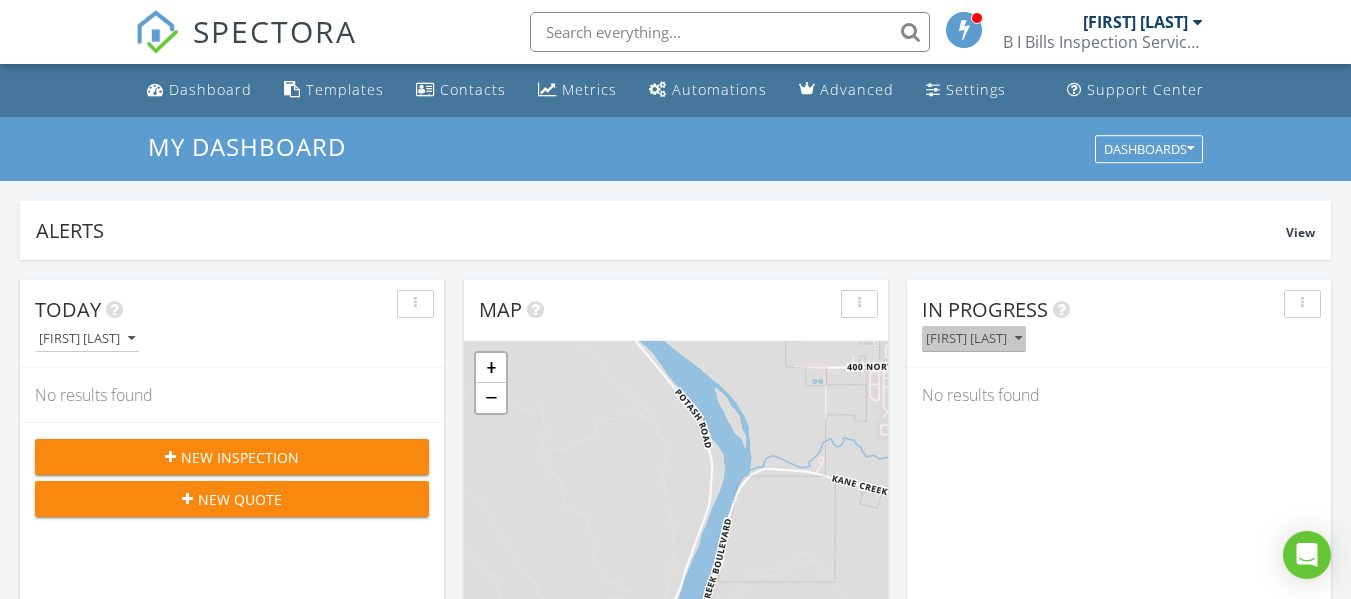 click on "[FIRST] [LAST]" at bounding box center (974, 339) 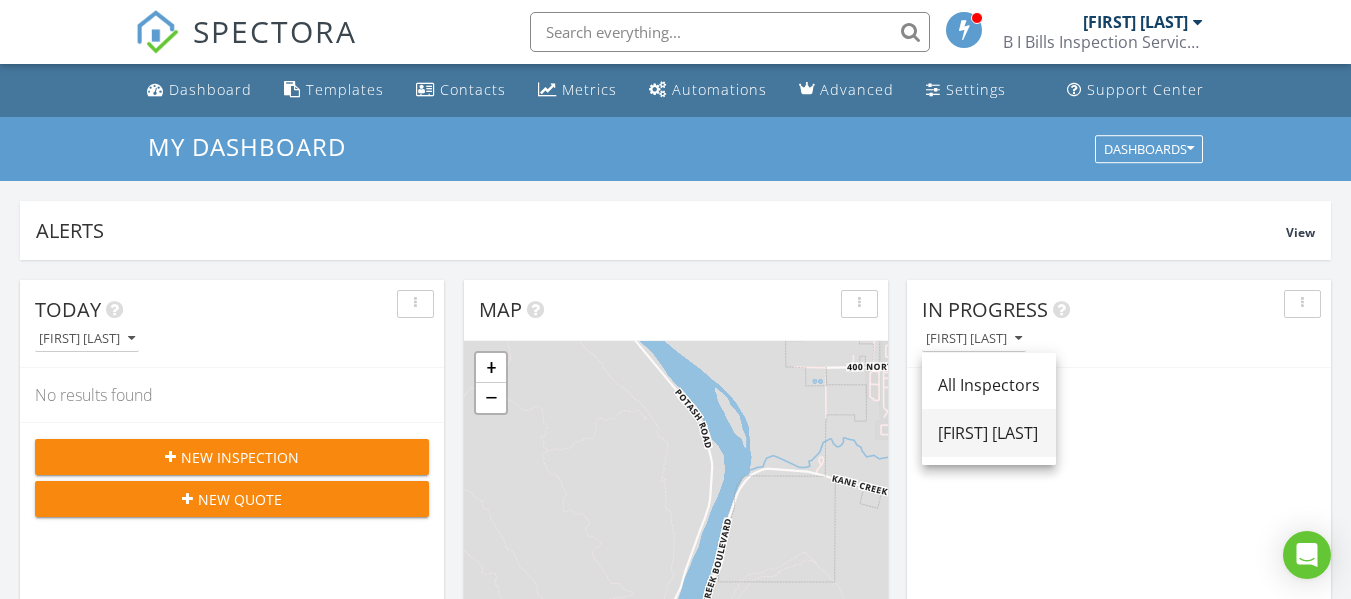 click on "[FIRST] [LAST]" at bounding box center (989, 433) 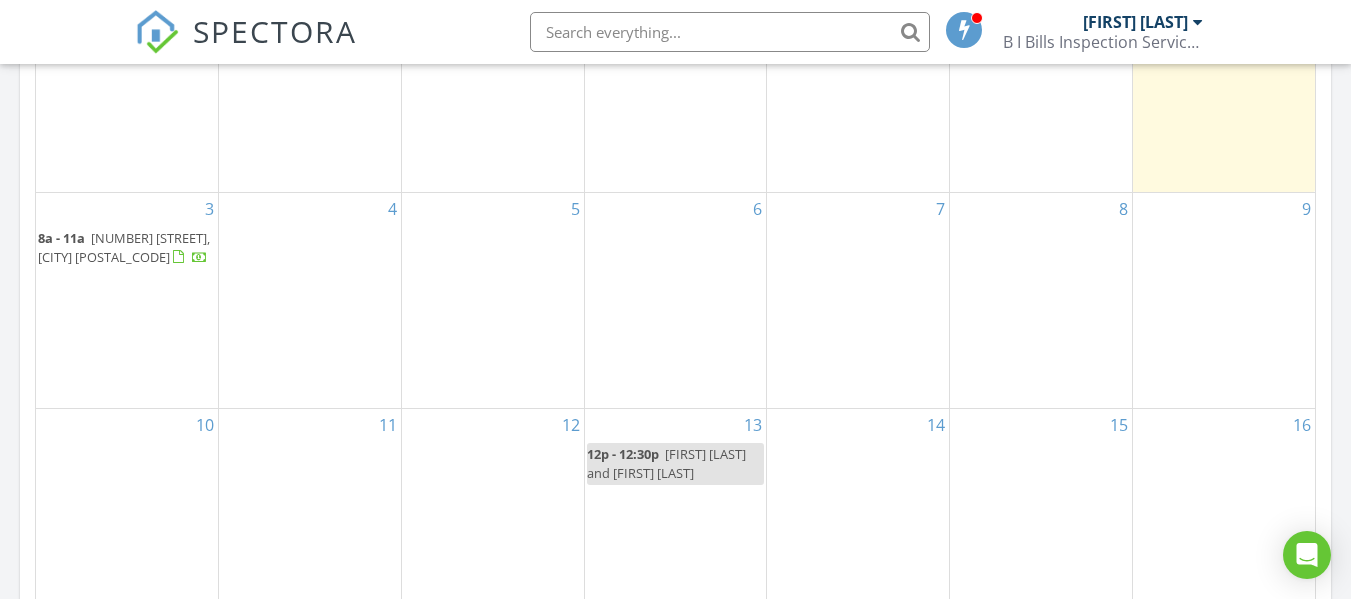 scroll, scrollTop: 1040, scrollLeft: 0, axis: vertical 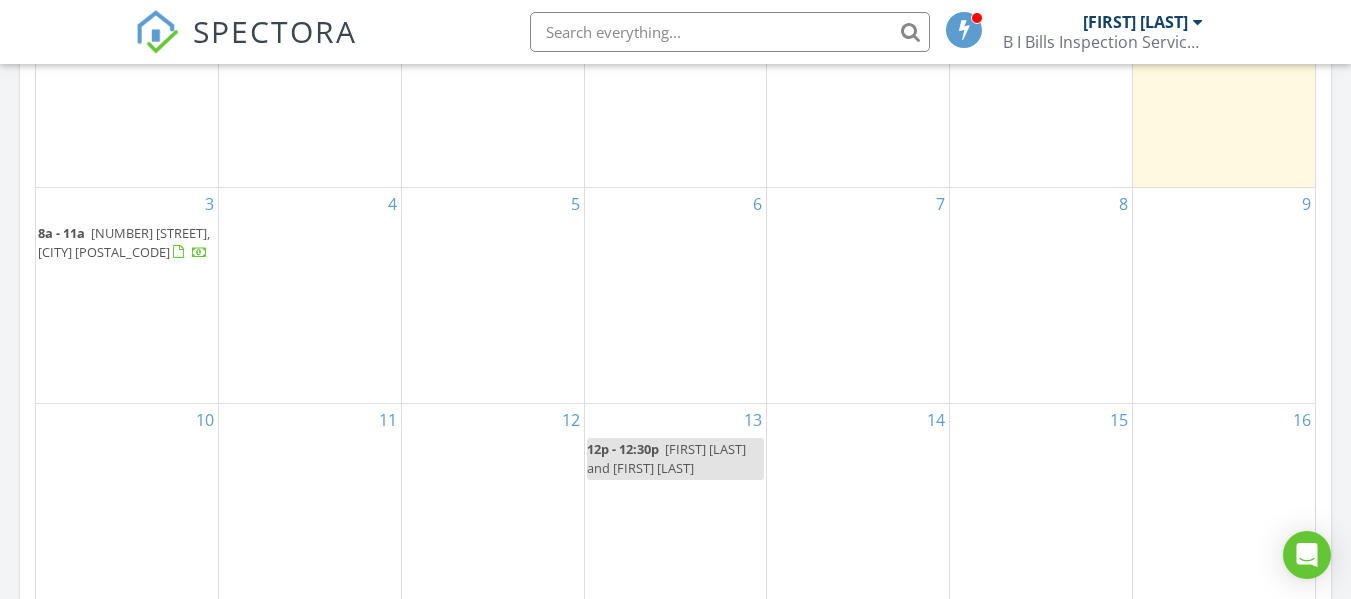 click at bounding box center [178, 252] 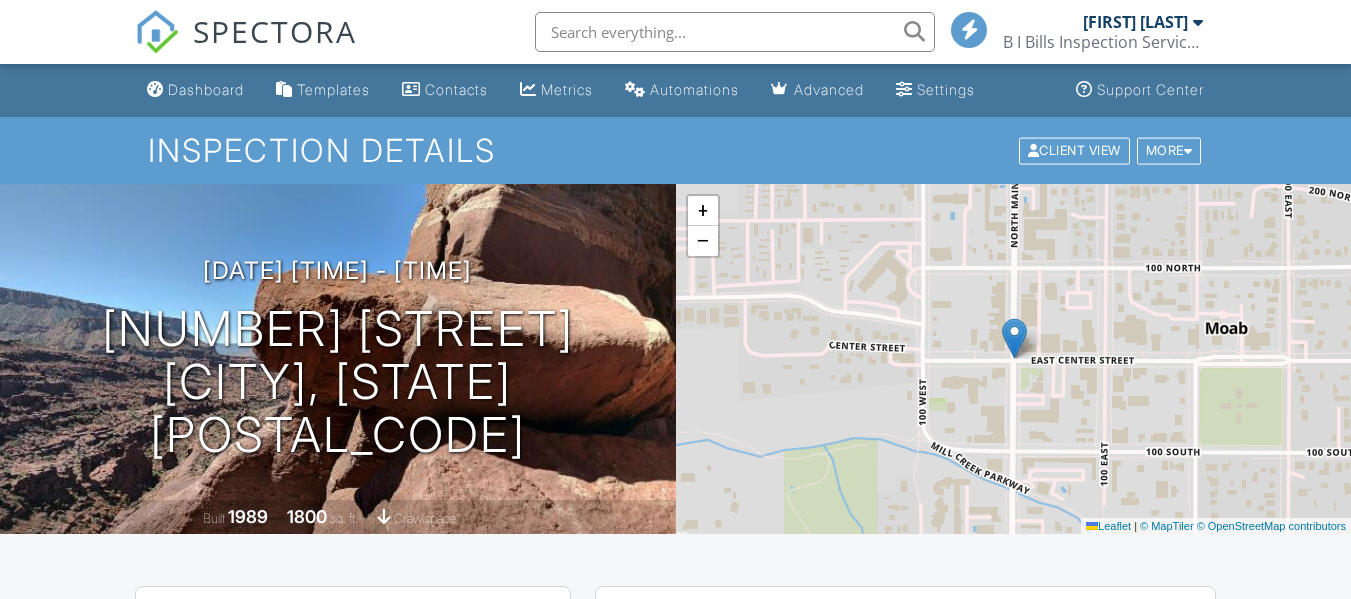 scroll, scrollTop: 200, scrollLeft: 0, axis: vertical 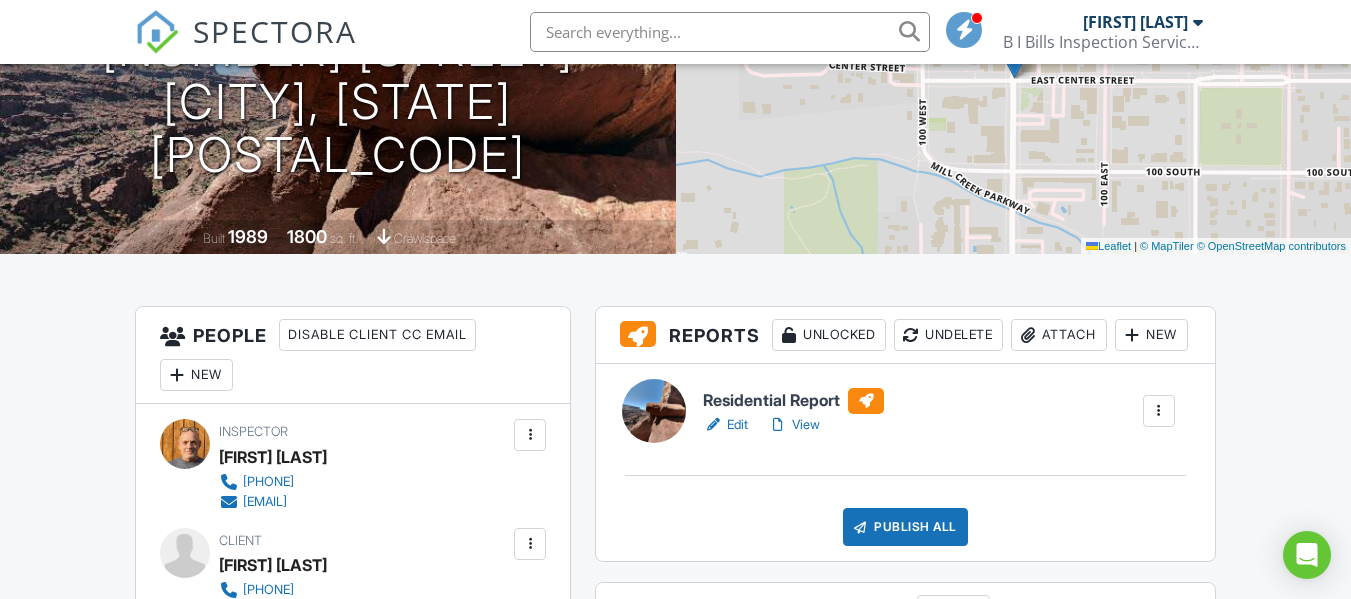 click at bounding box center (1159, 411) 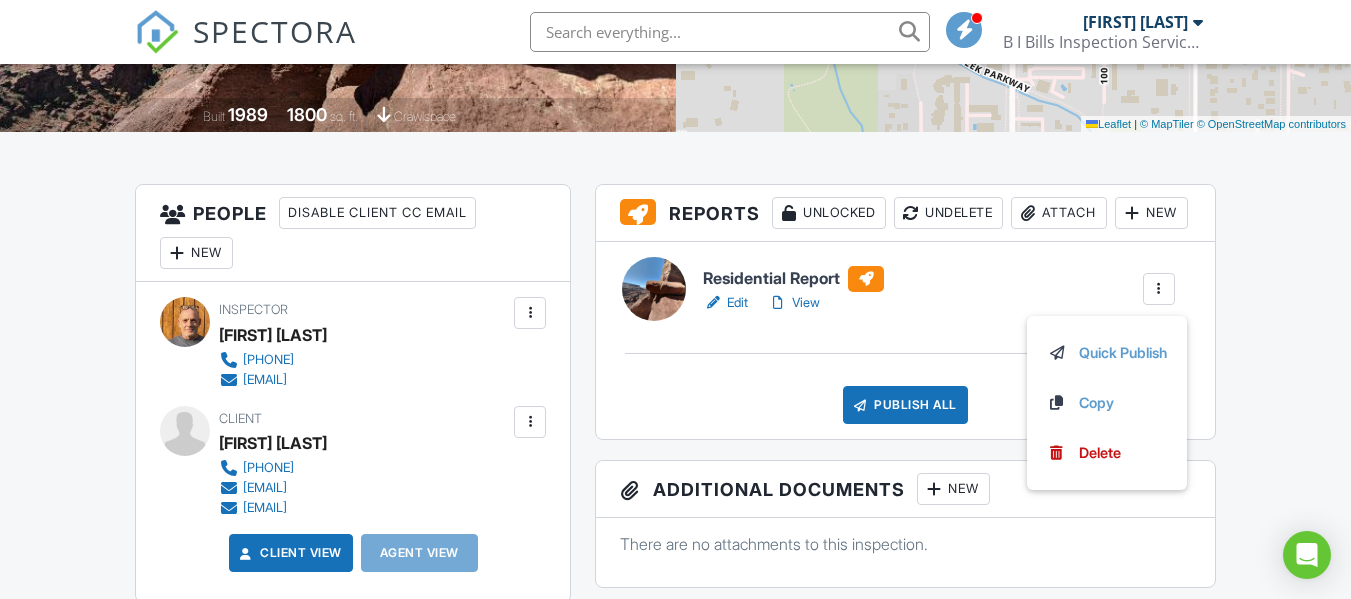 scroll, scrollTop: 400, scrollLeft: 0, axis: vertical 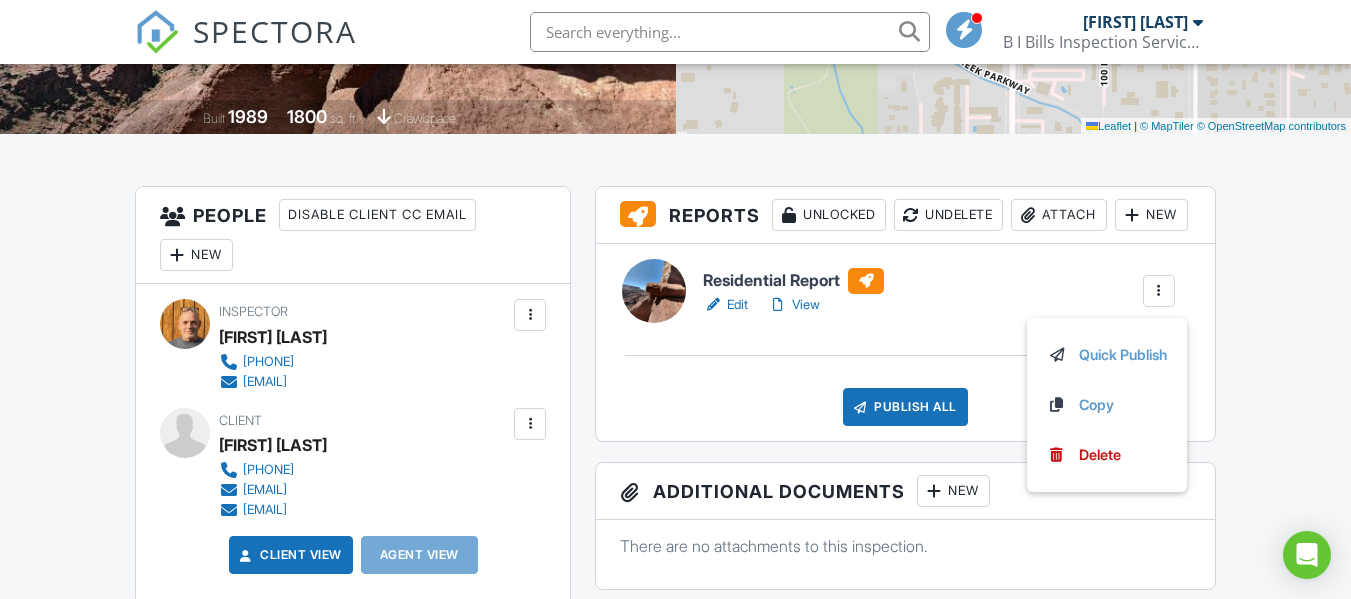 click on "Residential Report
Edit
View
Quick Publish
Copy
Delete" at bounding box center (938, 292) 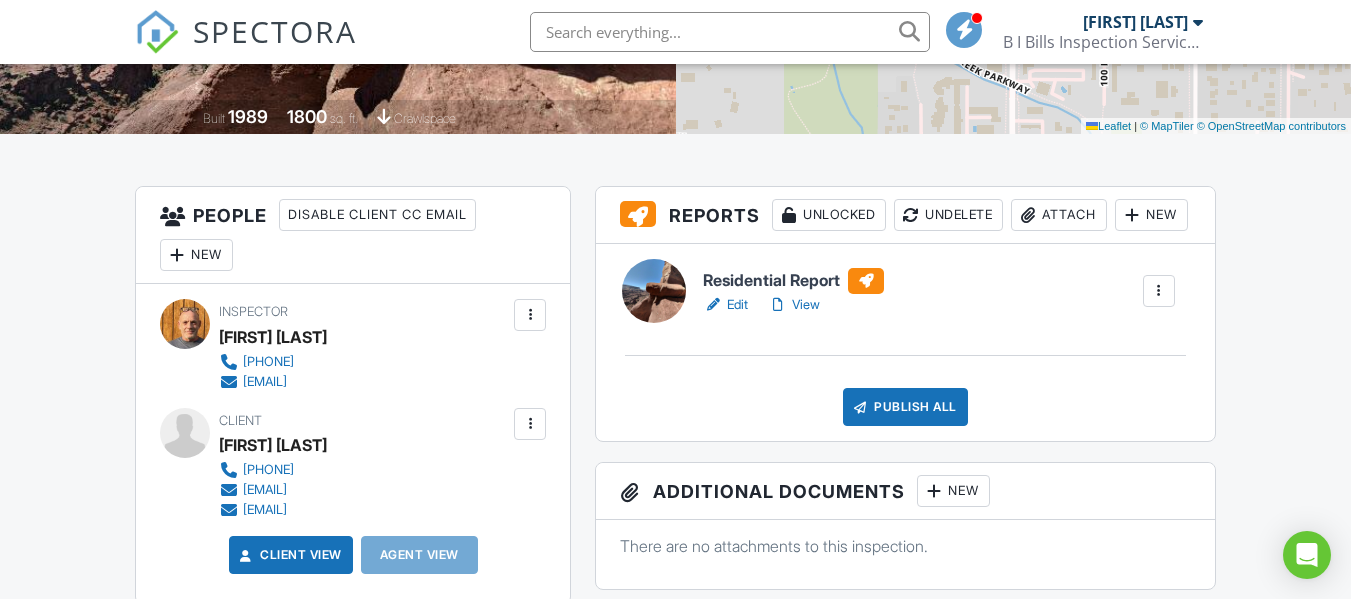 click on "Edit" at bounding box center [725, 305] 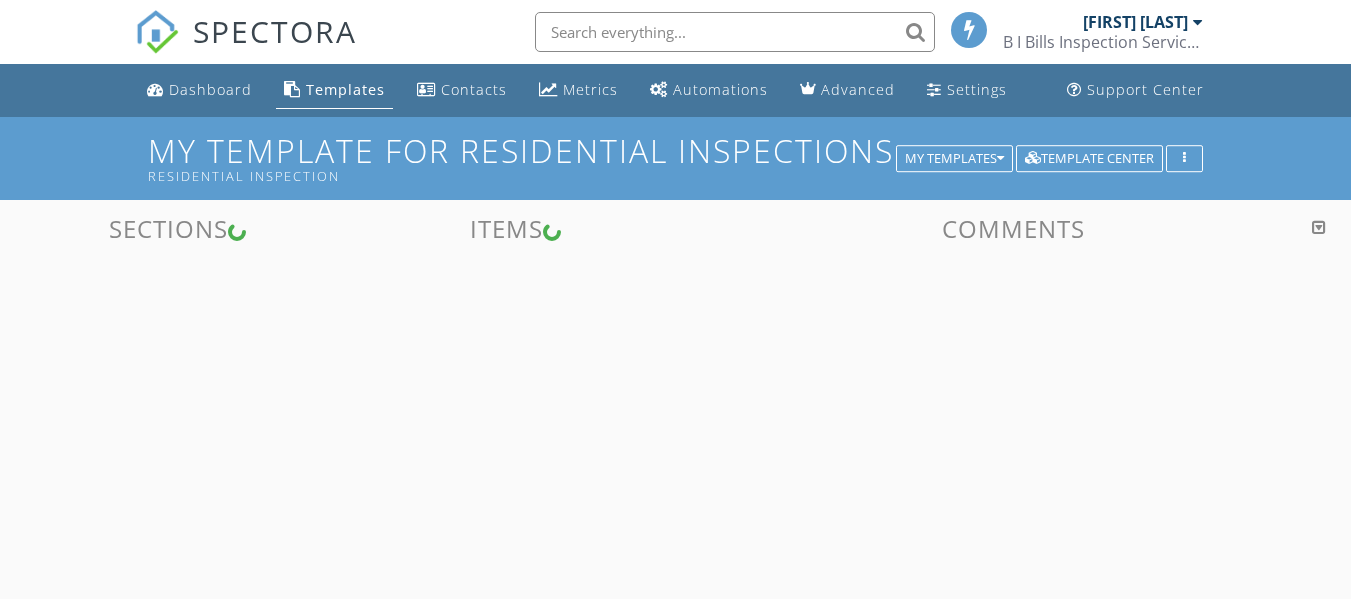 scroll, scrollTop: 0, scrollLeft: 0, axis: both 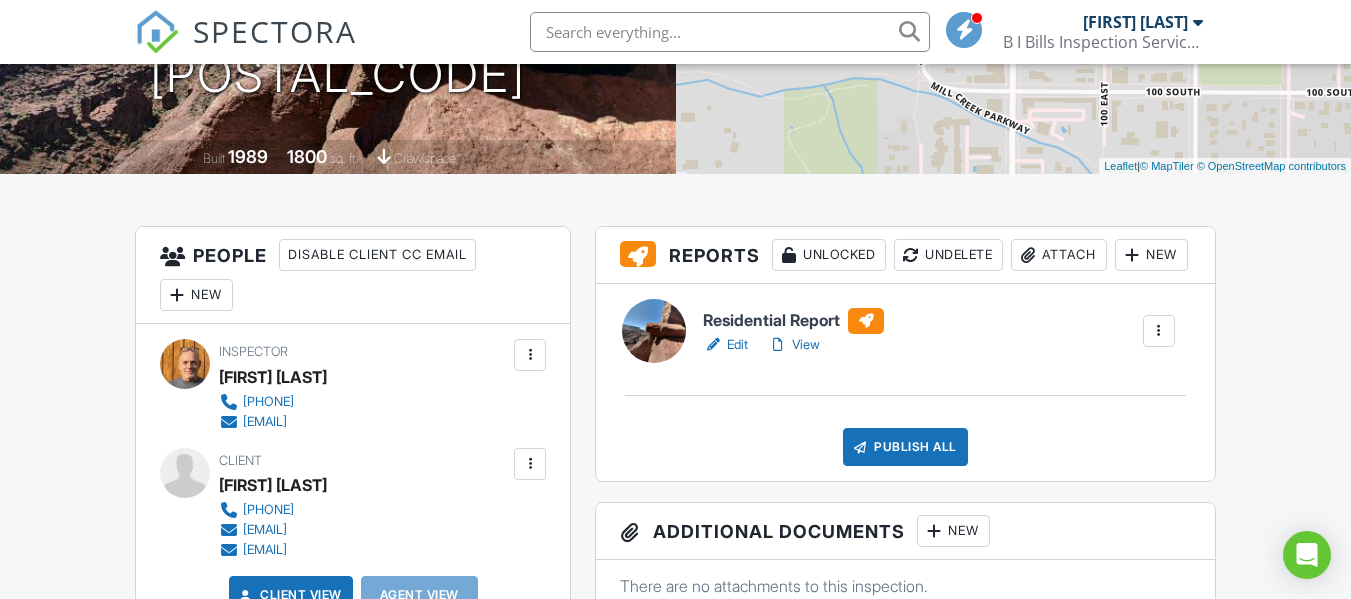 click at bounding box center [1159, 331] 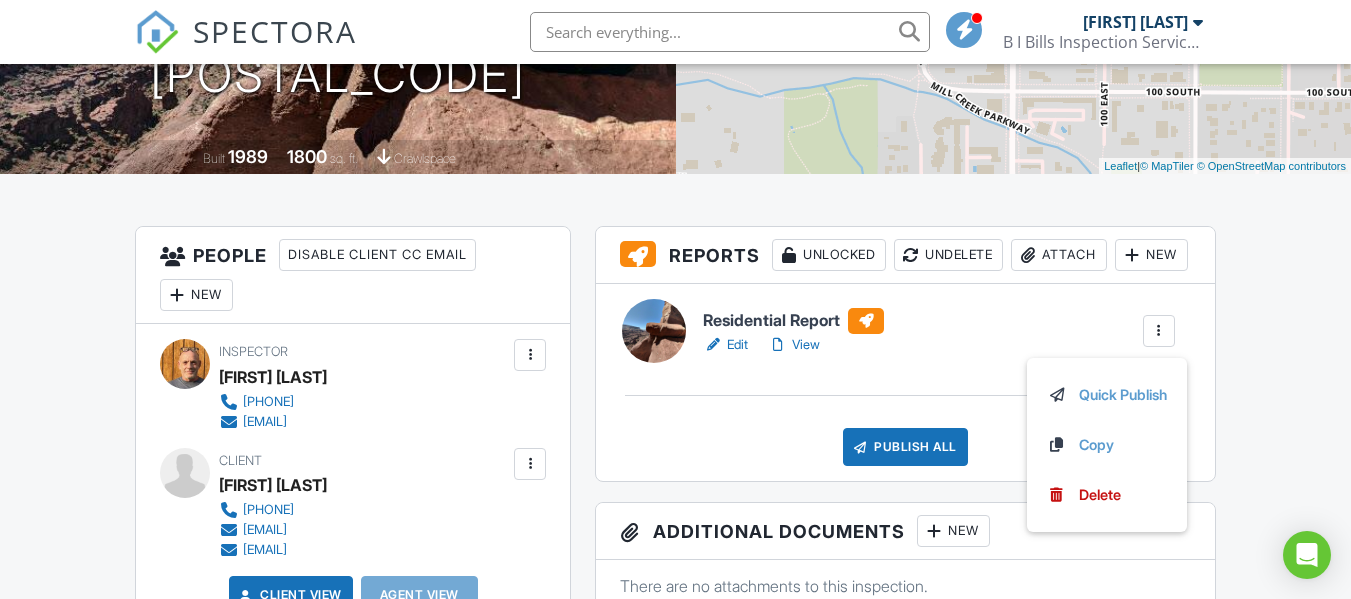 click on "Residential Report
Edit
View
Quick Publish
Copy
Delete" at bounding box center [938, 332] 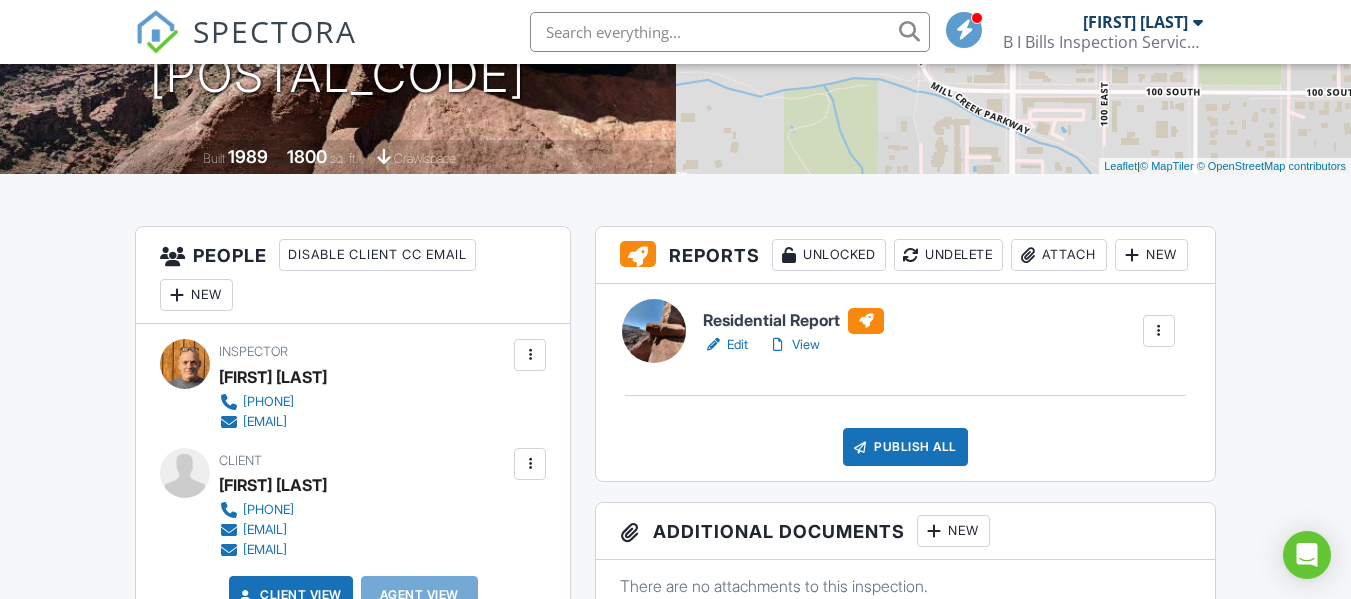 click on "New" at bounding box center (1151, 255) 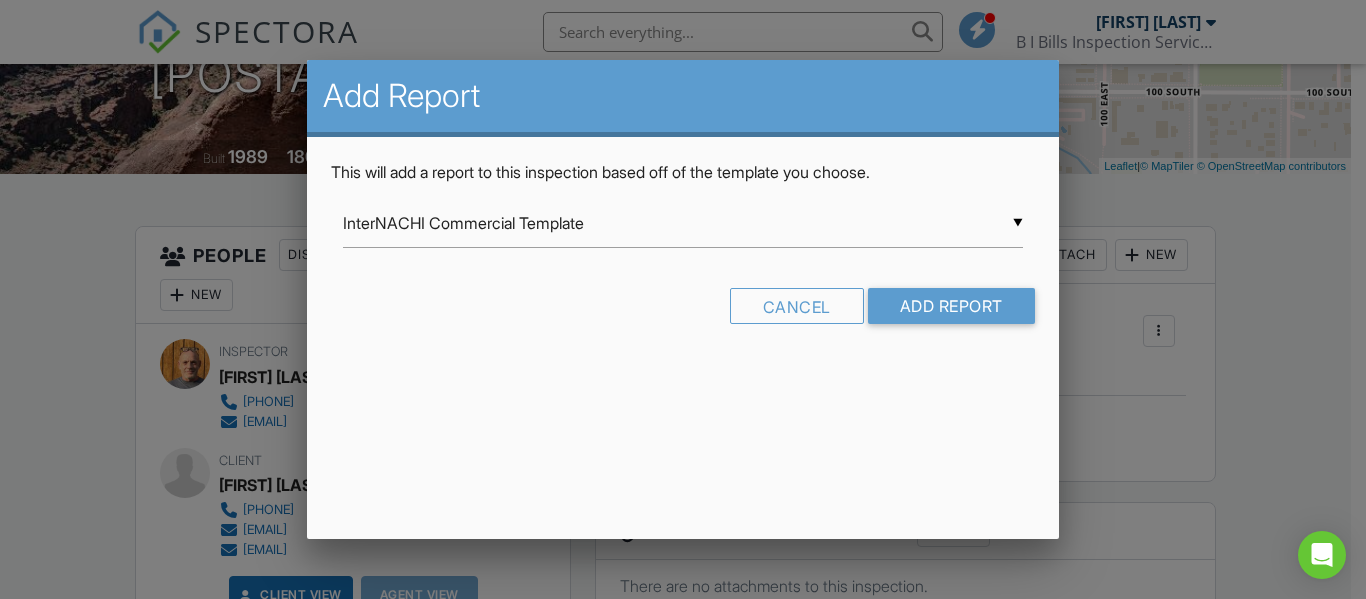 click on "▼ InterNACHI Commercial Template InterNACHI Commercial Template InterNACHI Residential  My Template for Residential Inspections Room-by-Room Residential Template InterNACHI Commercial Template
InterNACHI Residential
My Template for Residential Inspections
Room-by-Room Residential Template" at bounding box center (682, 223) 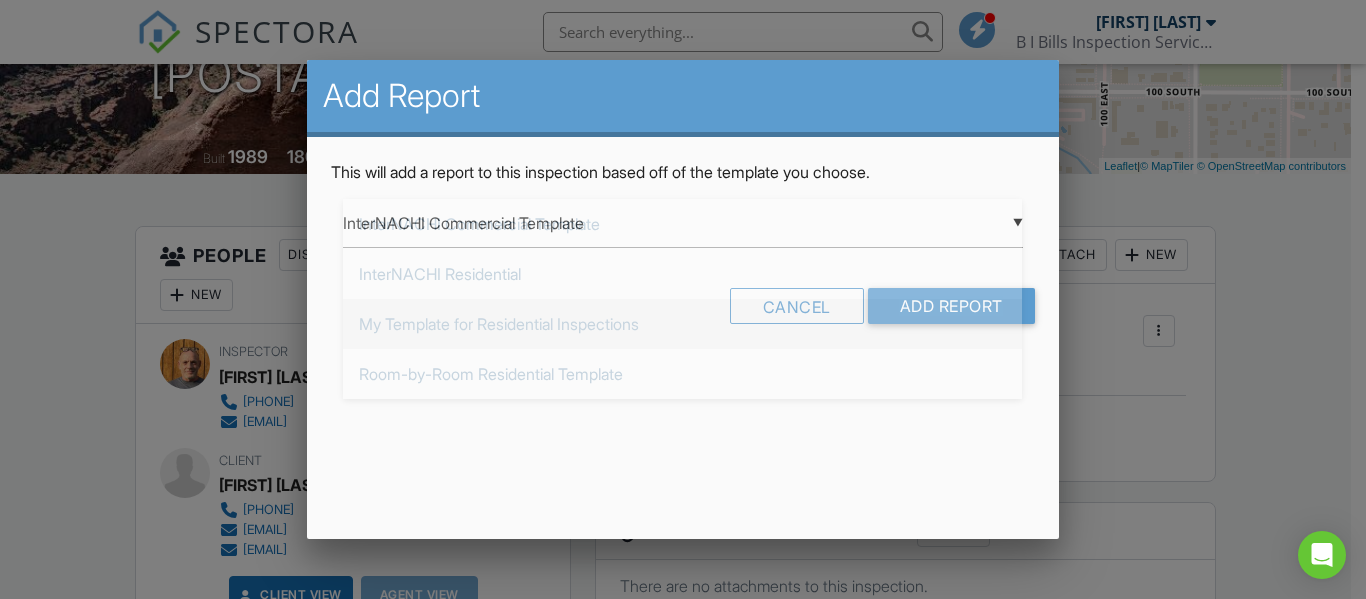 click on "My Template for Residential Inspections" at bounding box center [682, 324] 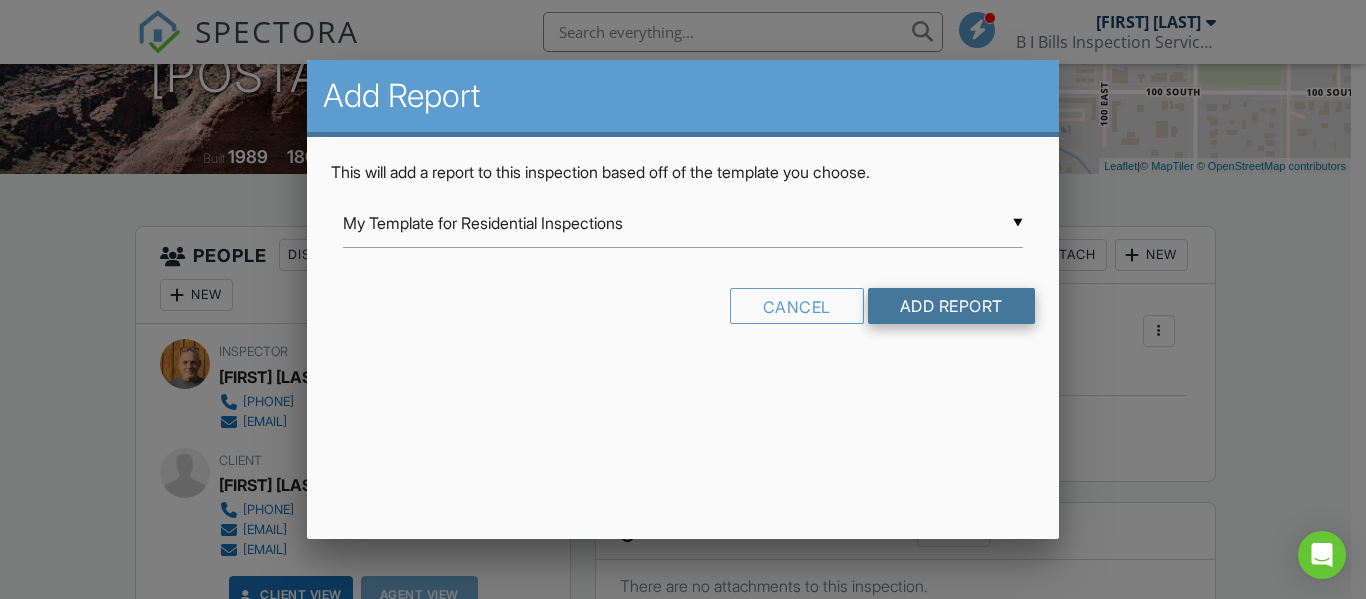 click on "Add Report" at bounding box center [951, 306] 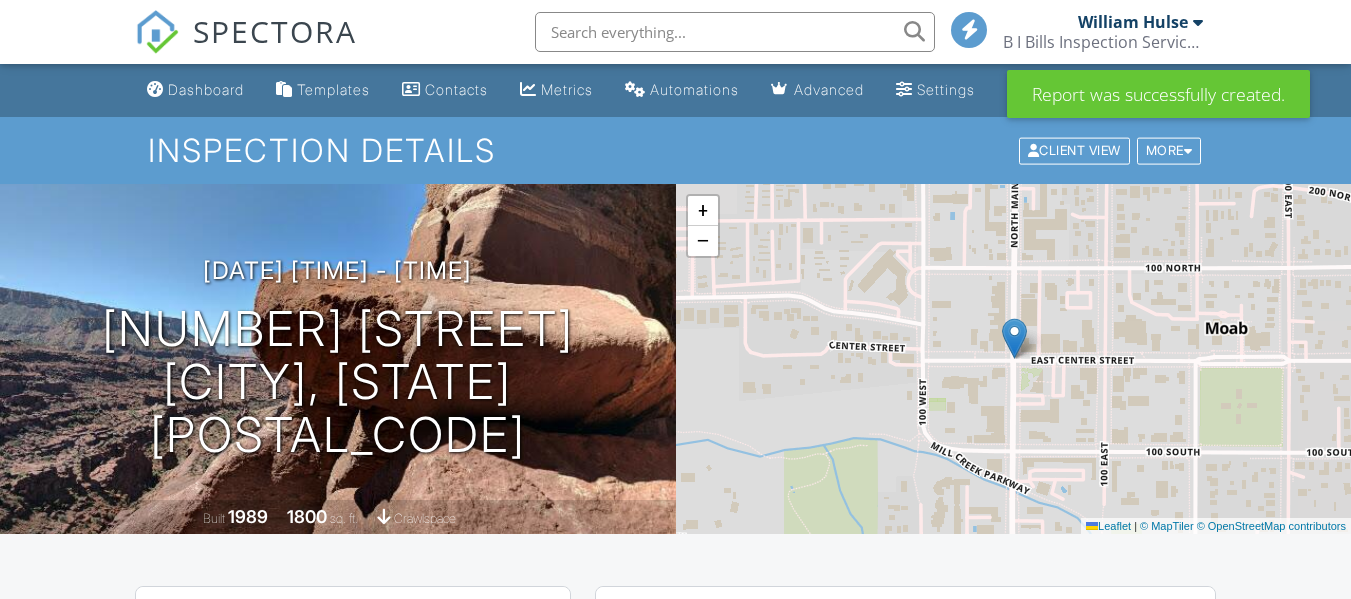 scroll, scrollTop: 120, scrollLeft: 0, axis: vertical 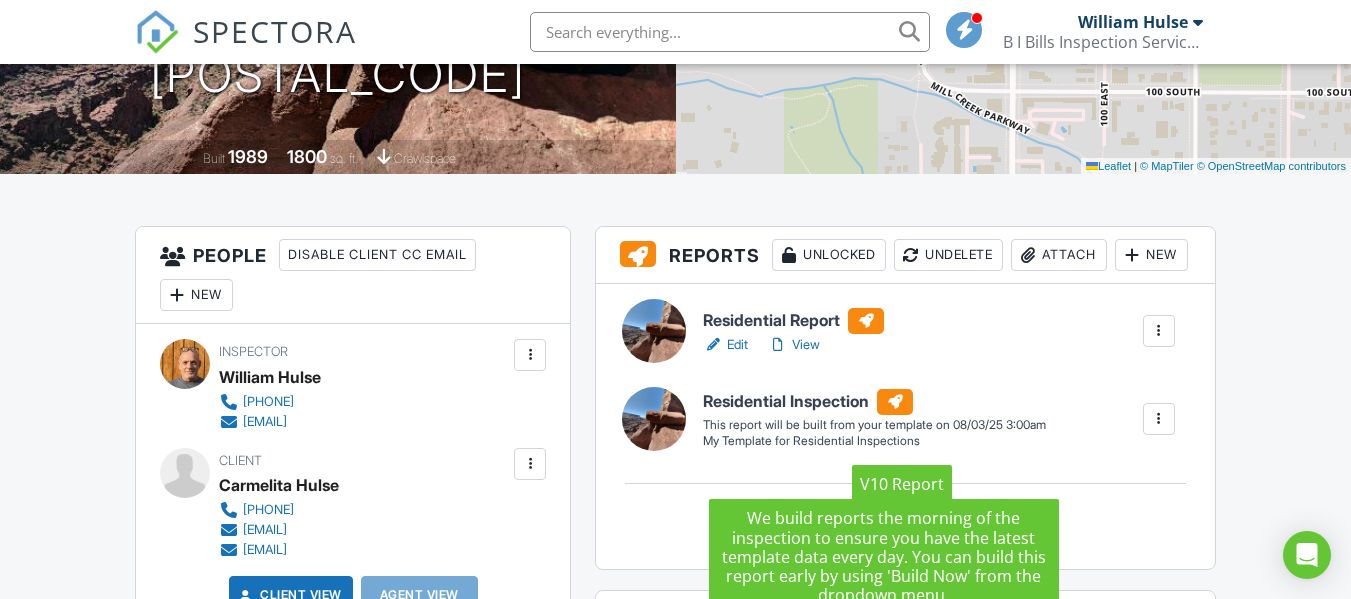 click at bounding box center (895, 402) 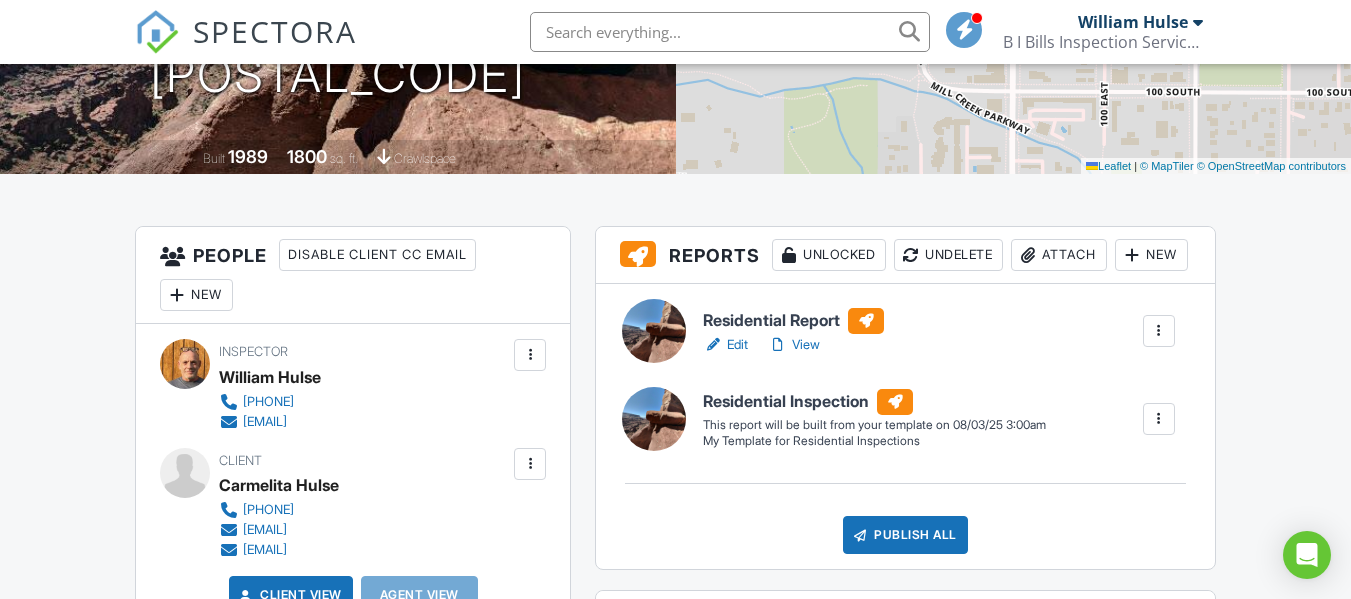 click at bounding box center [654, 419] 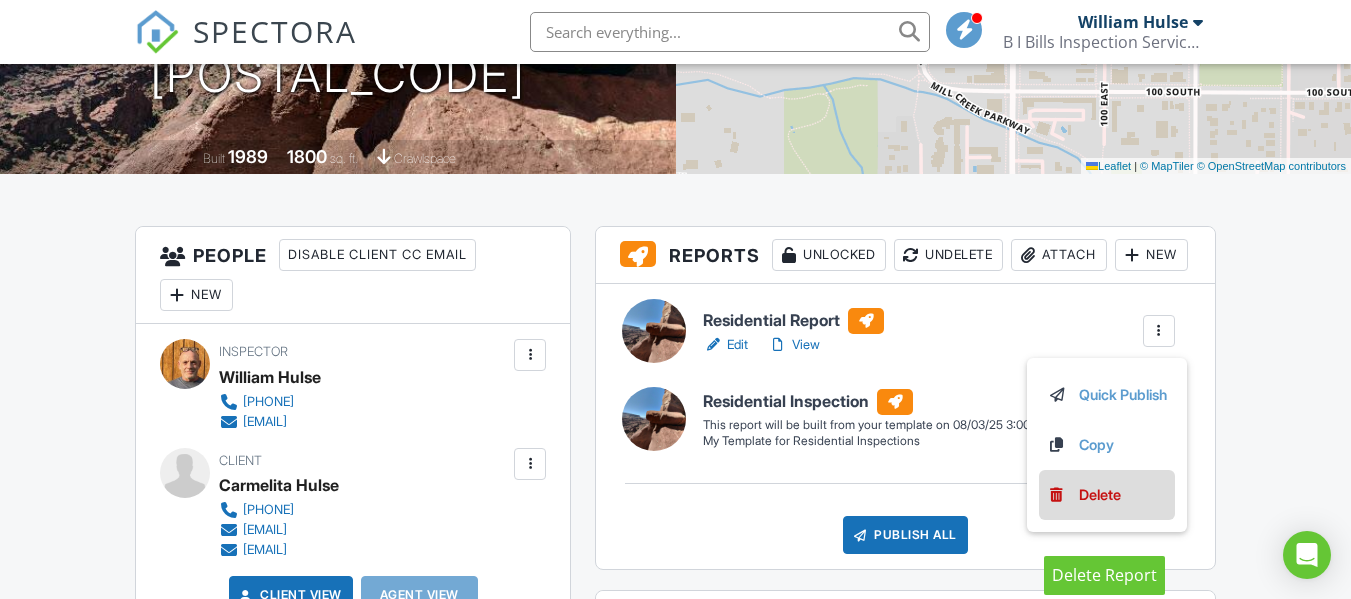 click on "Delete" at bounding box center (1100, 495) 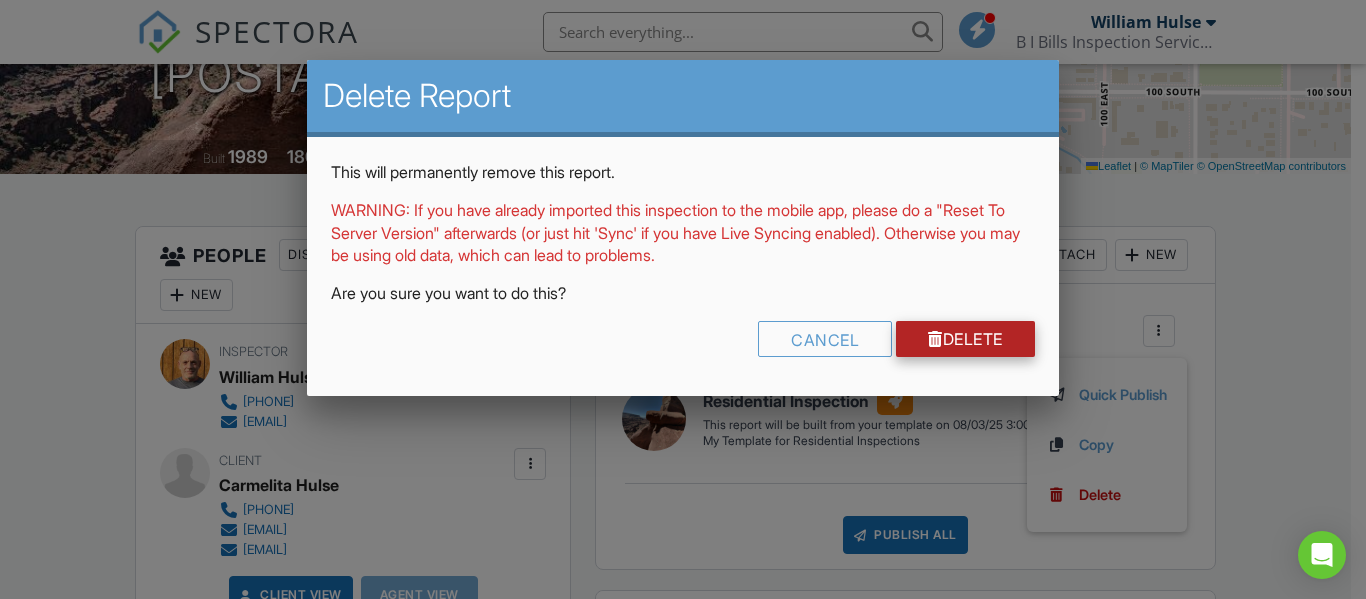 click on "Delete" at bounding box center (965, 339) 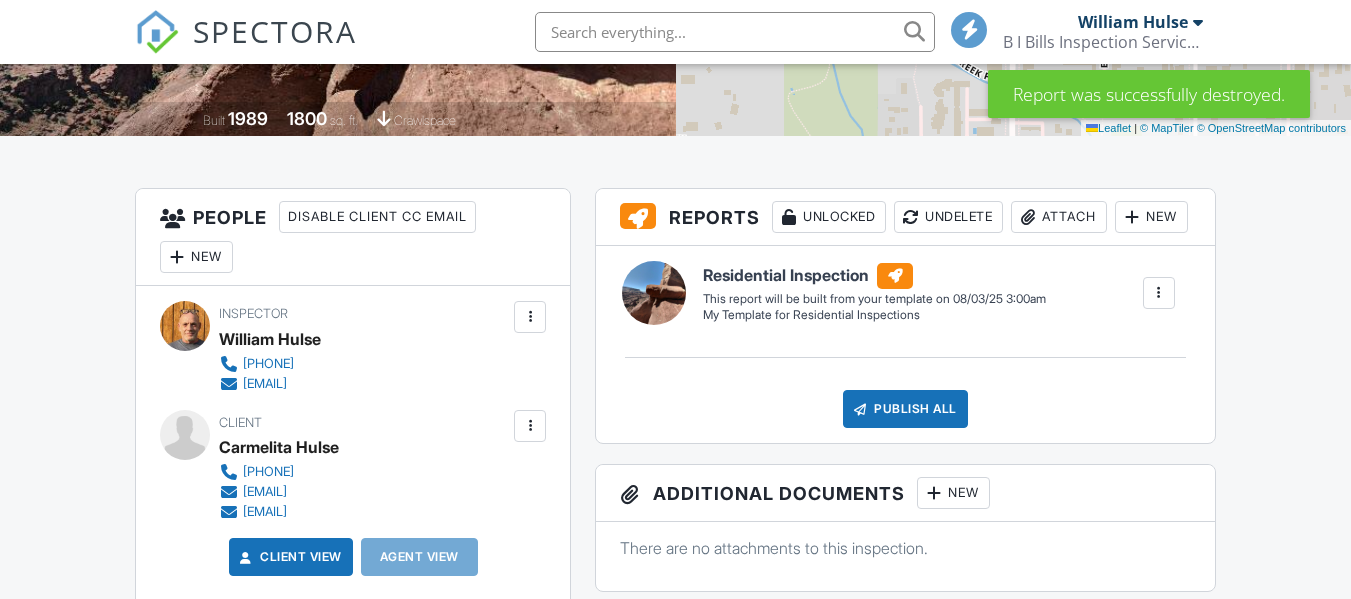 scroll, scrollTop: 400, scrollLeft: 0, axis: vertical 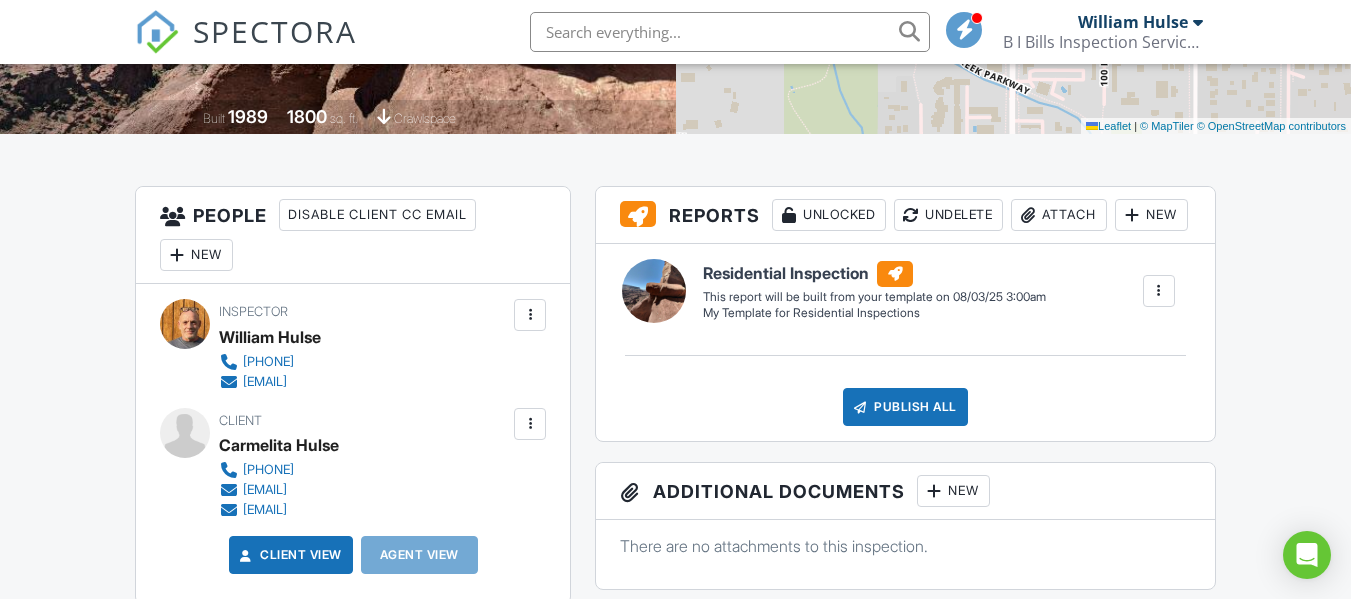 click at bounding box center (654, 291) 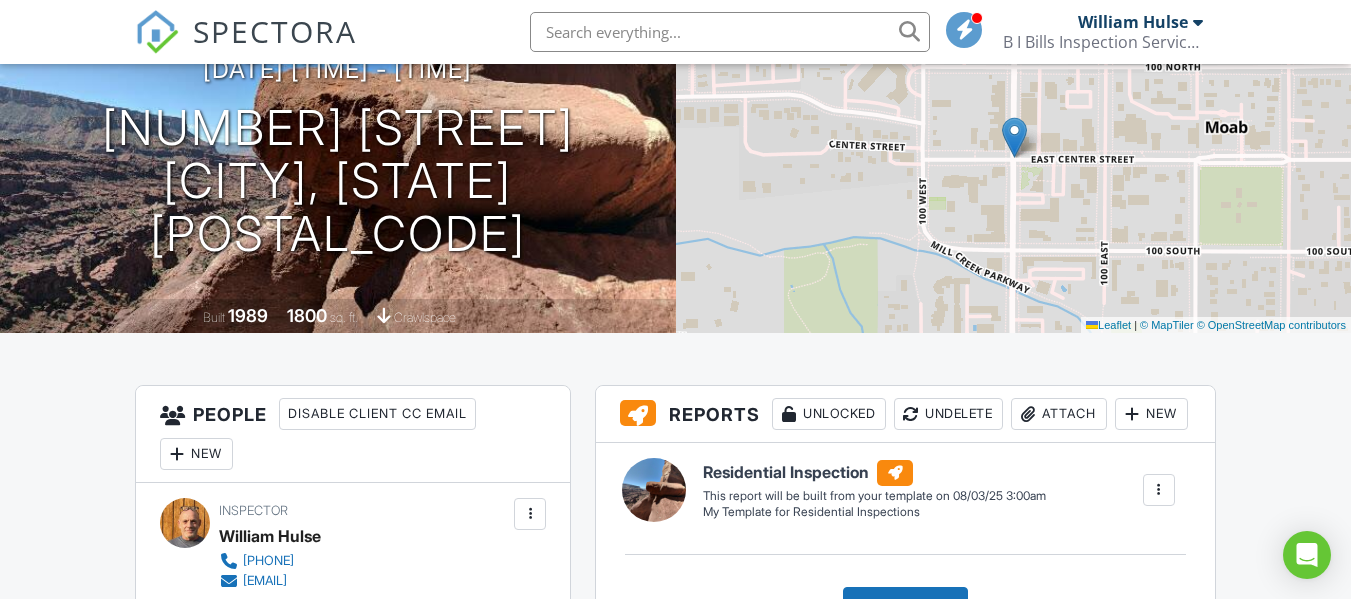 scroll, scrollTop: 200, scrollLeft: 0, axis: vertical 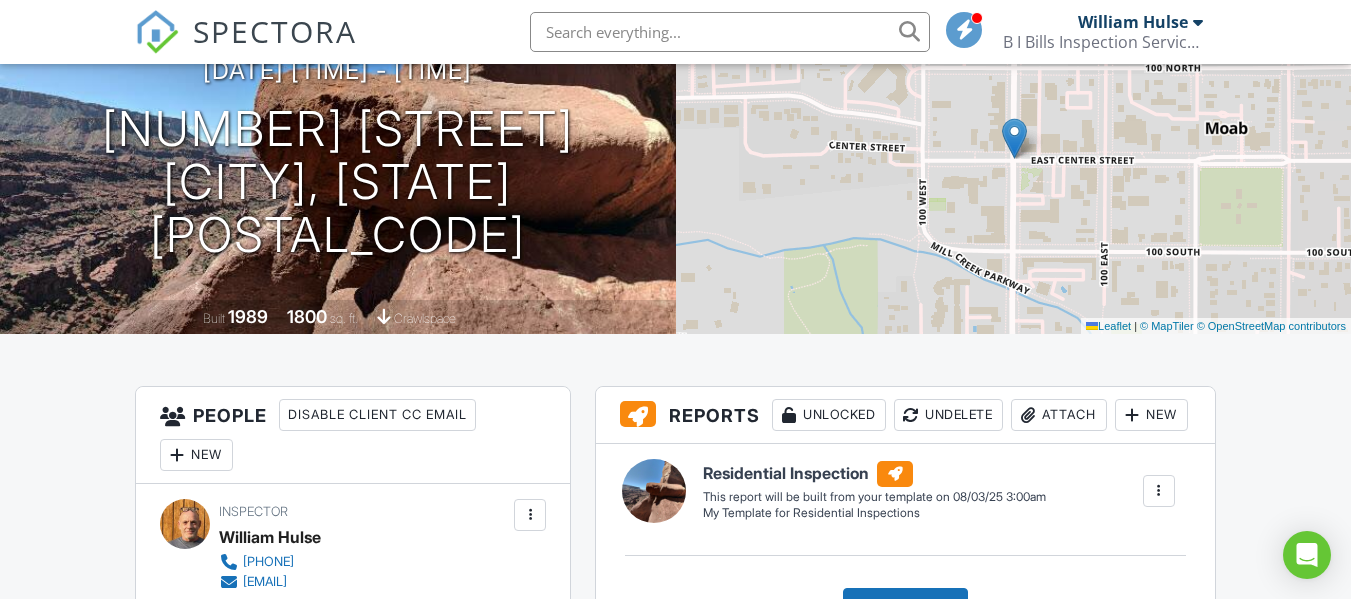 click on "08/03/2025  8:00 am
- 11:00 am
123 Sample Dr
Moab, UT 84532" at bounding box center [338, 159] 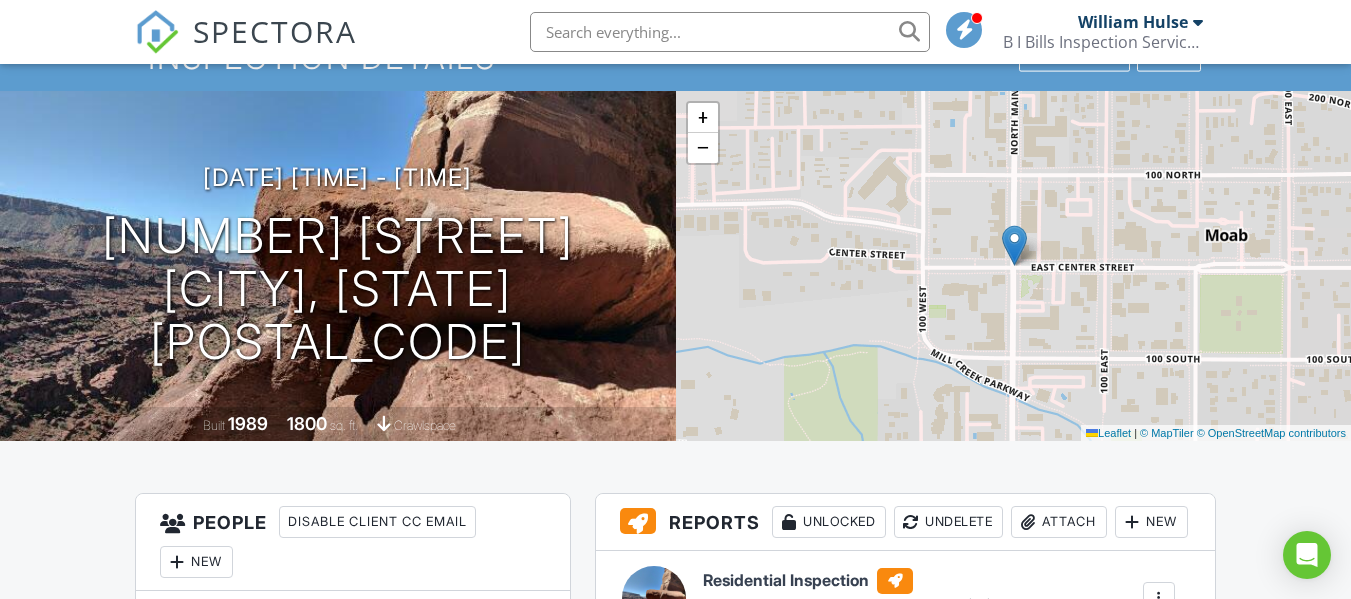 scroll, scrollTop: 0, scrollLeft: 0, axis: both 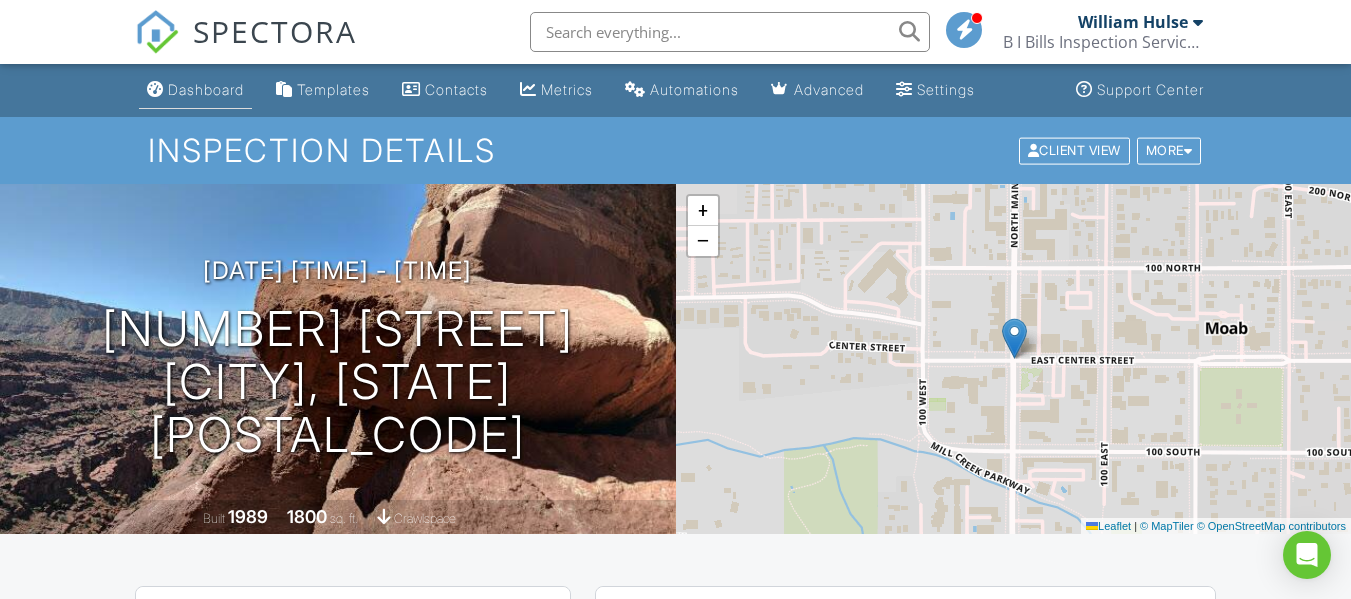 click on "Dashboard" at bounding box center (206, 89) 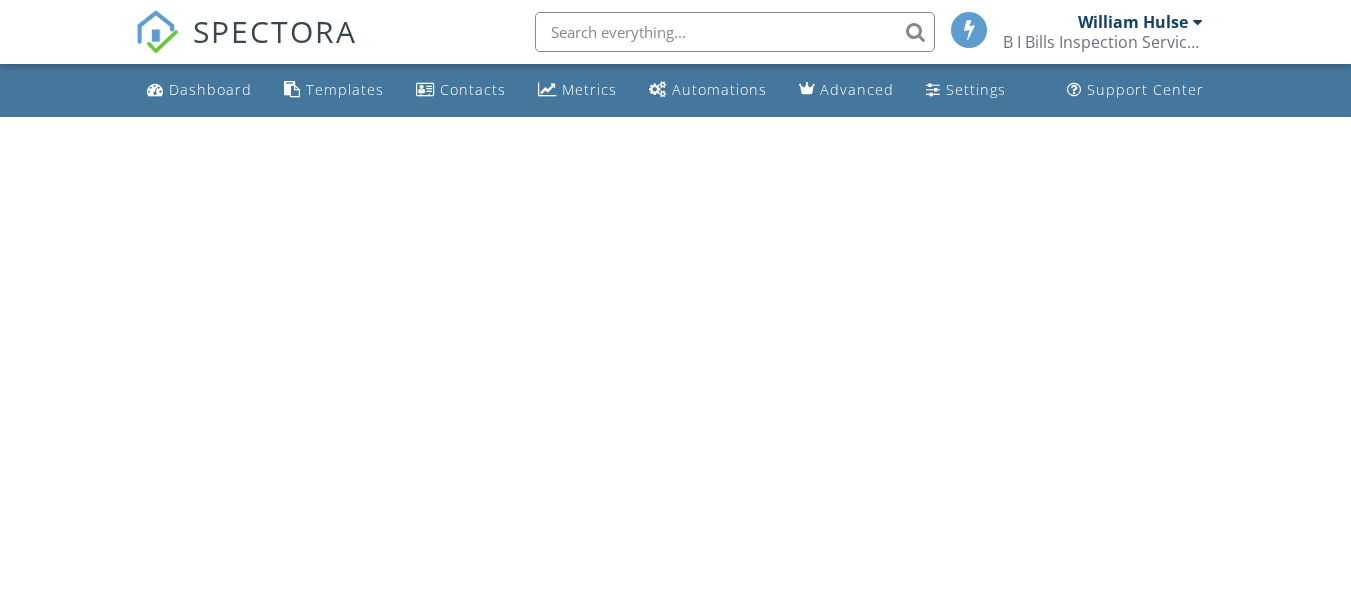 scroll, scrollTop: 0, scrollLeft: 0, axis: both 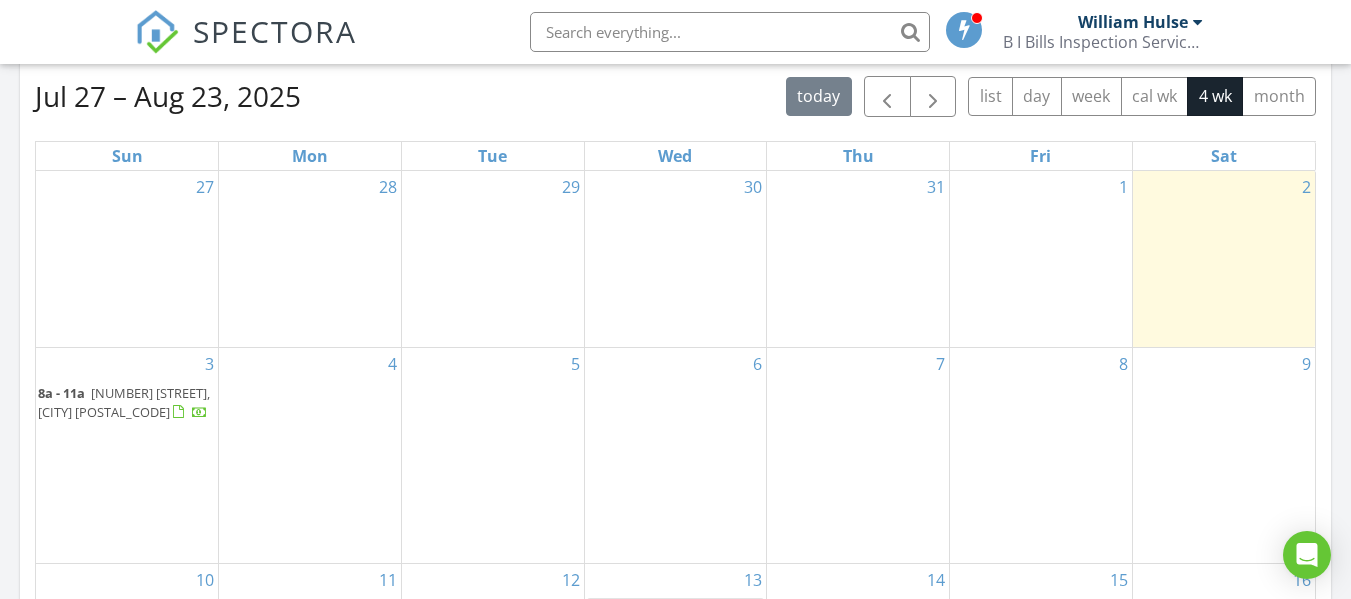 click on "[NUMBER] [STREET], [CITY] [POSTAL_CODE]" at bounding box center [124, 402] 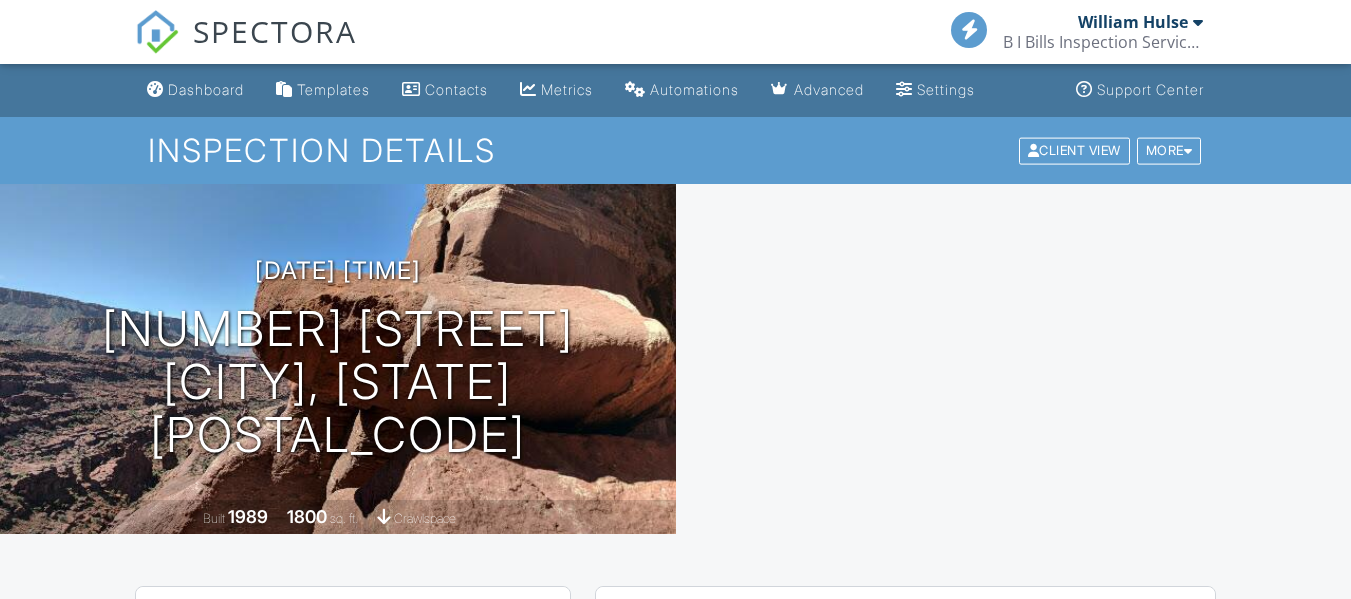 scroll, scrollTop: 0, scrollLeft: 0, axis: both 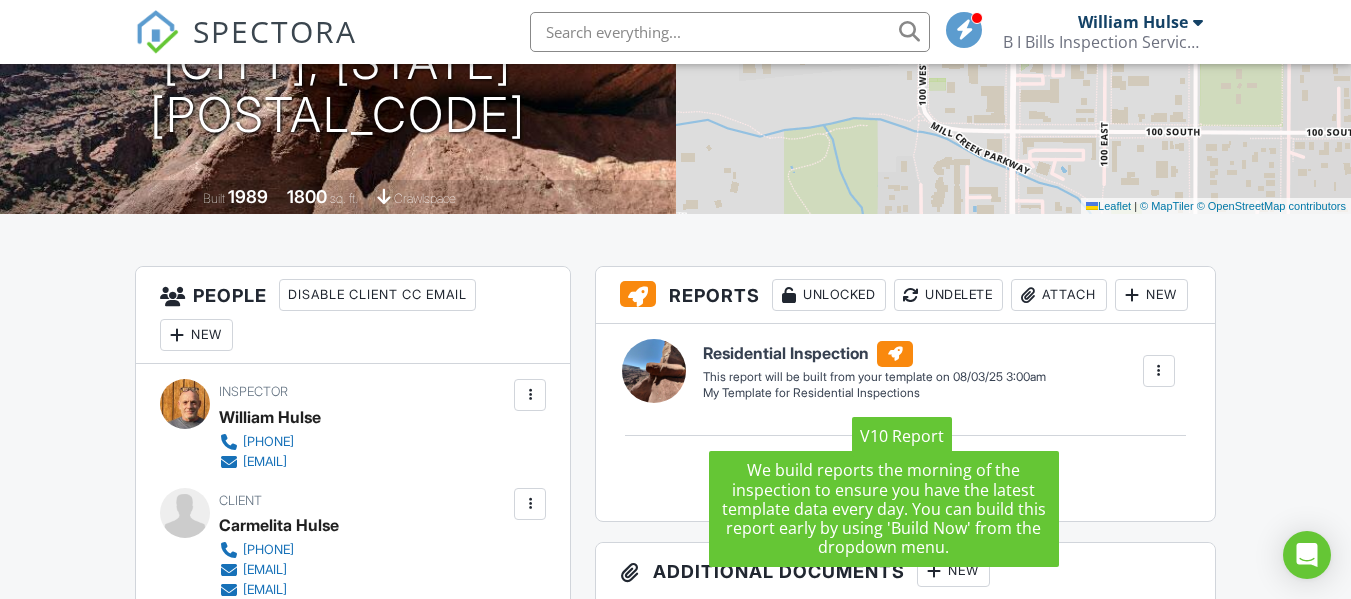 click at bounding box center (895, 354) 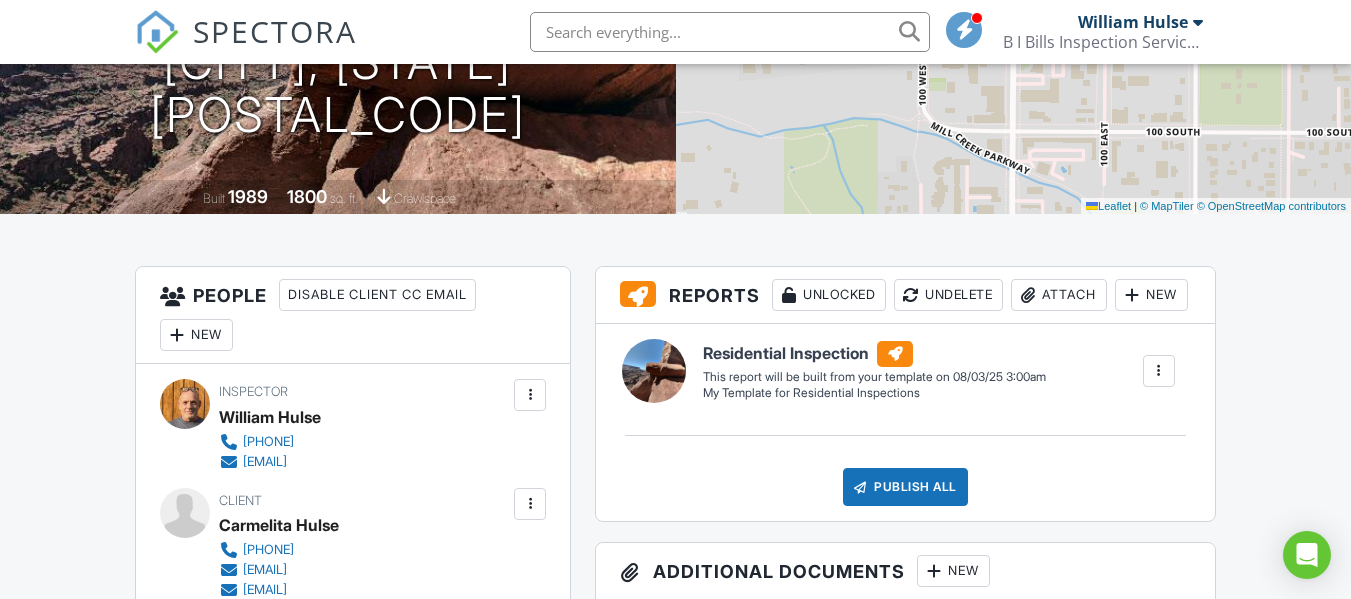 click at bounding box center (1159, 371) 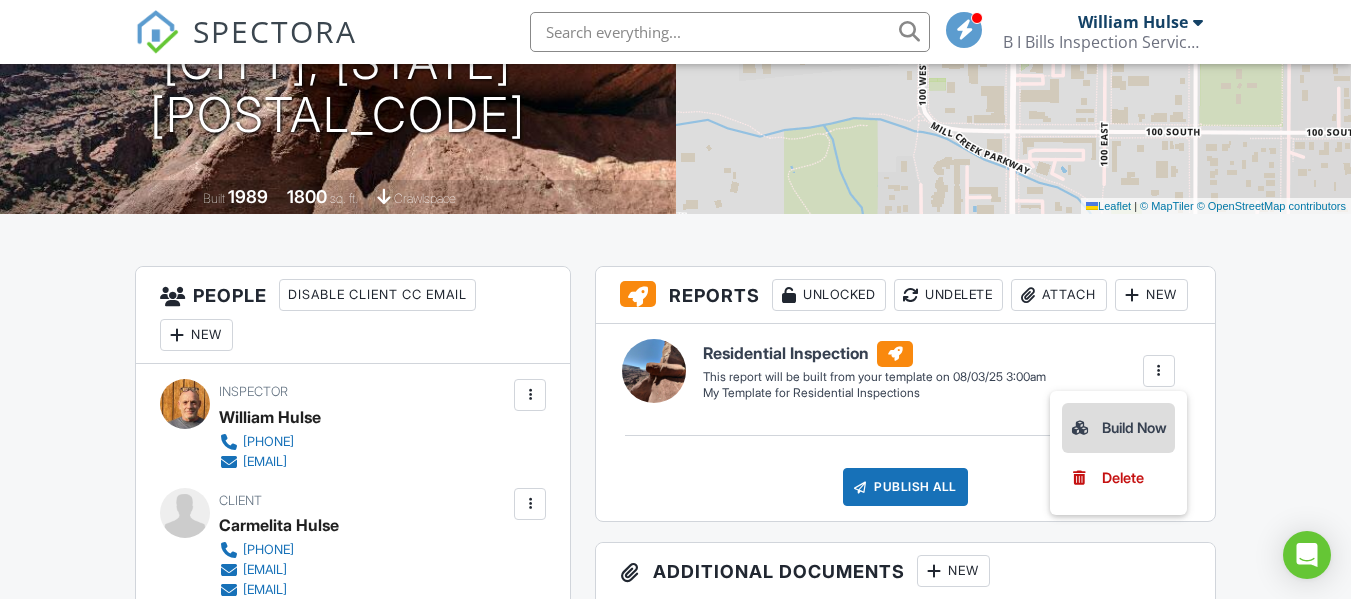 click on "Build Now" at bounding box center [1118, 428] 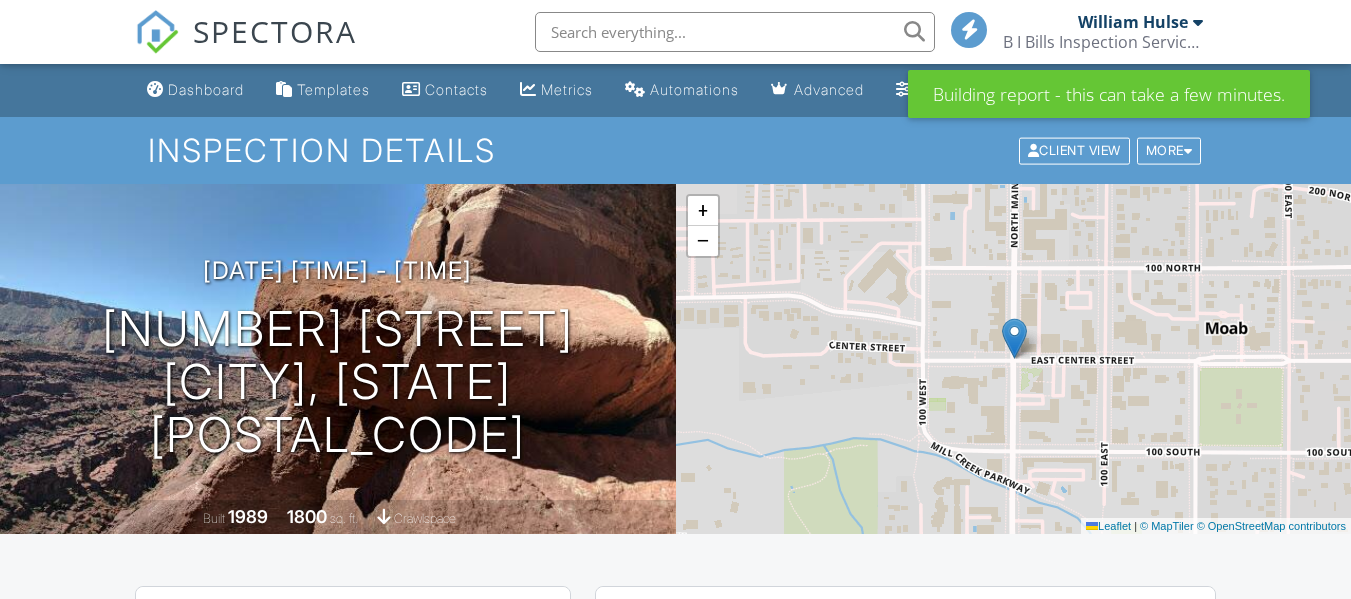 scroll, scrollTop: 0, scrollLeft: 0, axis: both 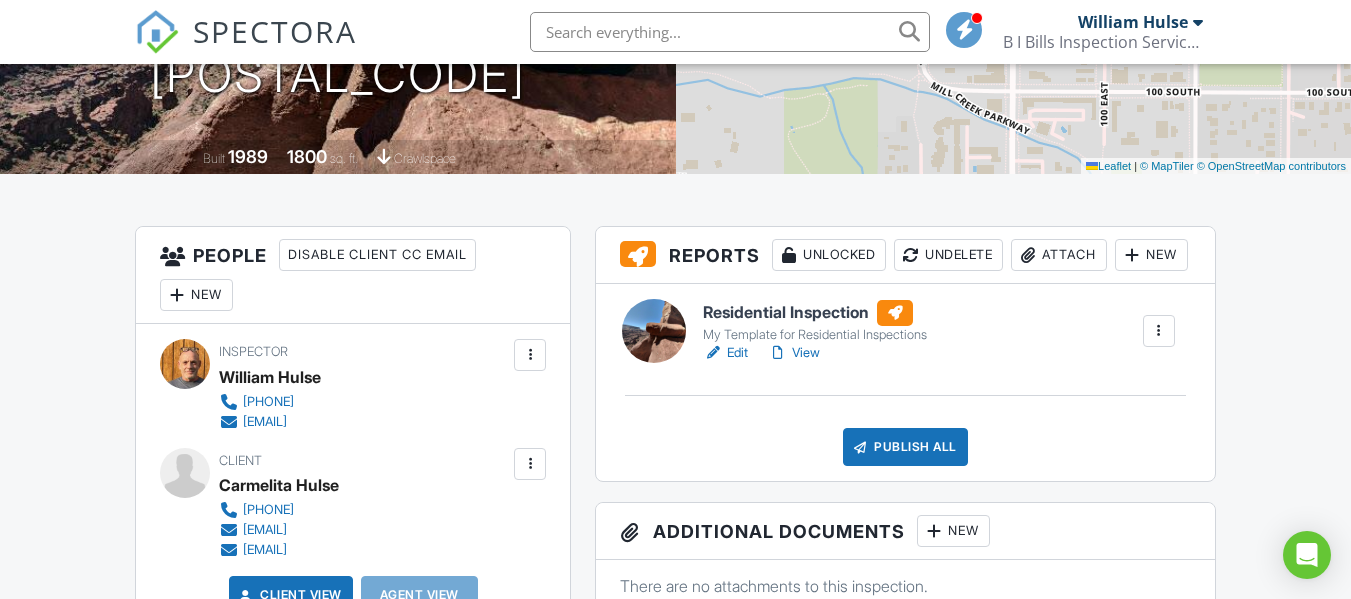 click on "Edit" at bounding box center (725, 353) 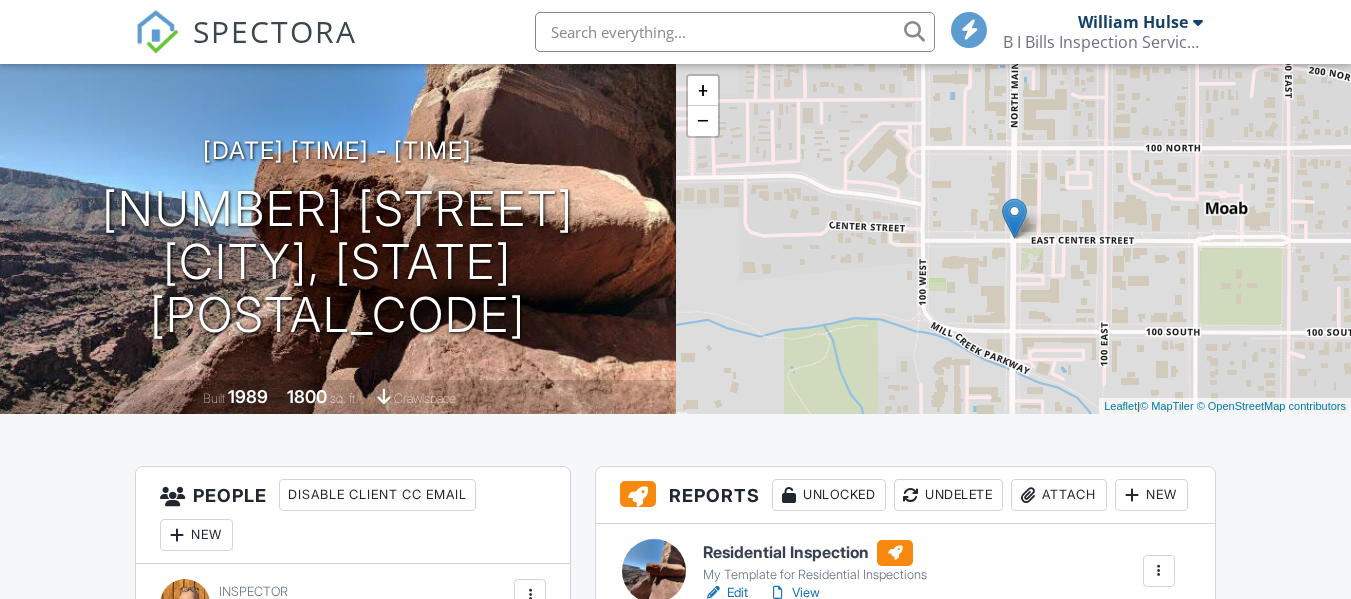 scroll, scrollTop: 120, scrollLeft: 0, axis: vertical 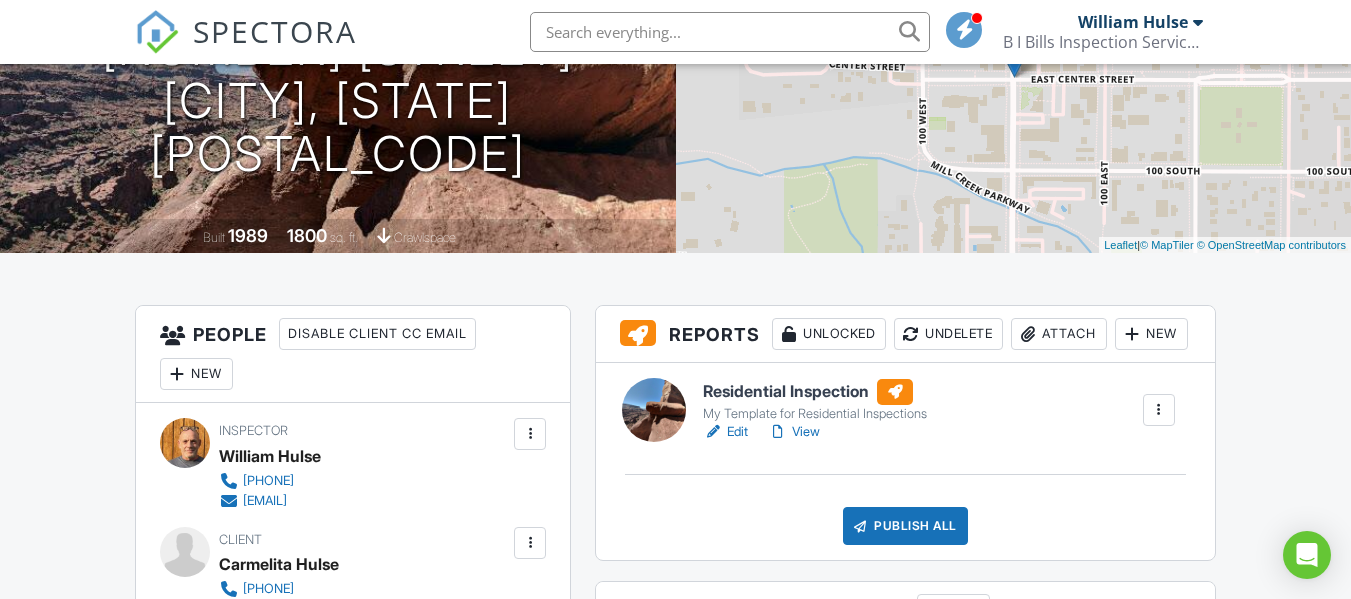 click on "Undelete" at bounding box center (948, 334) 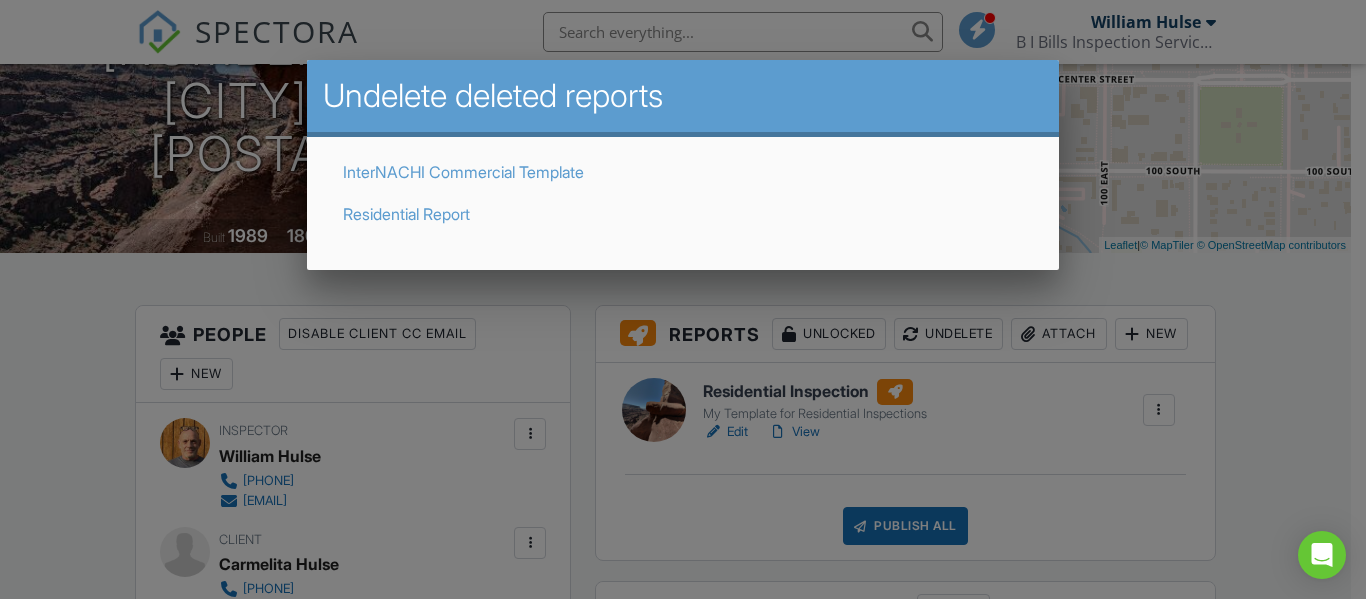 click at bounding box center [683, 274] 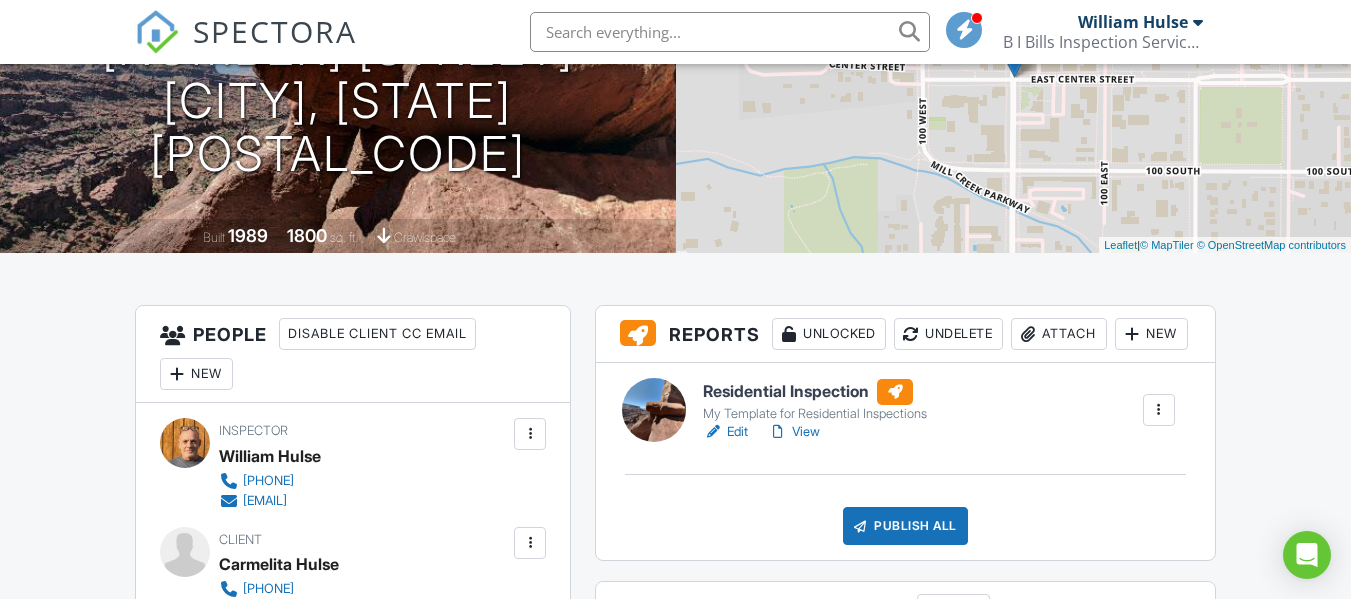 click on "Edit" at bounding box center [725, 432] 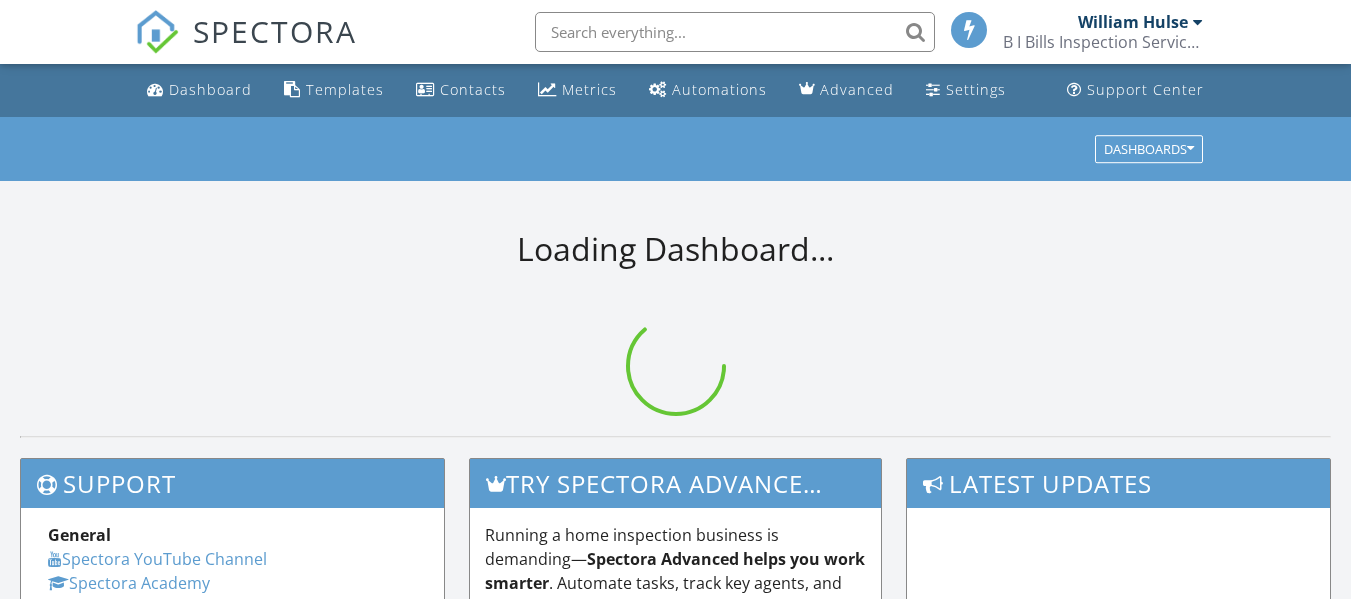 scroll, scrollTop: 0, scrollLeft: 0, axis: both 